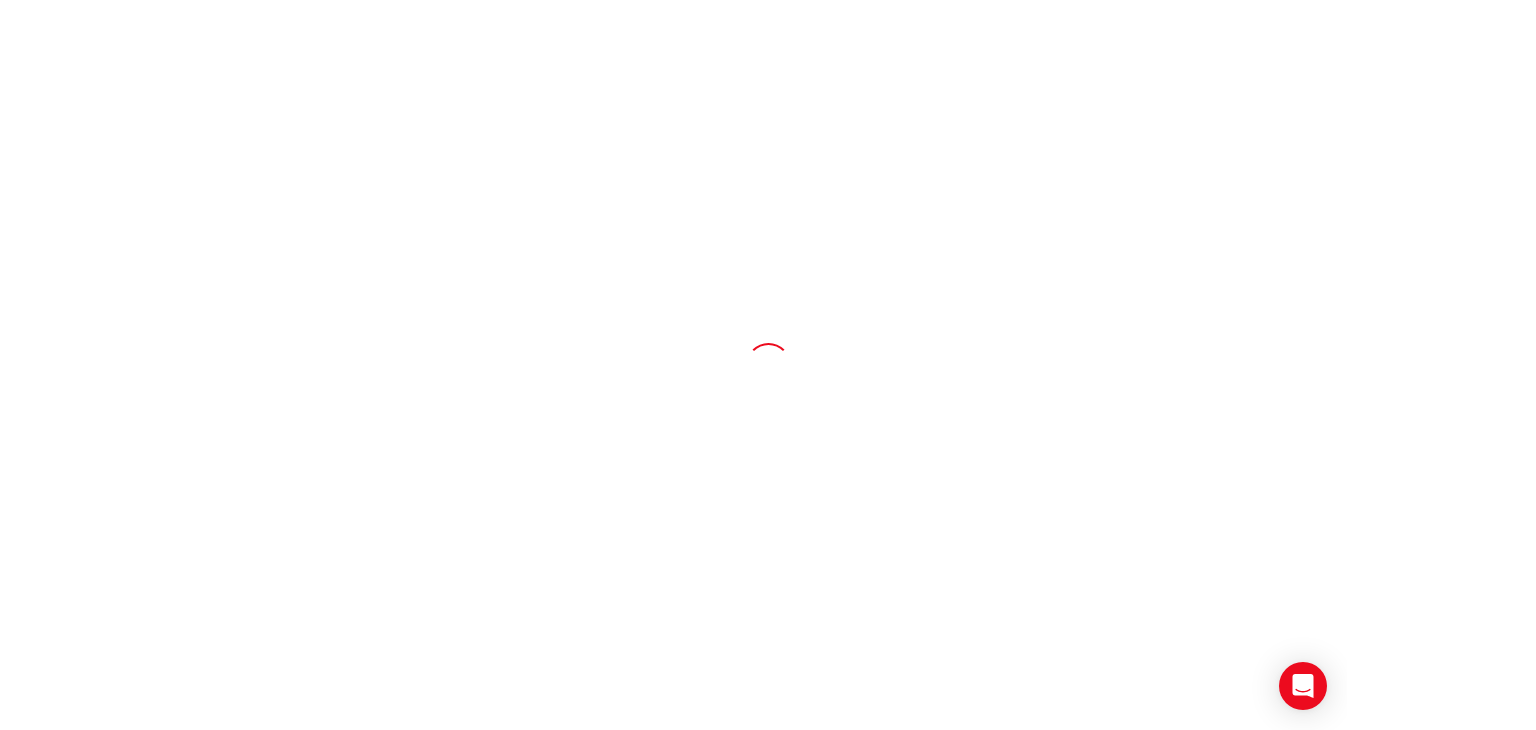 scroll, scrollTop: 0, scrollLeft: 0, axis: both 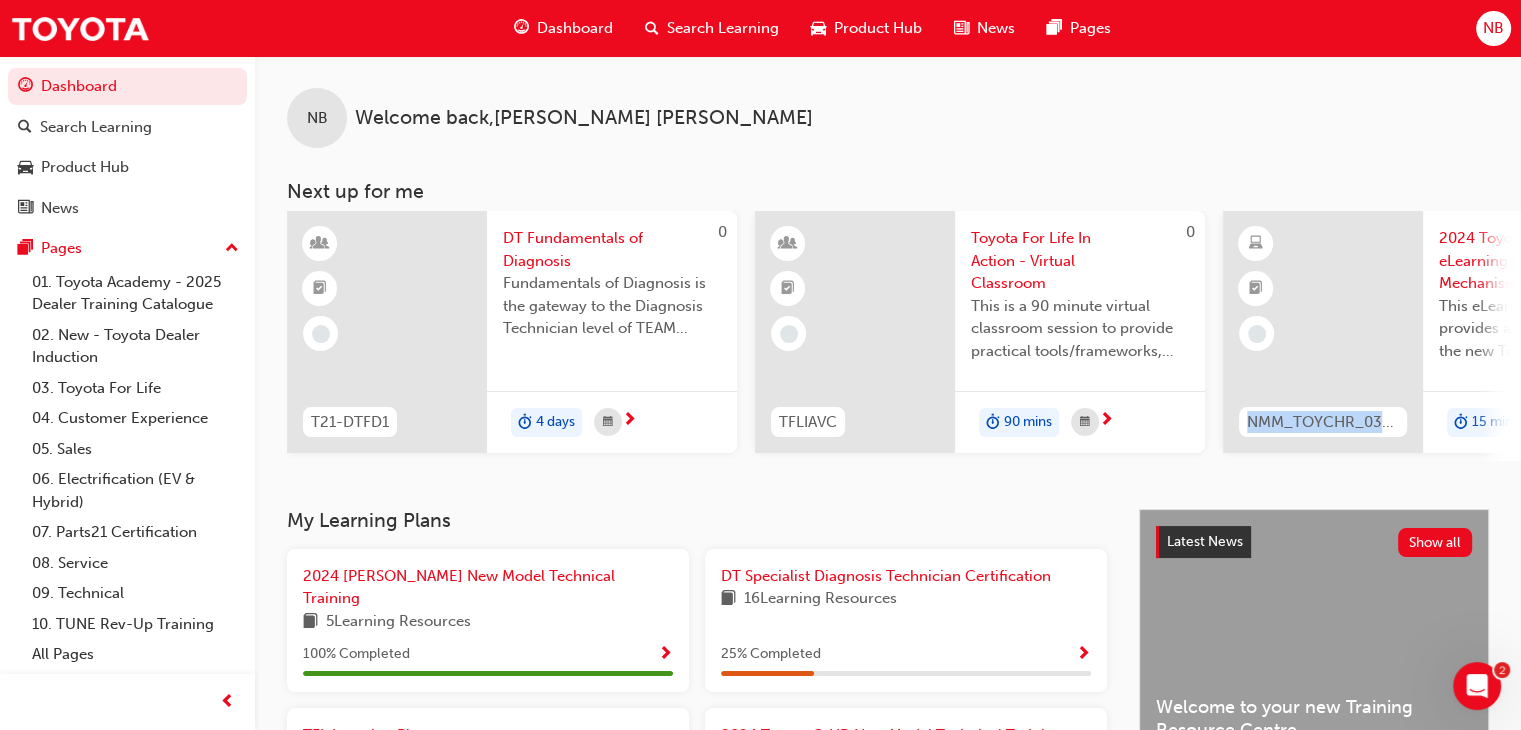 drag, startPoint x: 1260, startPoint y: 468, endPoint x: 1383, endPoint y: 443, distance: 125.51494 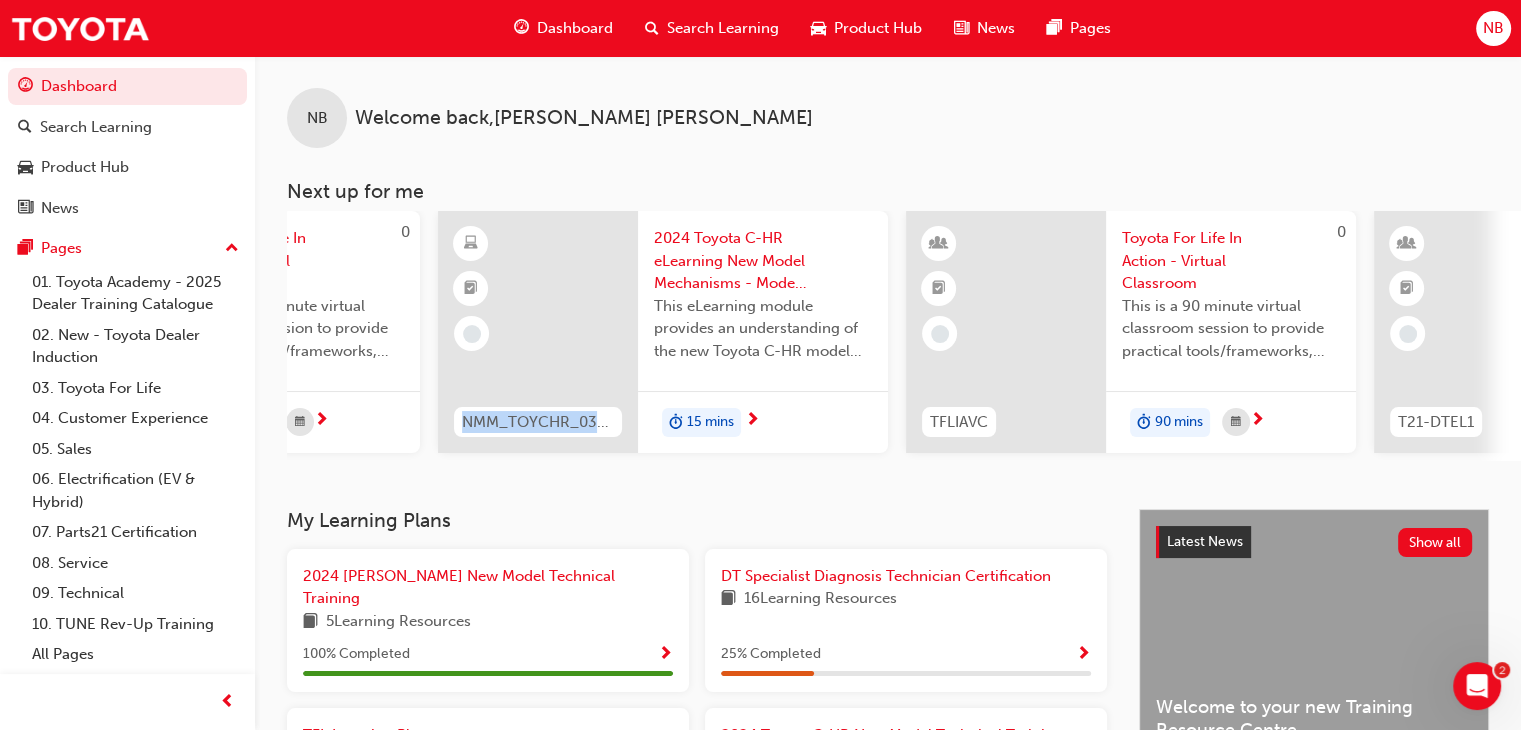 scroll, scrollTop: 0, scrollLeft: 0, axis: both 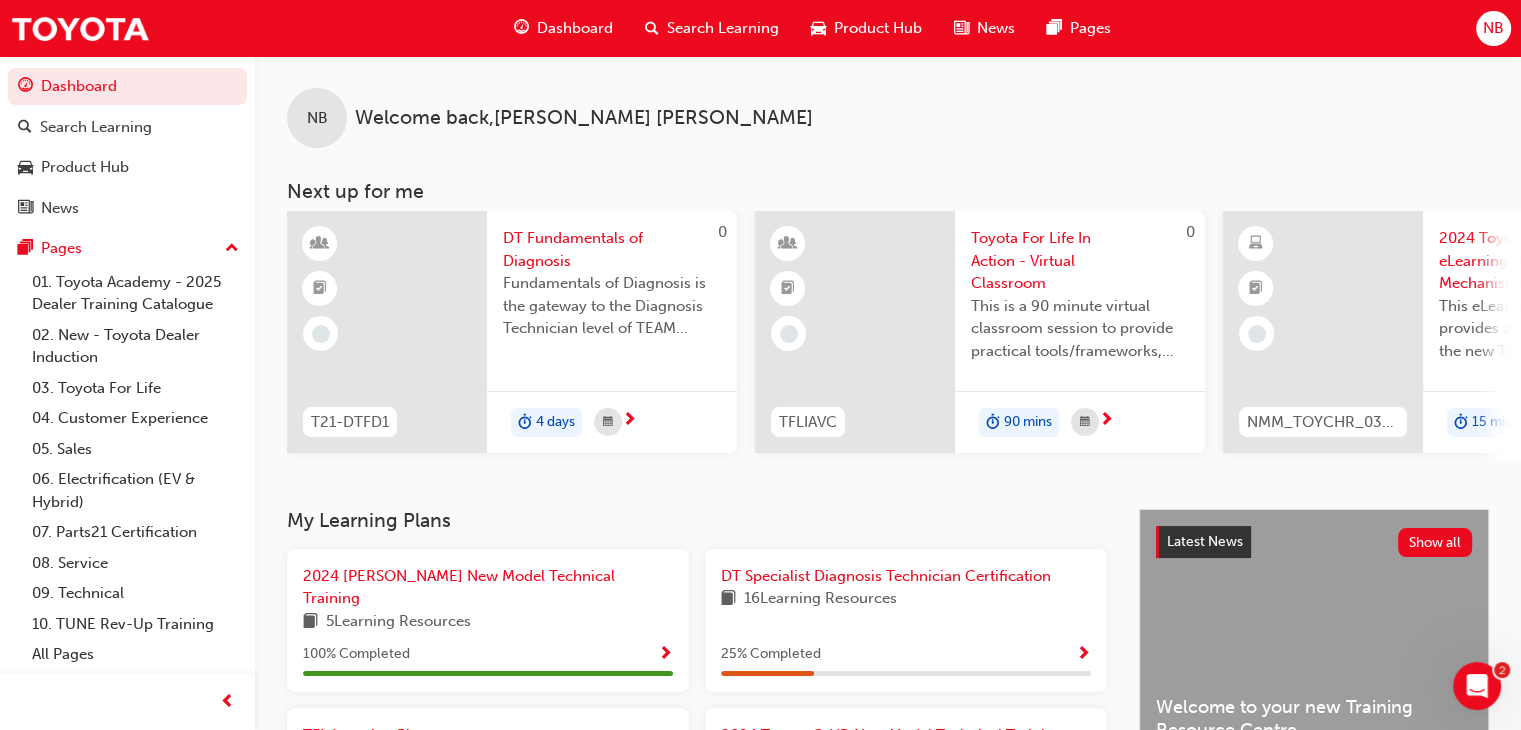 click on "My Learning Plans" at bounding box center [697, 520] 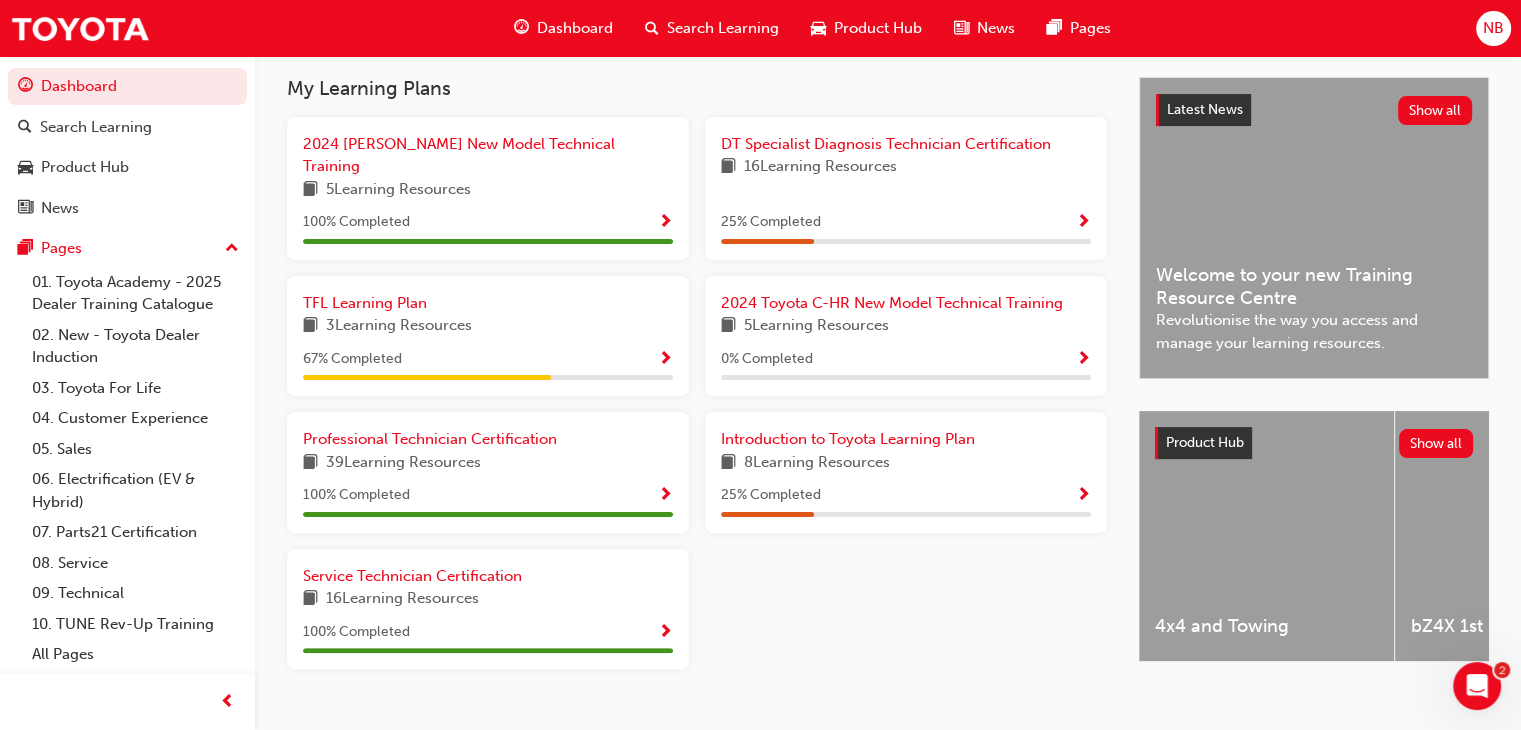 scroll, scrollTop: 464, scrollLeft: 0, axis: vertical 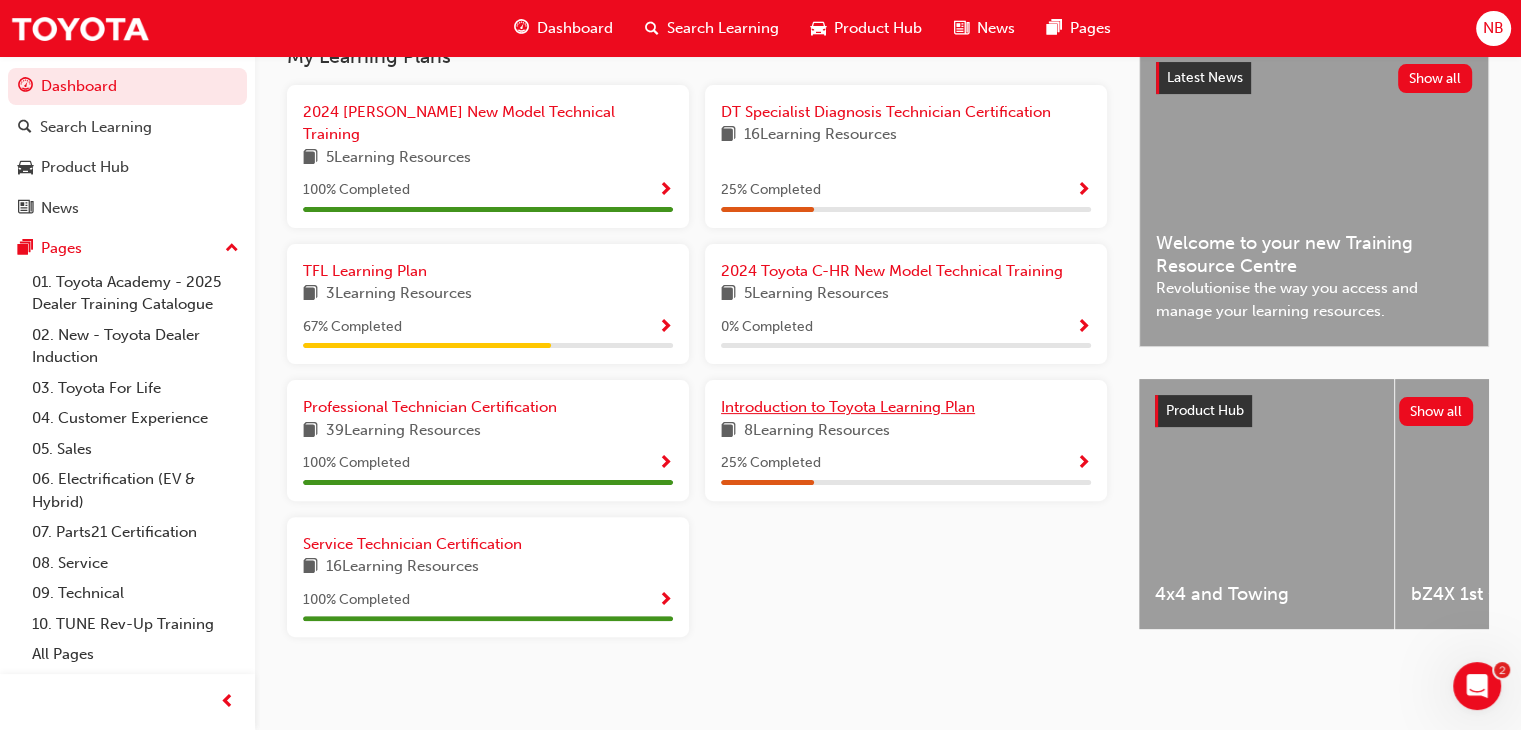 click on "Introduction to Toyota Learning Plan" at bounding box center (848, 407) 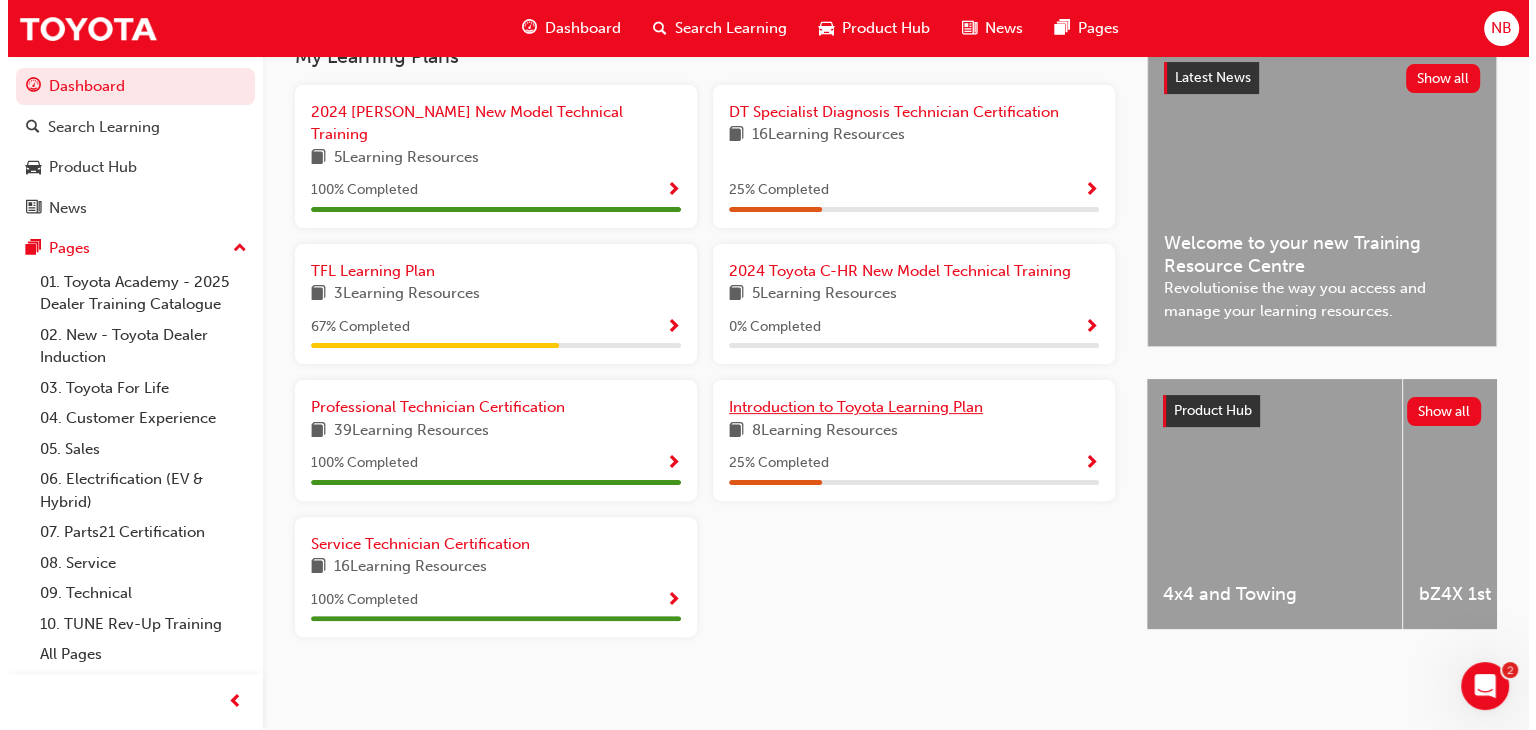 scroll, scrollTop: 0, scrollLeft: 0, axis: both 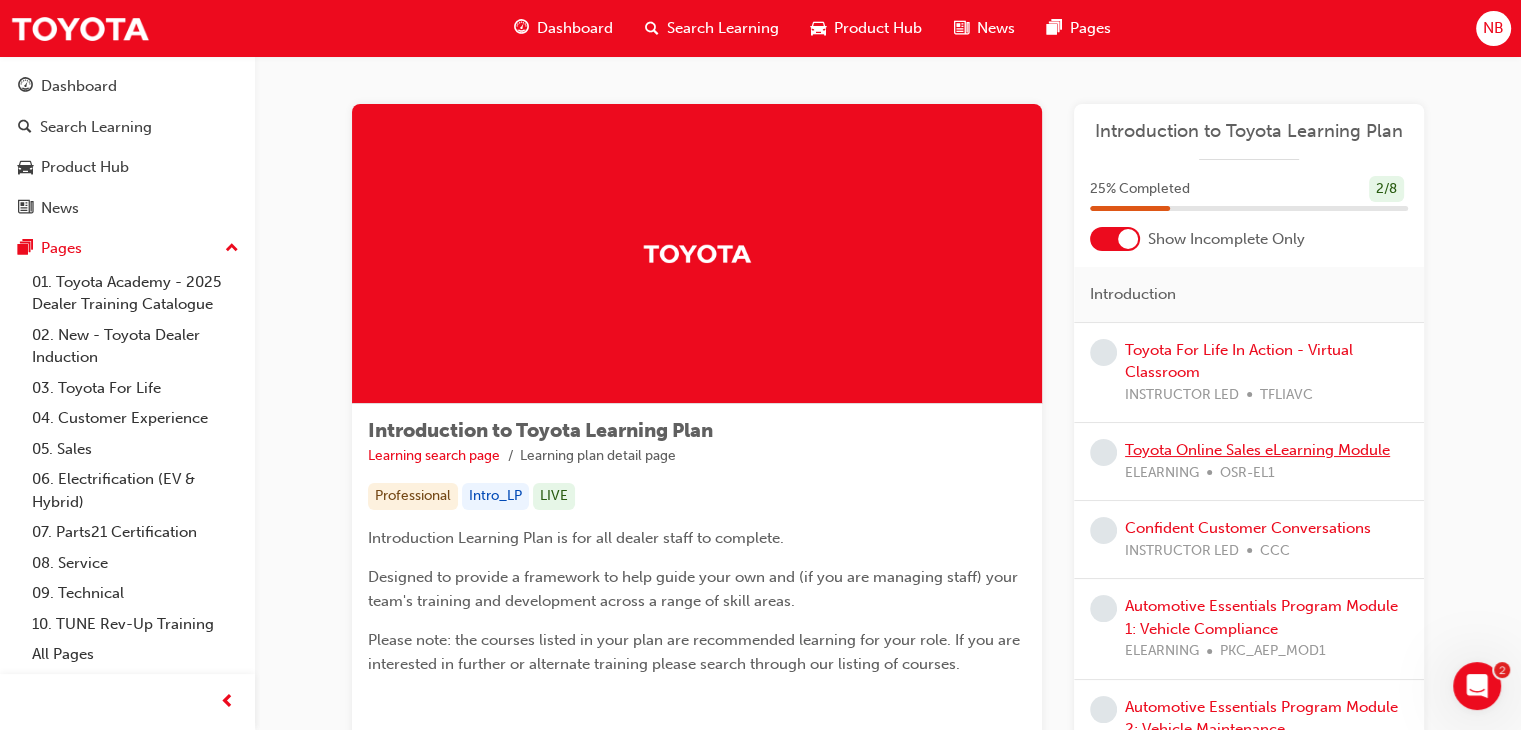 click on "Toyota Online Sales eLearning Module" at bounding box center (1257, 450) 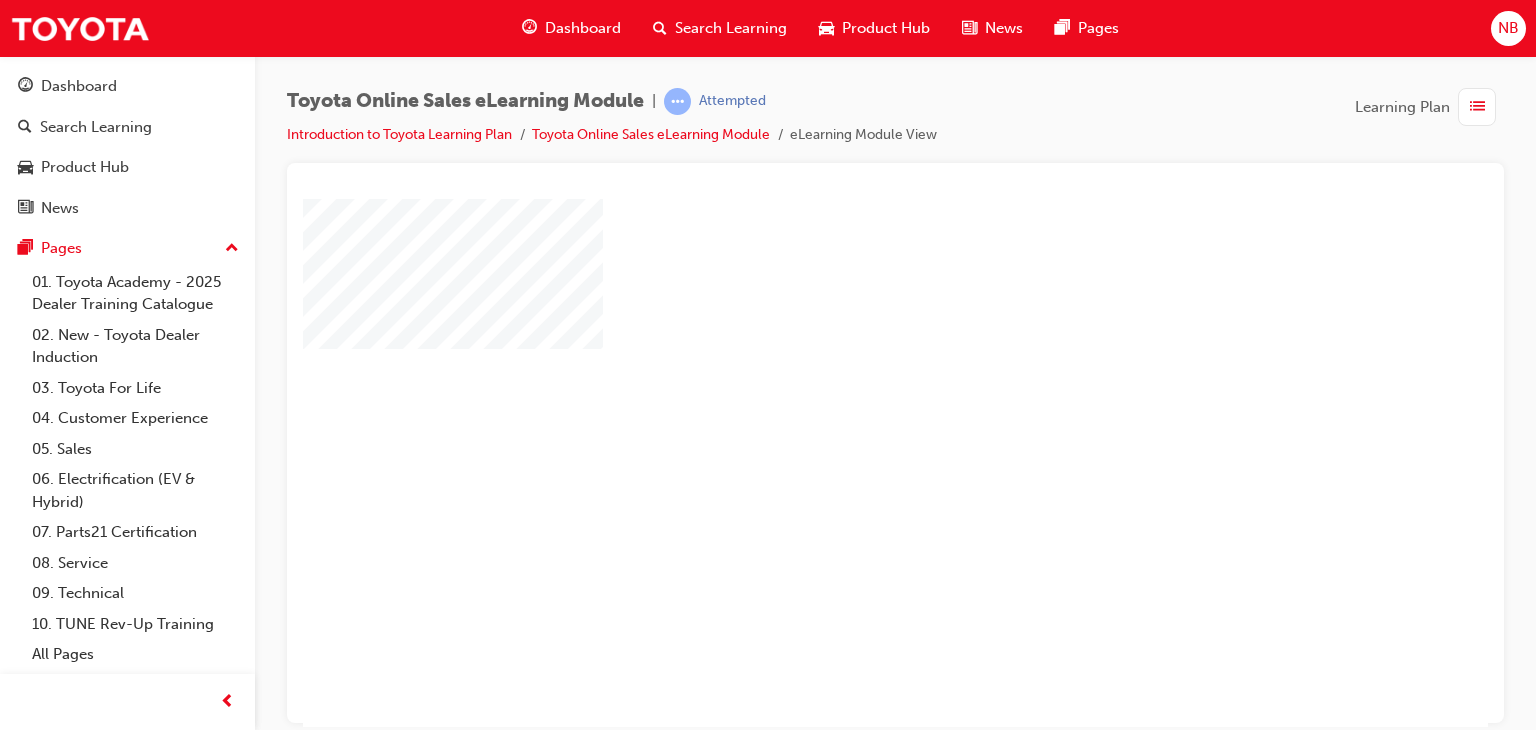 click at bounding box center [838, 404] 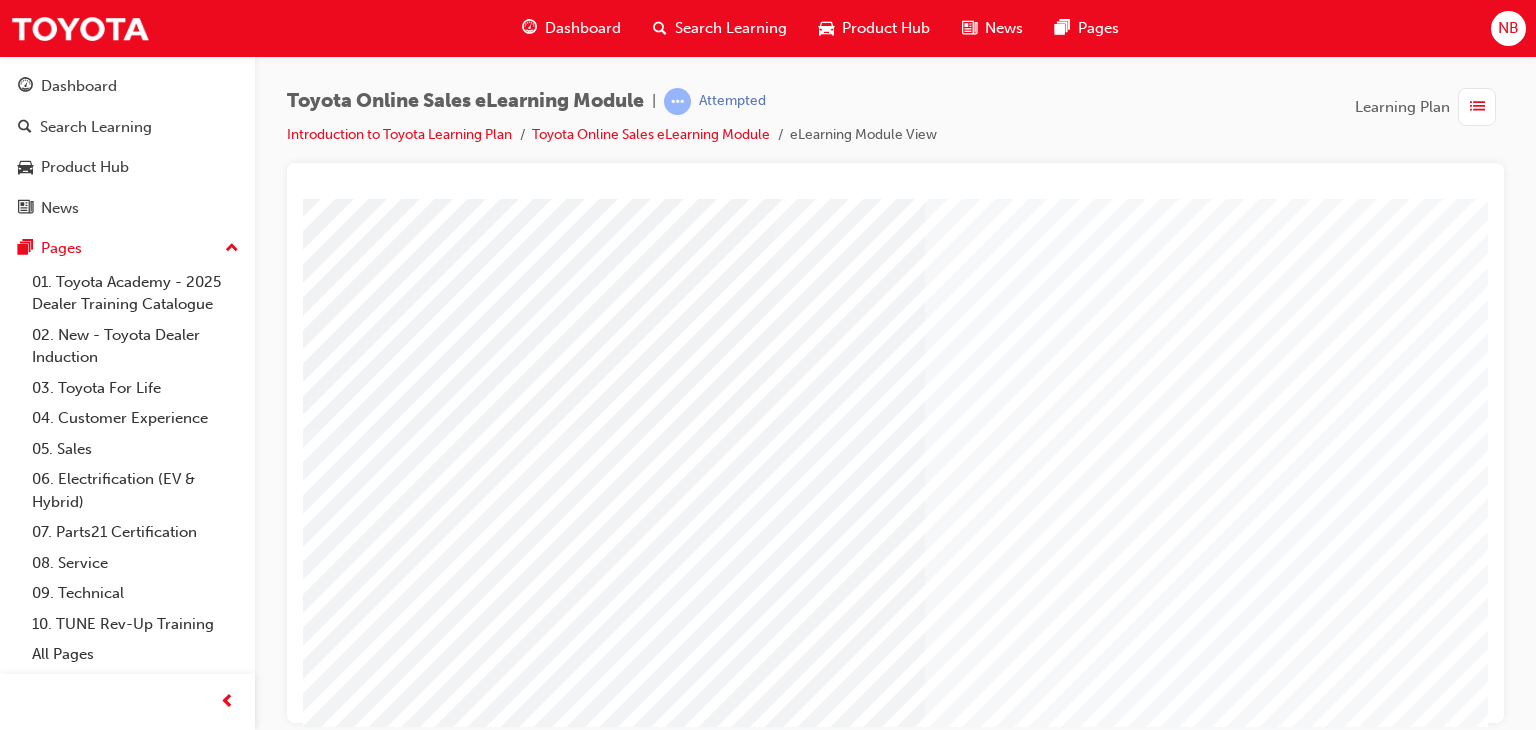 scroll, scrollTop: 237, scrollLeft: 0, axis: vertical 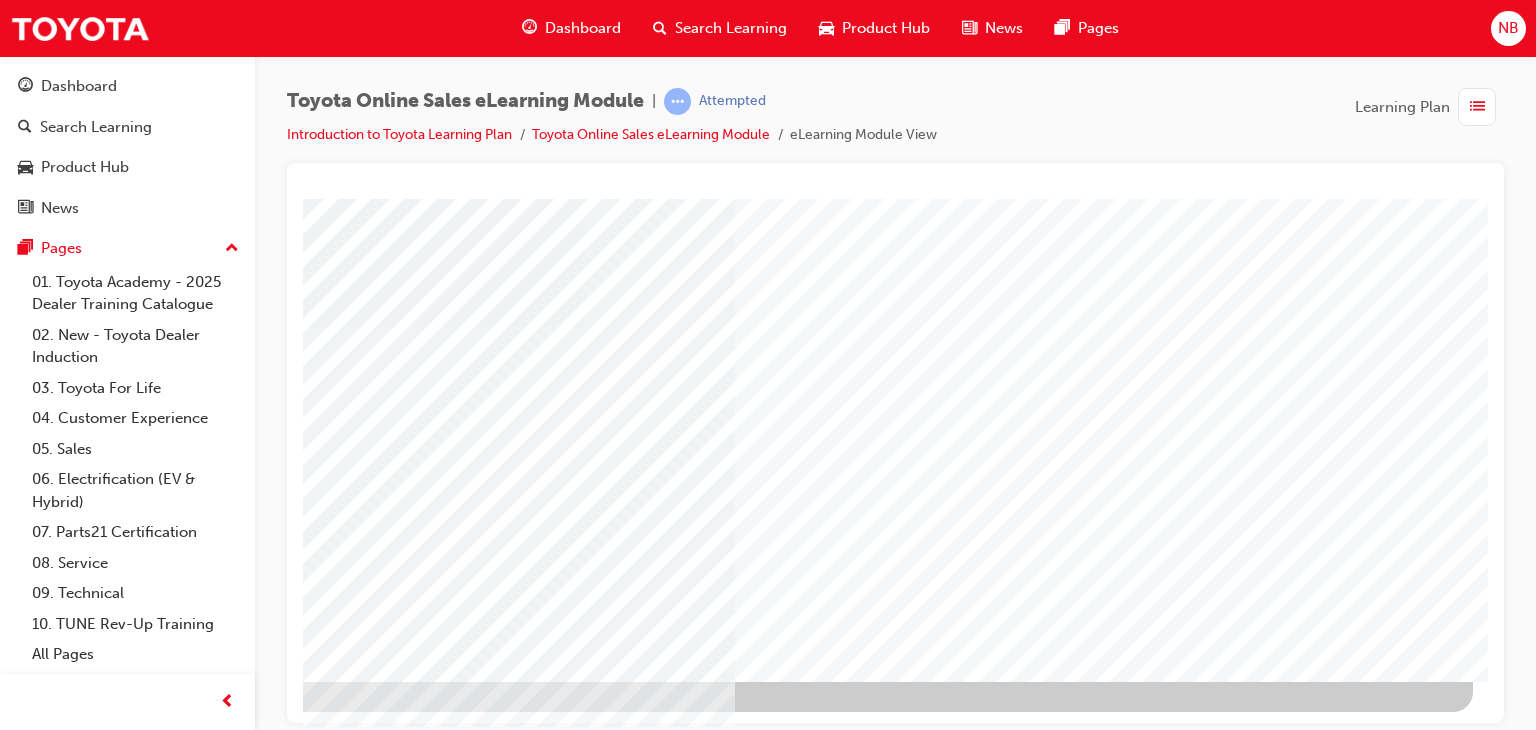 click at bounding box center [176, 3190] 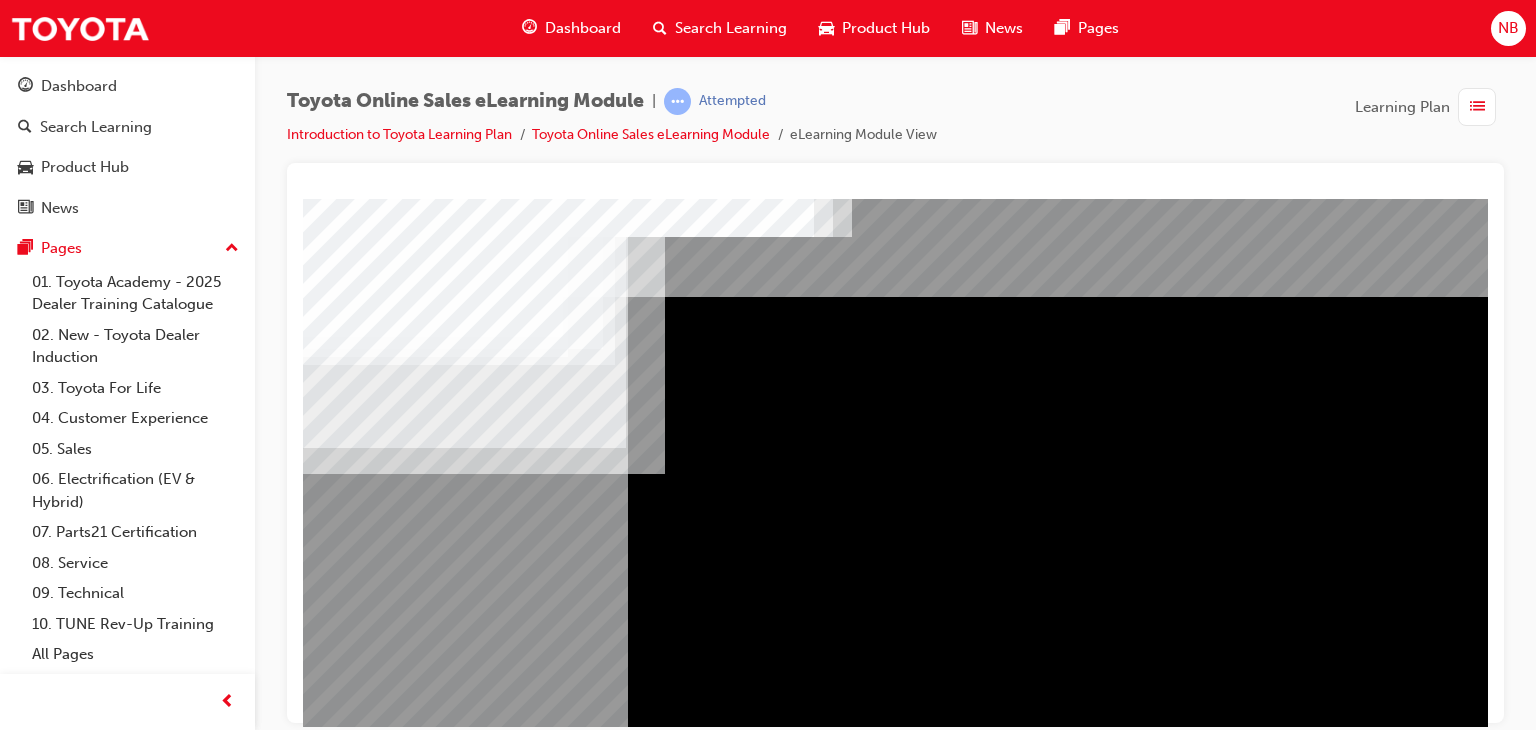 scroll, scrollTop: 0, scrollLeft: 190, axis: horizontal 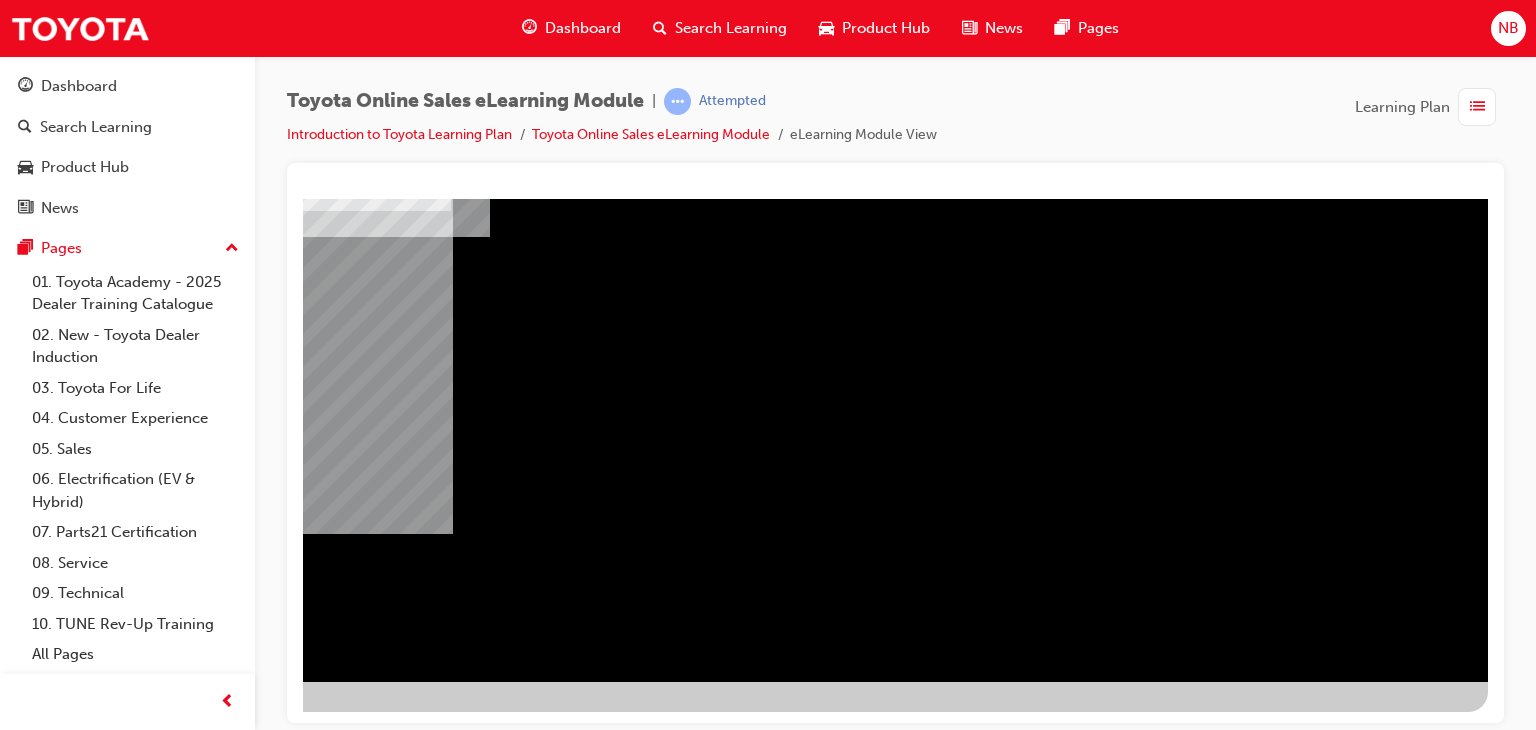 click at bounding box center (191, 2381) 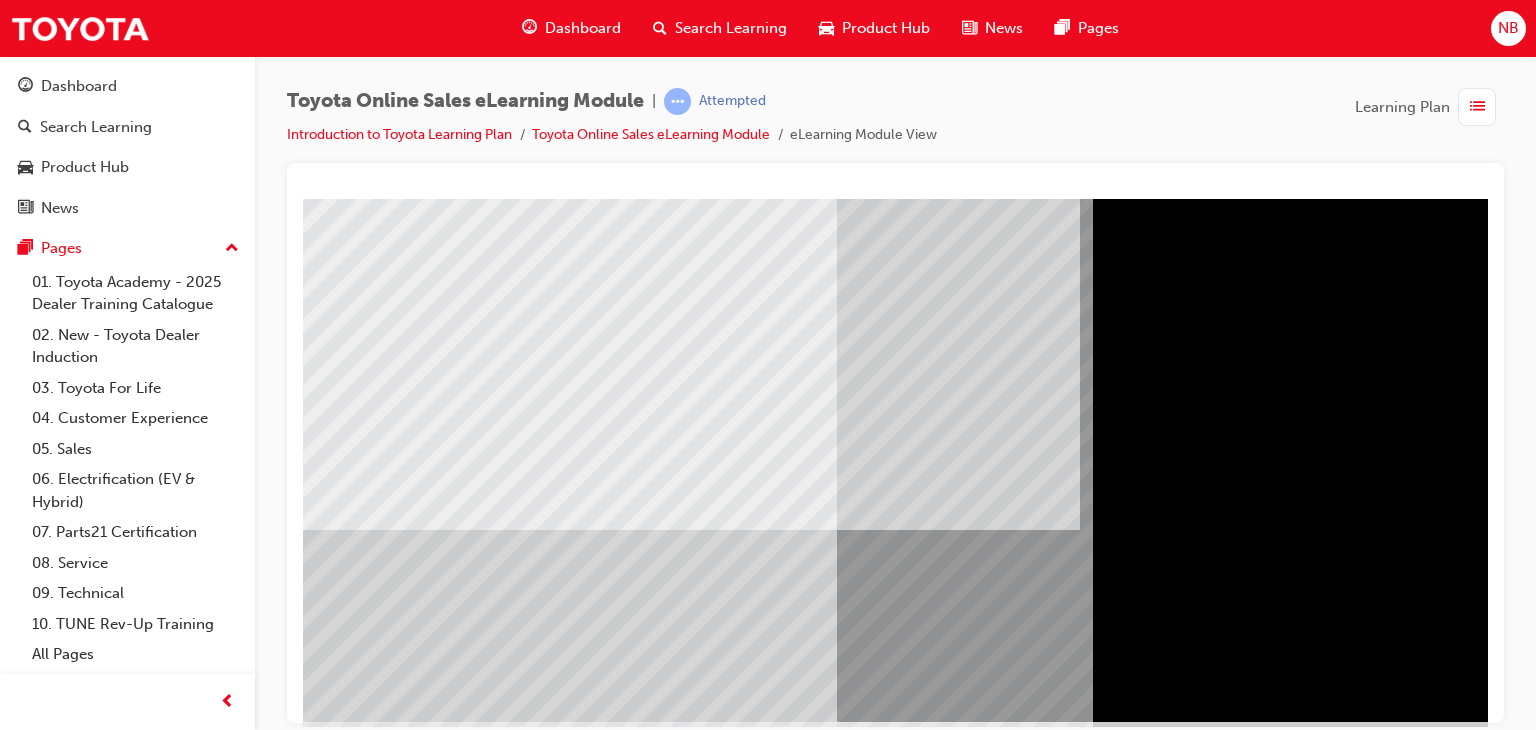scroll, scrollTop: 200, scrollLeft: 0, axis: vertical 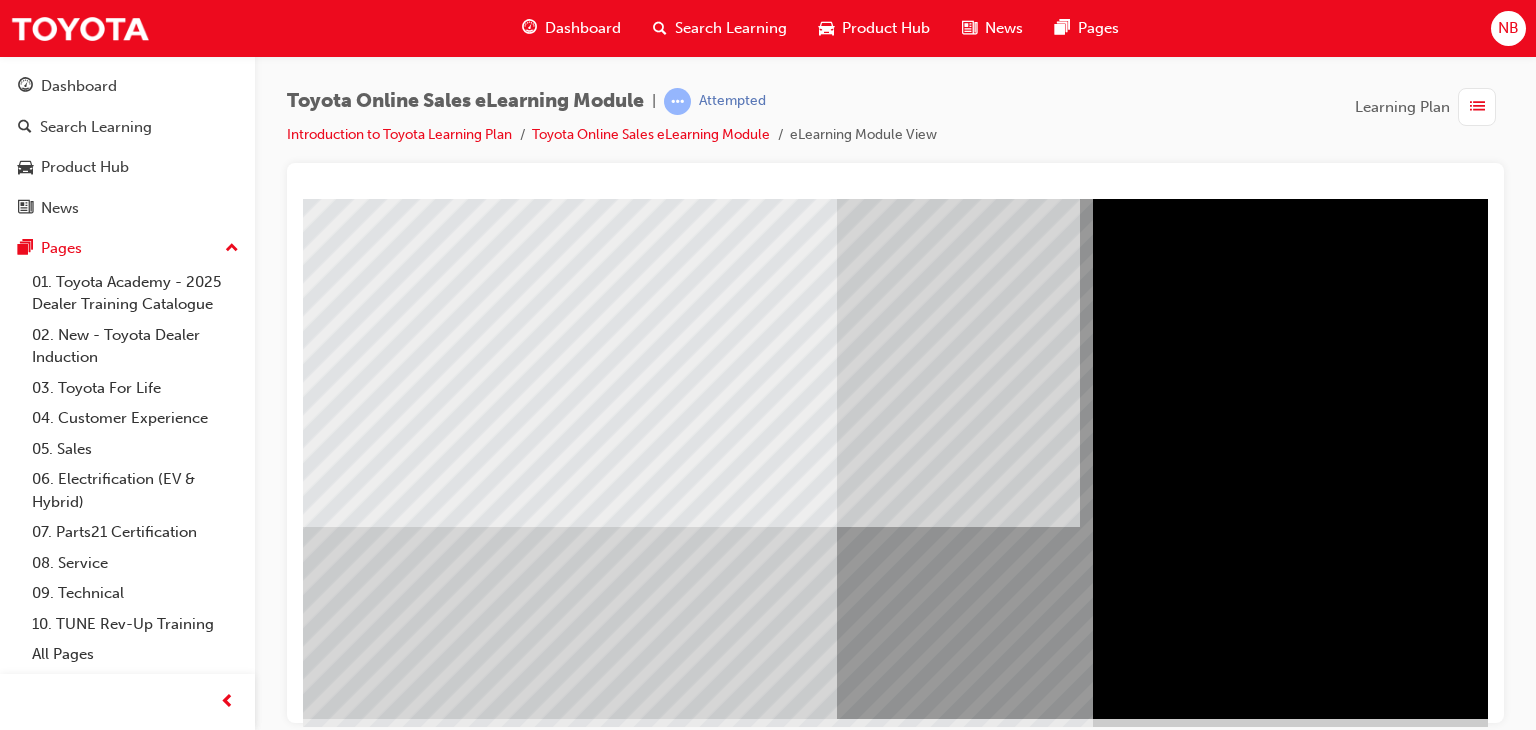 click at bounding box center (366, 3610) 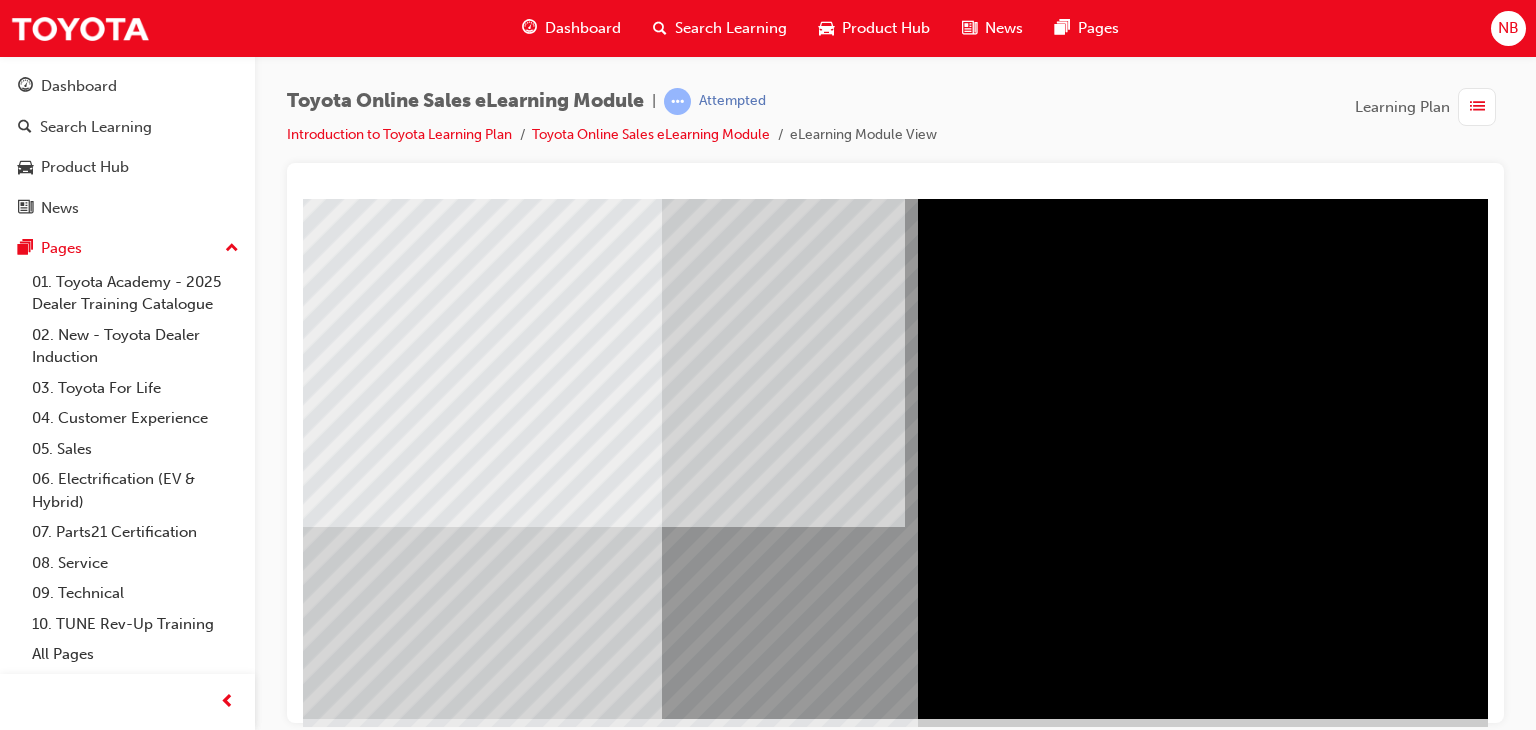 scroll, scrollTop: 200, scrollLeft: 190, axis: both 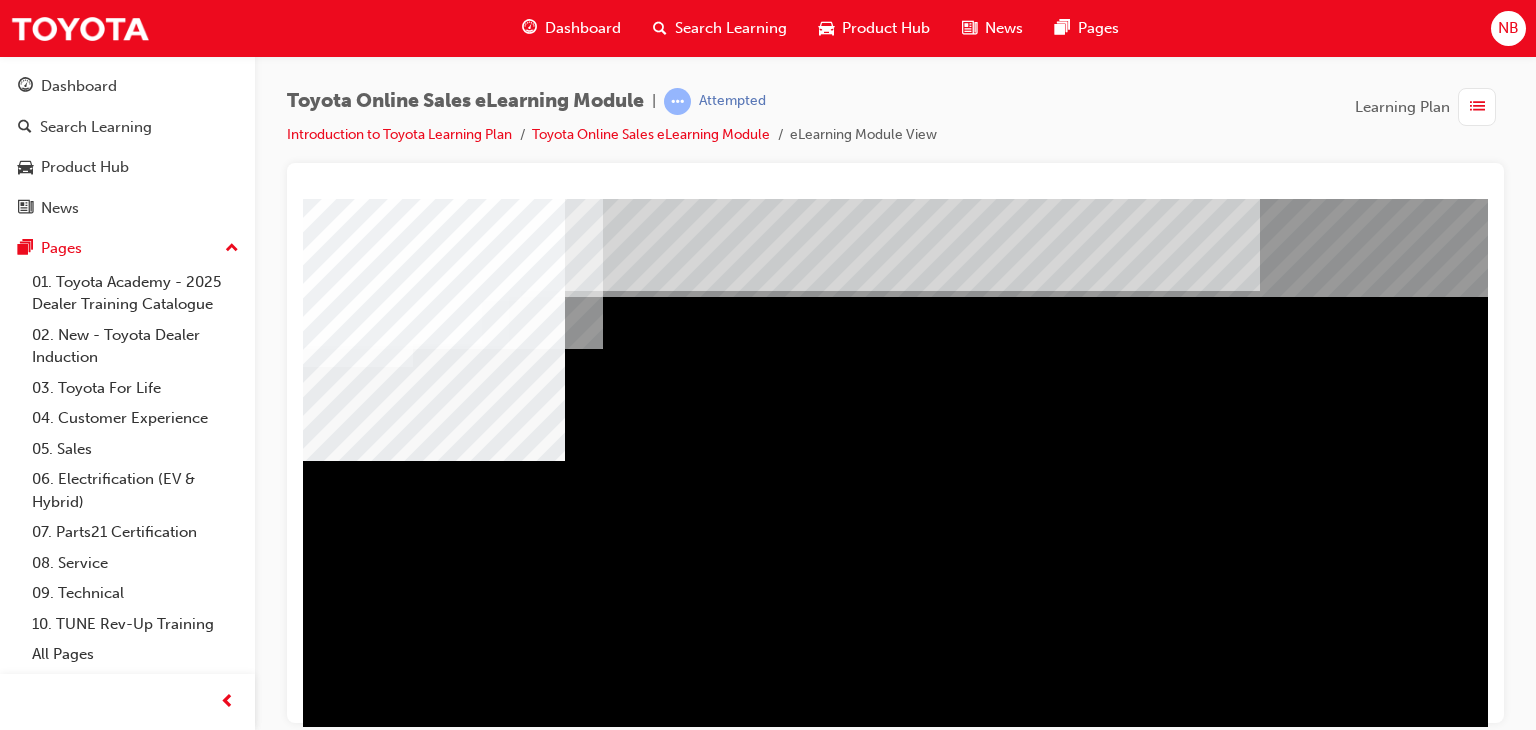click at bounding box center (413, 1268) 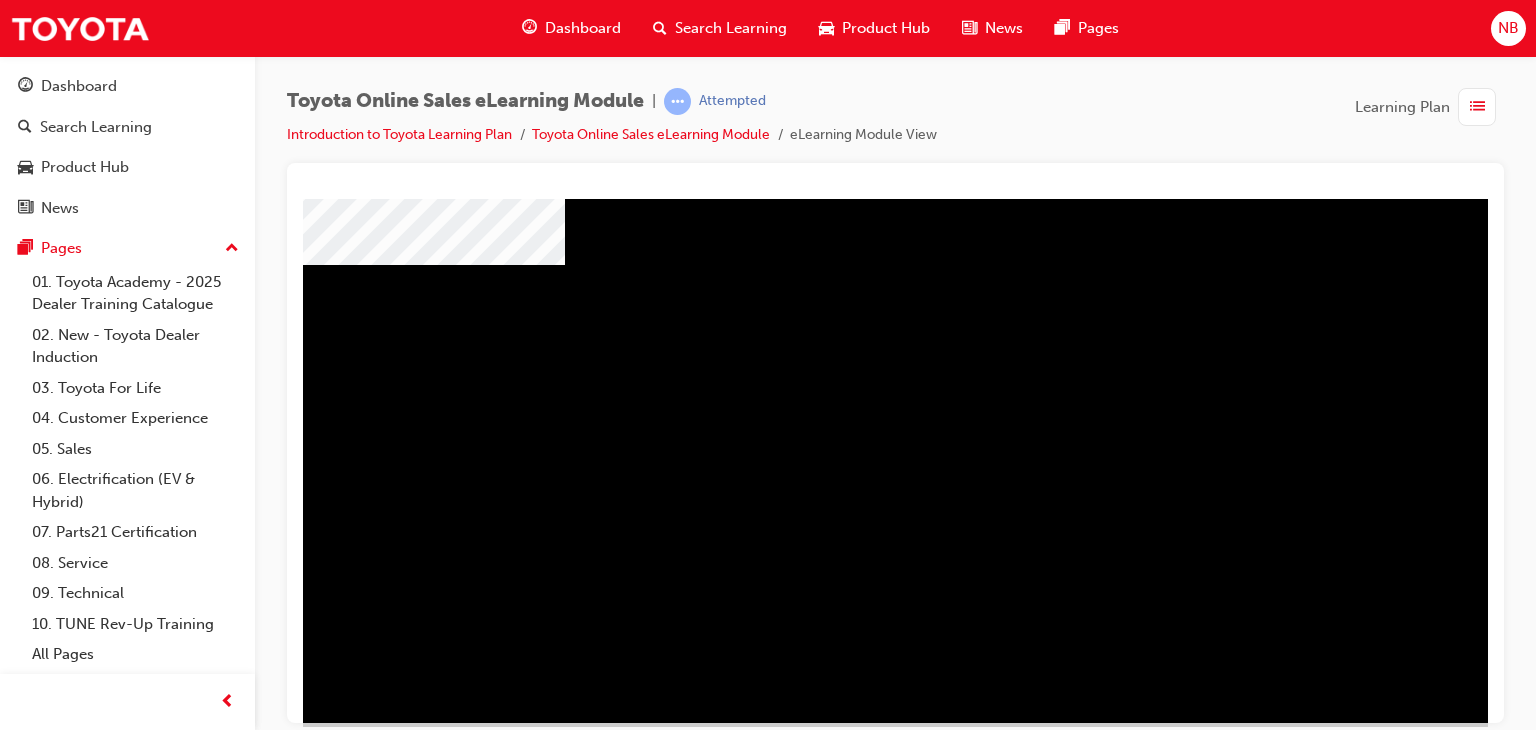 scroll, scrollTop: 200, scrollLeft: 0, axis: vertical 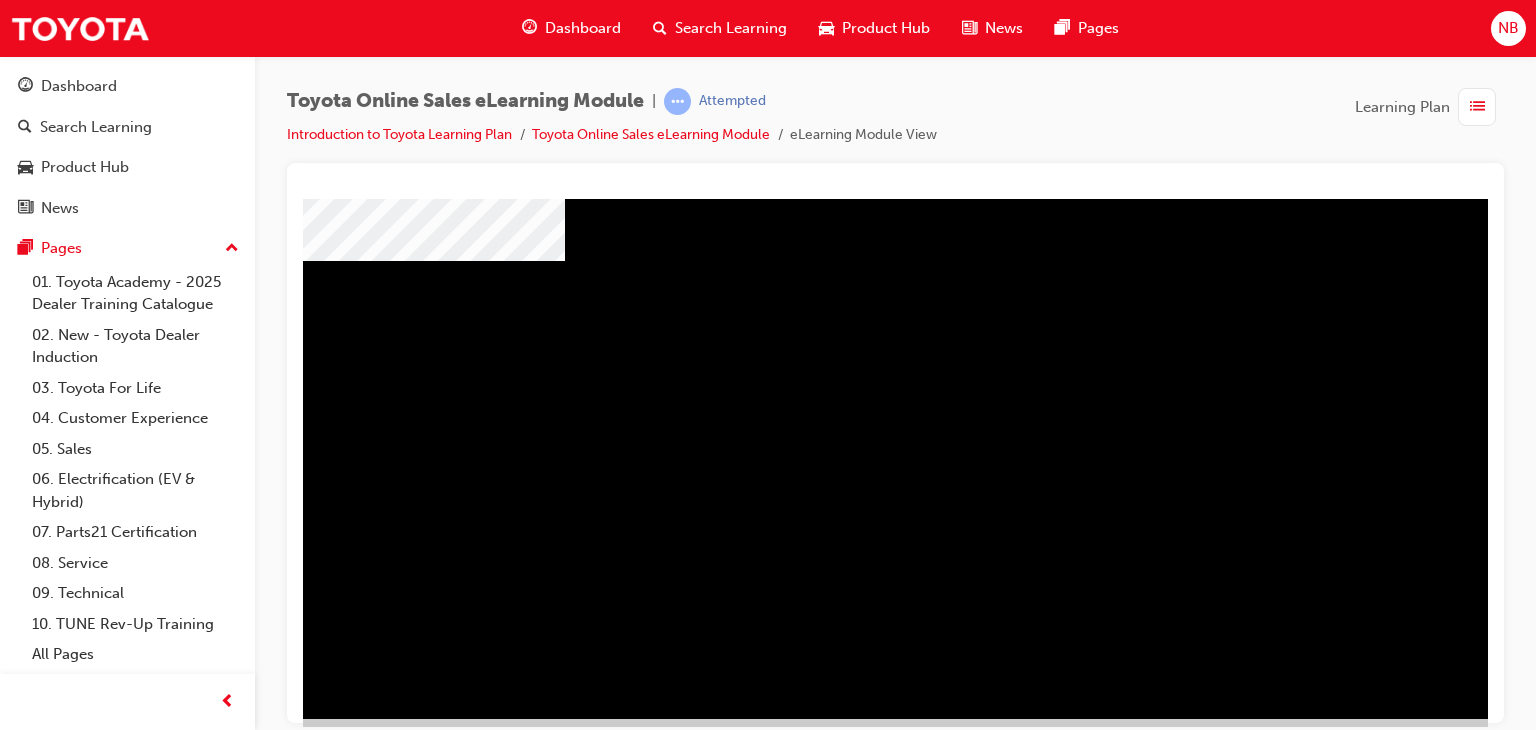 click at bounding box center [392, 1454] 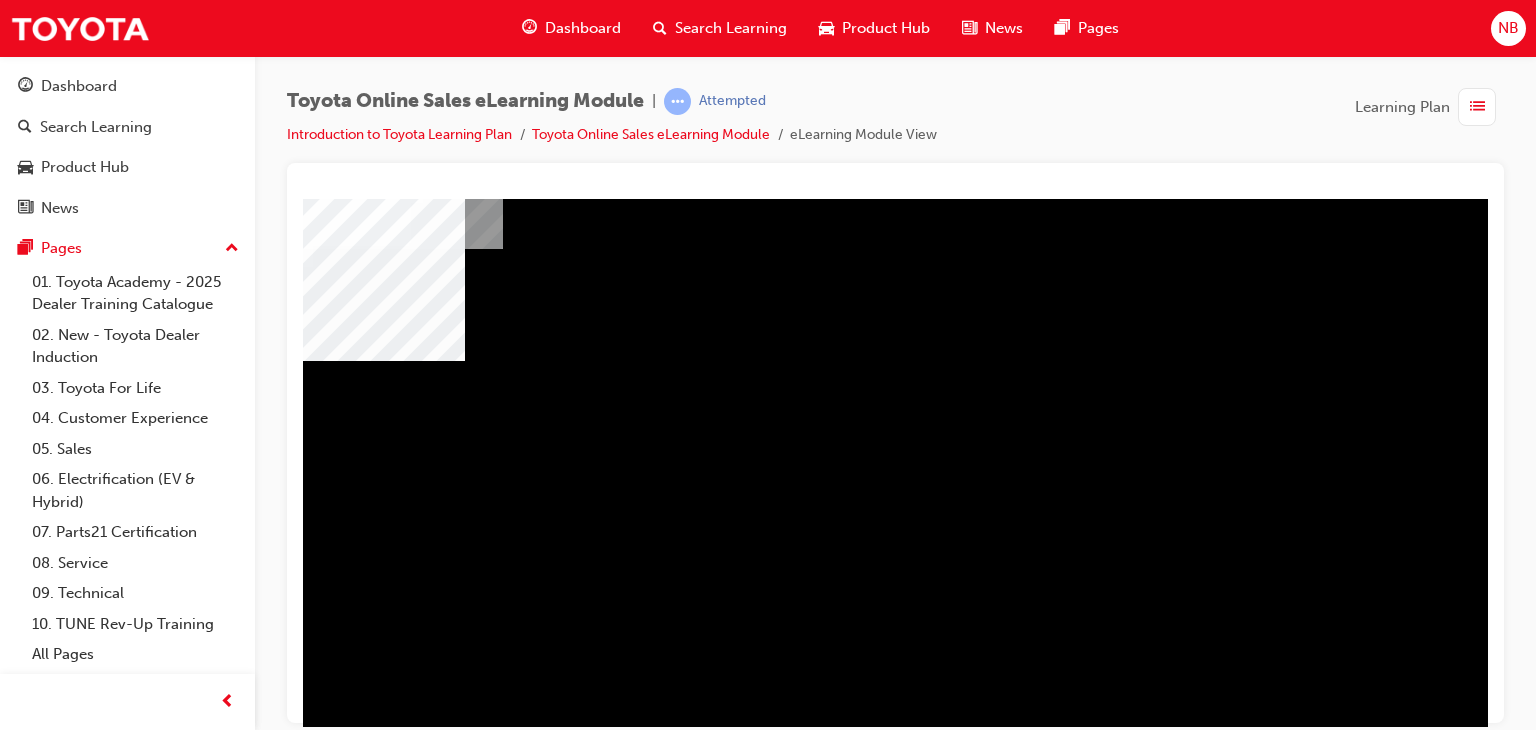 scroll, scrollTop: 100, scrollLeft: 190, axis: both 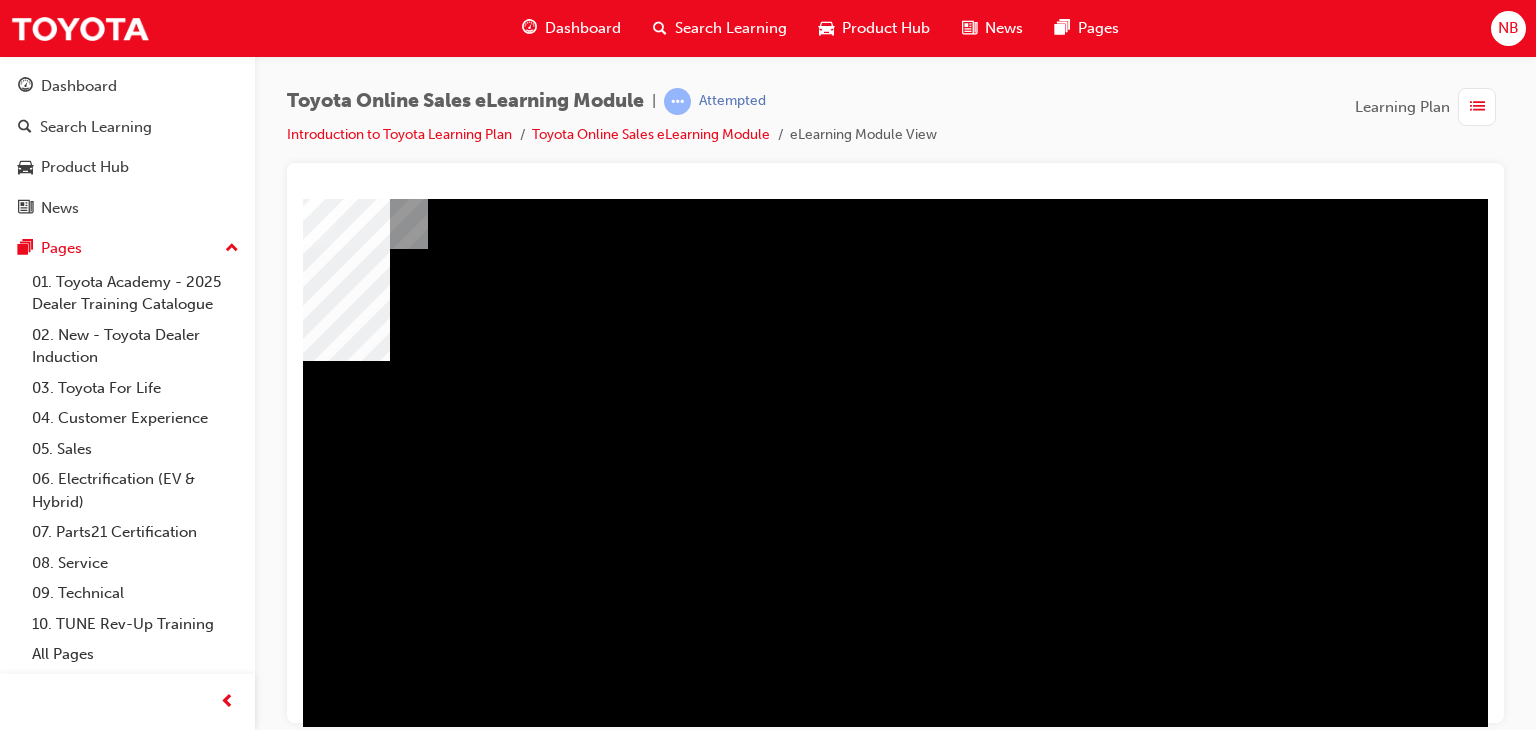 click at bounding box center (231, 1962) 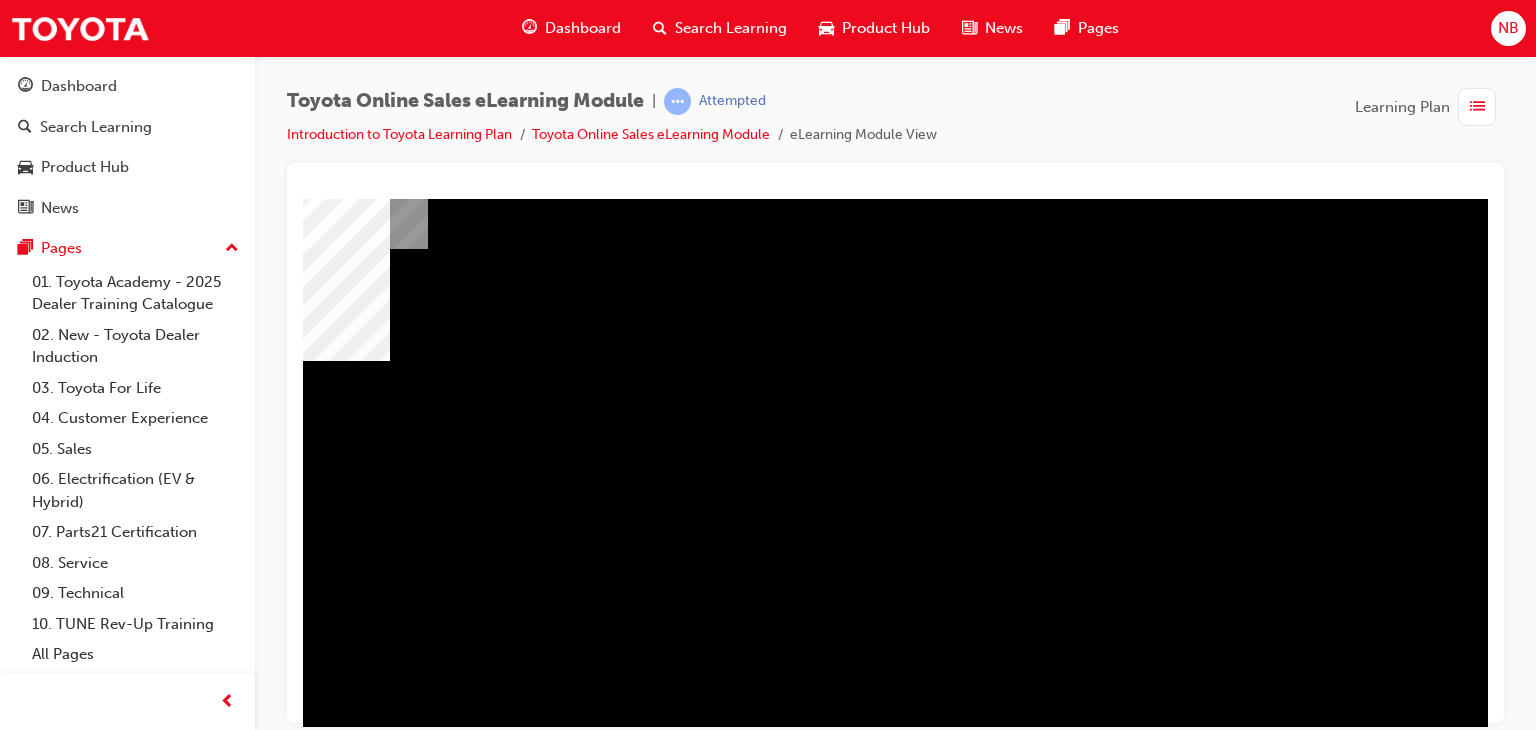click at bounding box center [259, 2167] 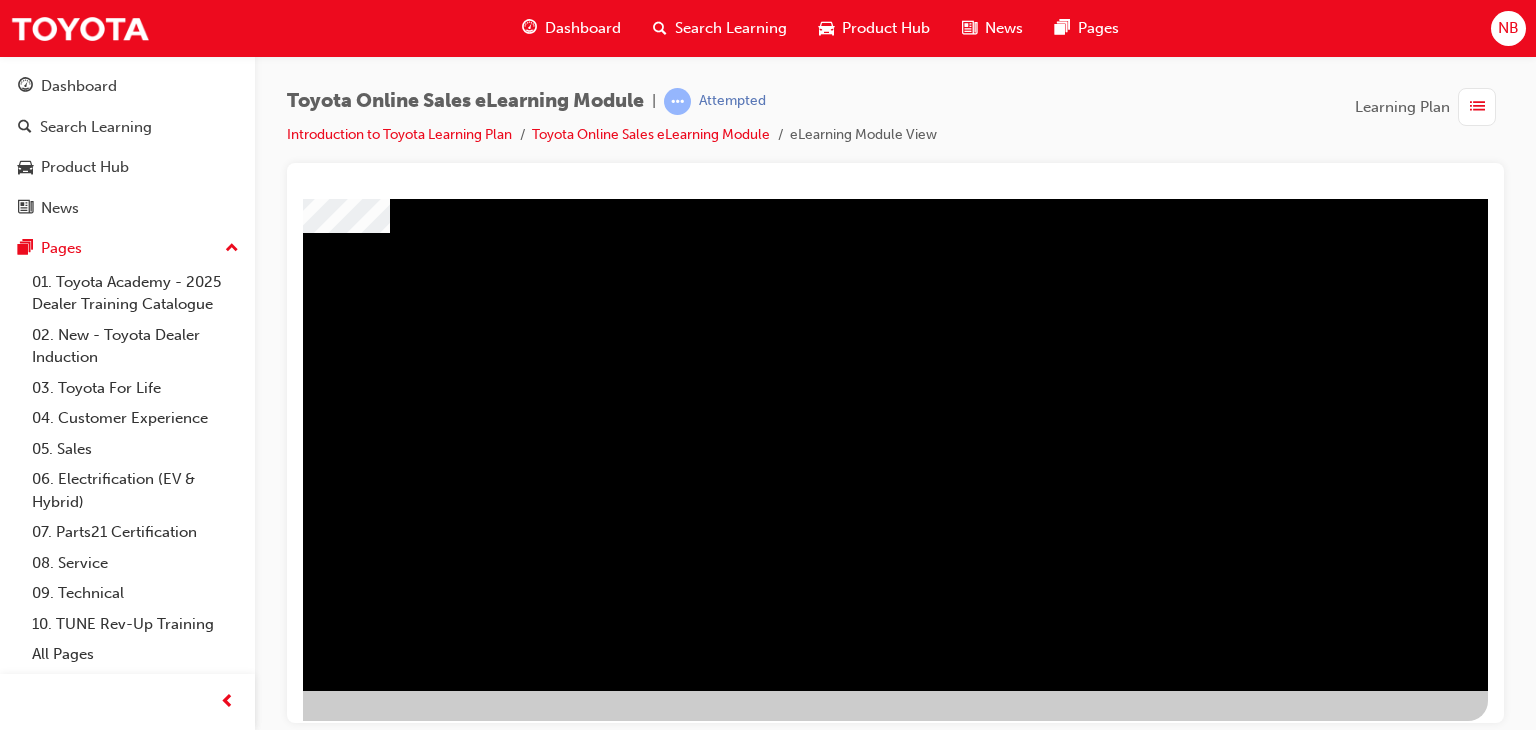 scroll, scrollTop: 237, scrollLeft: 190, axis: both 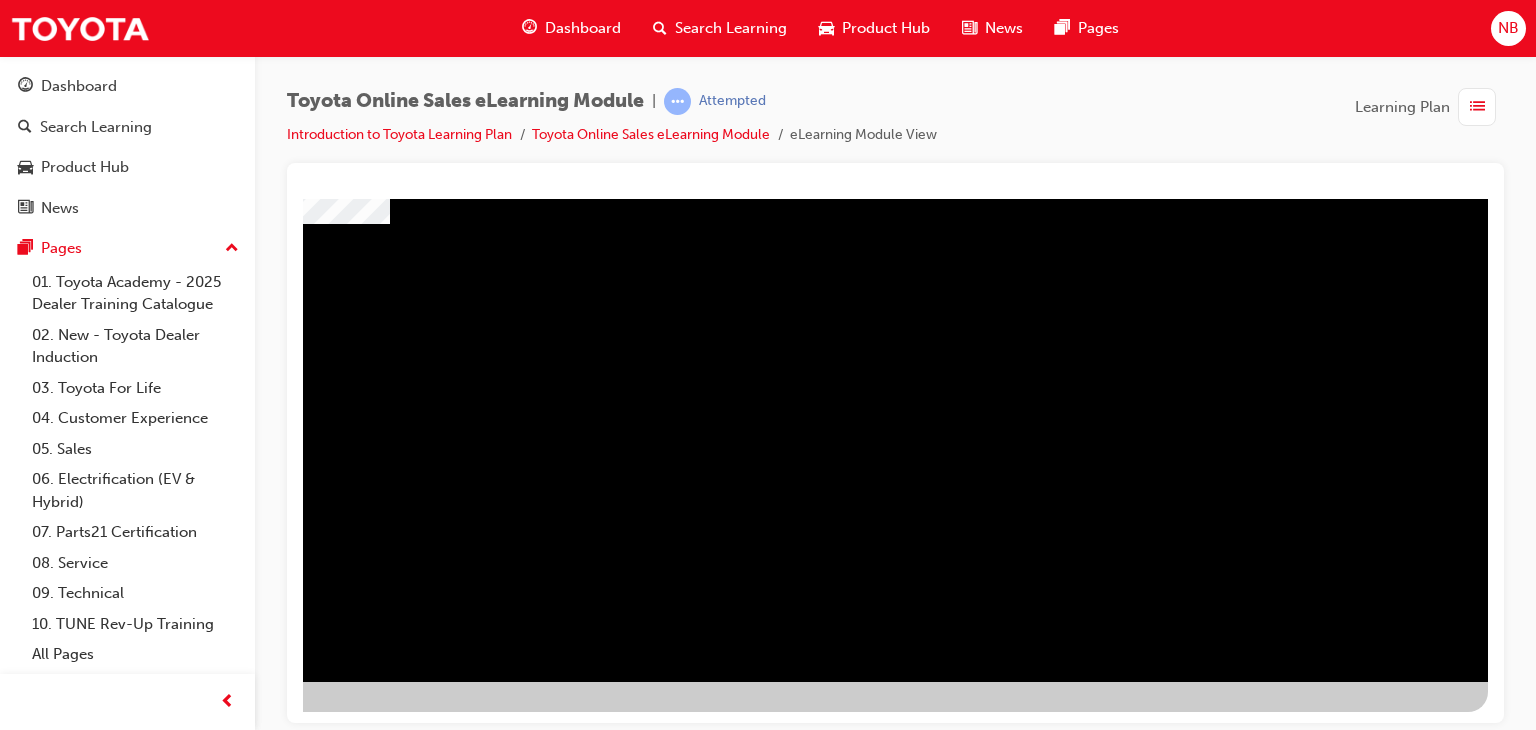 click at bounding box center [191, 2935] 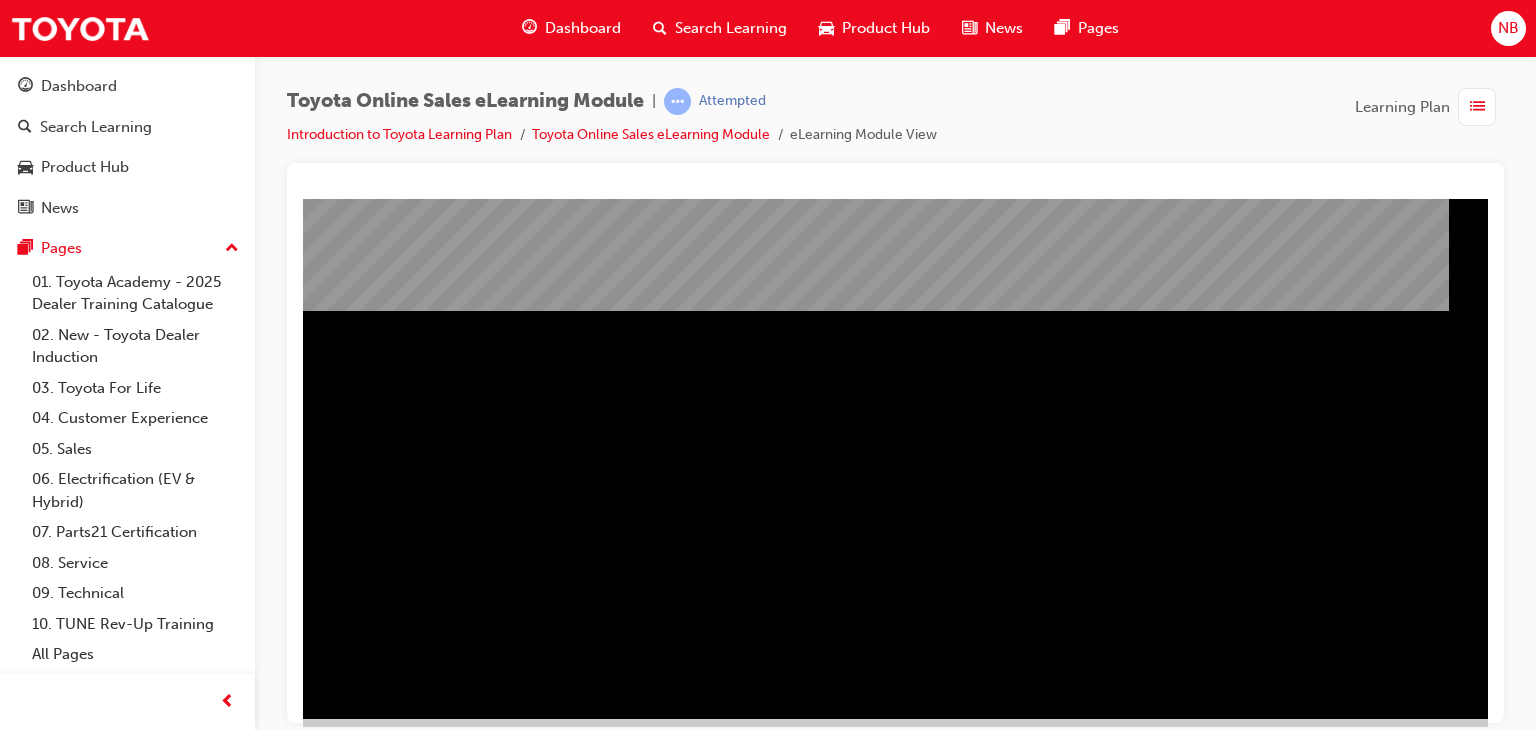 scroll, scrollTop: 200, scrollLeft: 80, axis: both 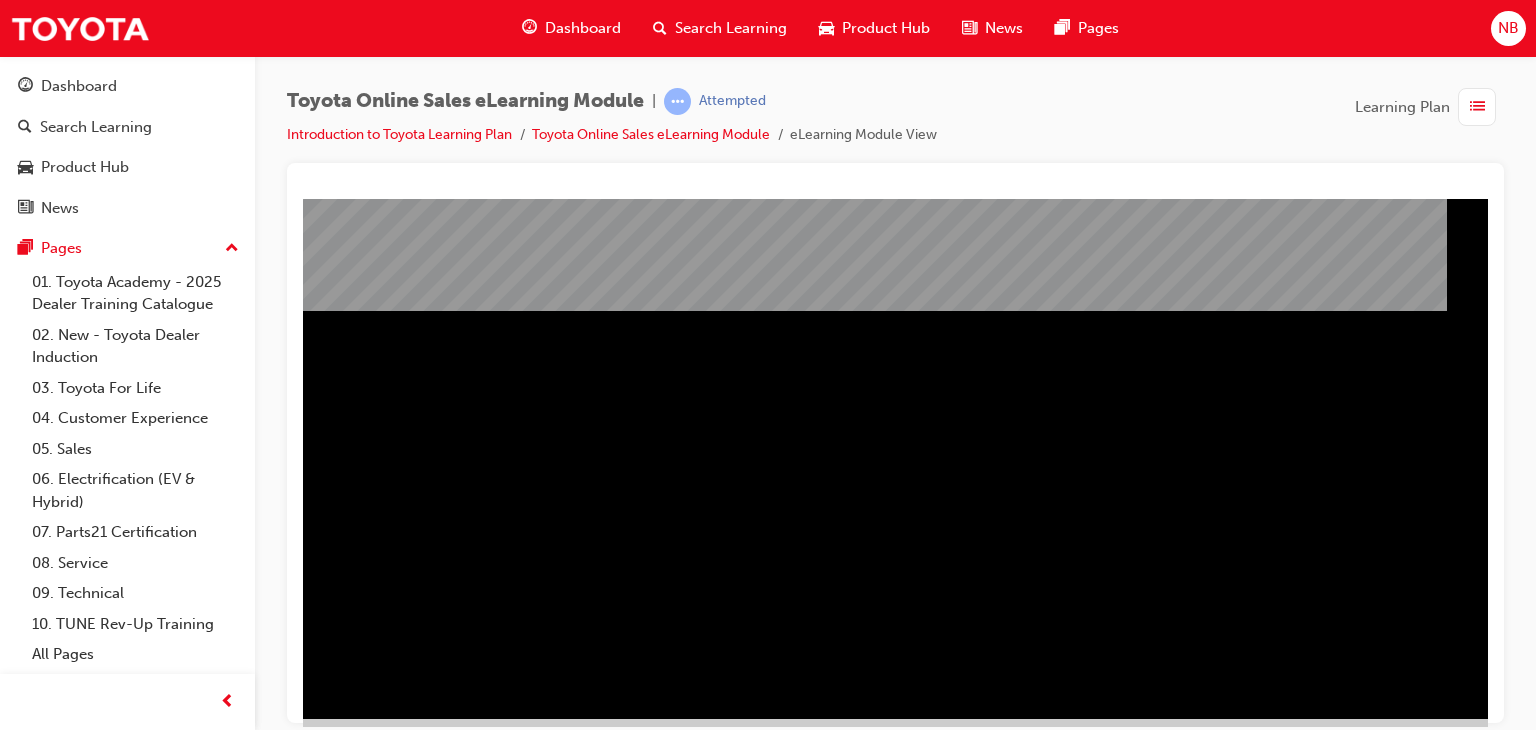 click at bounding box center [286, 1291] 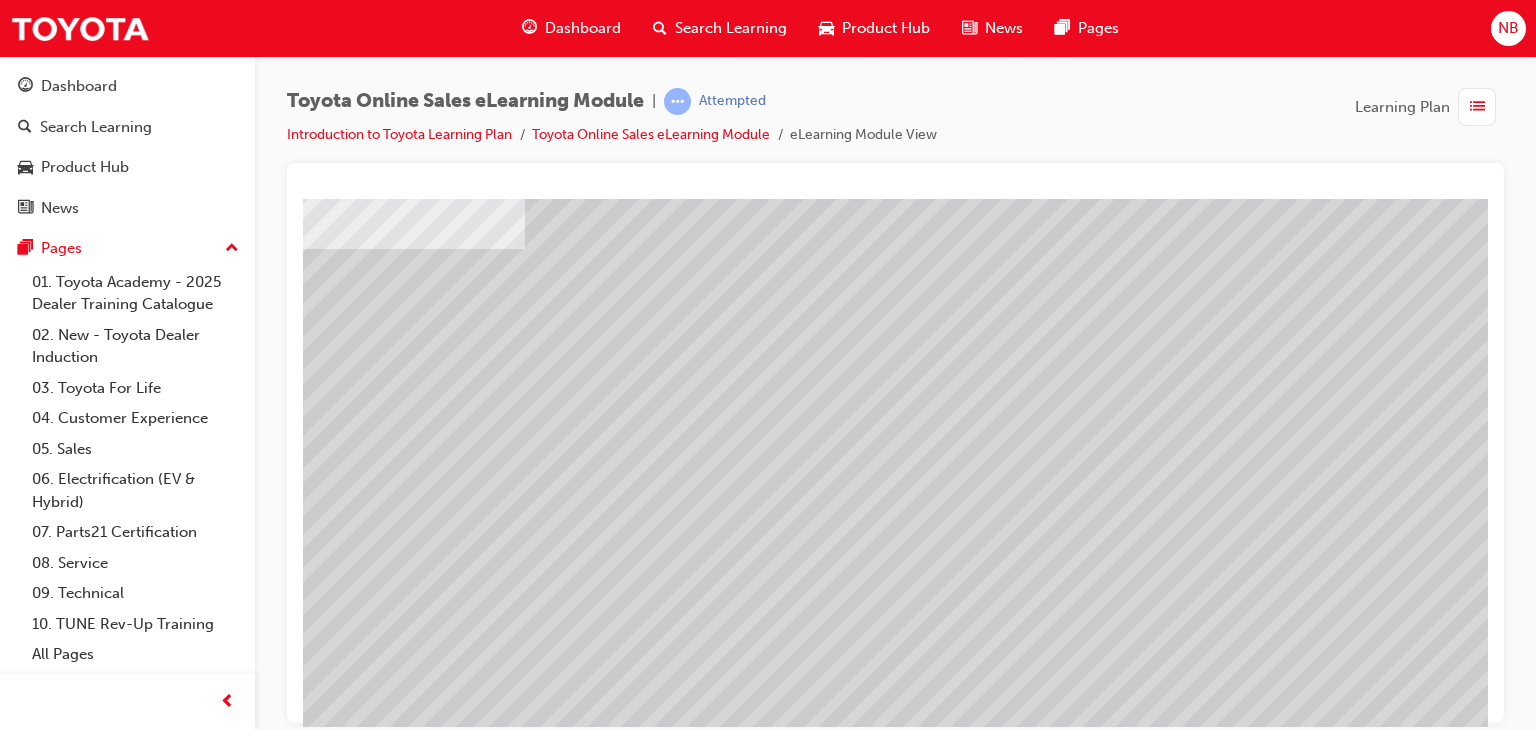 scroll, scrollTop: 100, scrollLeft: 80, axis: both 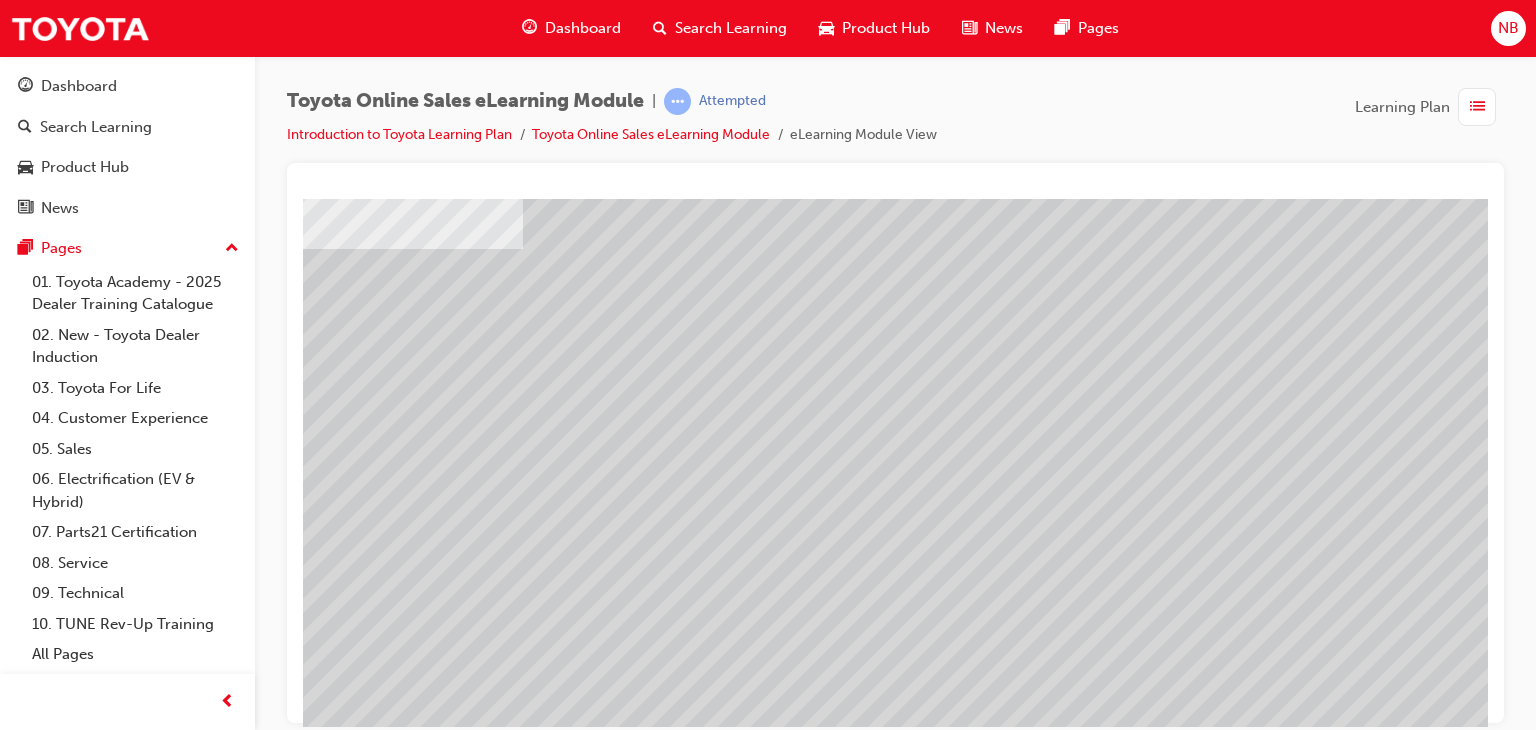 click at bounding box center [413, 3680] 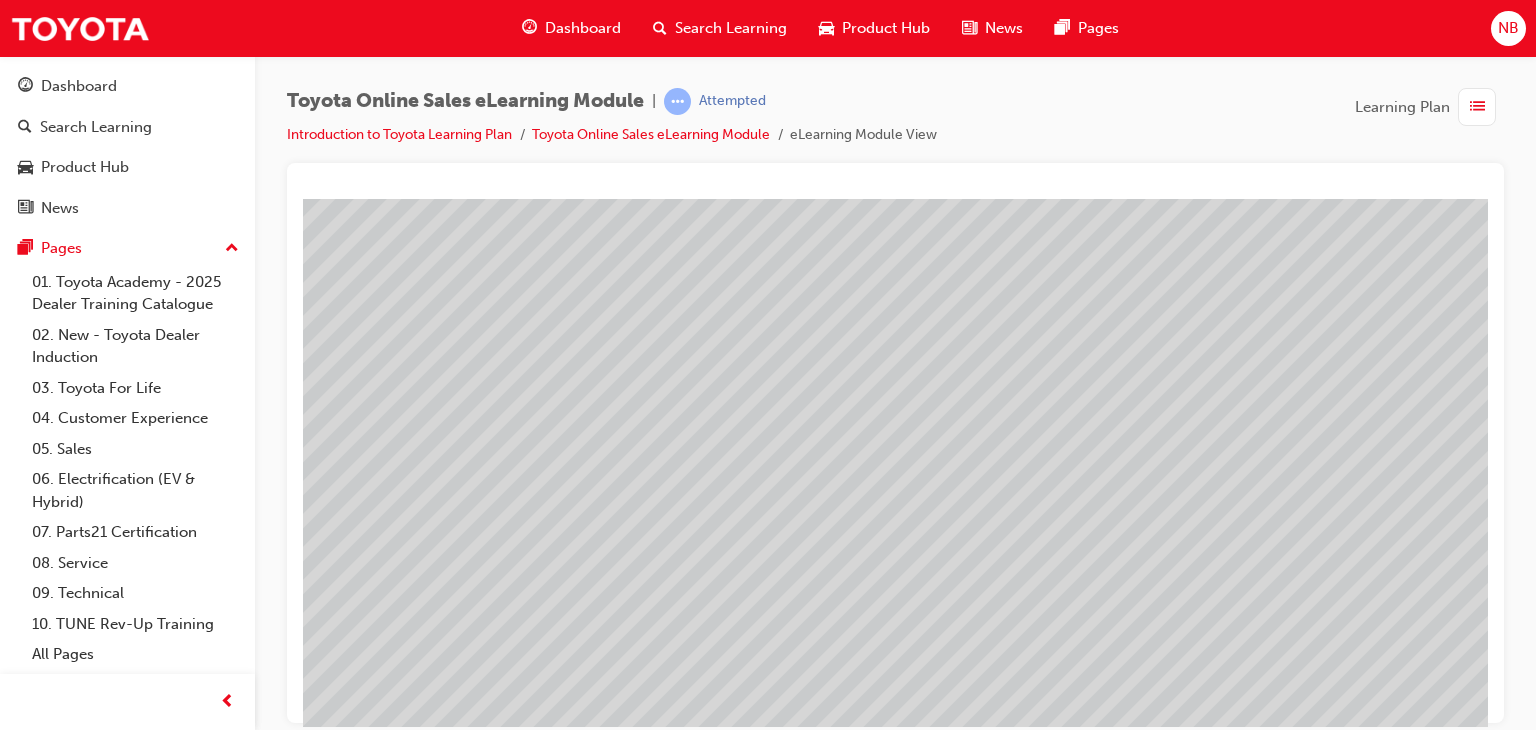 scroll, scrollTop: 200, scrollLeft: 80, axis: both 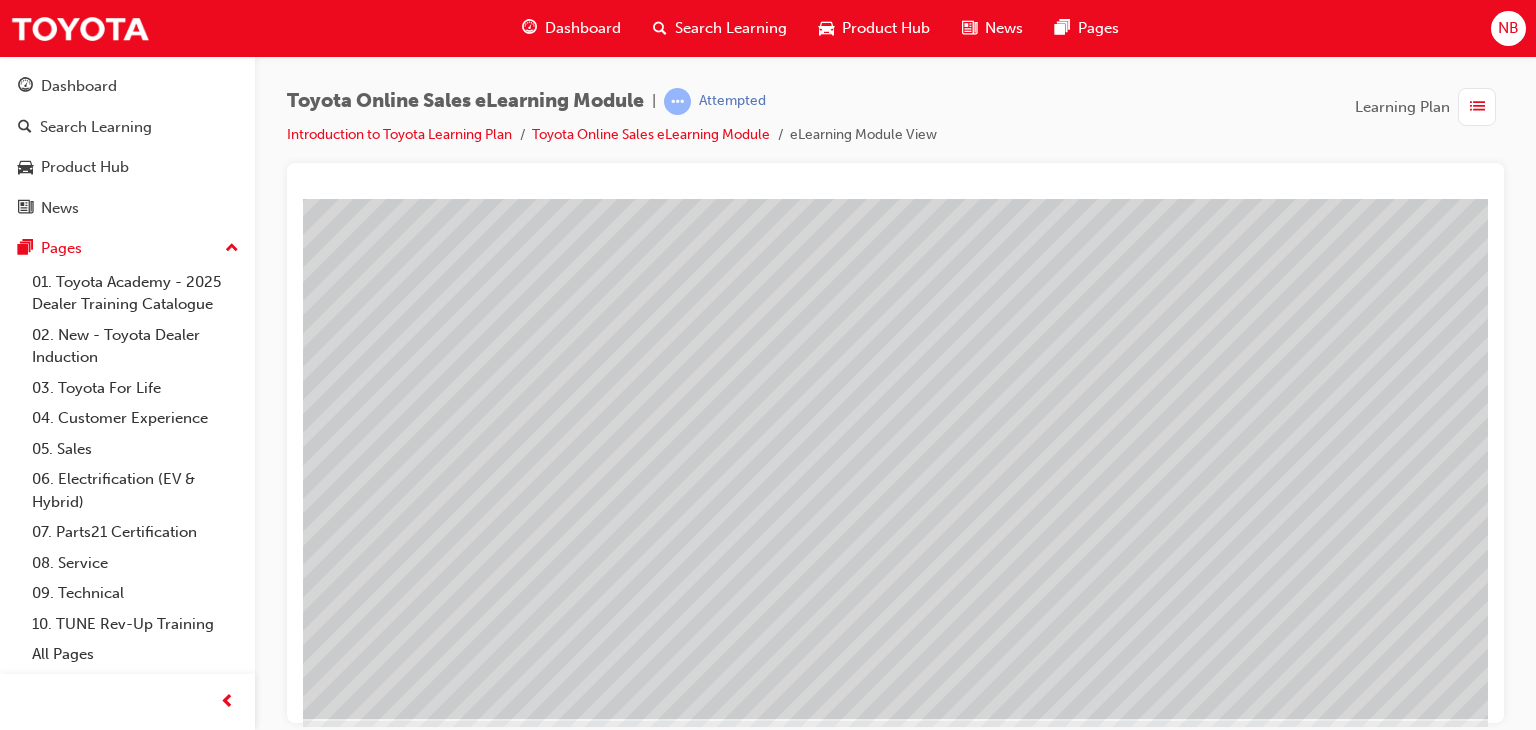 click at bounding box center [413, 3130] 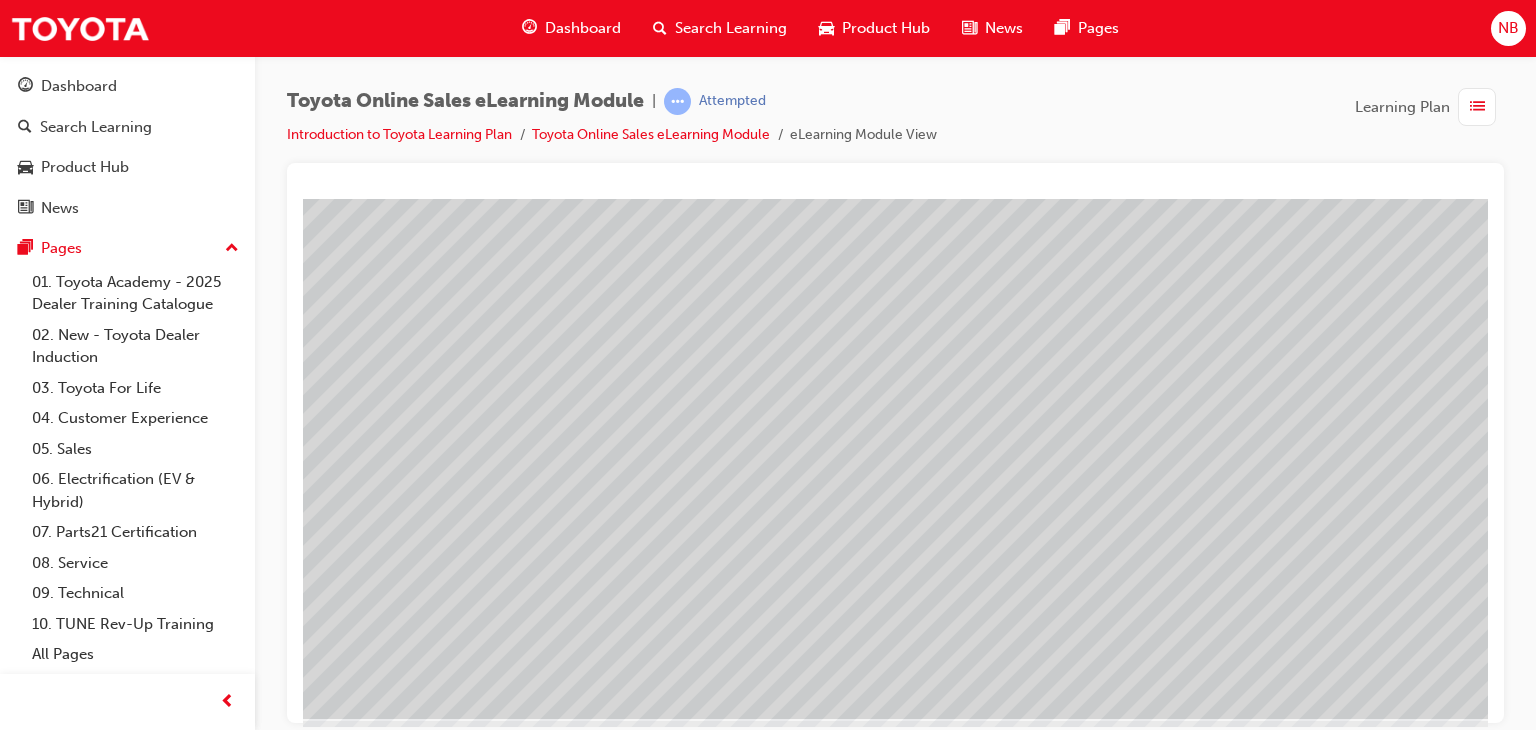 scroll, scrollTop: 200, scrollLeft: 190, axis: both 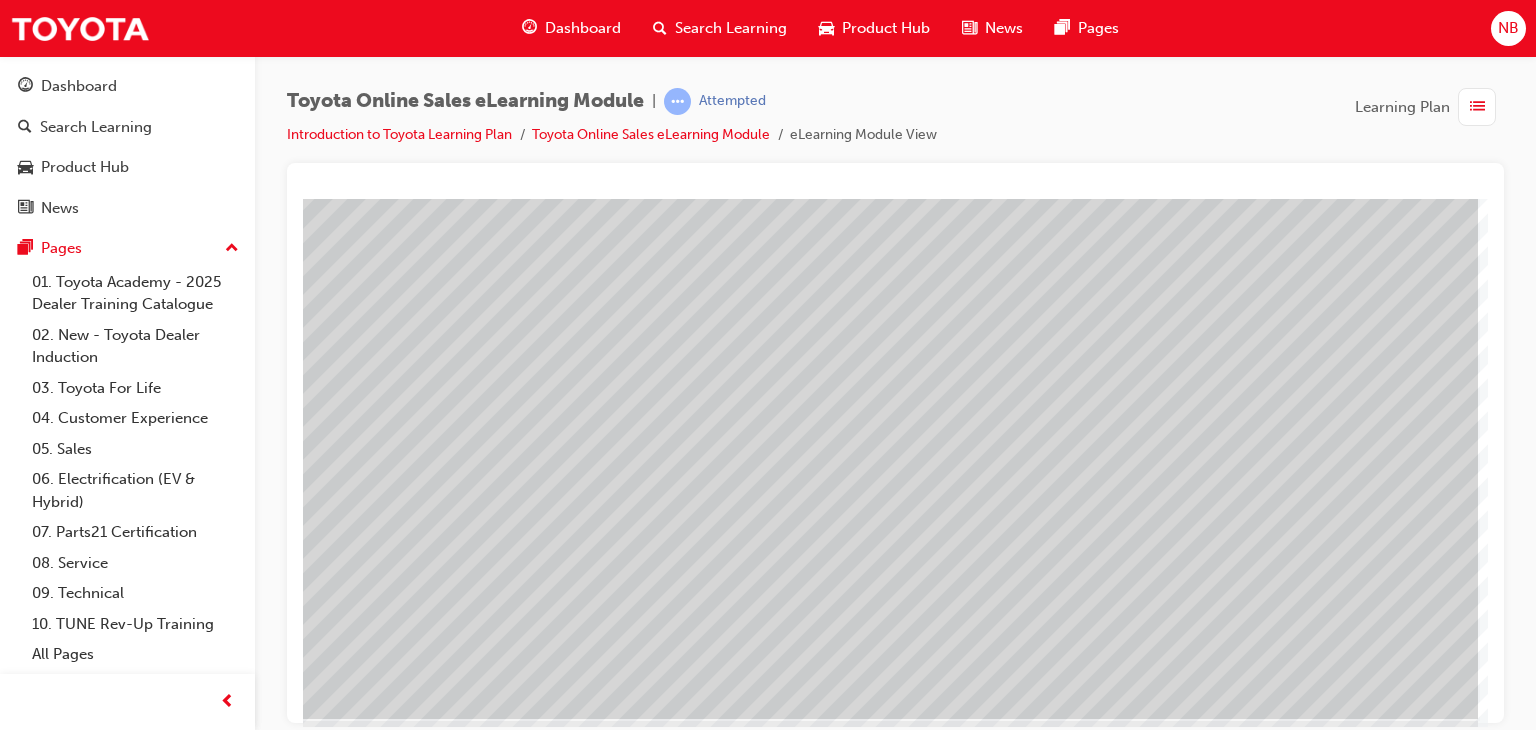 click at bounding box center [308, 2680] 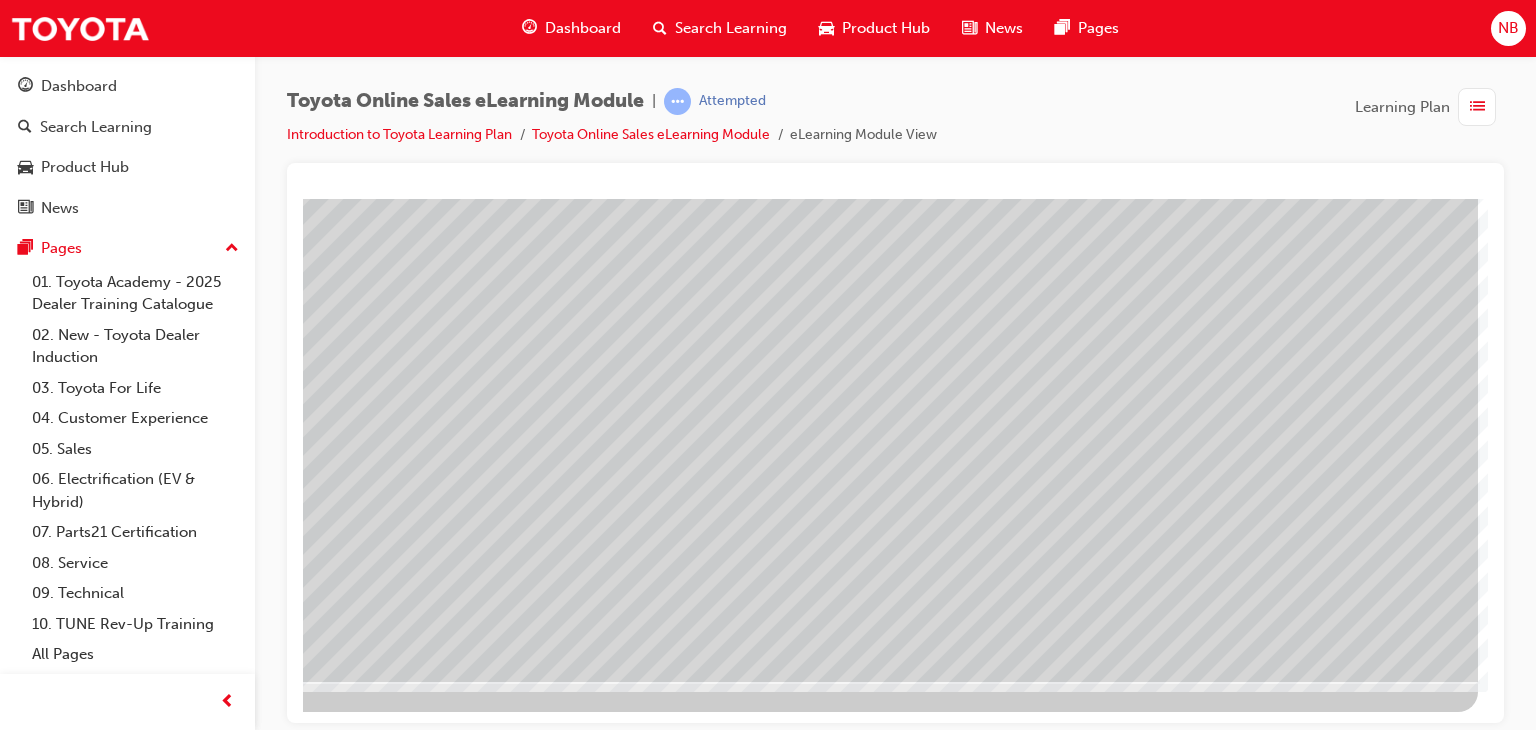 scroll, scrollTop: 237, scrollLeft: 190, axis: both 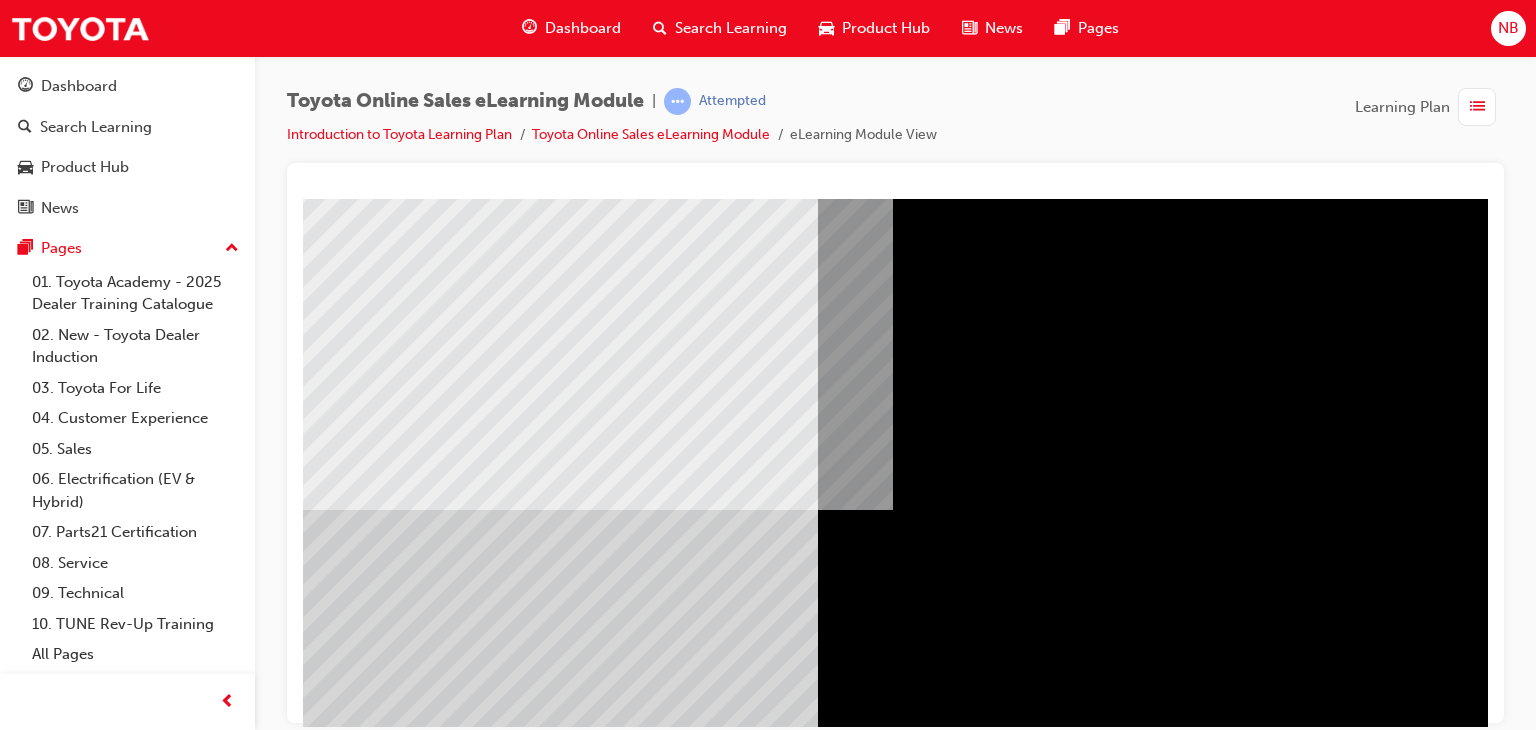 drag, startPoint x: 620, startPoint y: 695, endPoint x: 639, endPoint y: 697, distance: 19.104973 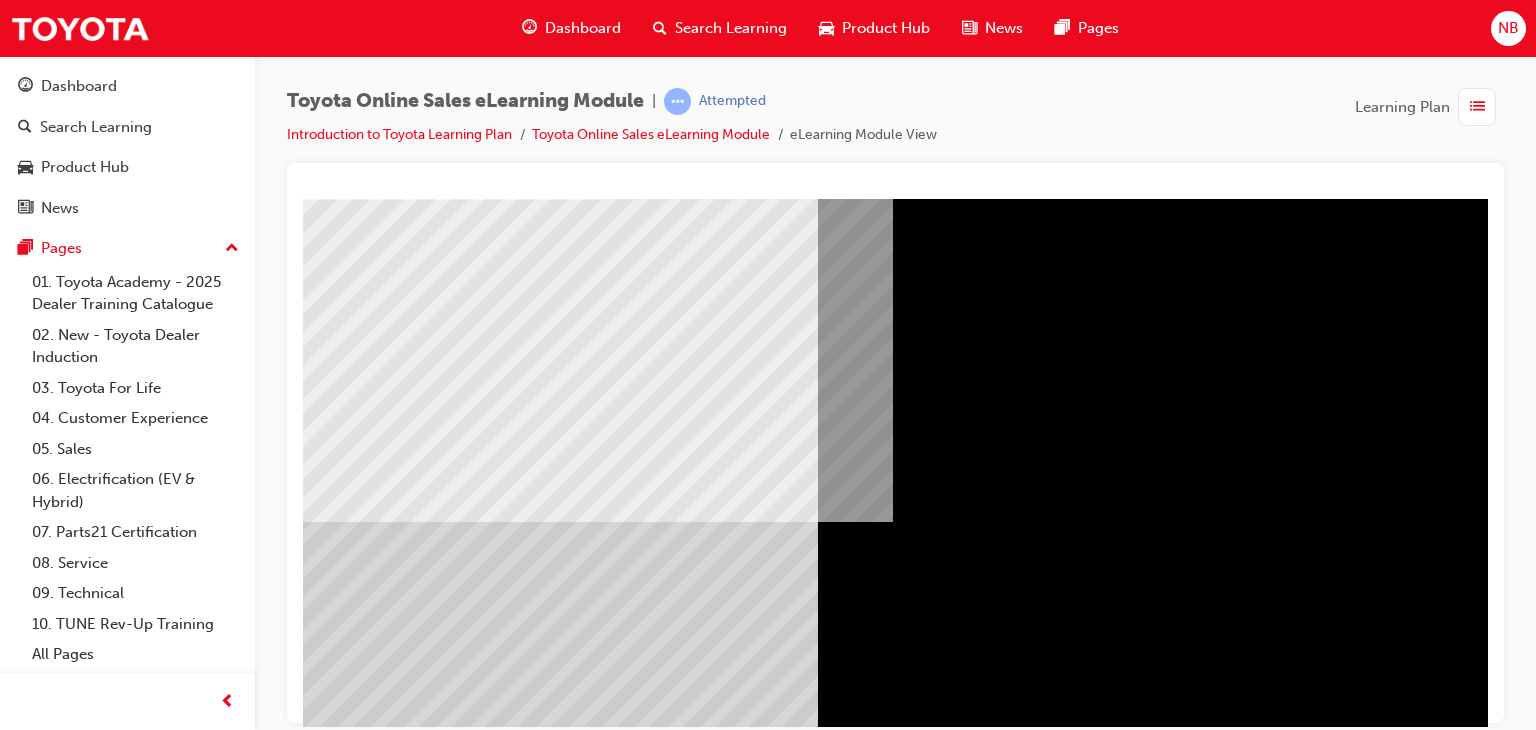 scroll, scrollTop: 148, scrollLeft: 0, axis: vertical 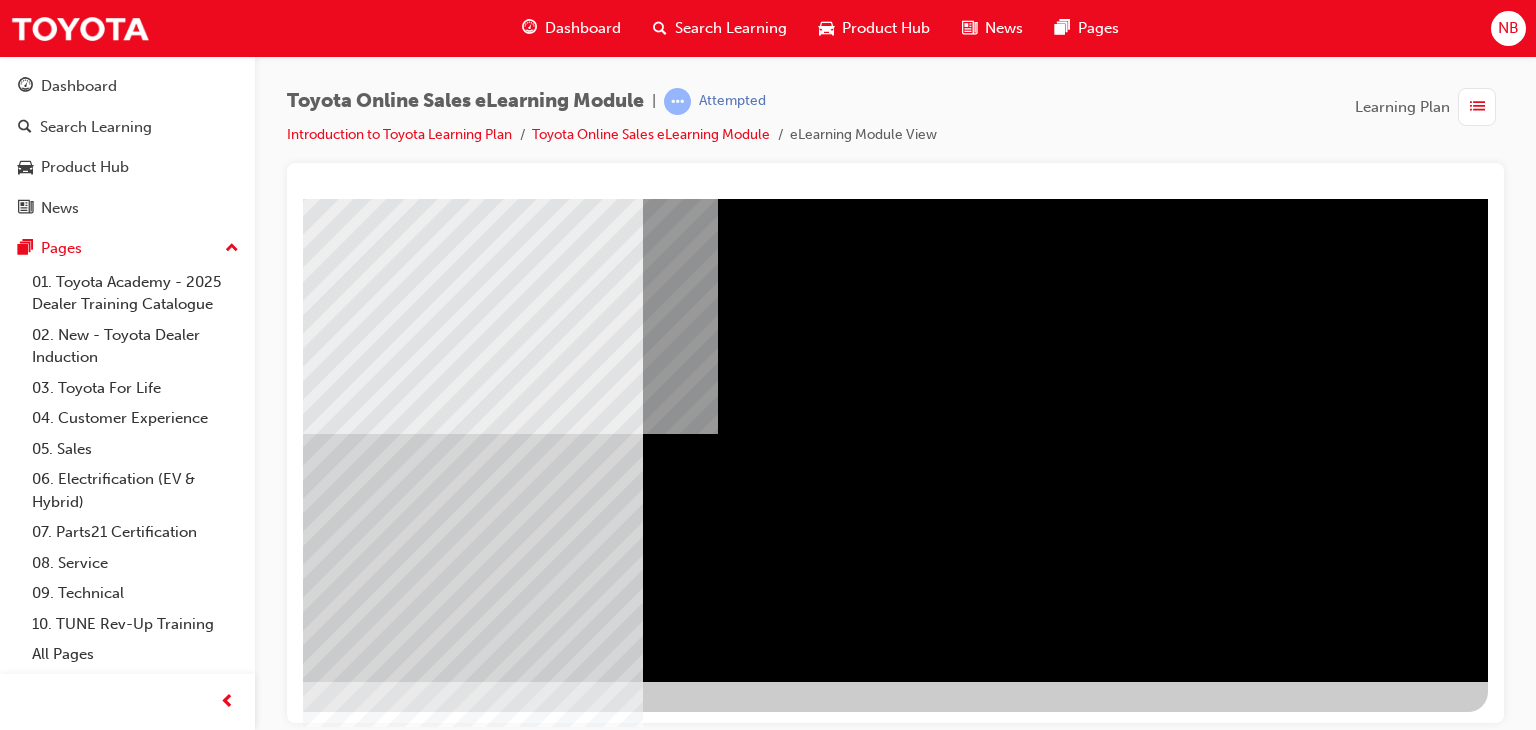 click at bounding box center (191, 2025) 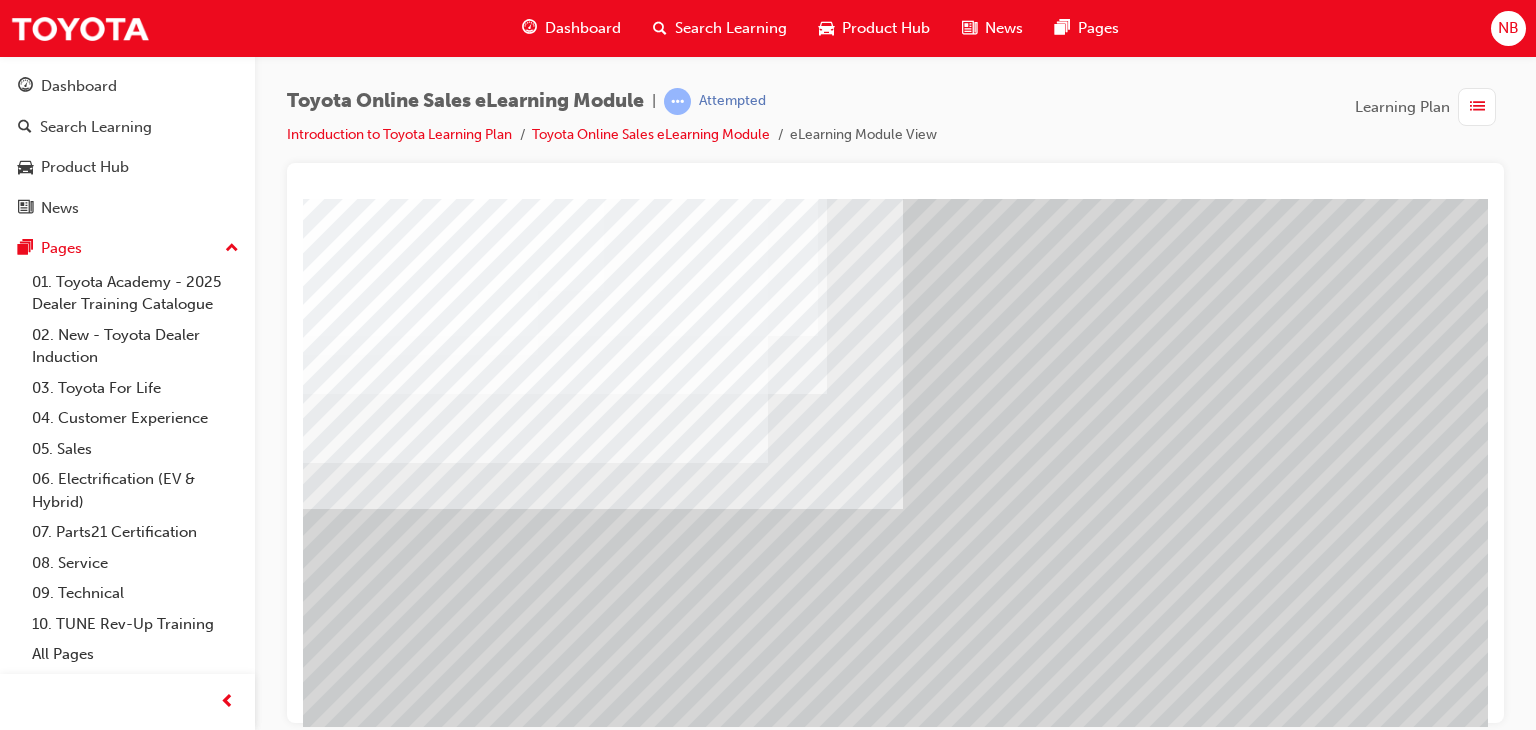 scroll, scrollTop: 100, scrollLeft: 0, axis: vertical 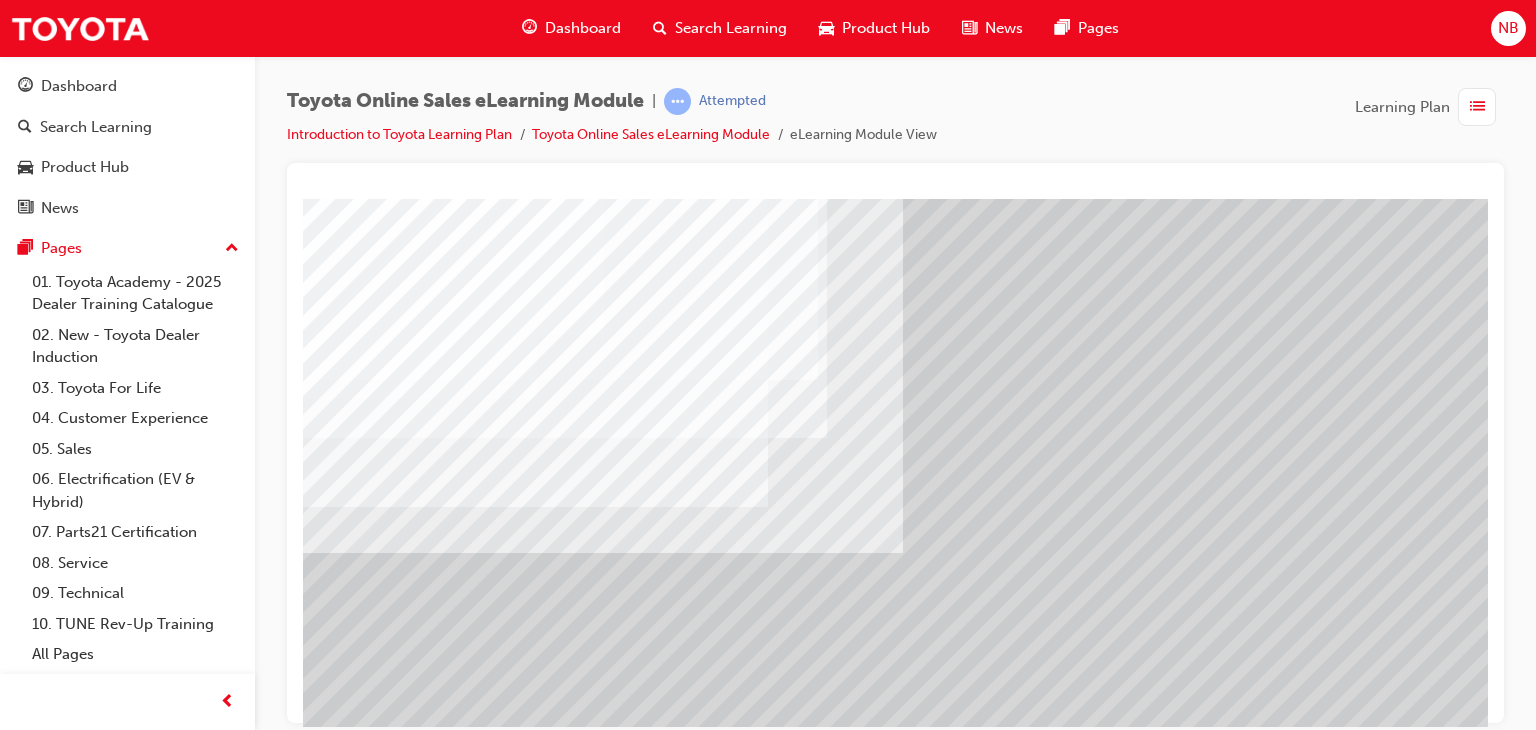 click at bounding box center [328, 5410] 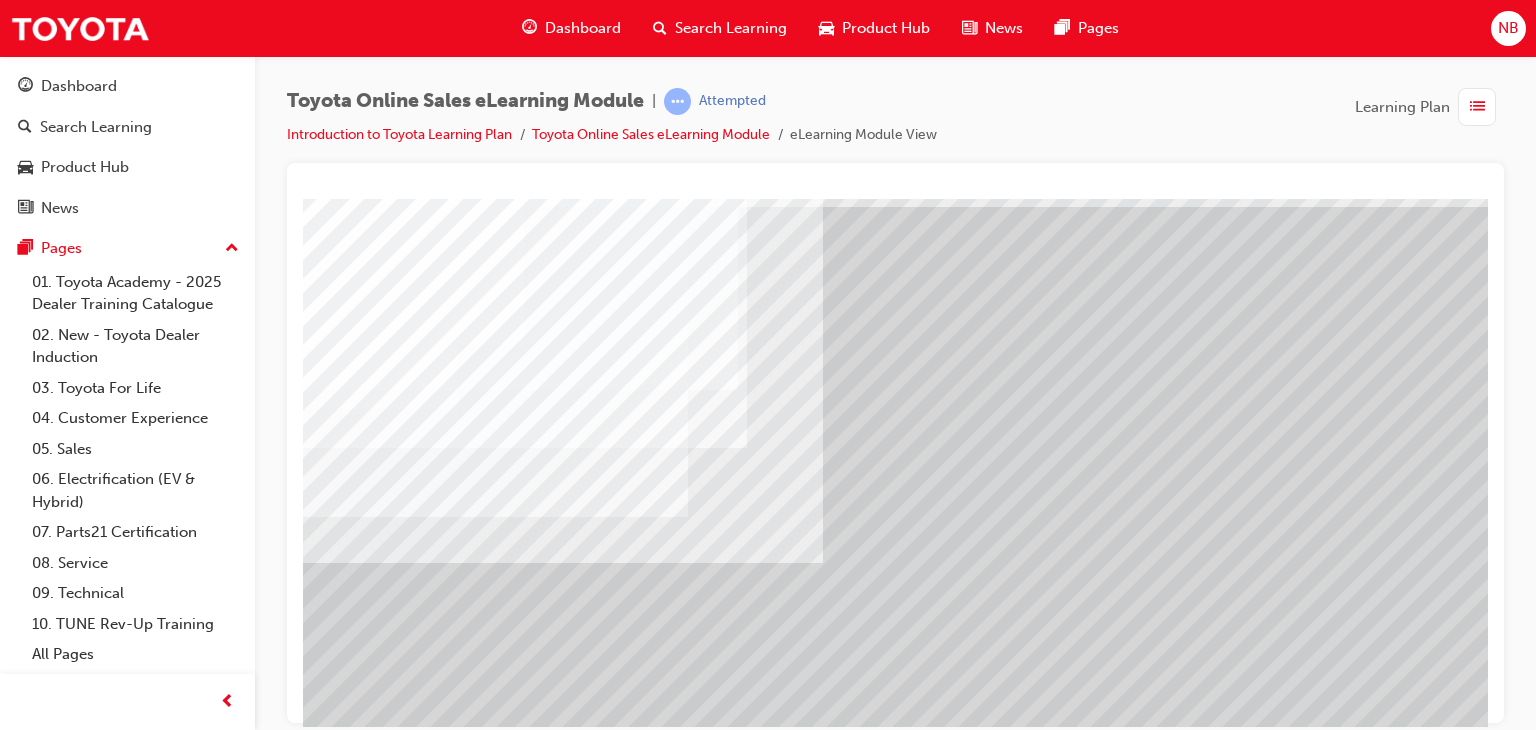 scroll, scrollTop: 137, scrollLeft: 80, axis: both 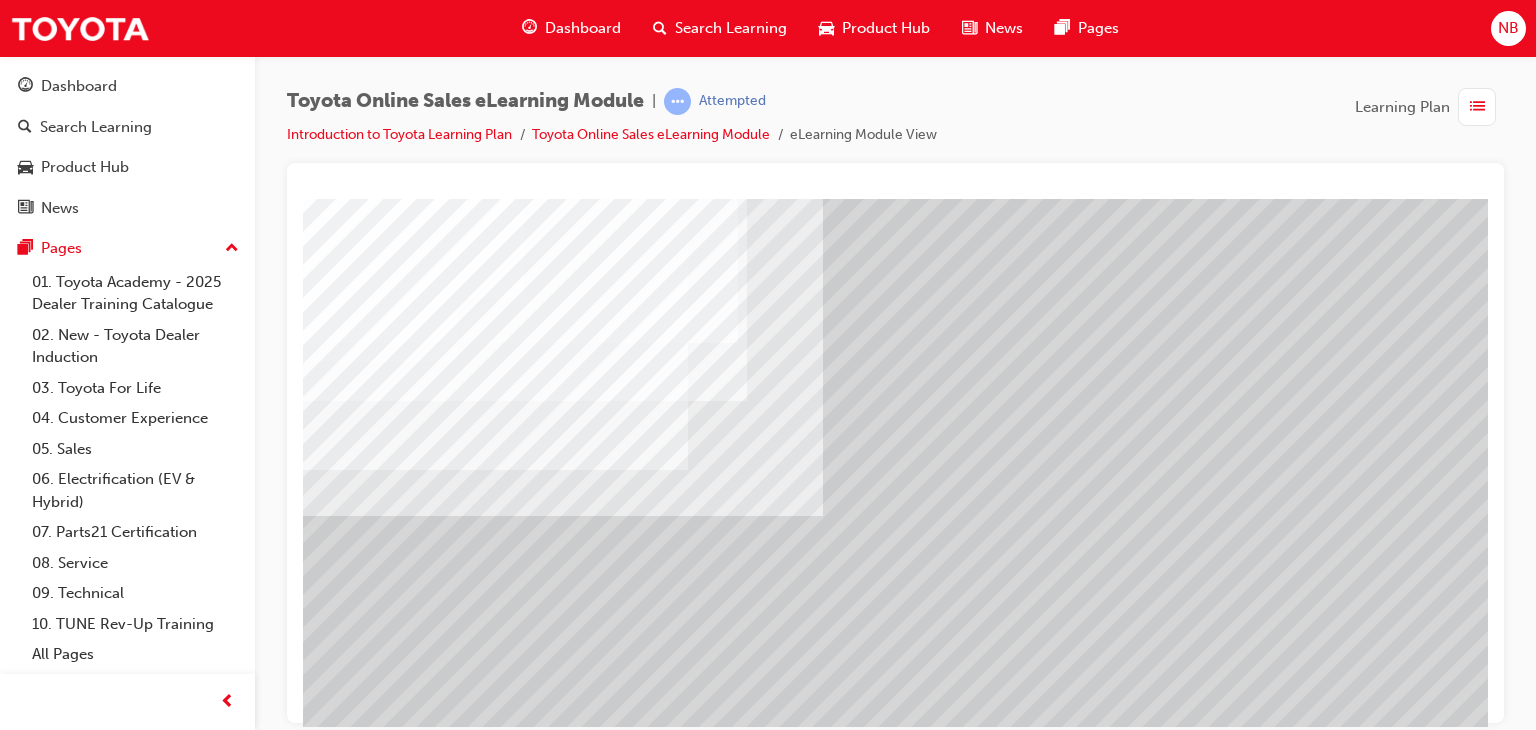 click at bounding box center (248, 5423) 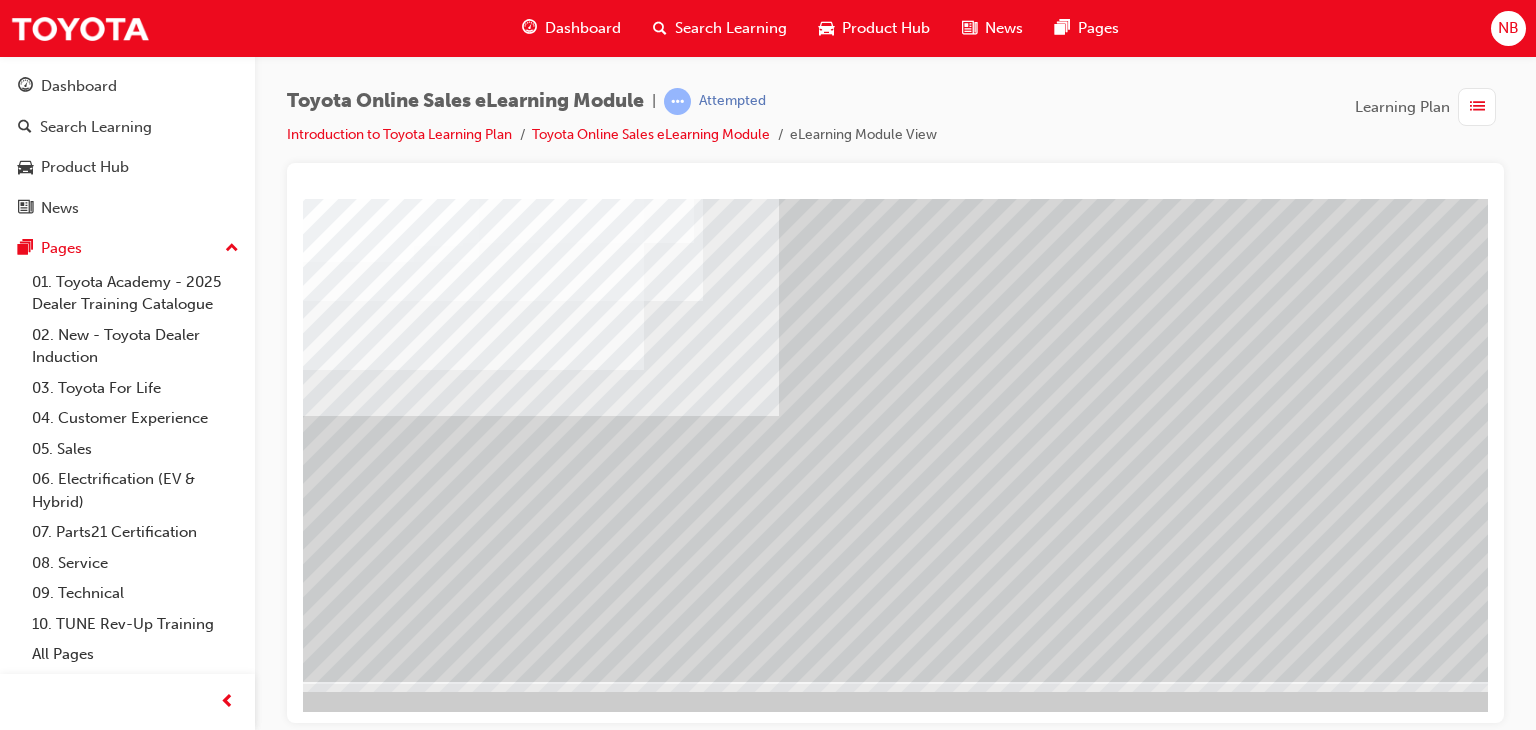 scroll, scrollTop: 237, scrollLeft: 190, axis: both 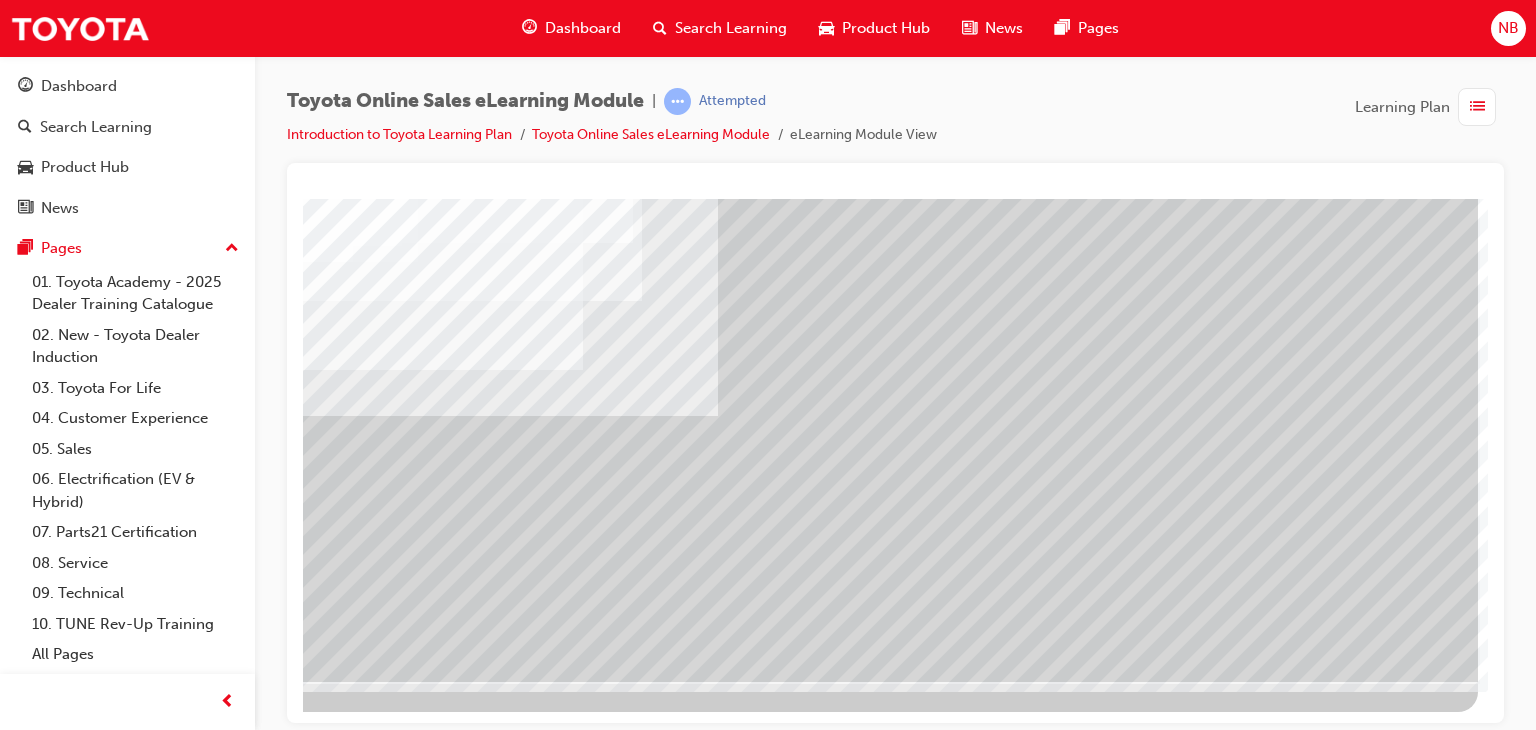 click at bounding box center [181, 3077] 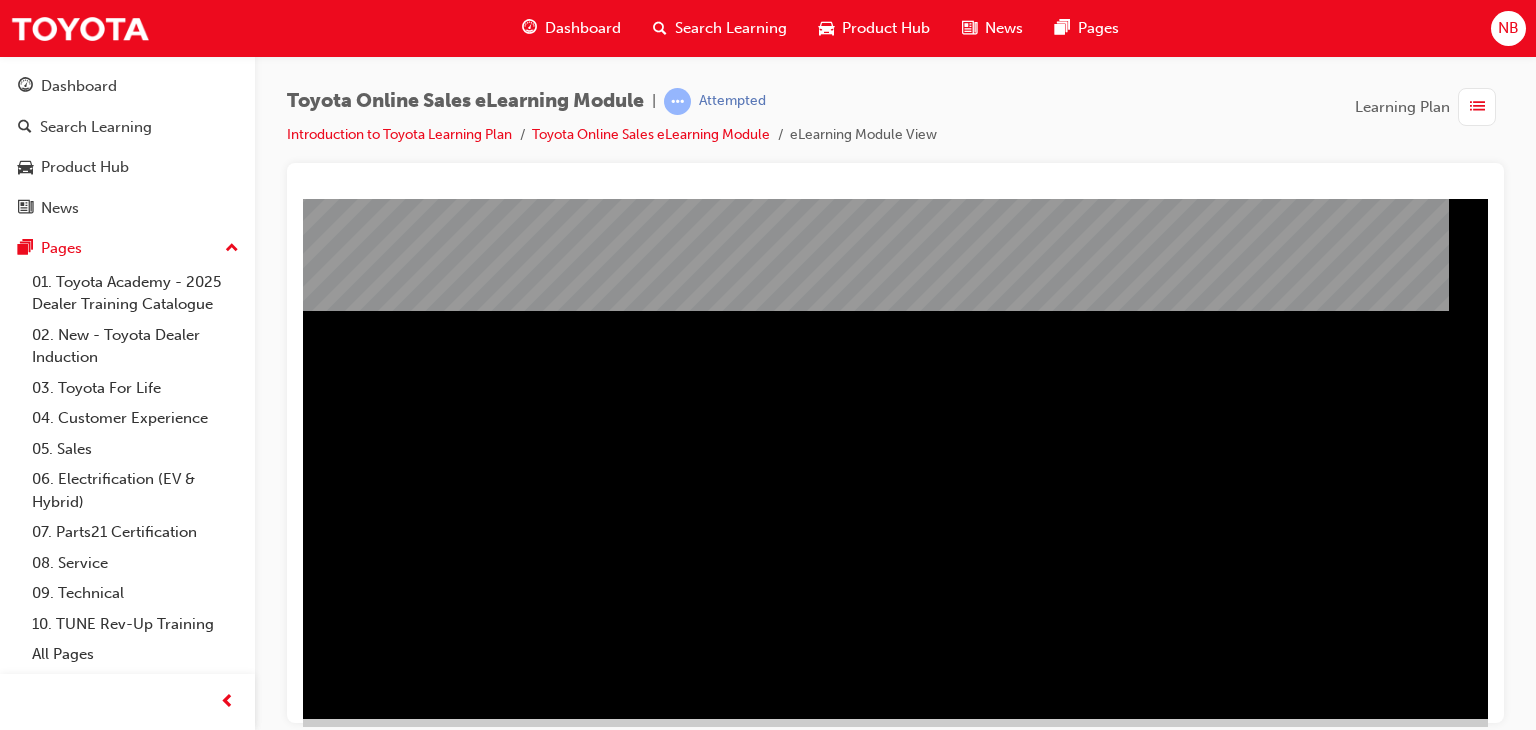 scroll, scrollTop: 200, scrollLeft: 80, axis: both 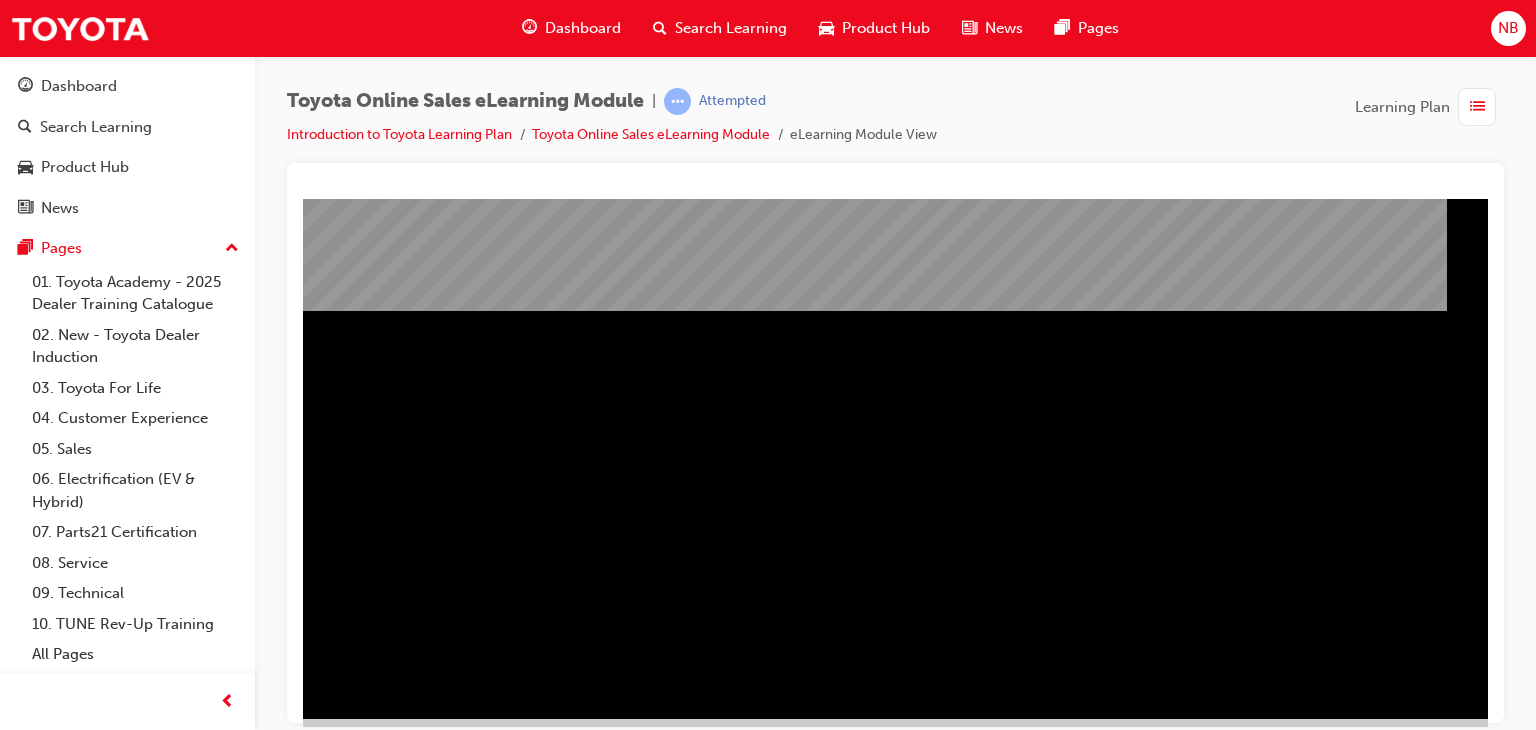 click at bounding box center [286, 1144] 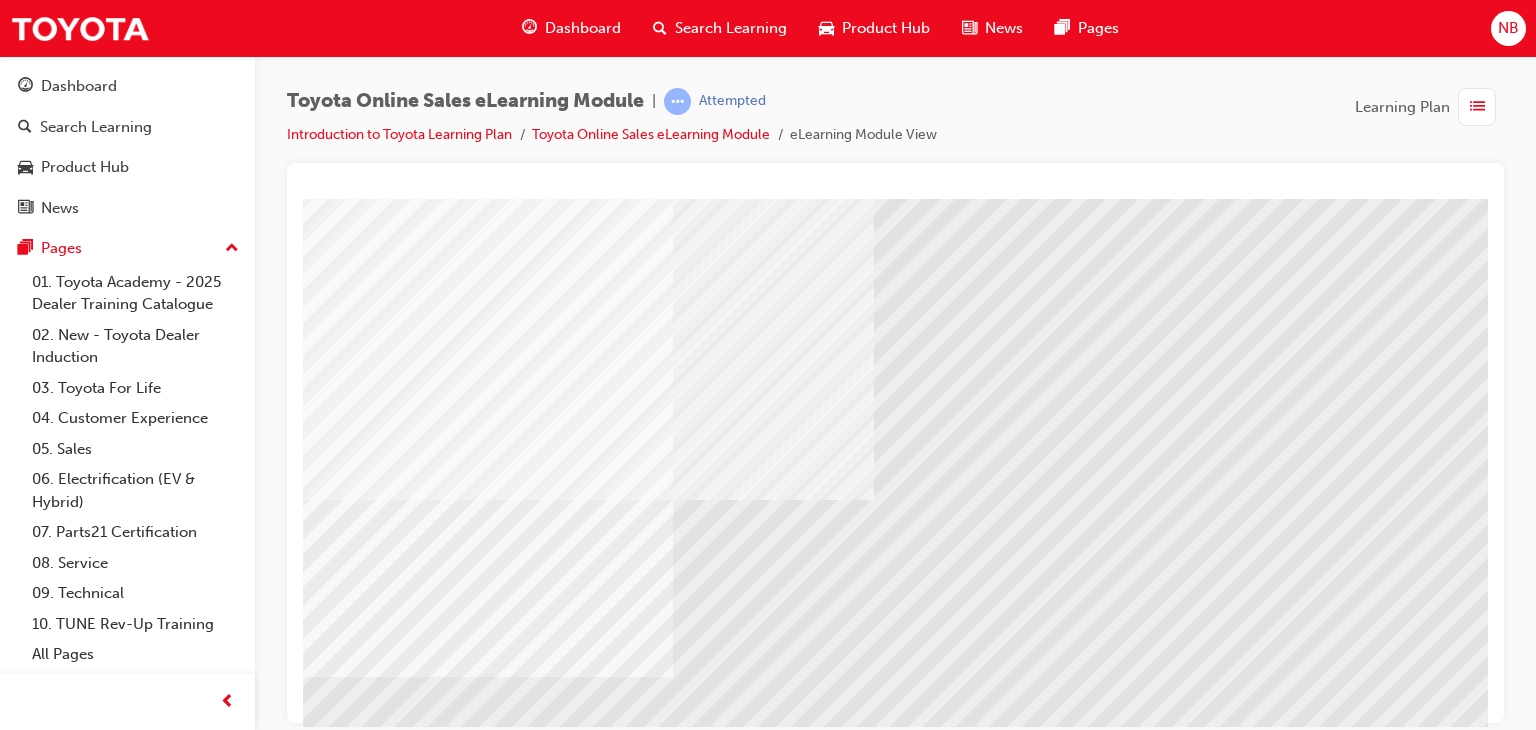 scroll, scrollTop: 200, scrollLeft: 0, axis: vertical 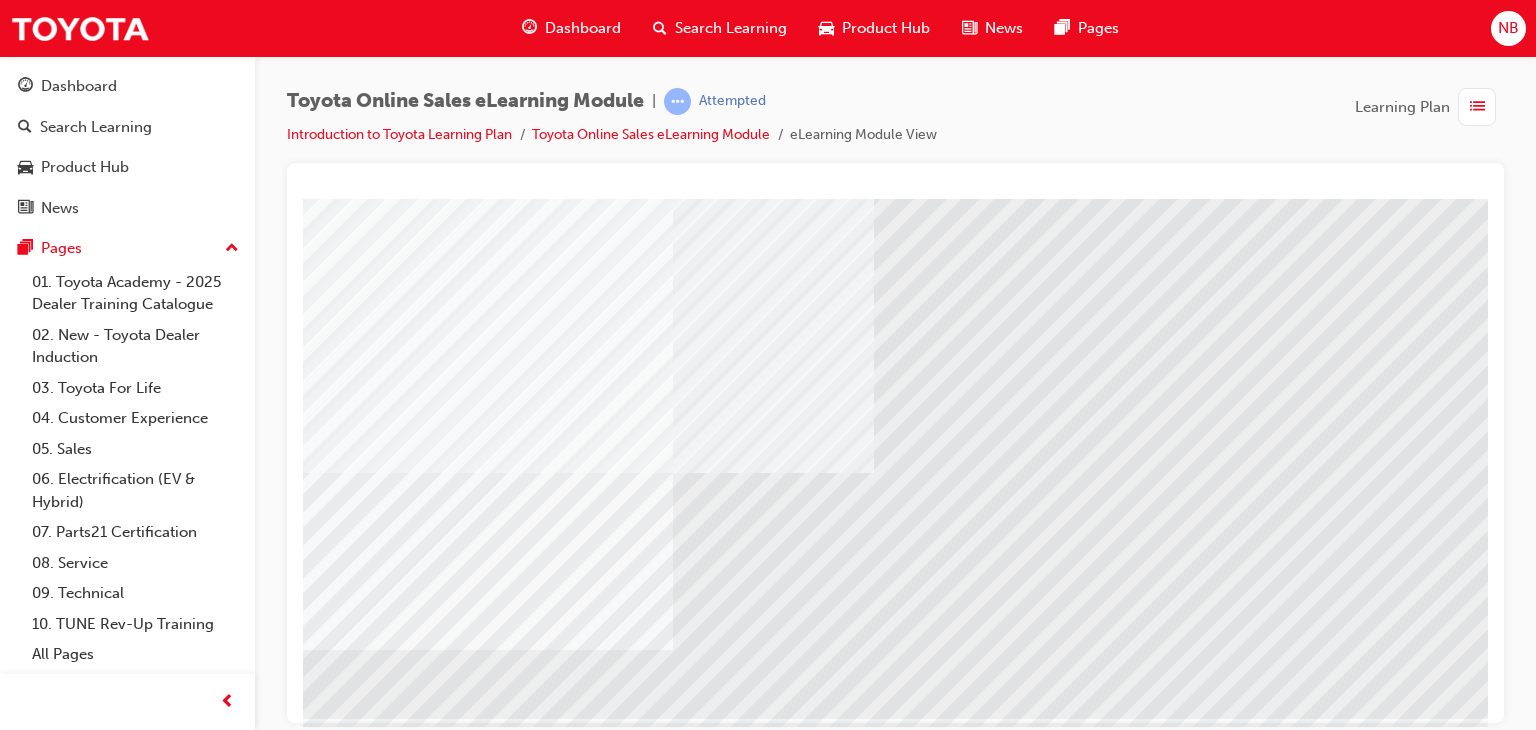 click at bounding box center [373, 4637] 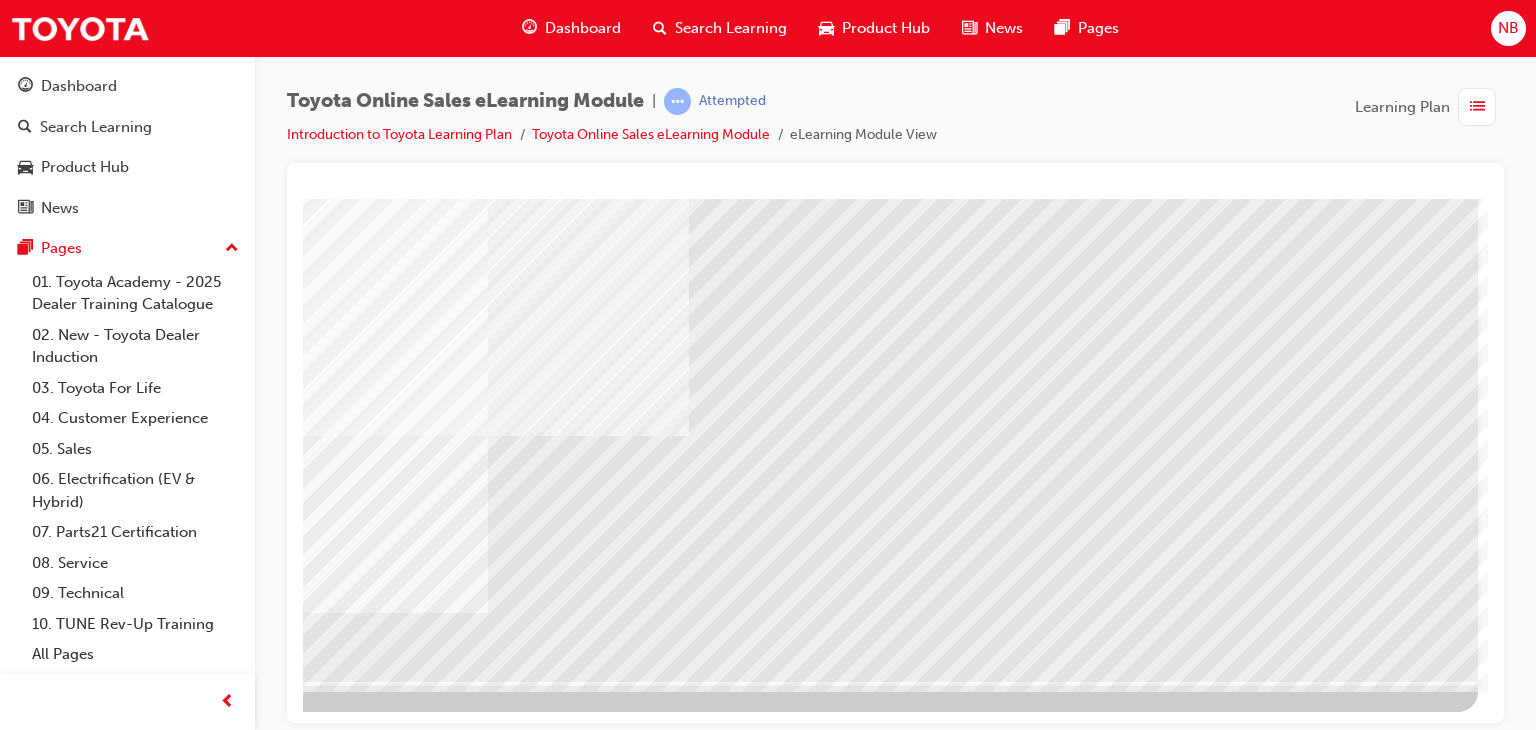 click at bounding box center [181, 4498] 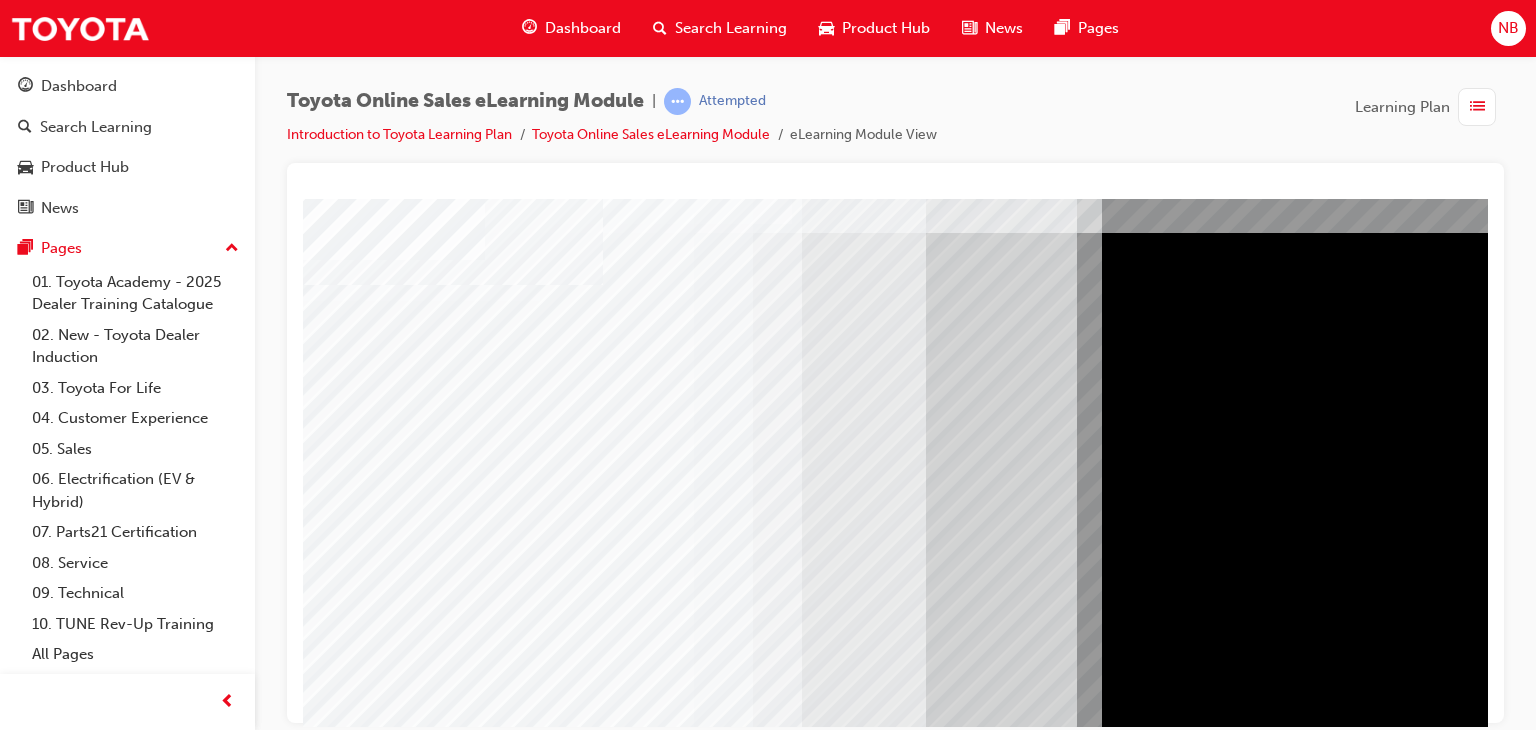 scroll, scrollTop: 100, scrollLeft: 0, axis: vertical 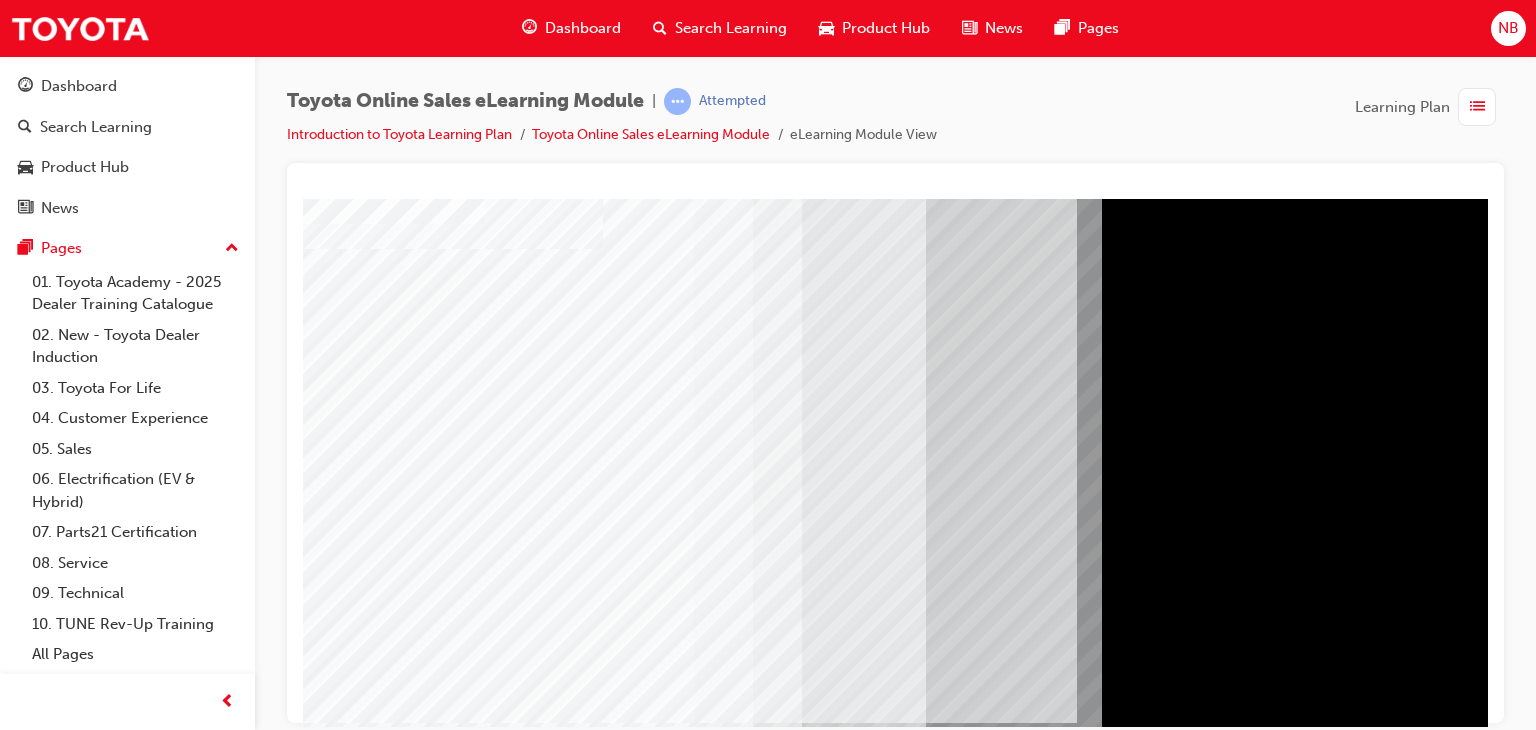 click at bounding box center [328, 5112] 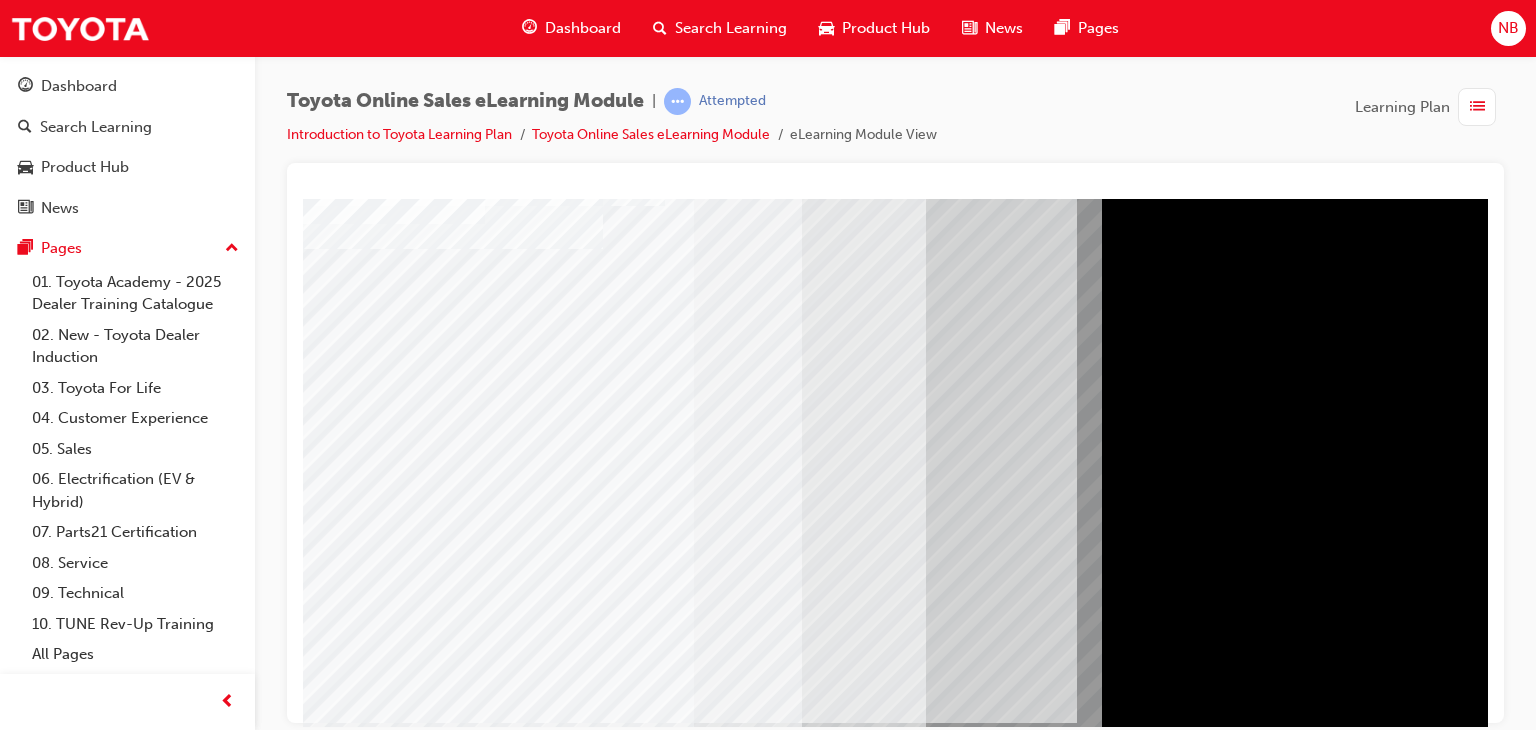 click at bounding box center [328, 5162] 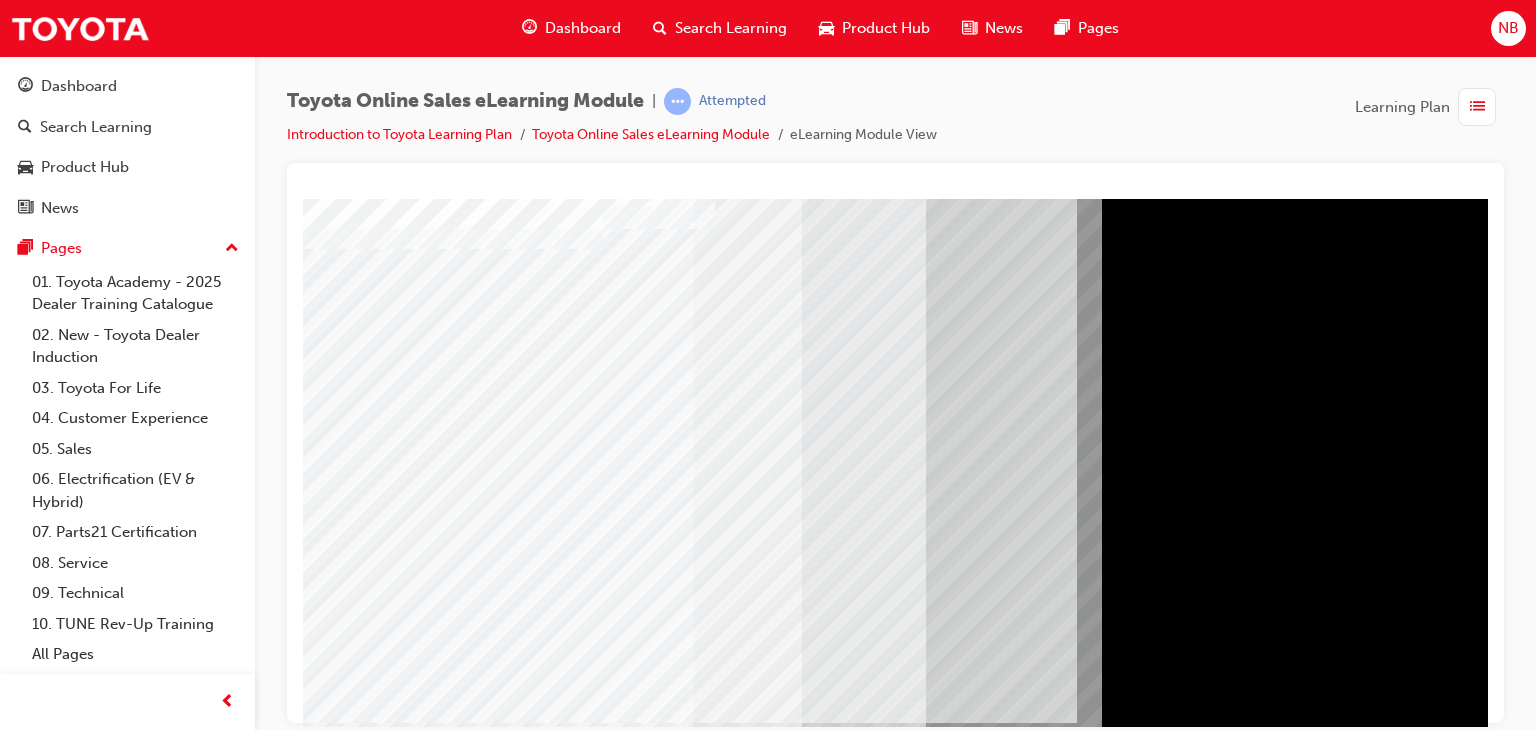 click at bounding box center [328, 5485] 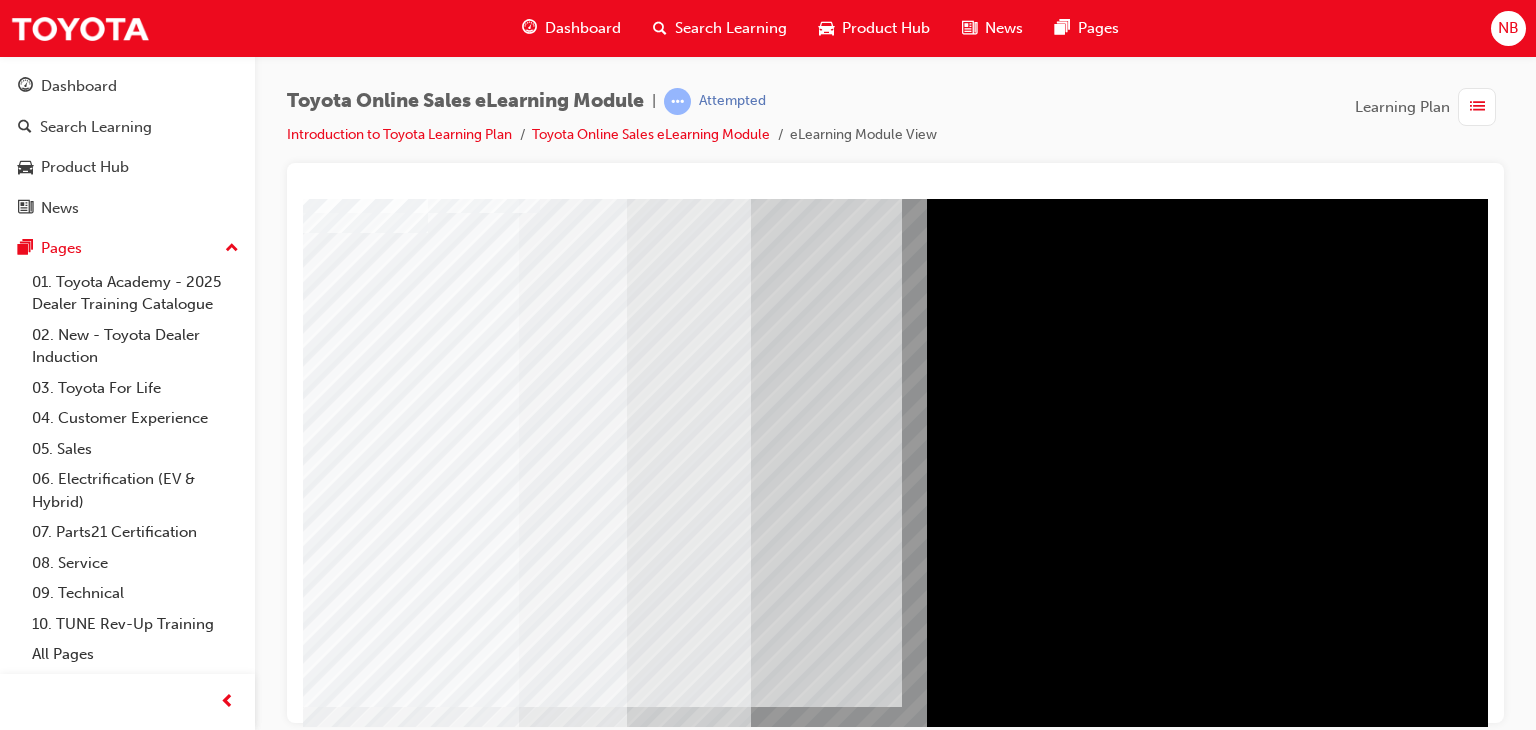 scroll, scrollTop: 0, scrollLeft: 190, axis: horizontal 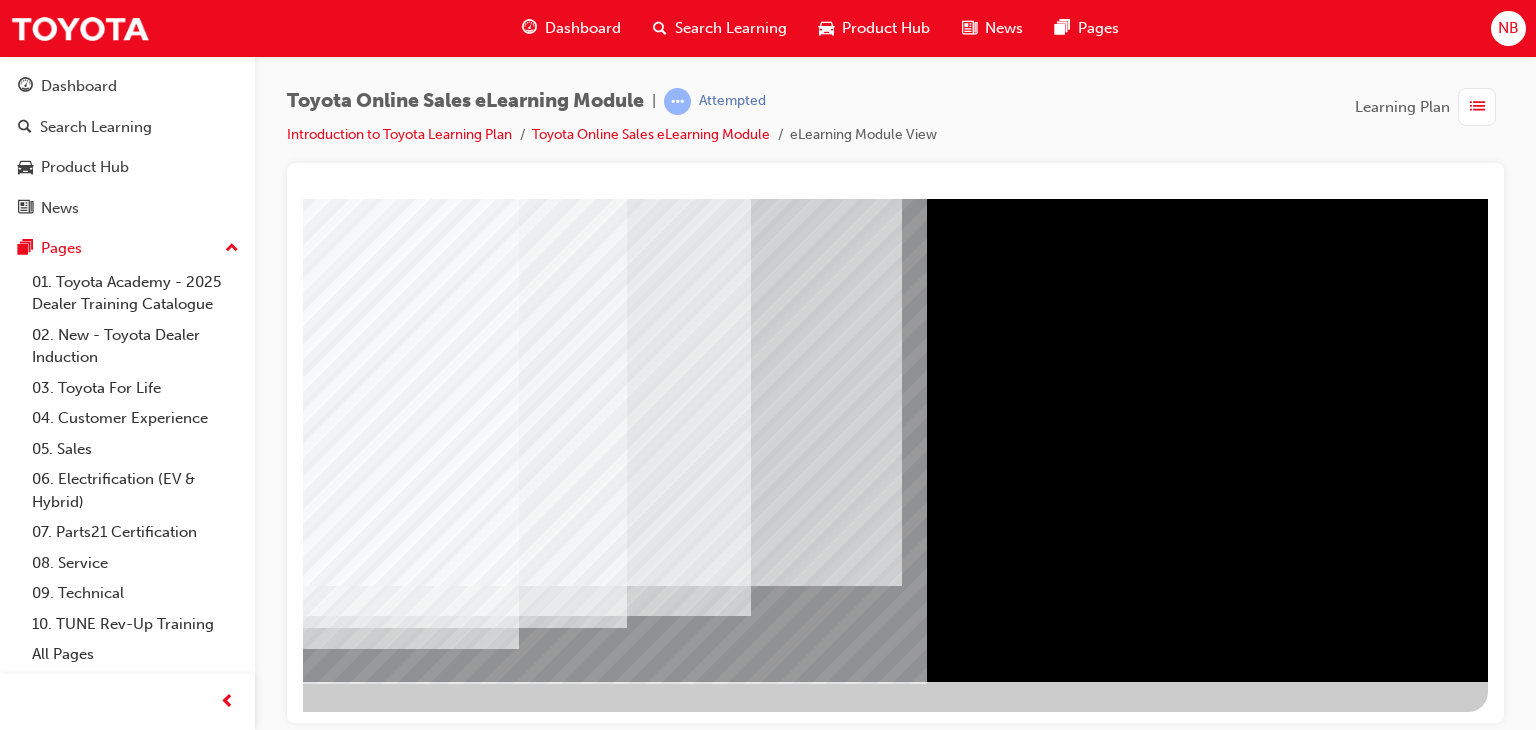 click at bounding box center (191, 5305) 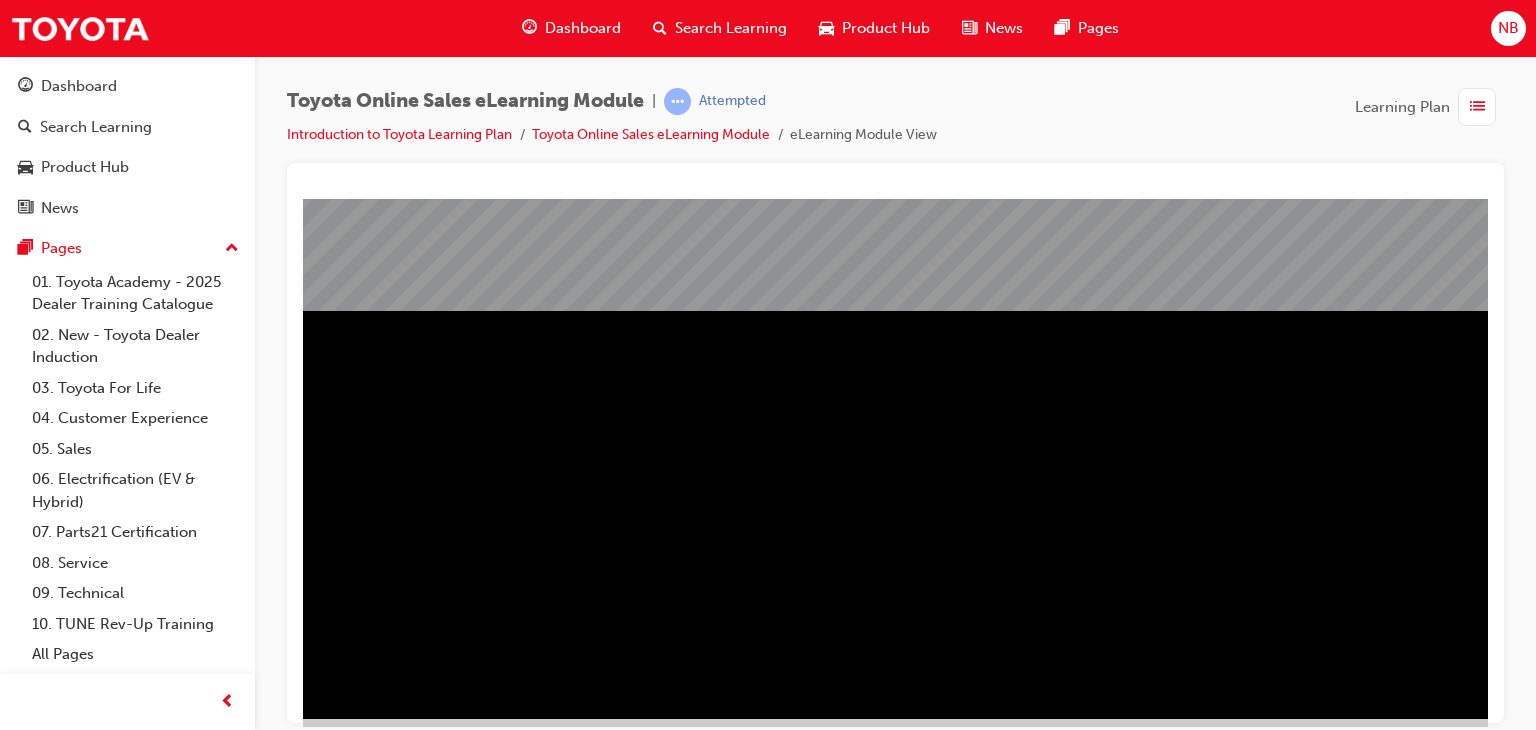 scroll, scrollTop: 200, scrollLeft: 40, axis: both 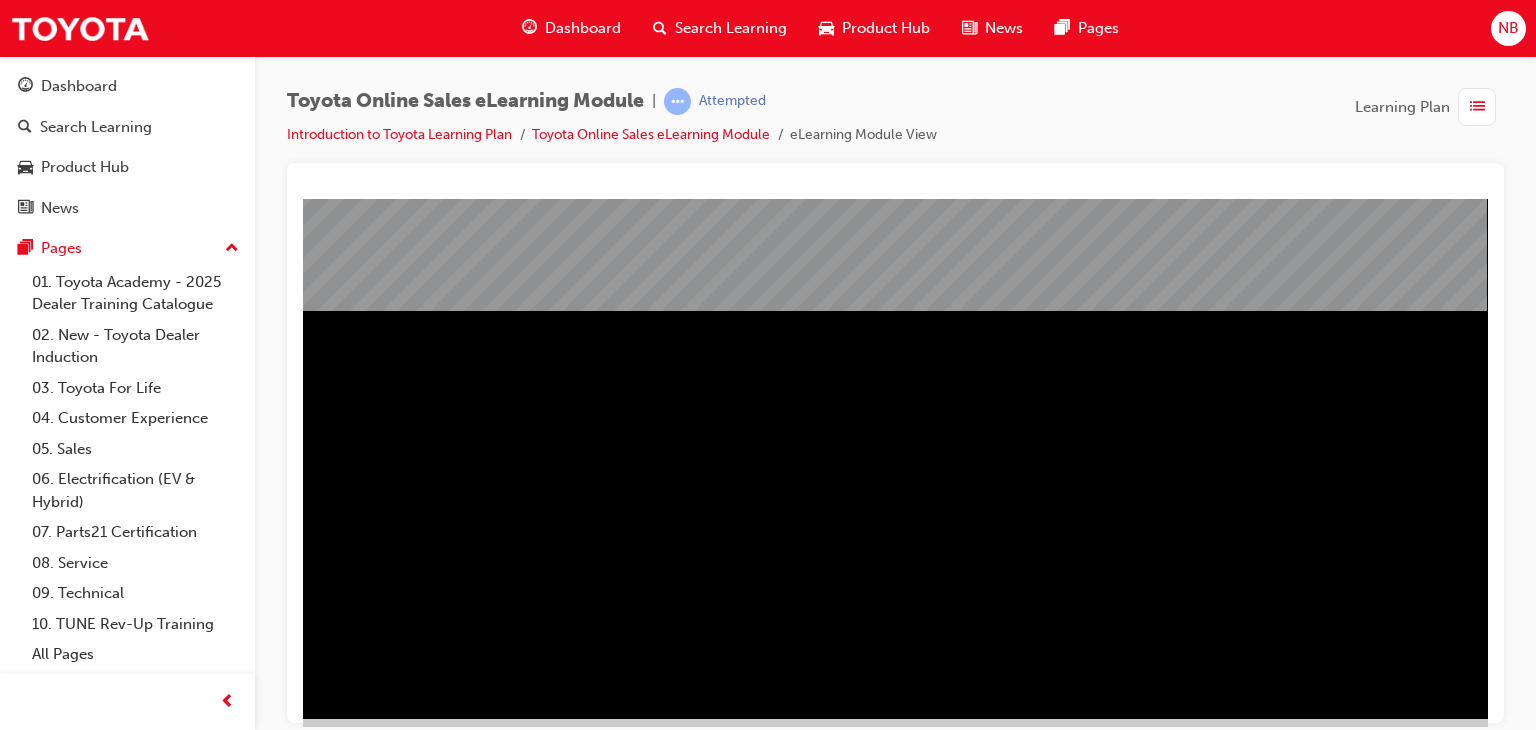 click at bounding box center (326, 1144) 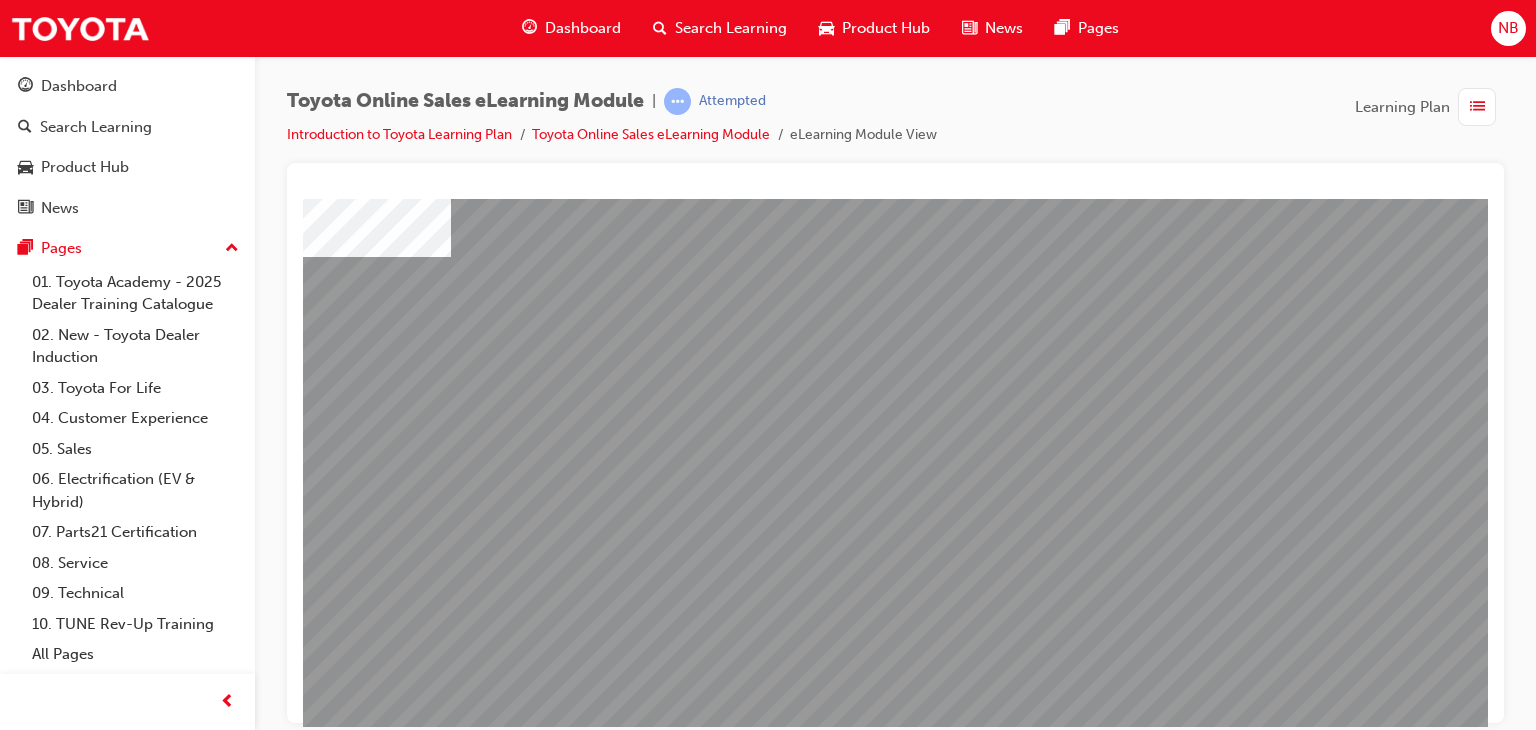 scroll, scrollTop: 200, scrollLeft: 0, axis: vertical 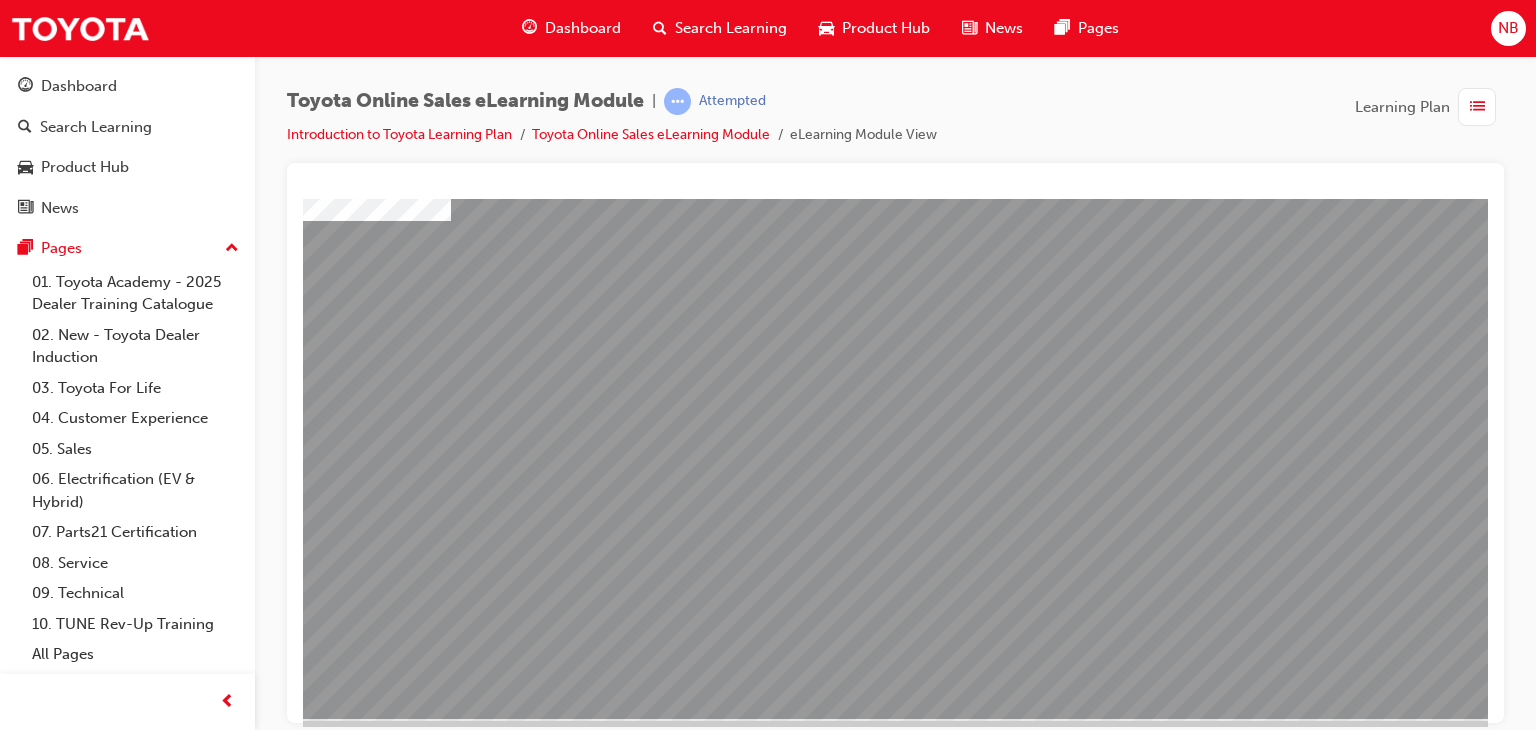 click at bounding box center [373, 4206] 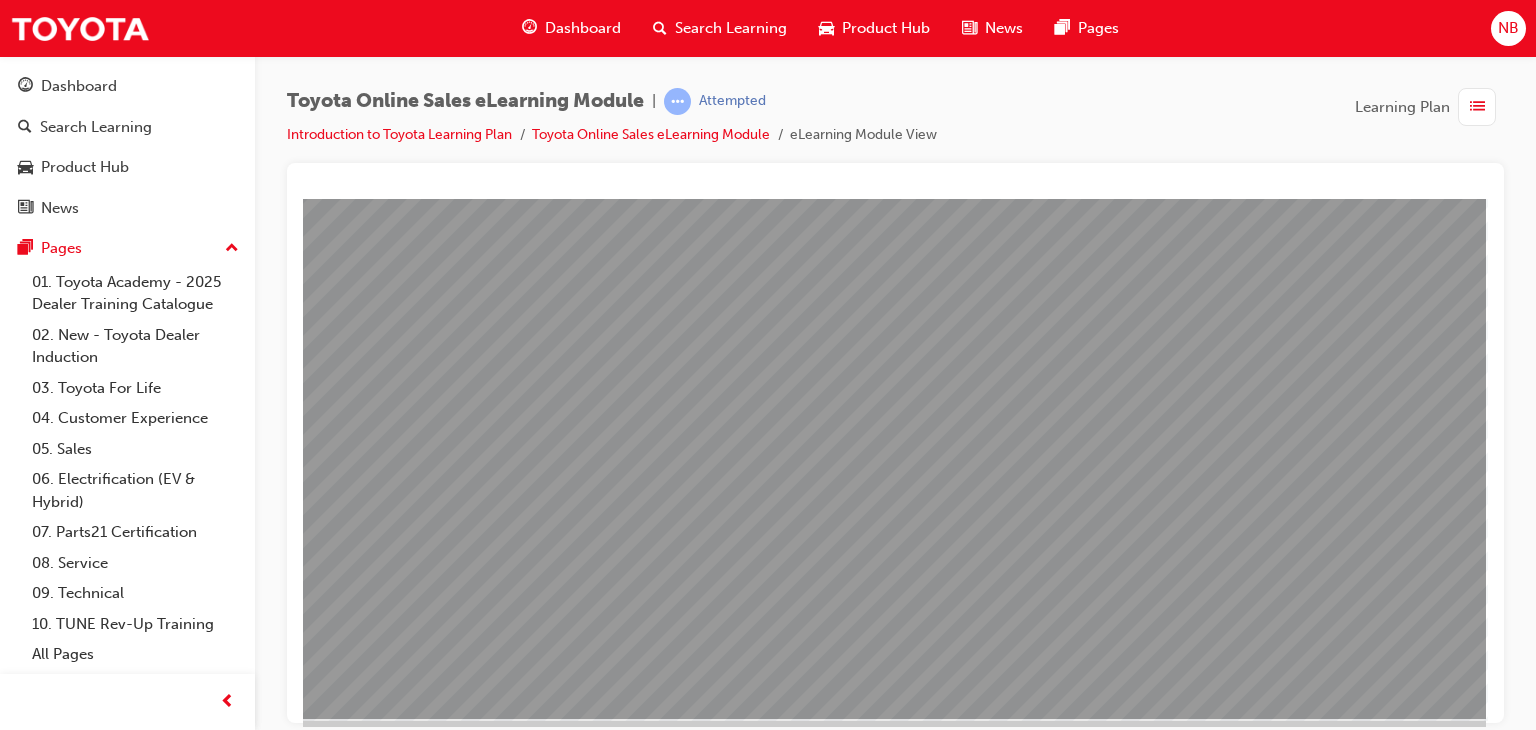 scroll, scrollTop: 200, scrollLeft: 190, axis: both 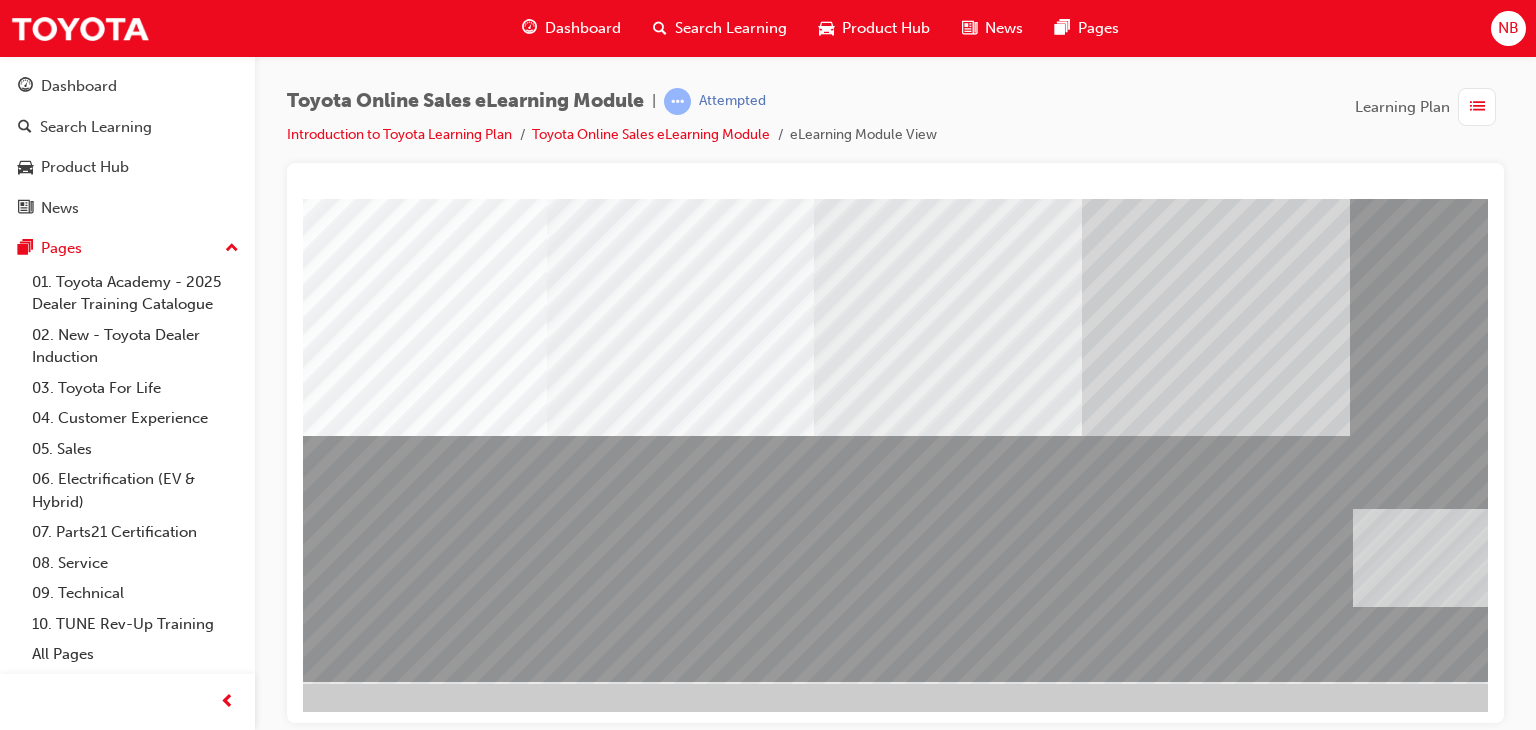 drag, startPoint x: 402, startPoint y: 562, endPoint x: 1472, endPoint y: 565, distance: 1070.0042 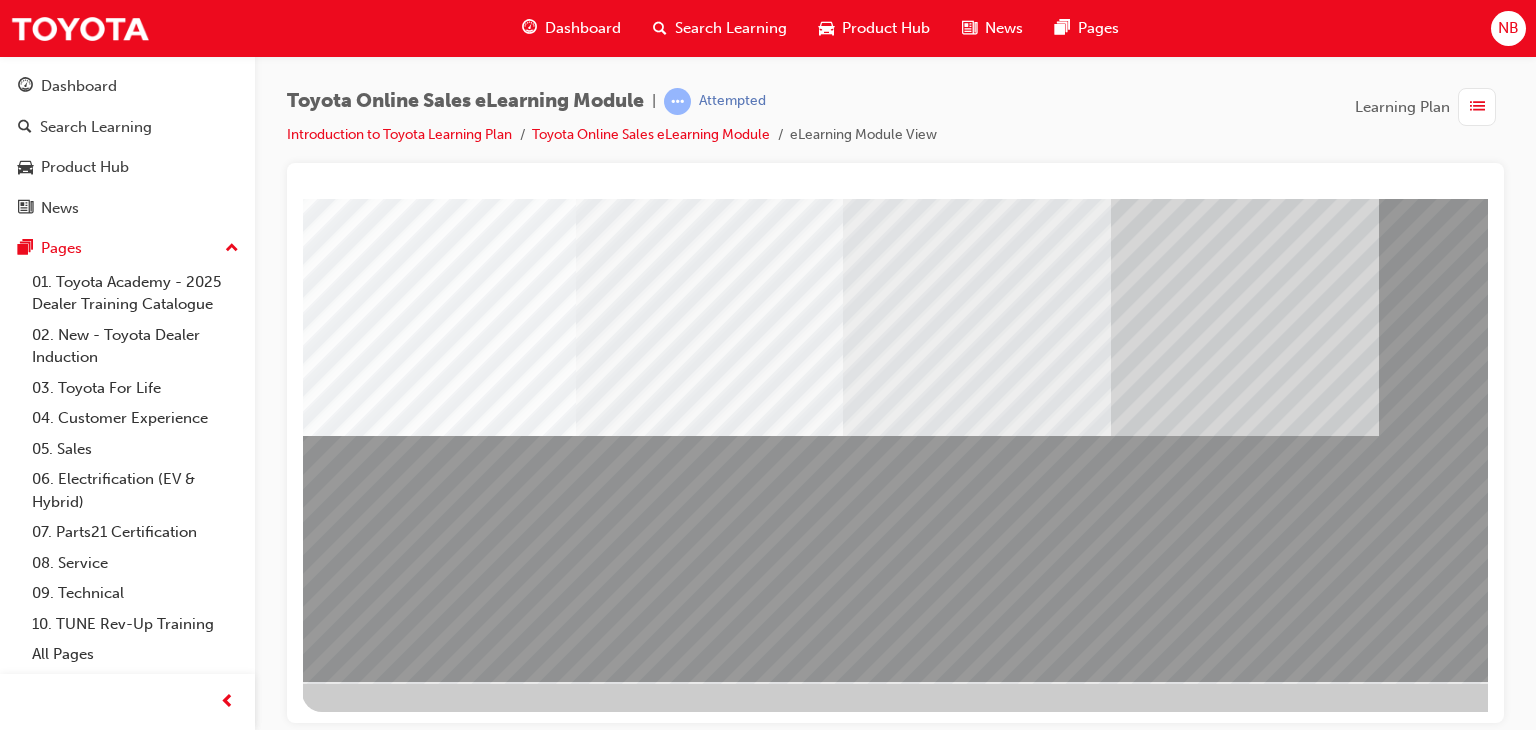 scroll, scrollTop: 237, scrollLeft: 0, axis: vertical 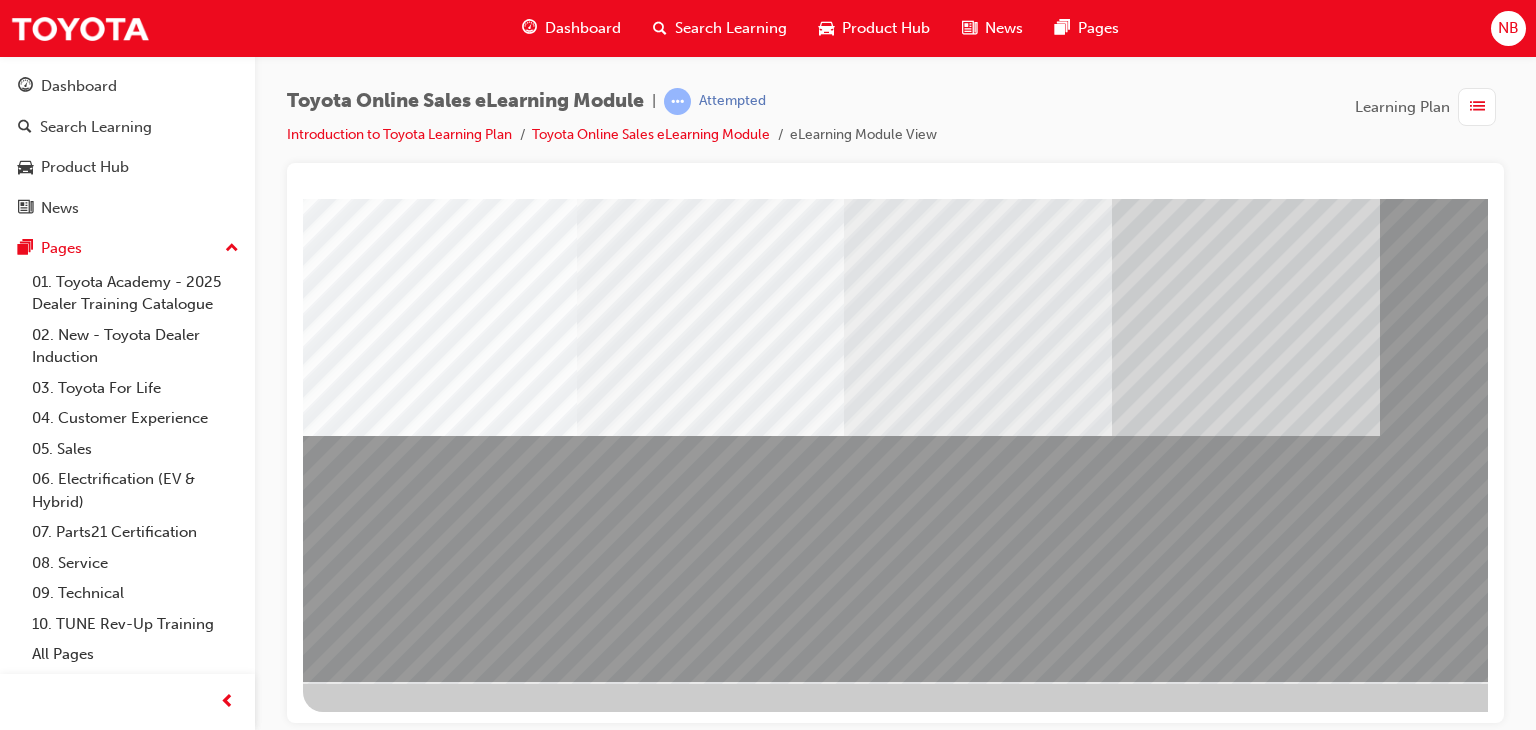 click at bounding box center [366, 3661] 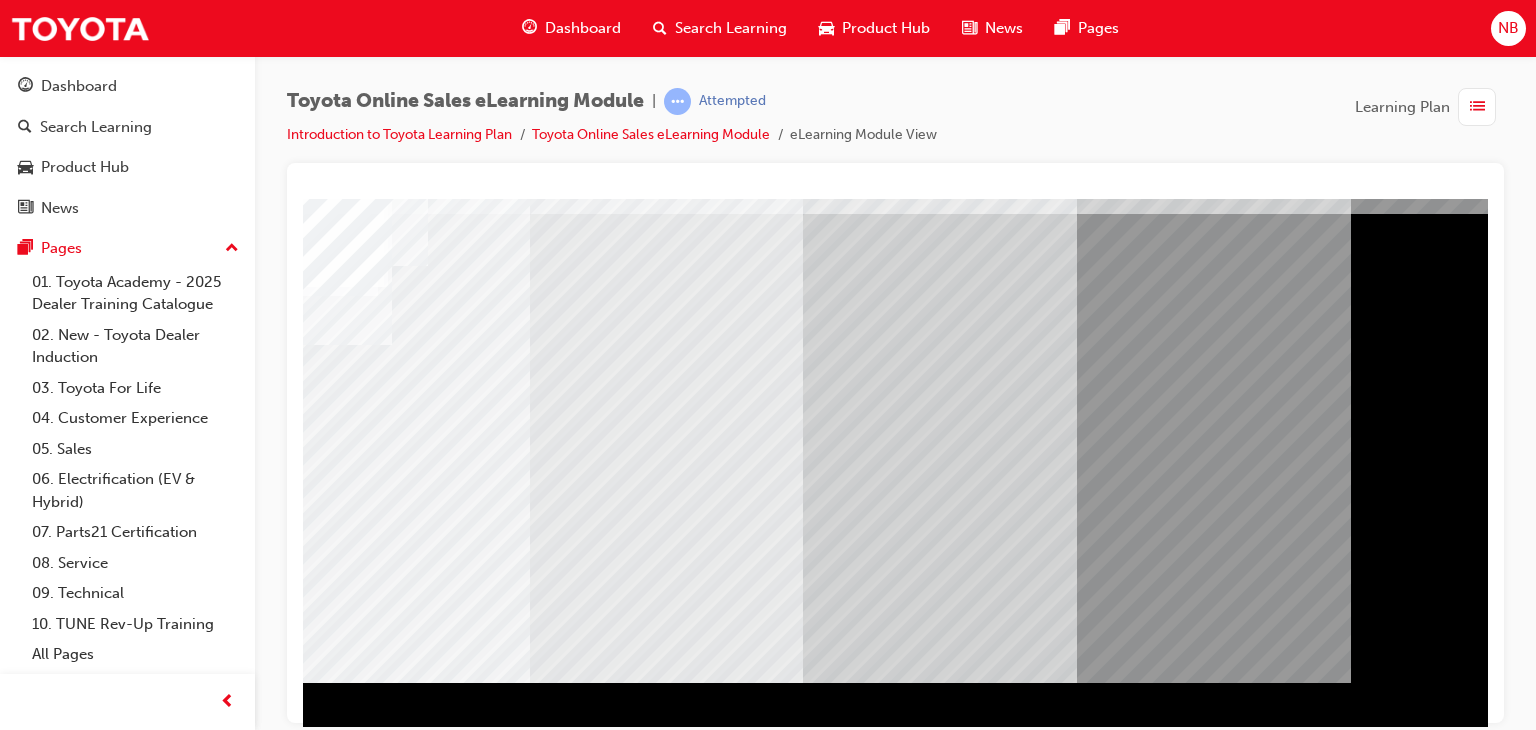 scroll, scrollTop: 237, scrollLeft: 190, axis: both 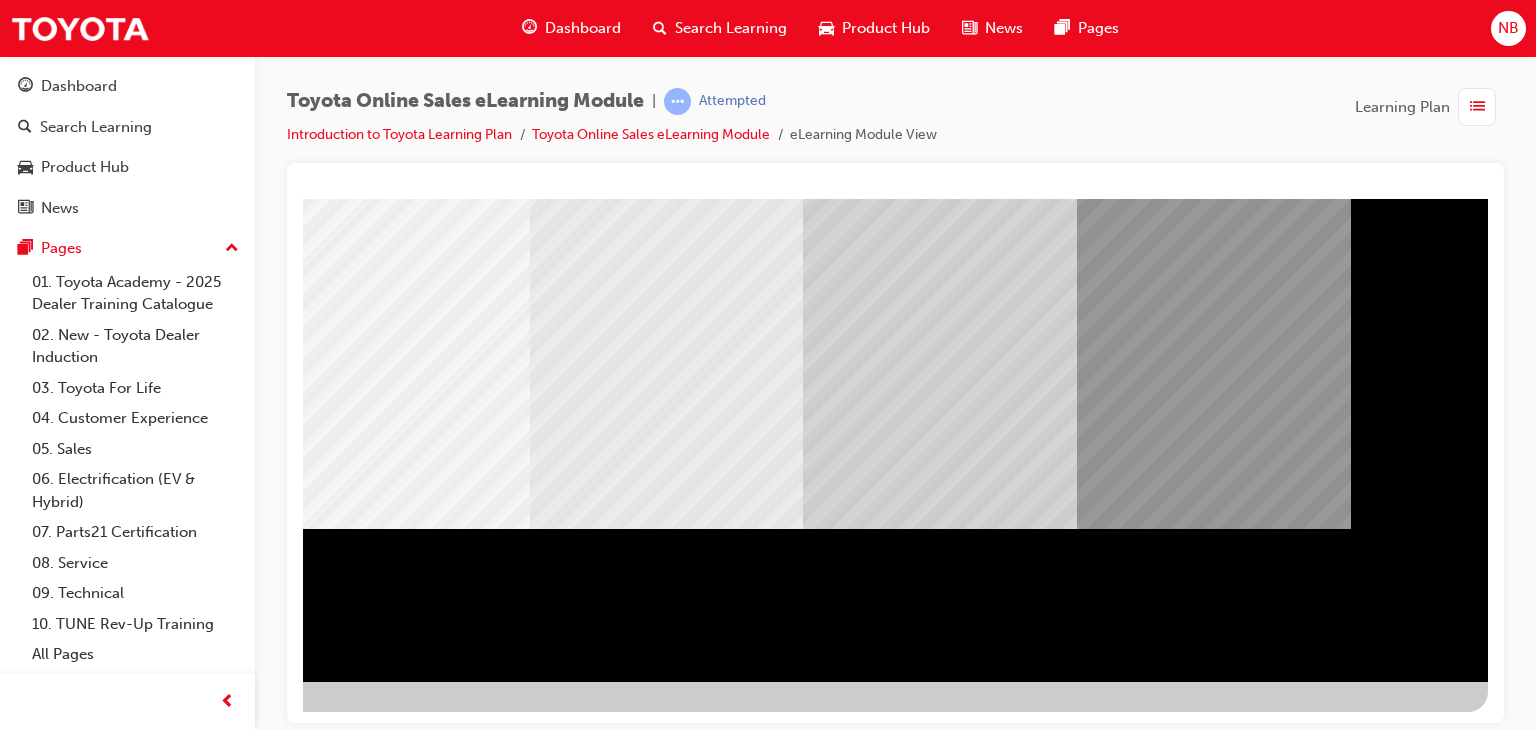 click at bounding box center (191, 2425) 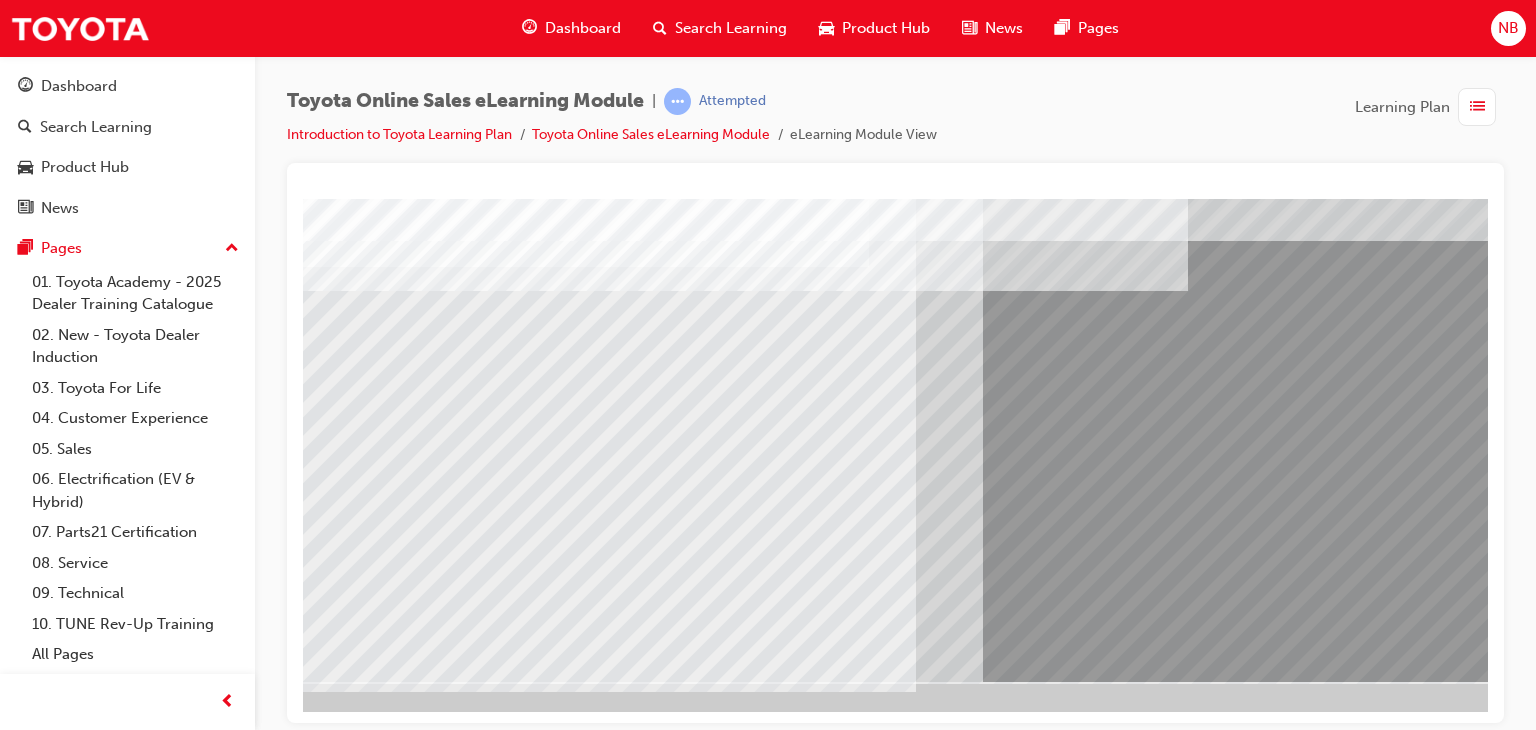 scroll, scrollTop: 237, scrollLeft: 190, axis: both 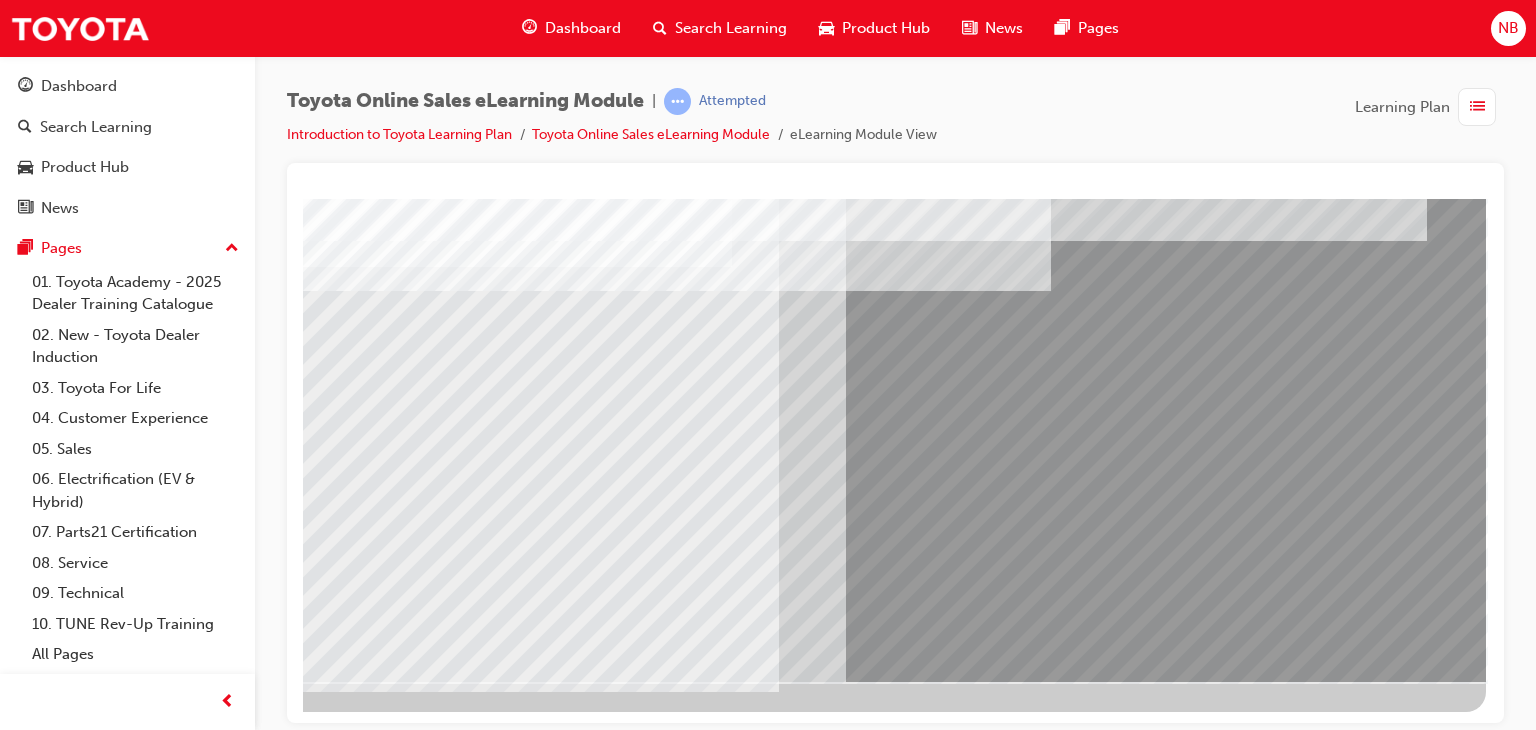 click at bounding box center (189, 3663) 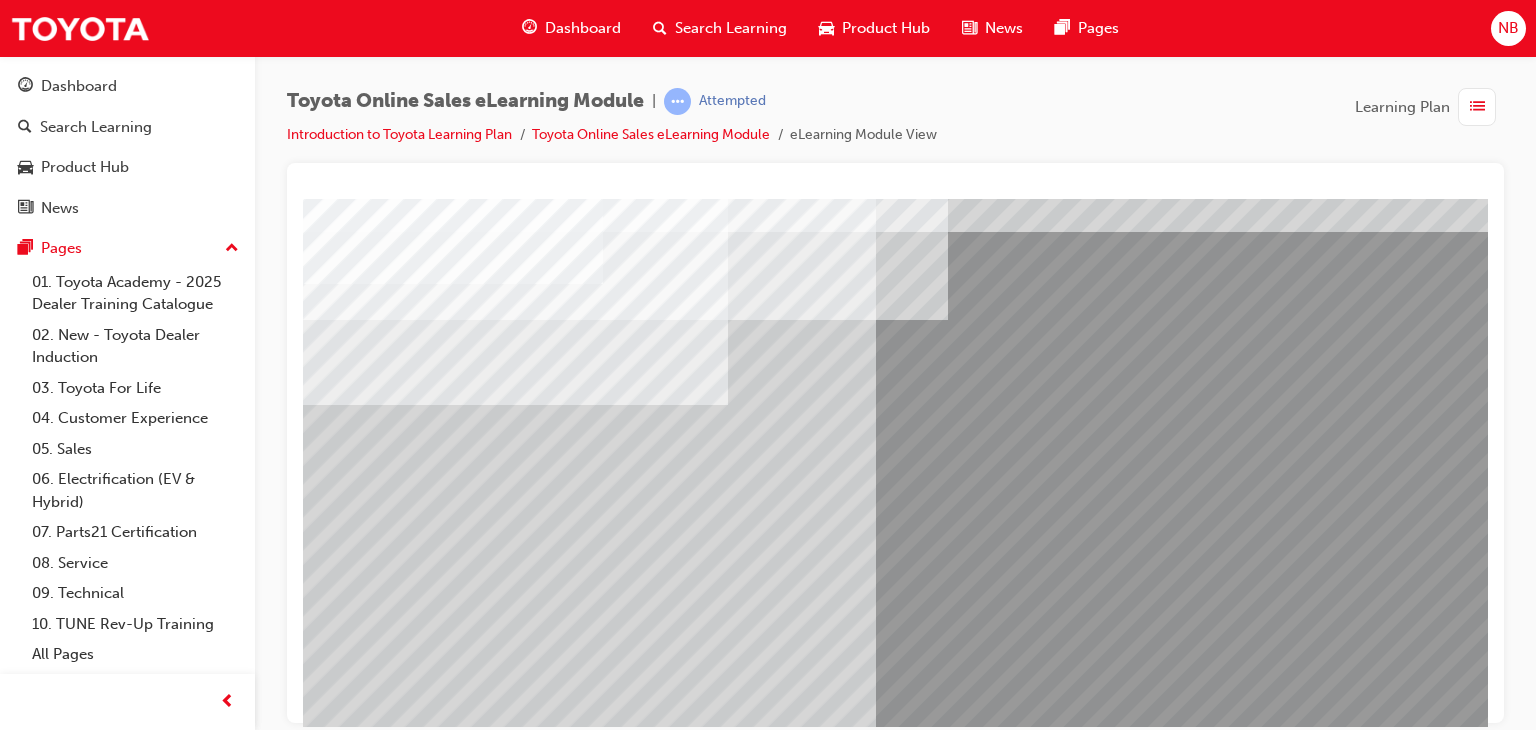 scroll, scrollTop: 100, scrollLeft: 0, axis: vertical 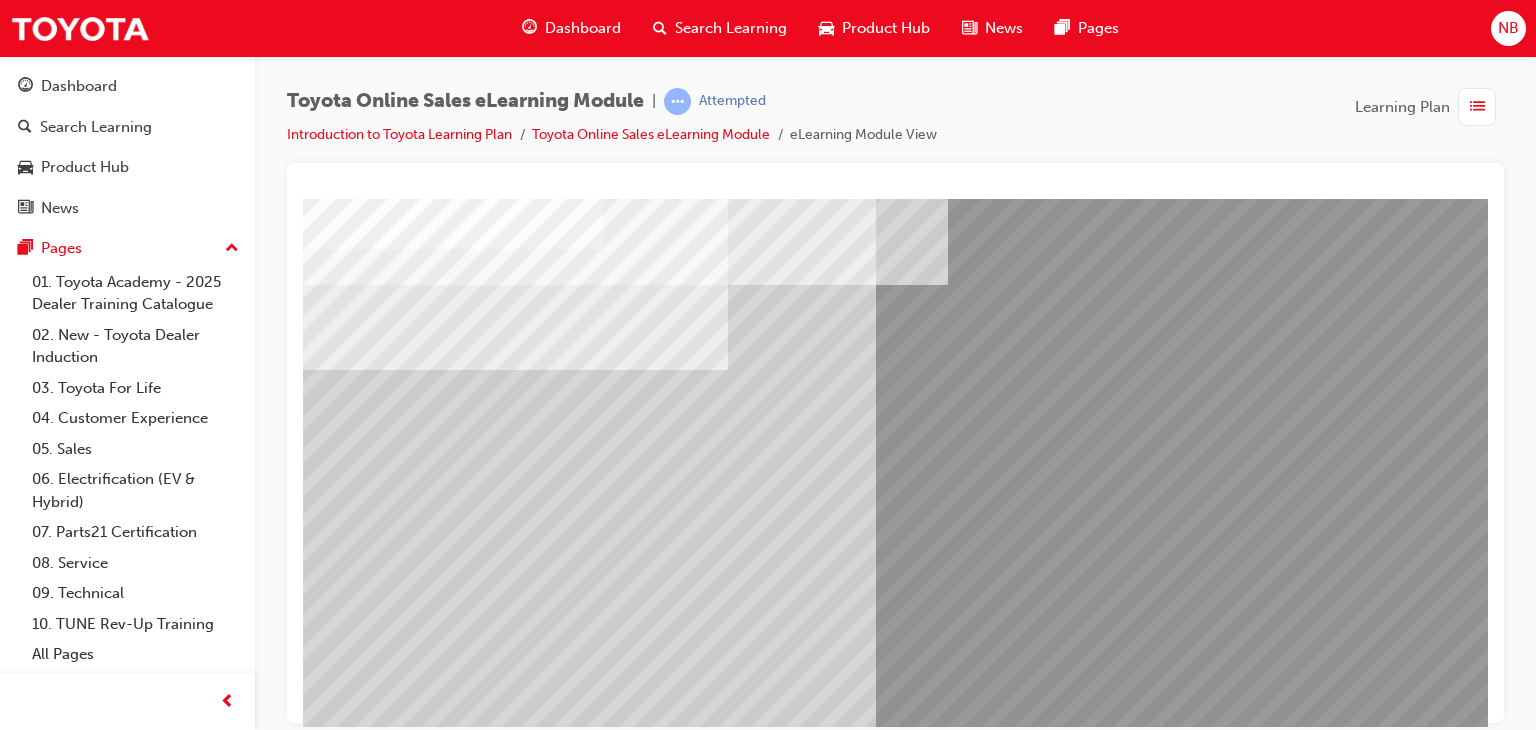 click at bounding box center [328, 4251] 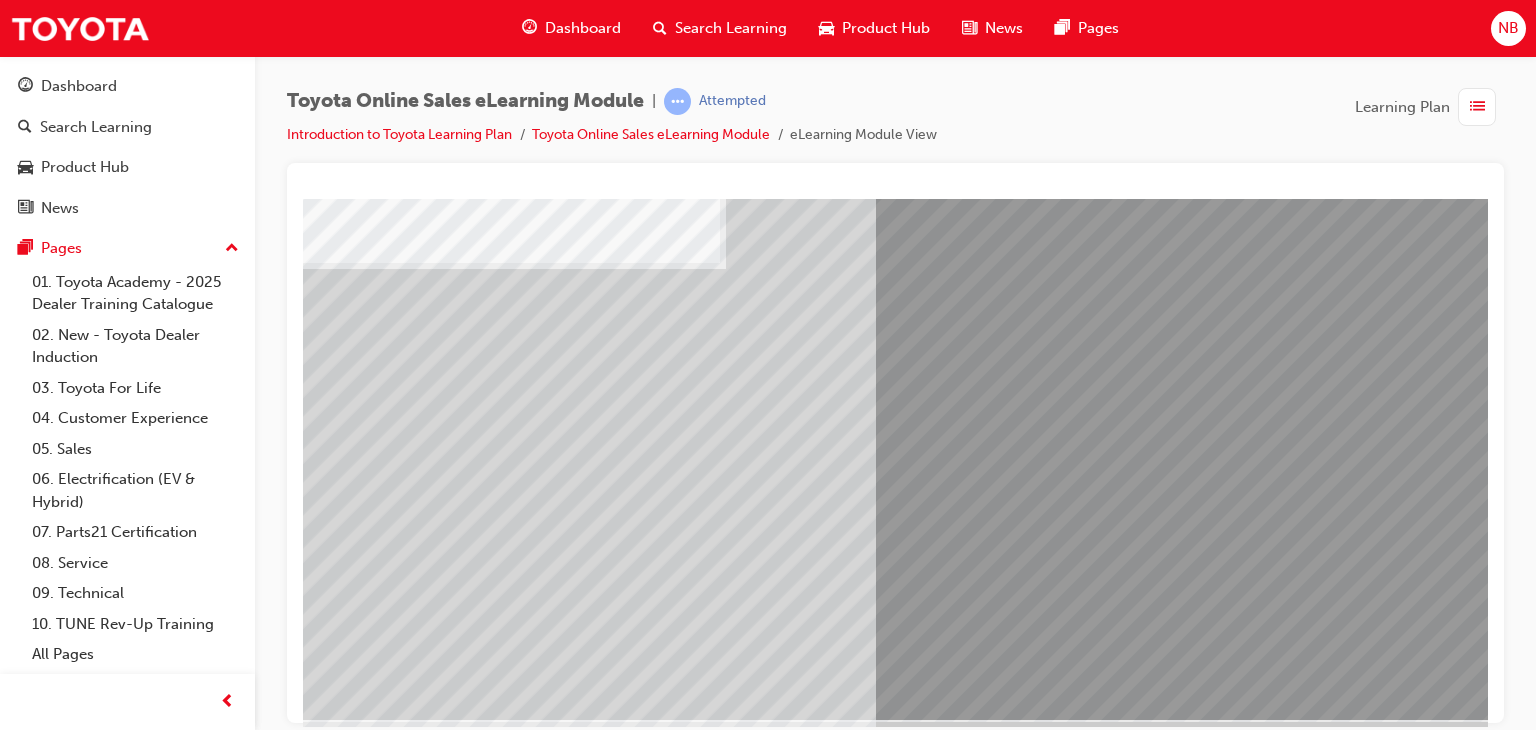 scroll, scrollTop: 200, scrollLeft: 0, axis: vertical 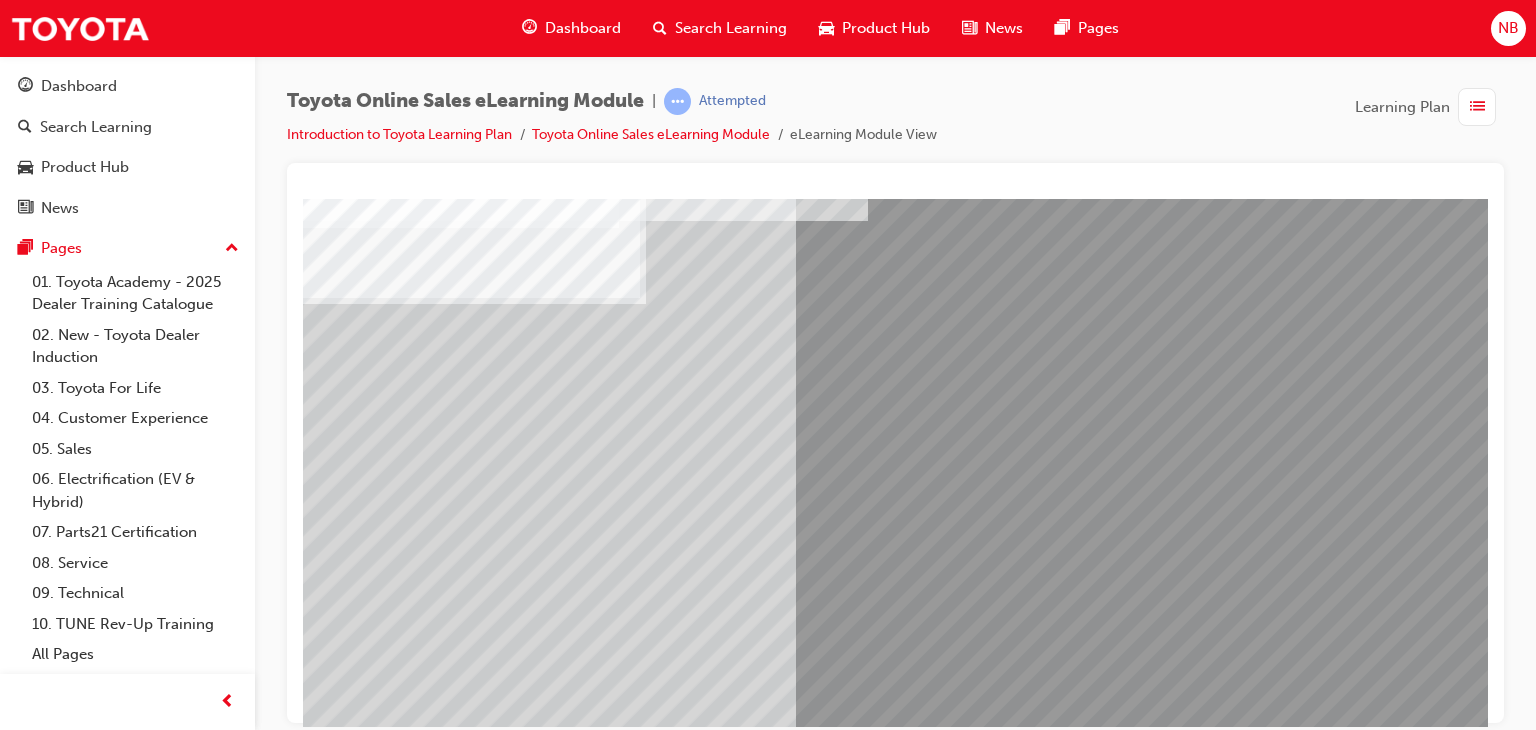 click at bounding box center [248, 4237] 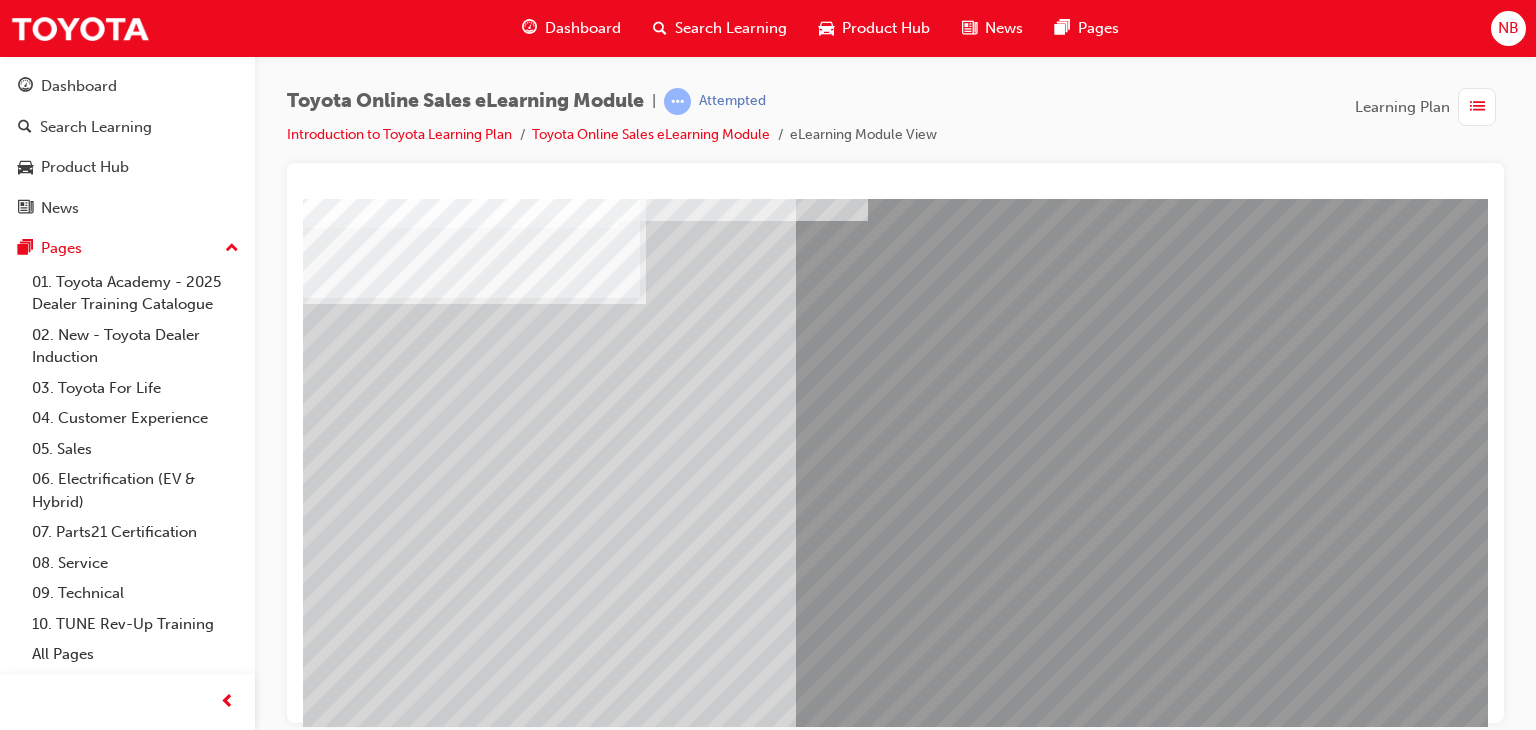 click at bounding box center (248, 4287) 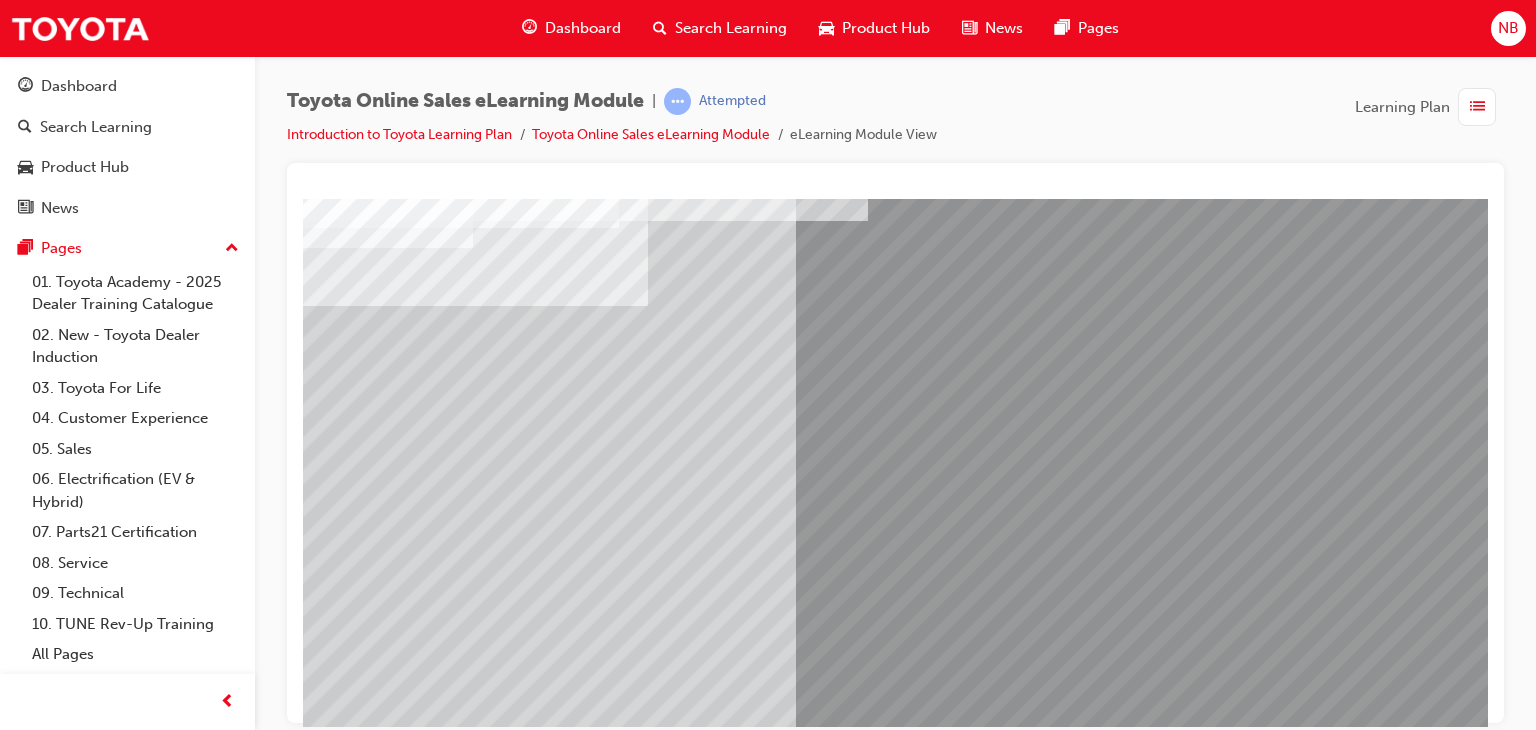click at bounding box center (248, 4337) 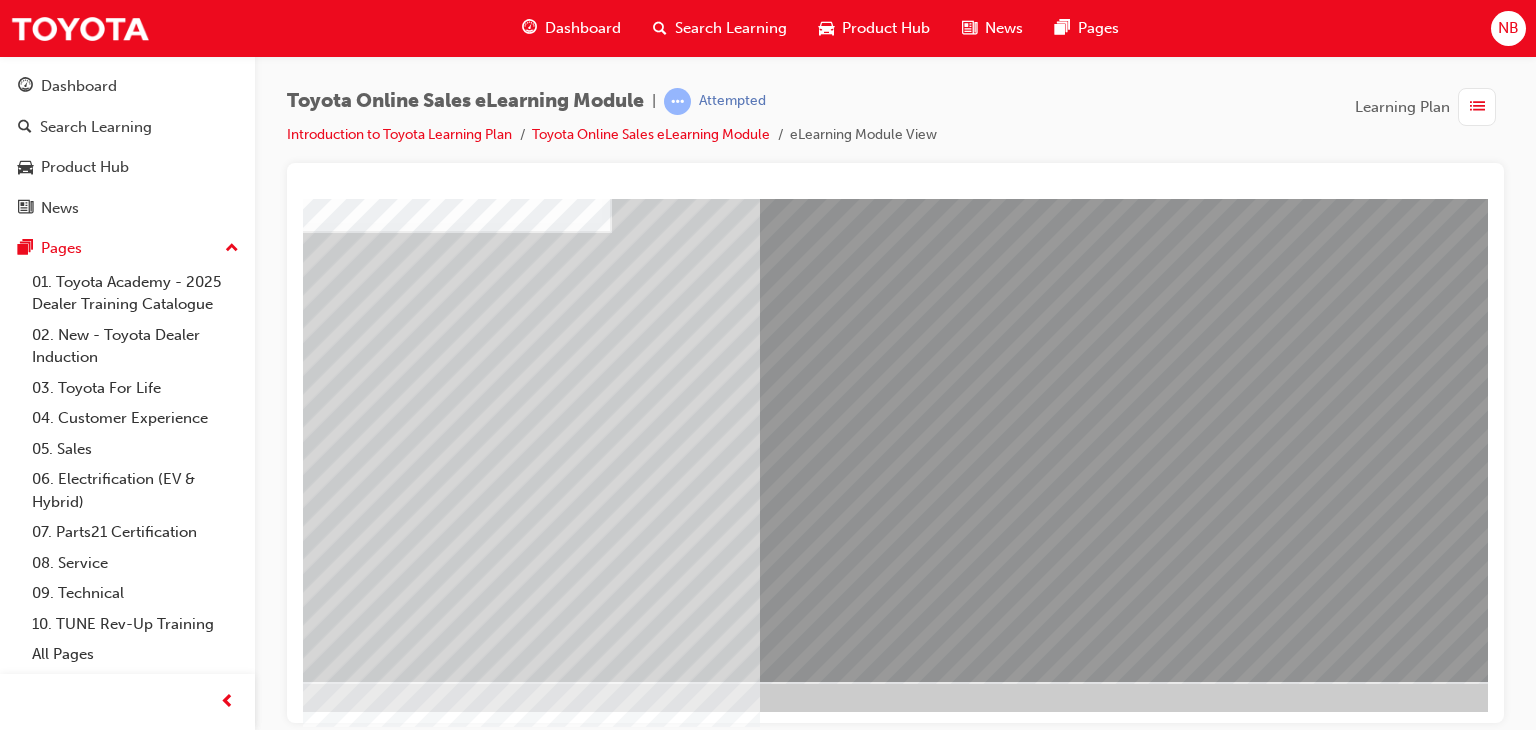 scroll, scrollTop: 237, scrollLeft: 120, axis: both 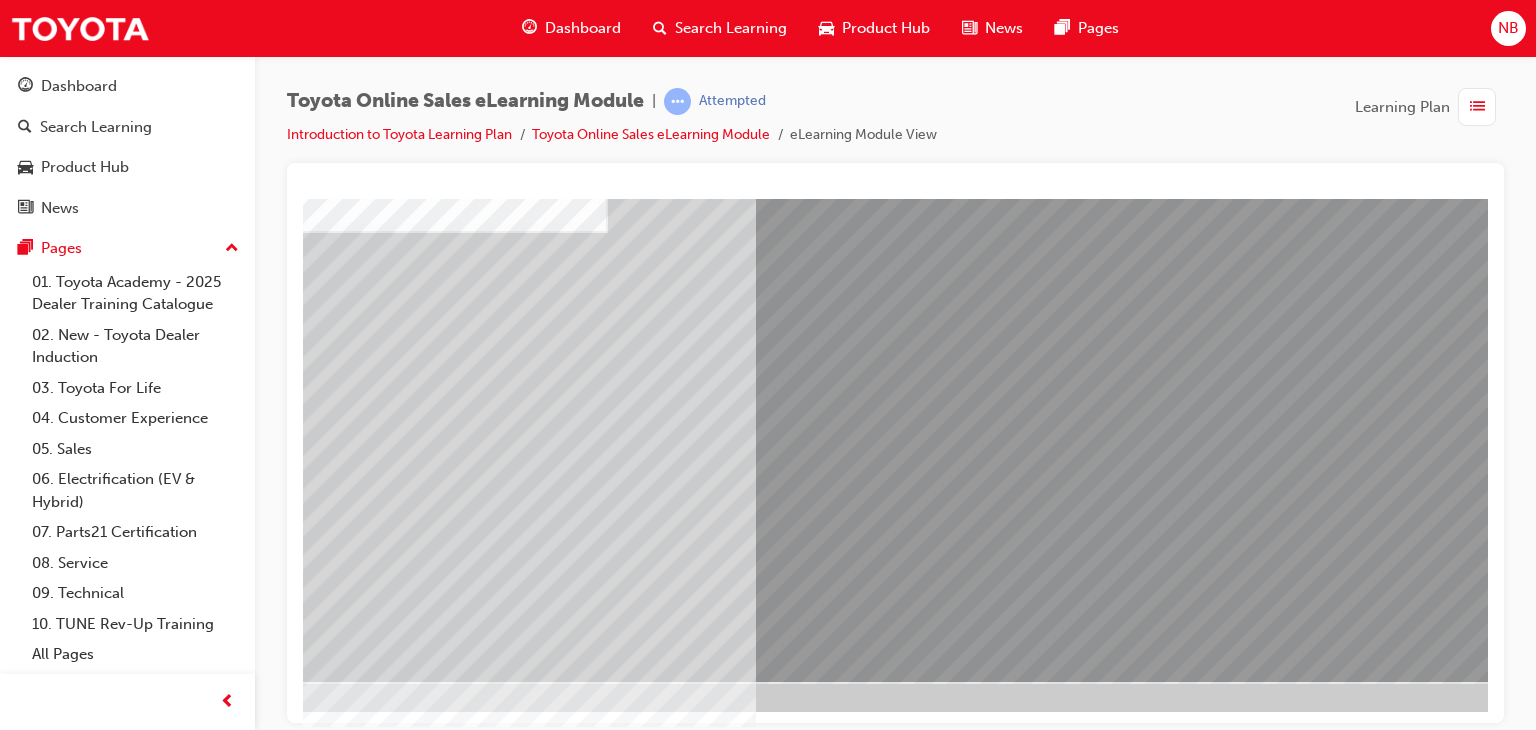 click at bounding box center [246, 5059] 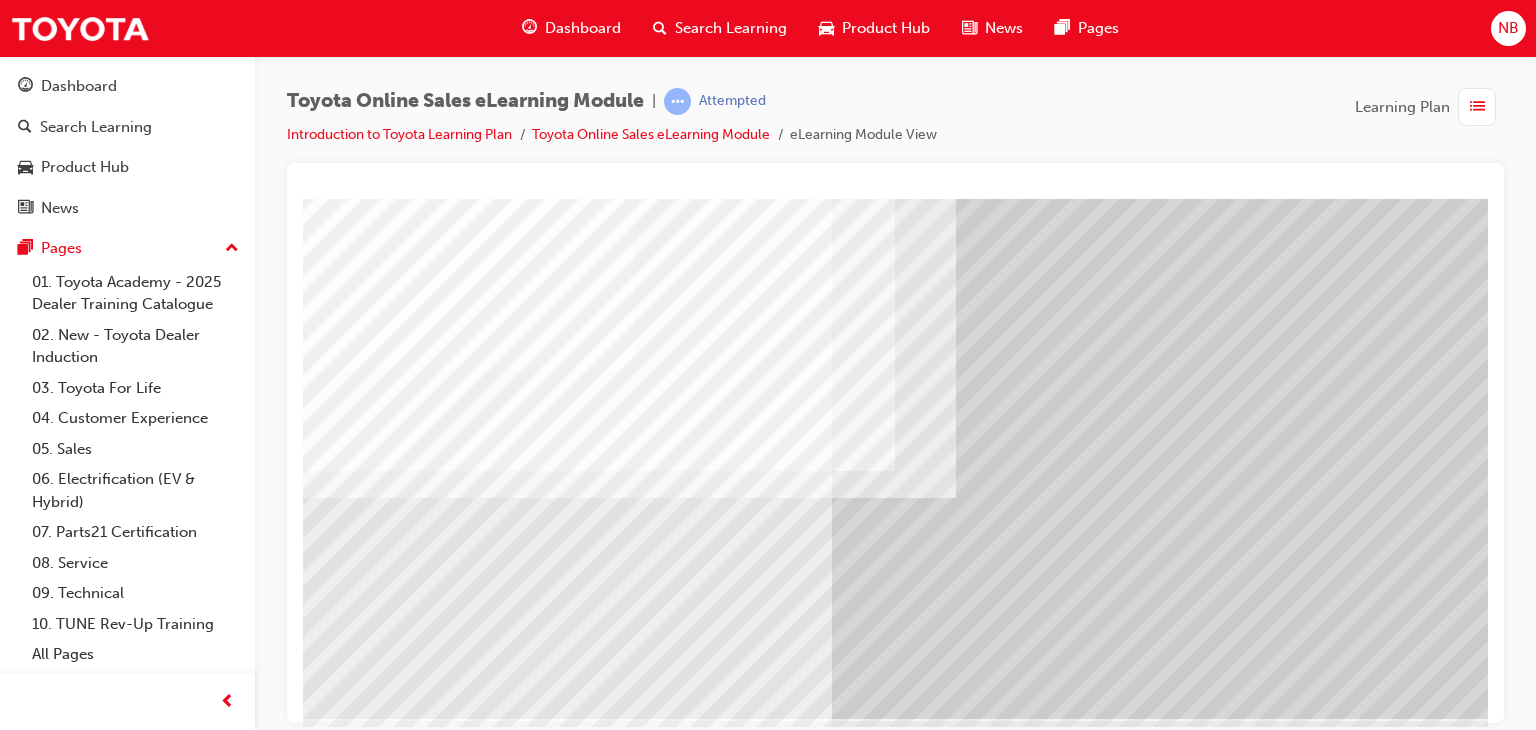 scroll, scrollTop: 200, scrollLeft: 190, axis: both 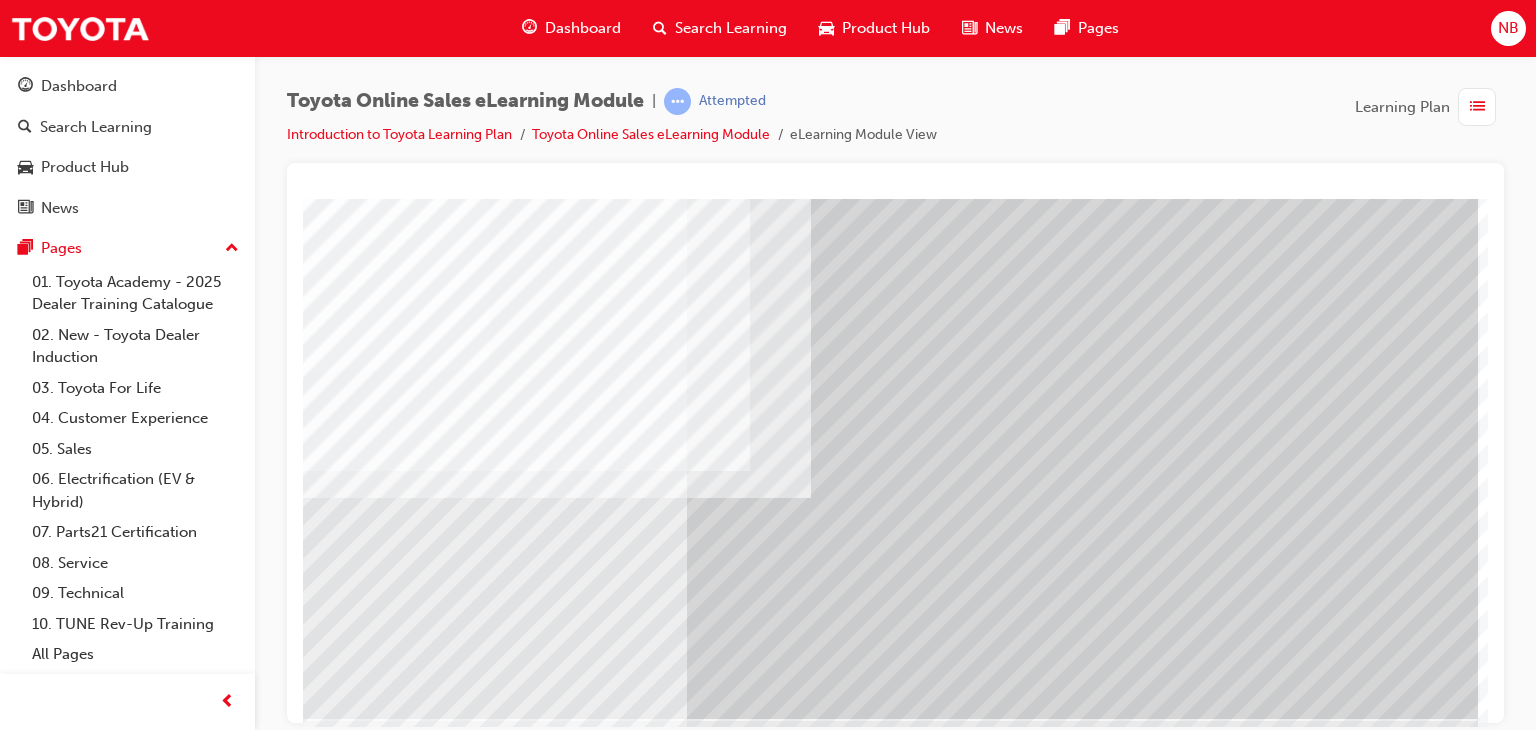 click at bounding box center (402, 2764) 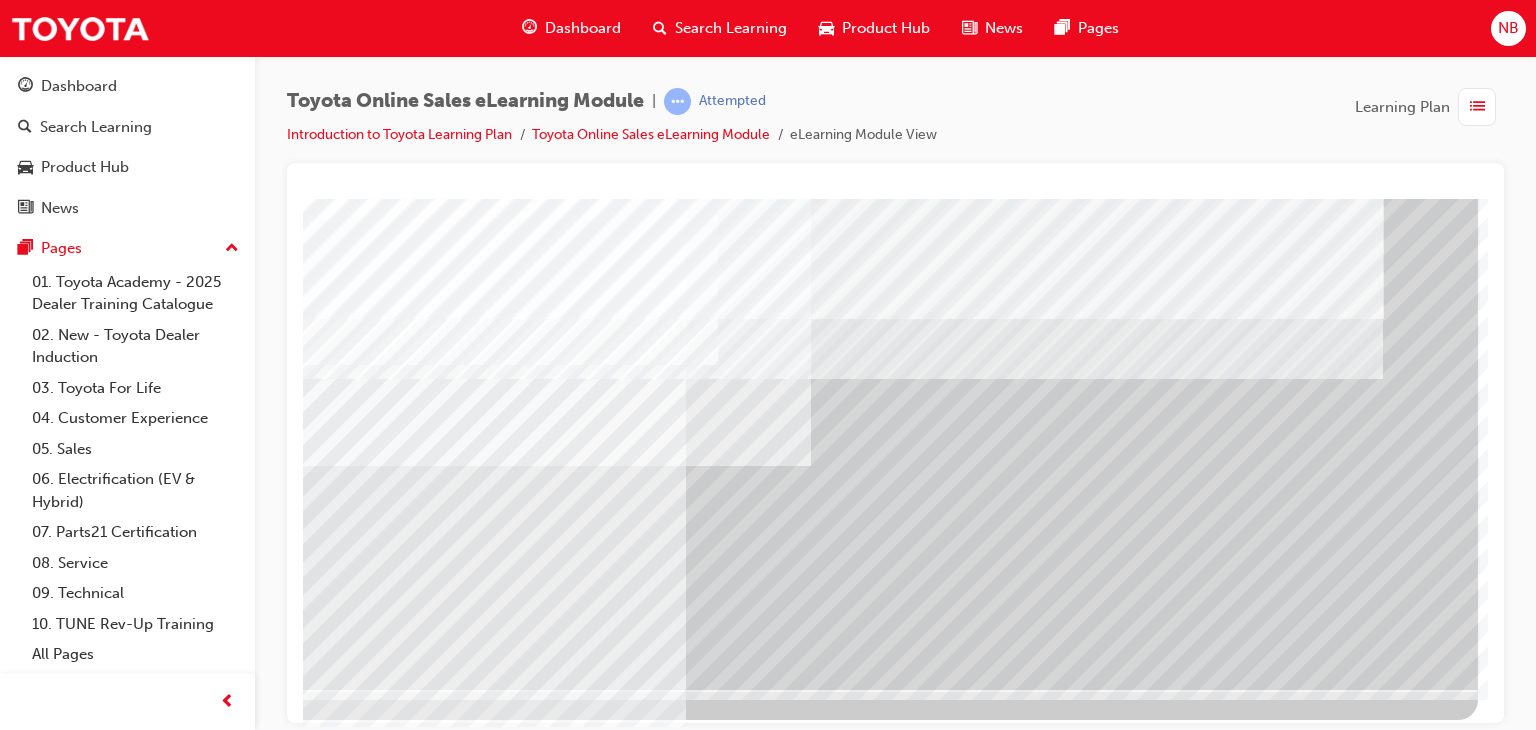 scroll, scrollTop: 237, scrollLeft: 190, axis: both 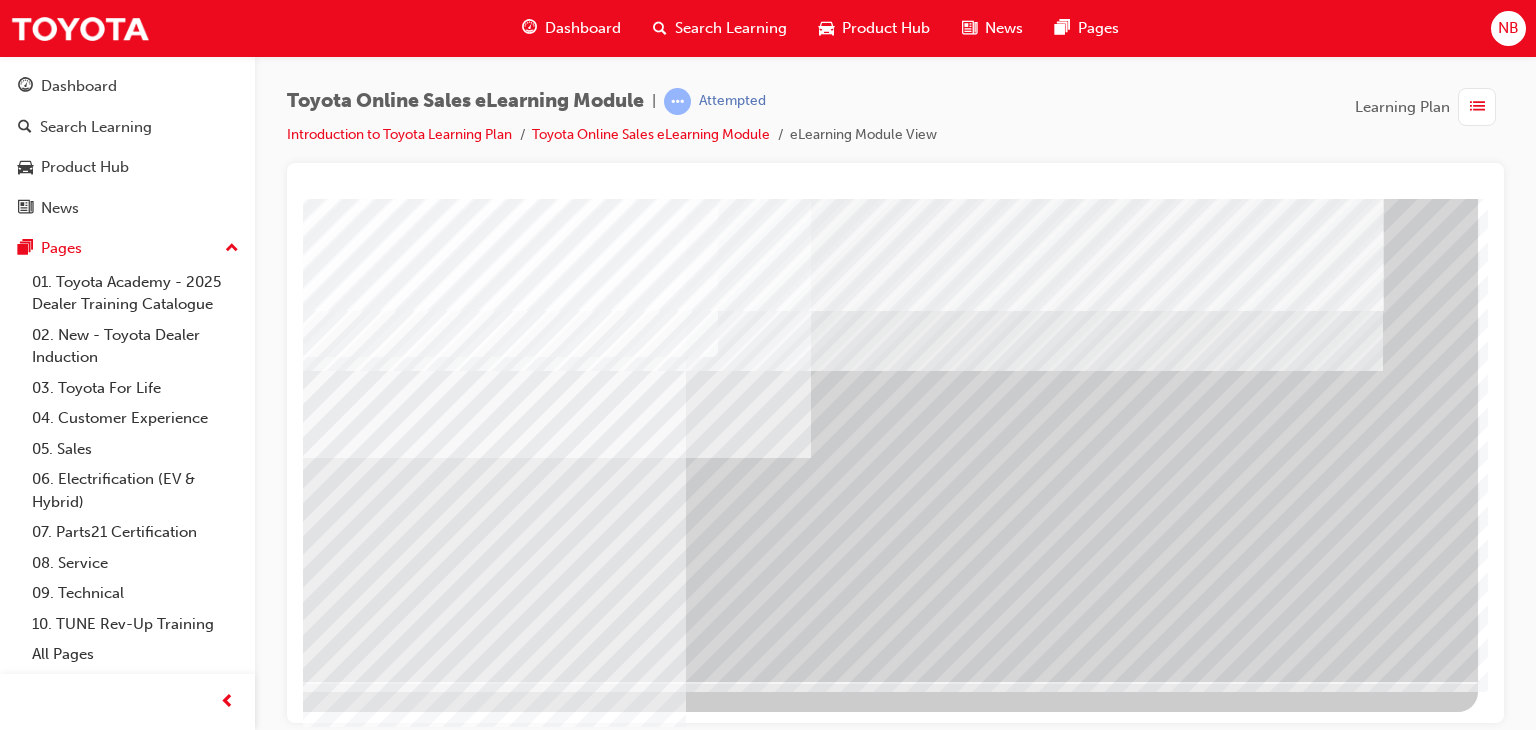 click at bounding box center [181, 3567] 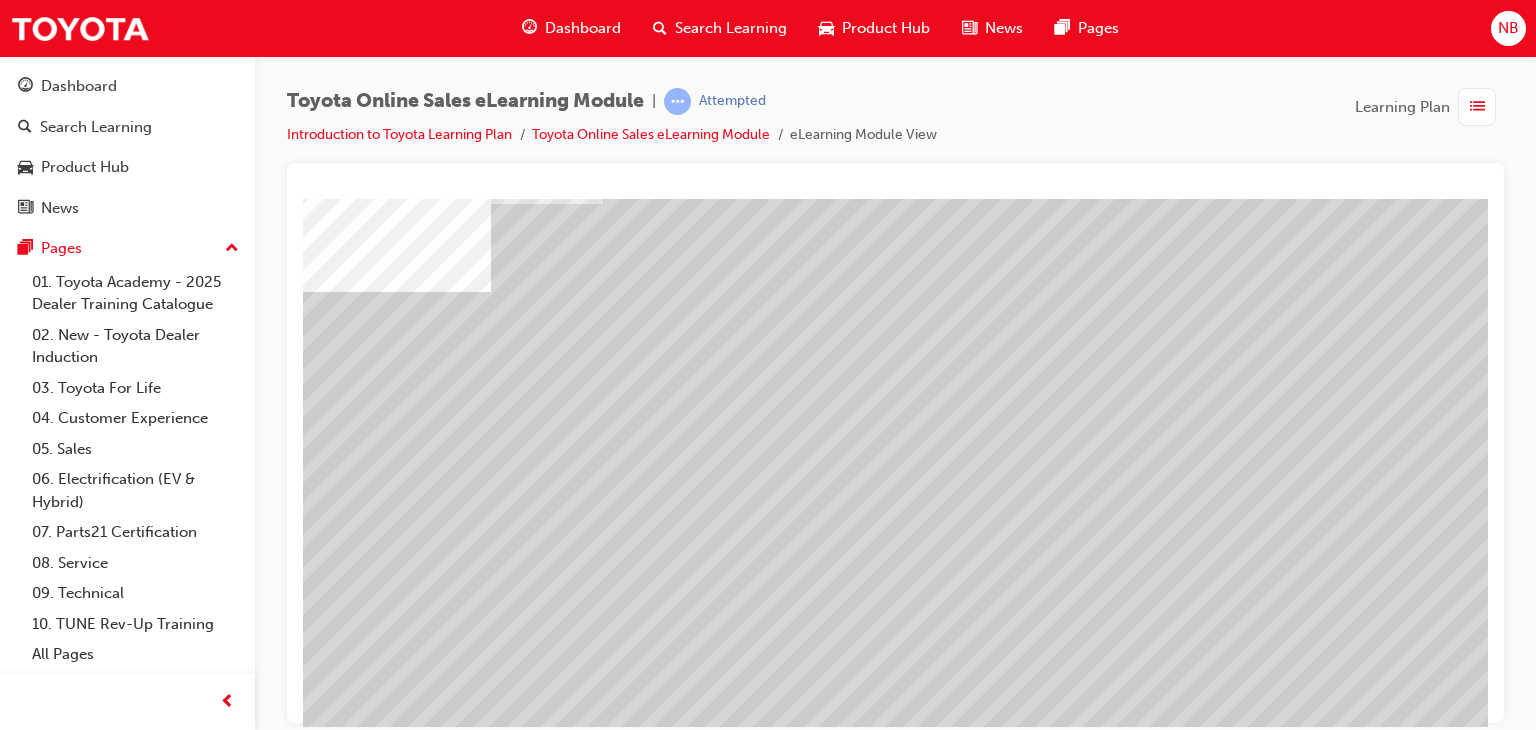 scroll, scrollTop: 200, scrollLeft: 0, axis: vertical 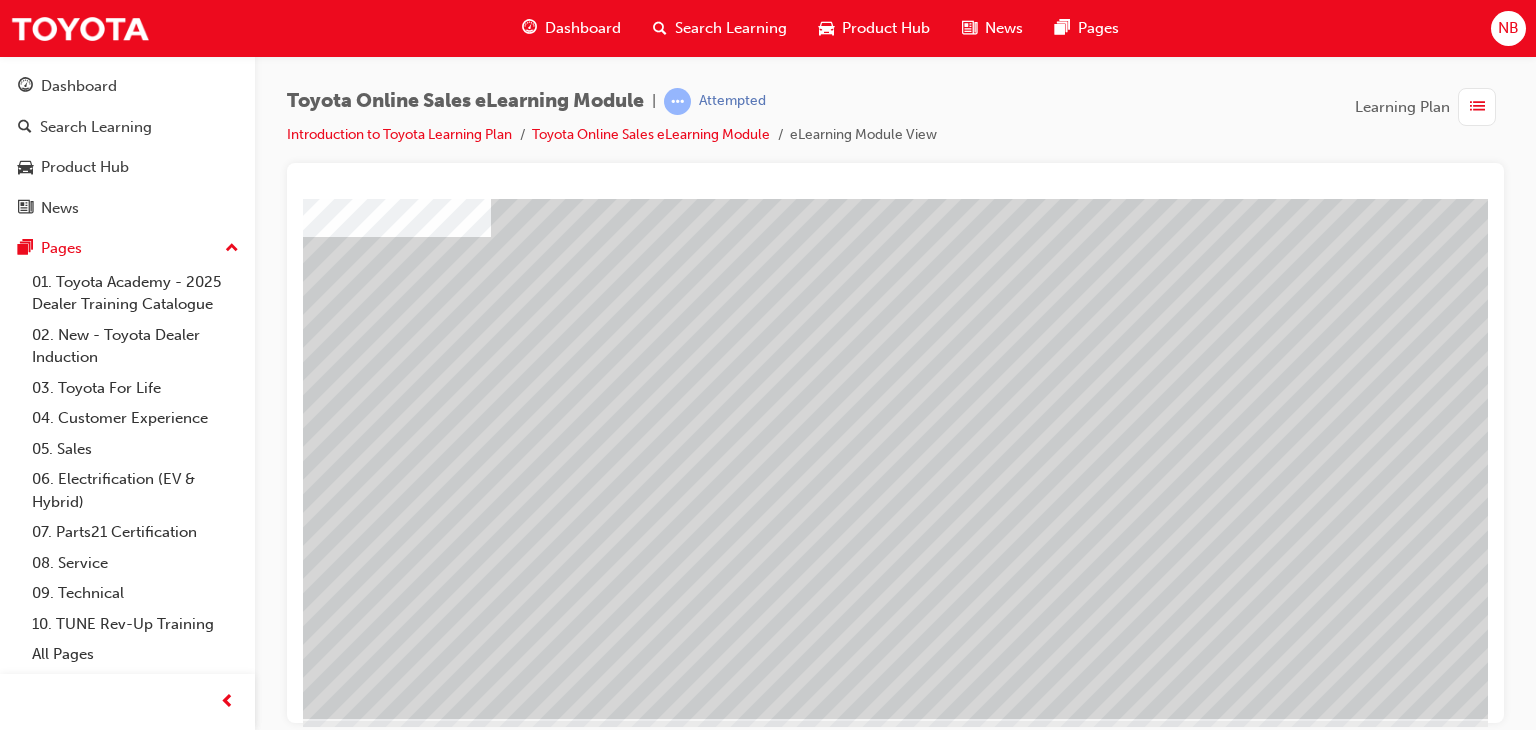 click at bounding box center [393, 4579] 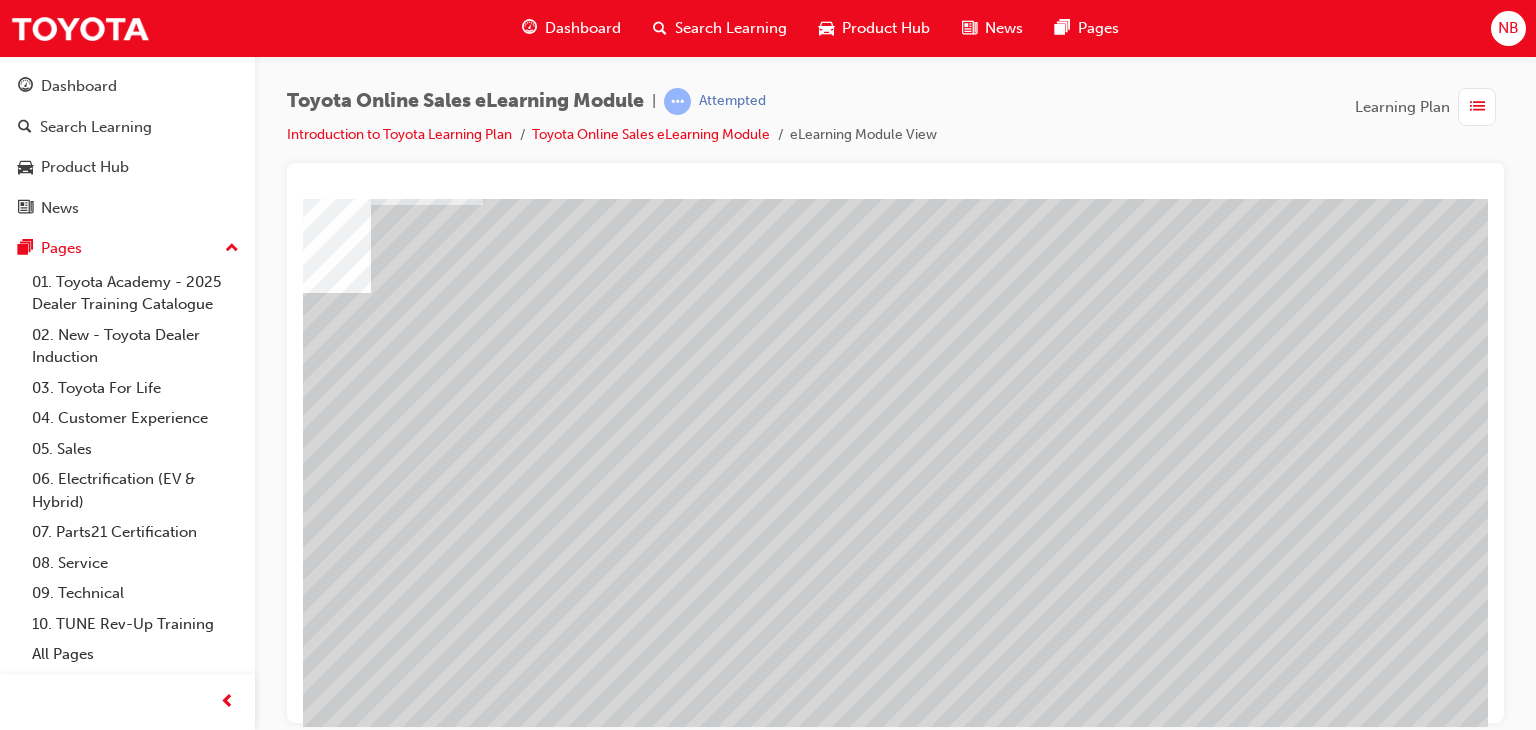 scroll, scrollTop: 100, scrollLeft: 120, axis: both 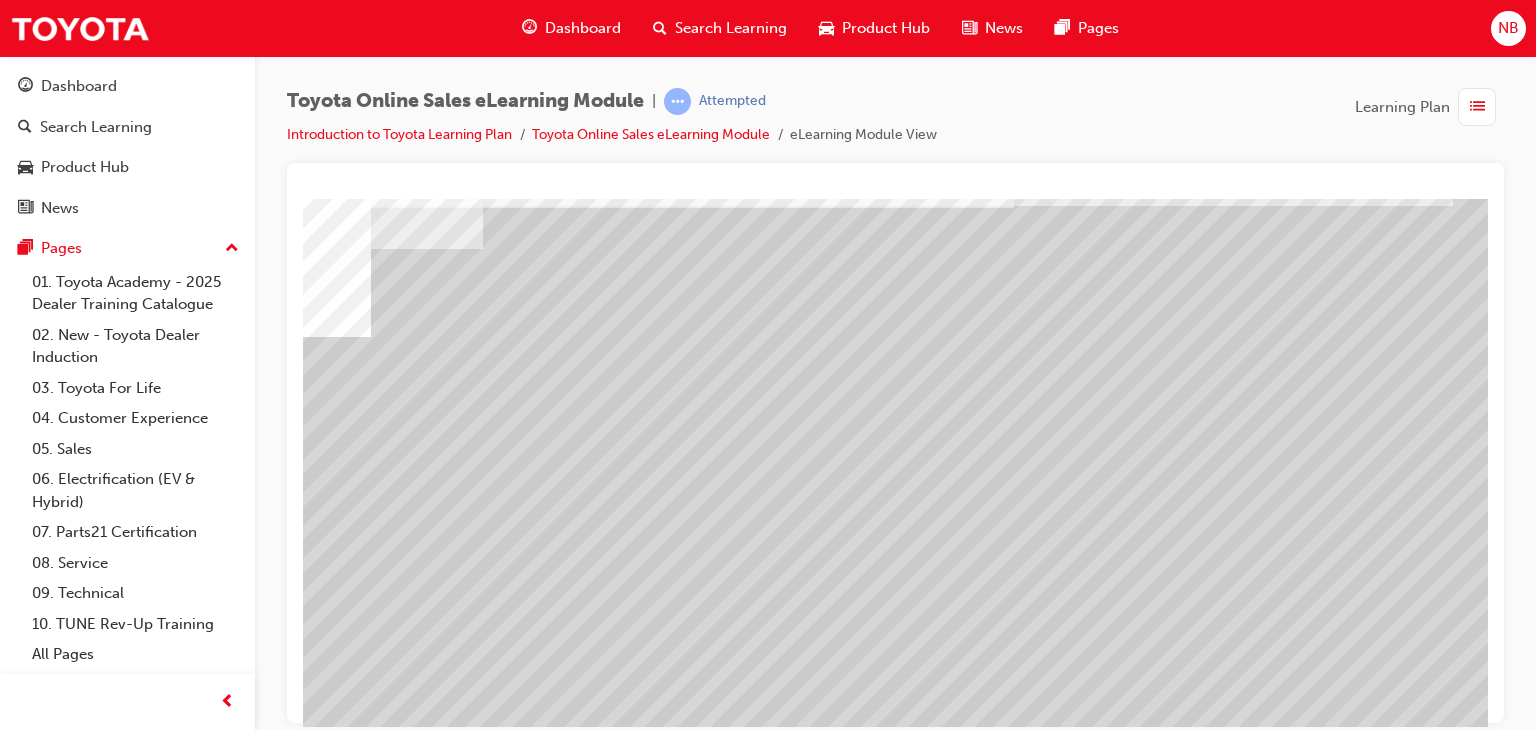 click at bounding box center (273, 4819) 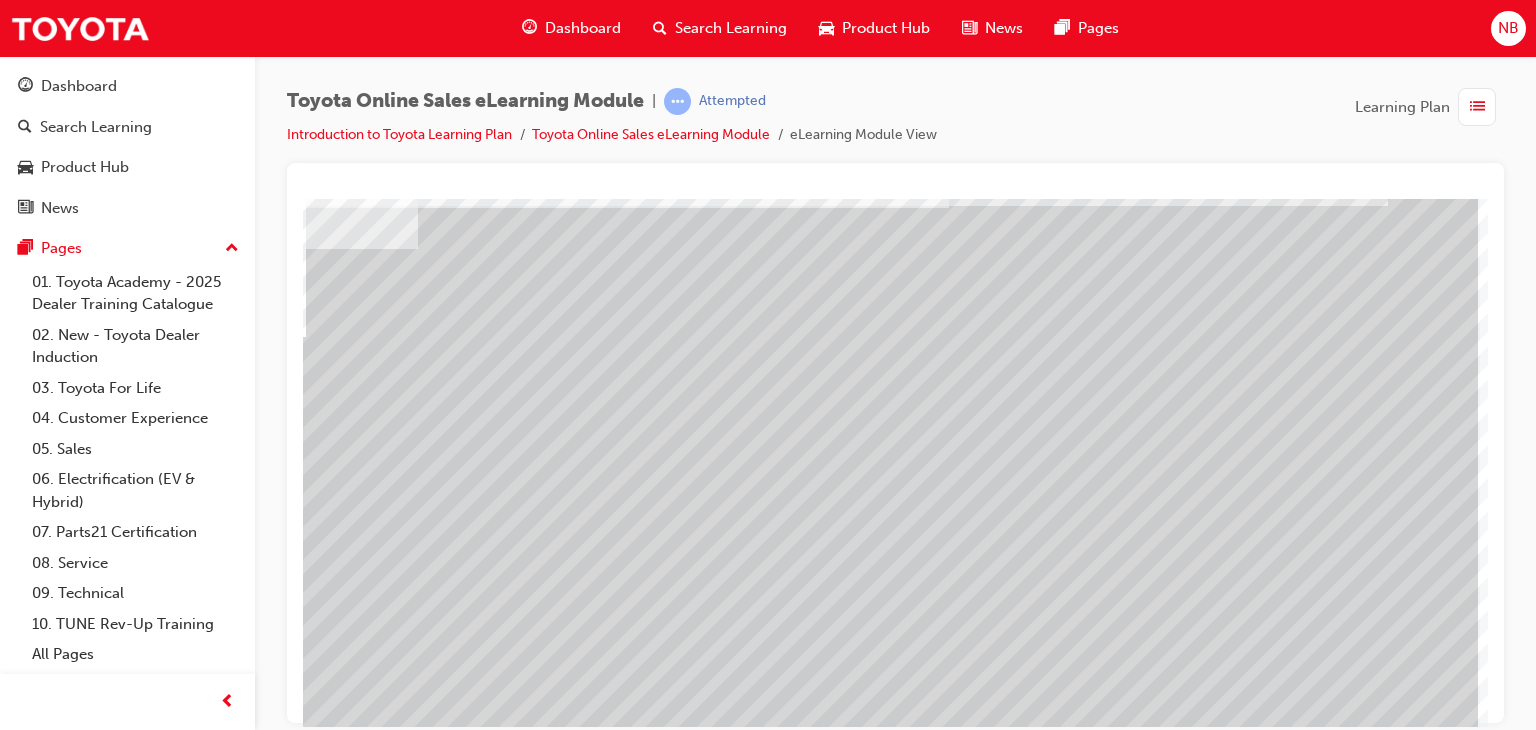 scroll, scrollTop: 100, scrollLeft: 190, axis: both 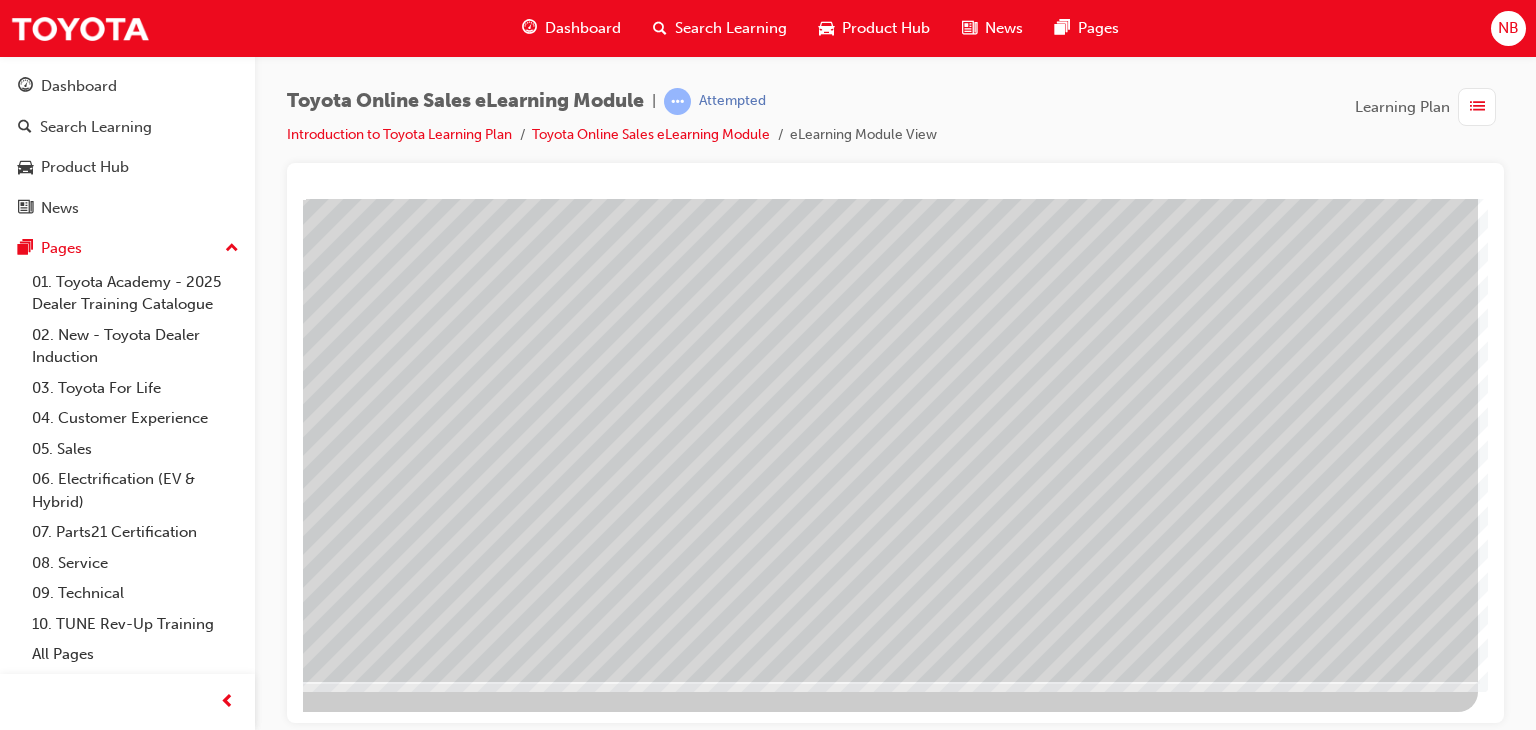 click at bounding box center (181, 3109) 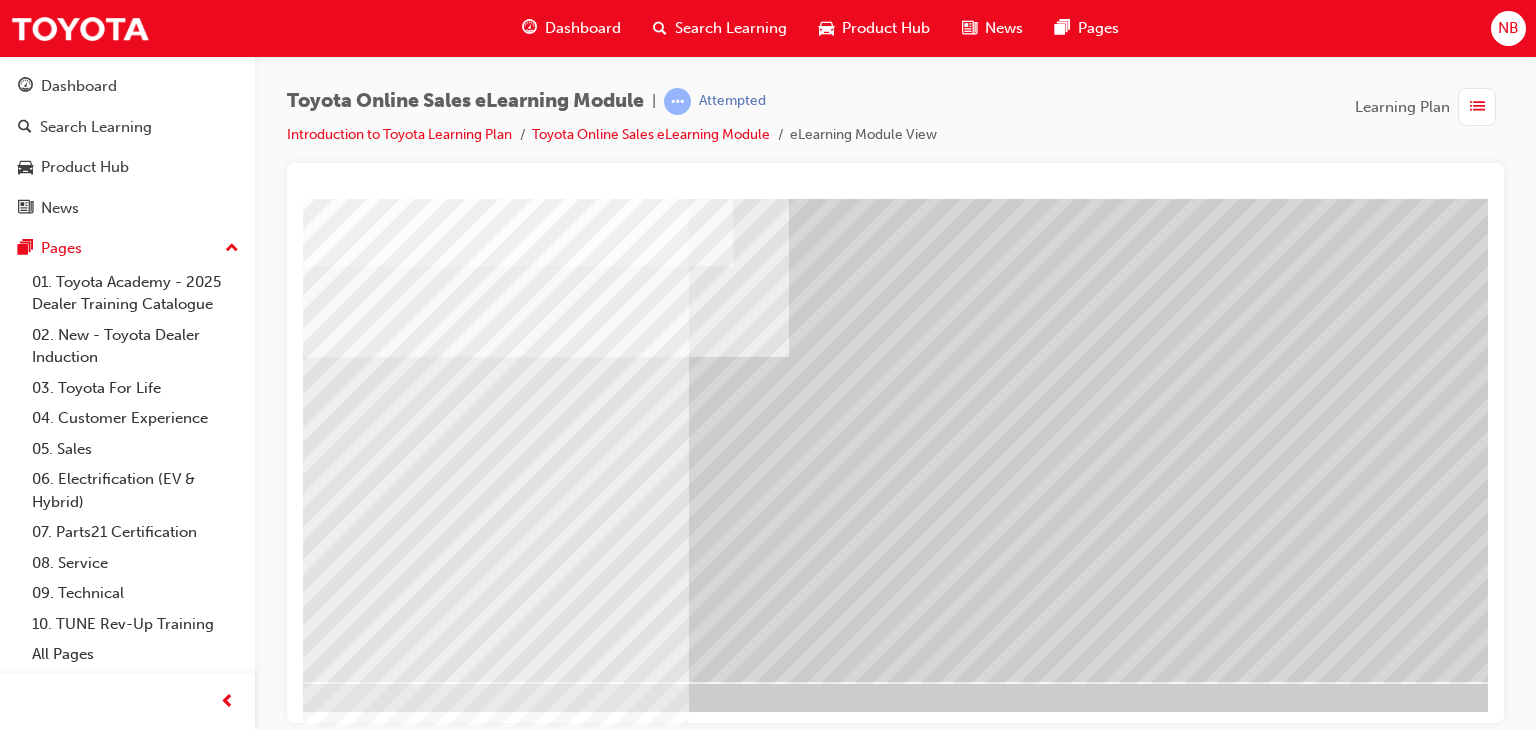 scroll, scrollTop: 237, scrollLeft: 190, axis: both 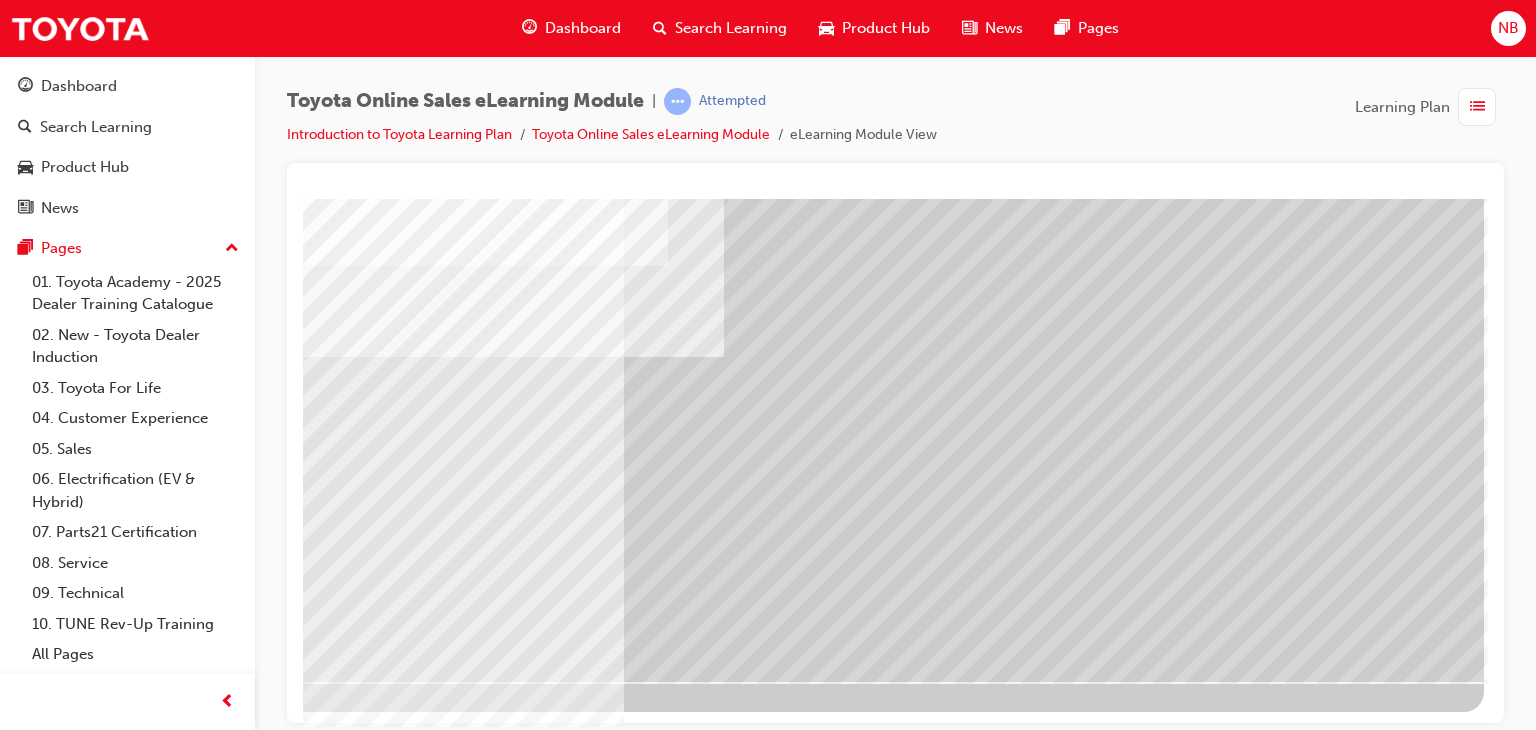 click at bounding box center [187, 4360] 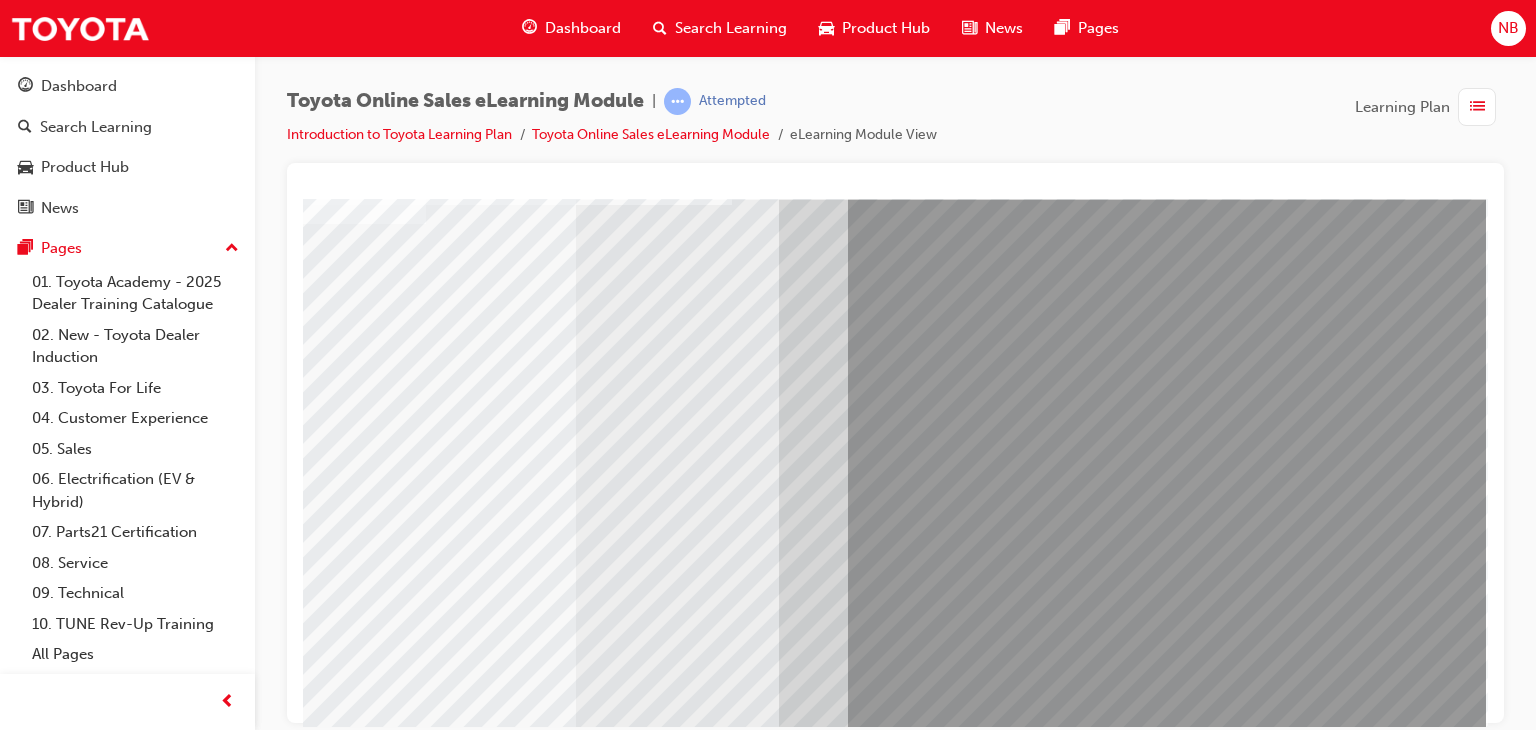 scroll, scrollTop: 237, scrollLeft: 190, axis: both 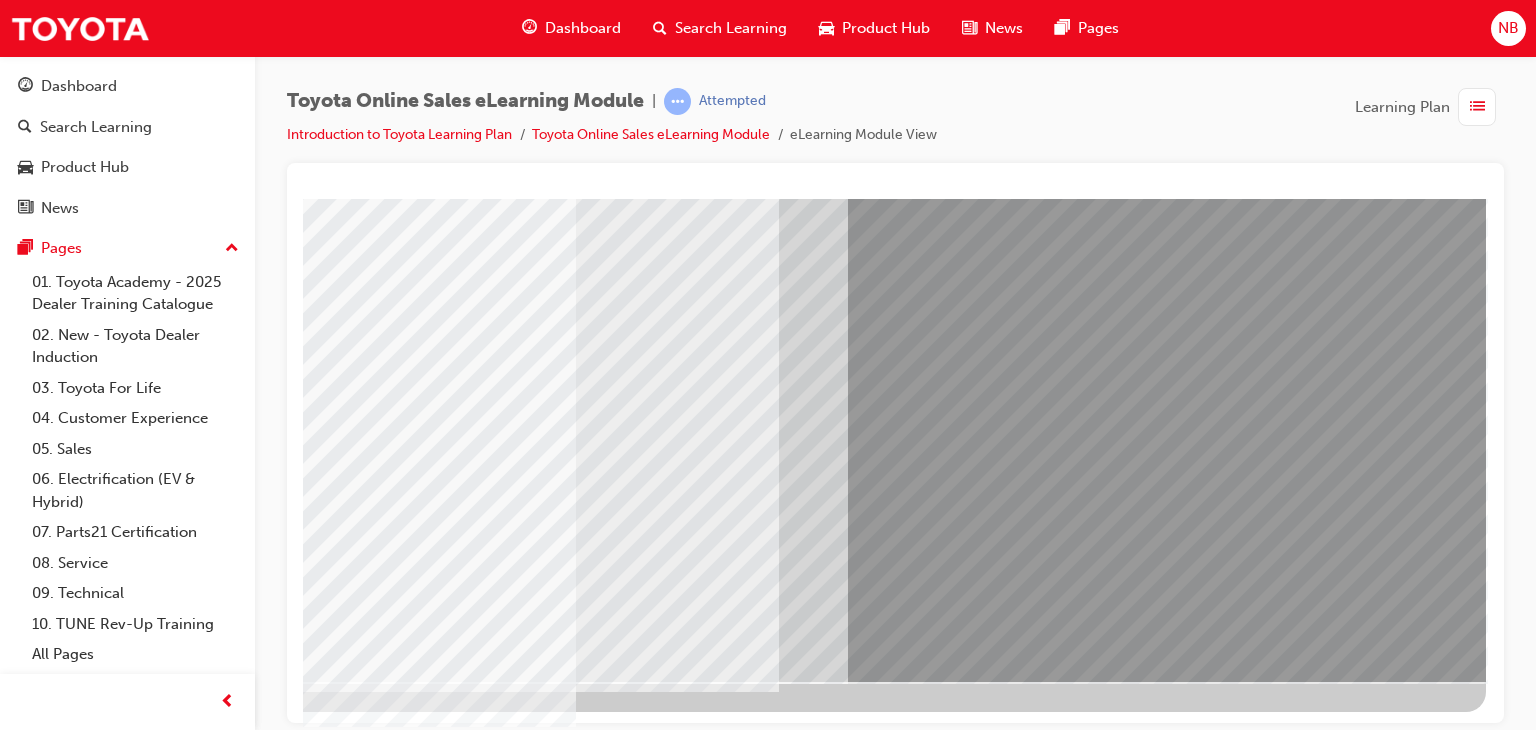 click at bounding box center (189, 3194) 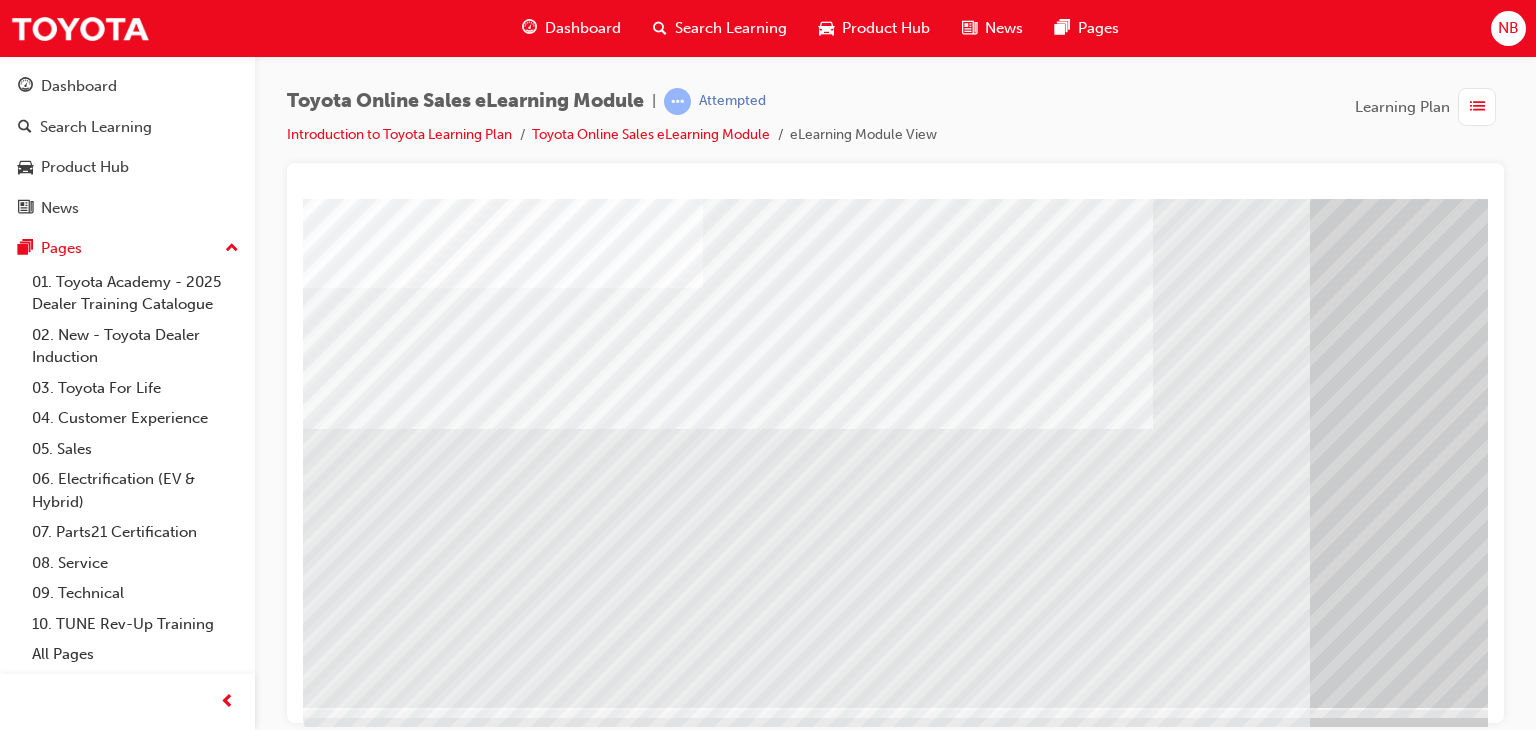 scroll, scrollTop: 237, scrollLeft: 0, axis: vertical 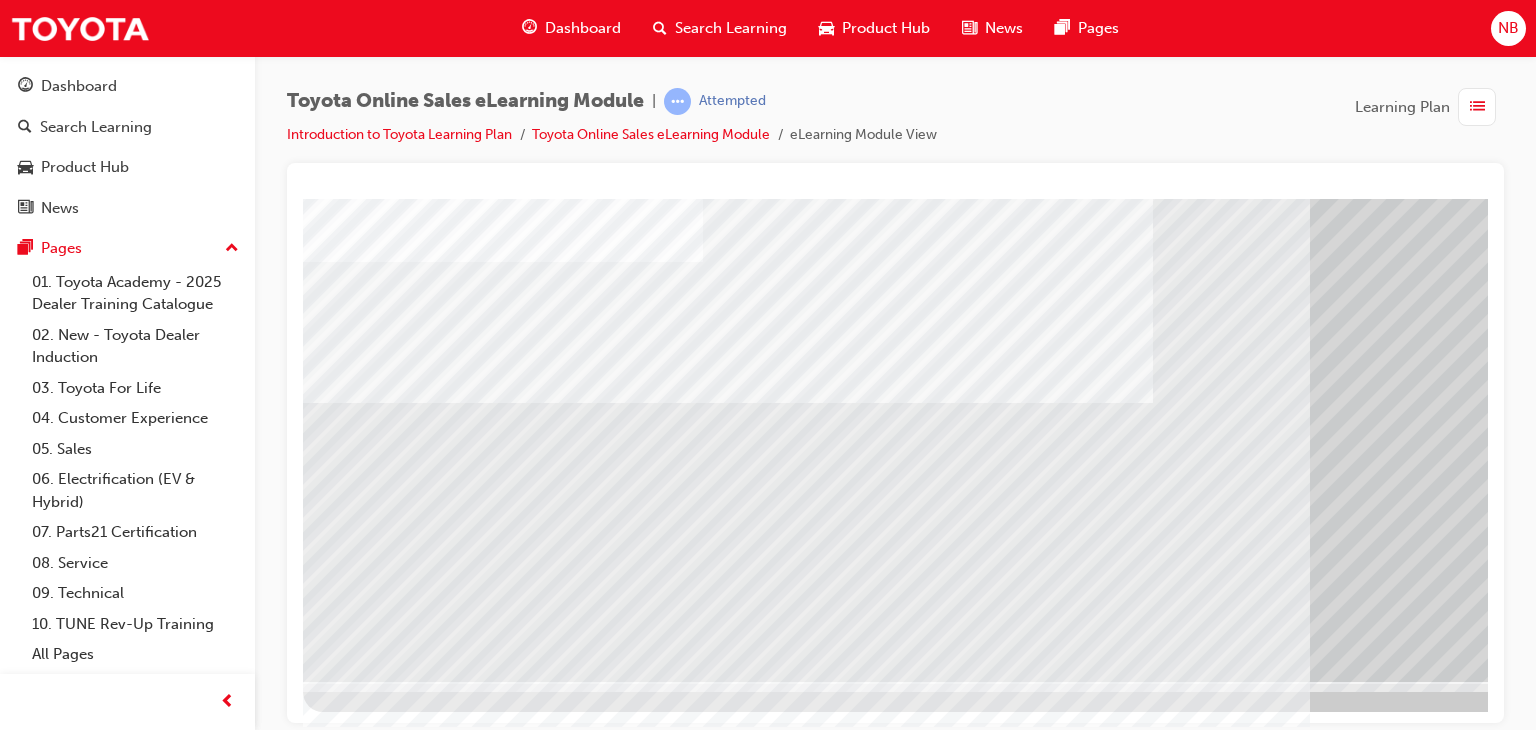 click at bounding box center [503, 2668] 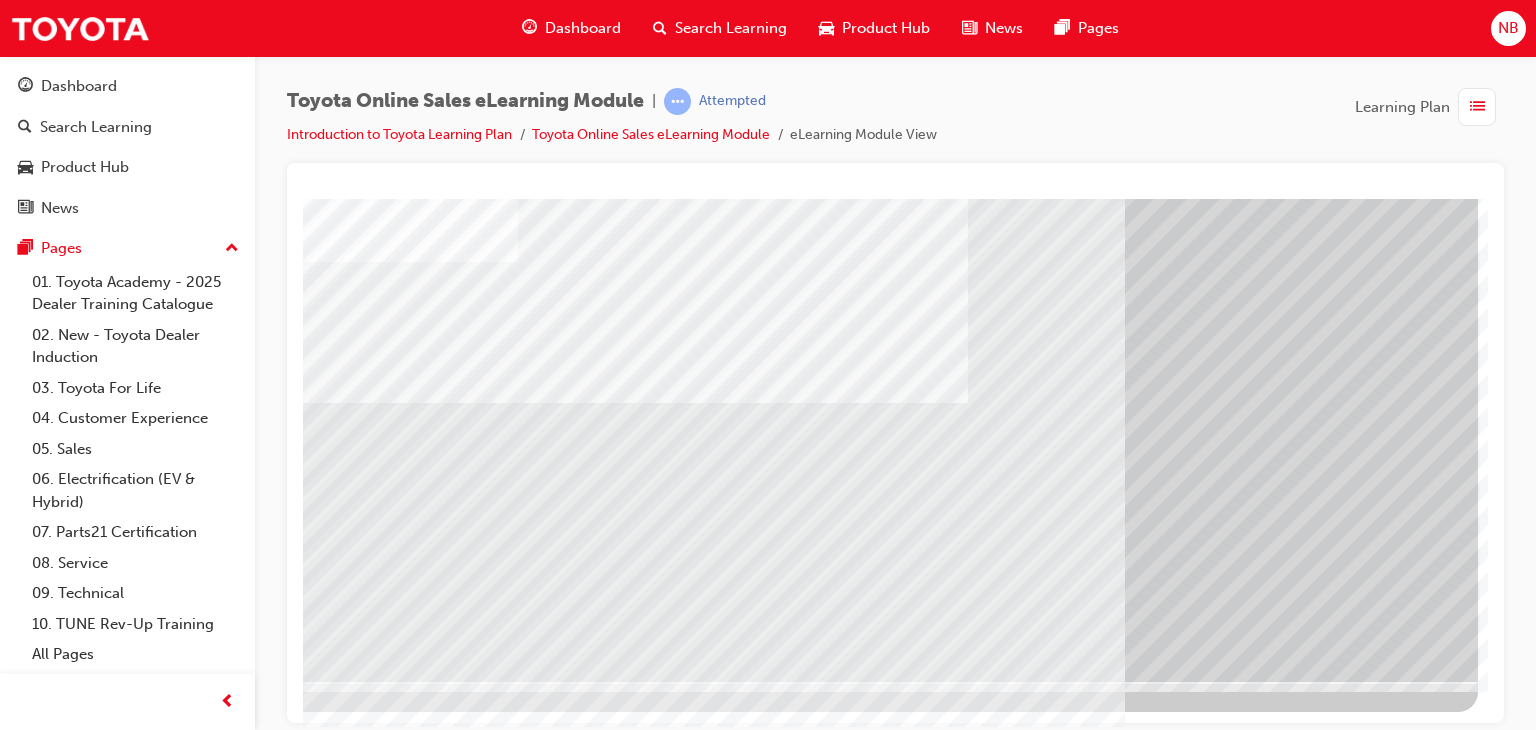 scroll, scrollTop: 237, scrollLeft: 190, axis: both 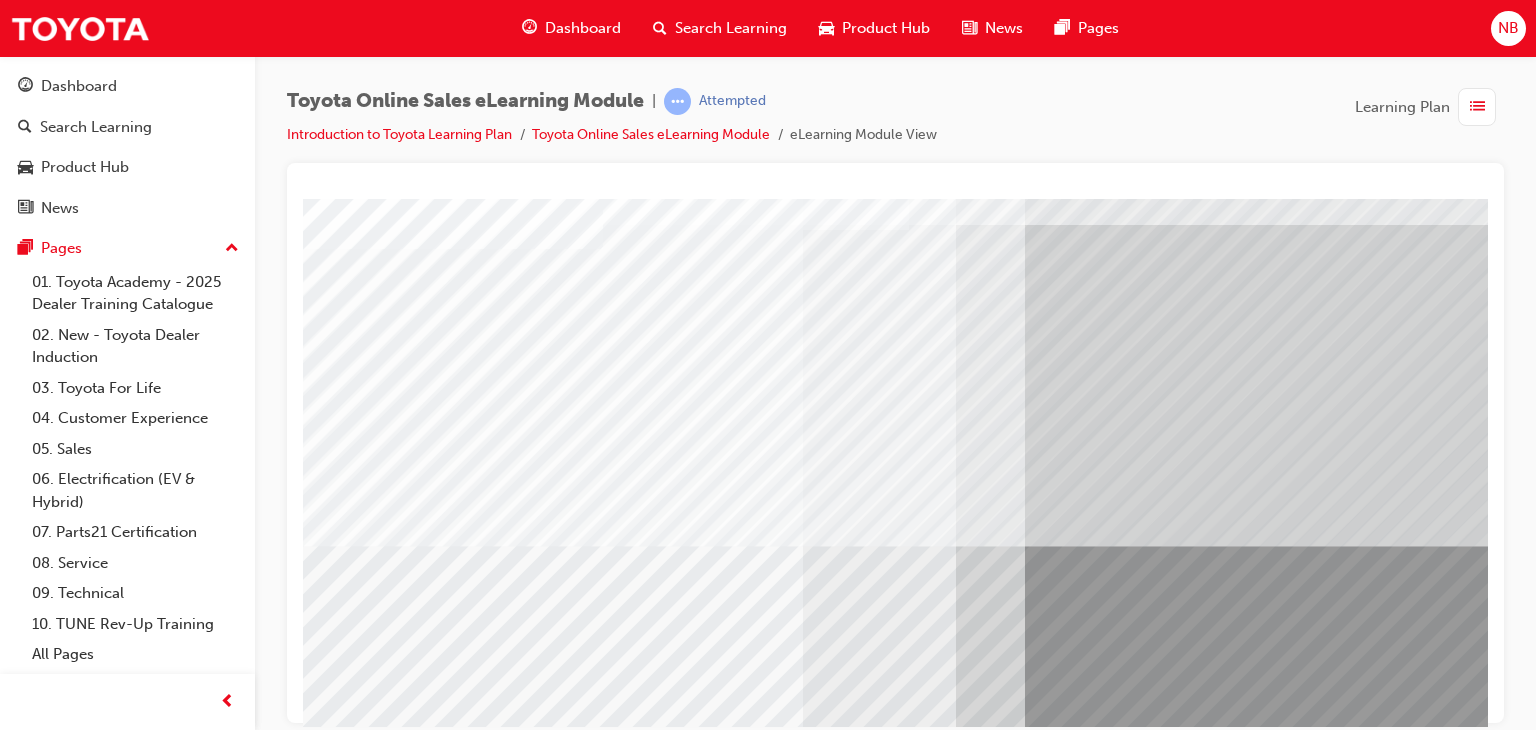 click at bounding box center [507, 4740] 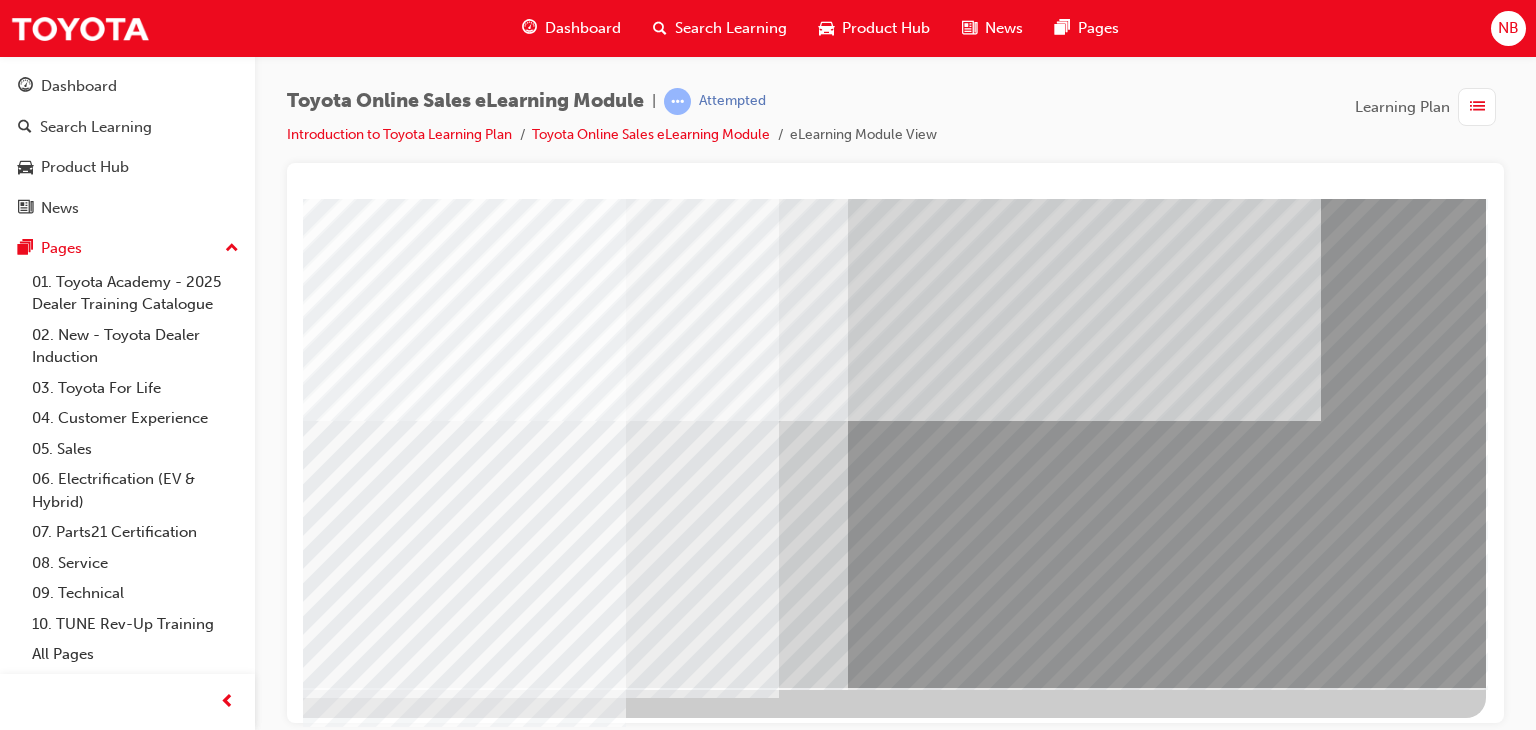 scroll, scrollTop: 237, scrollLeft: 190, axis: both 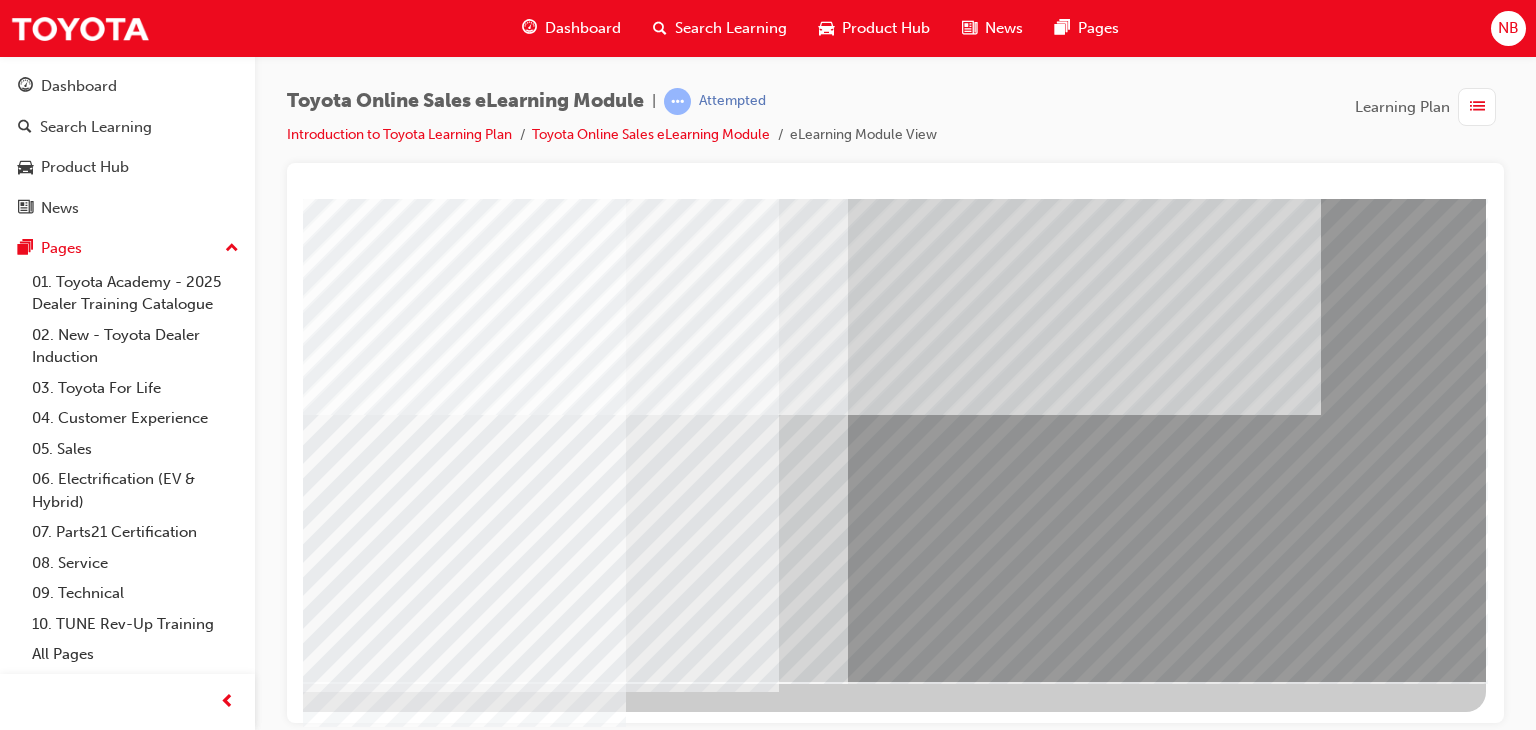 click at bounding box center (189, 3284) 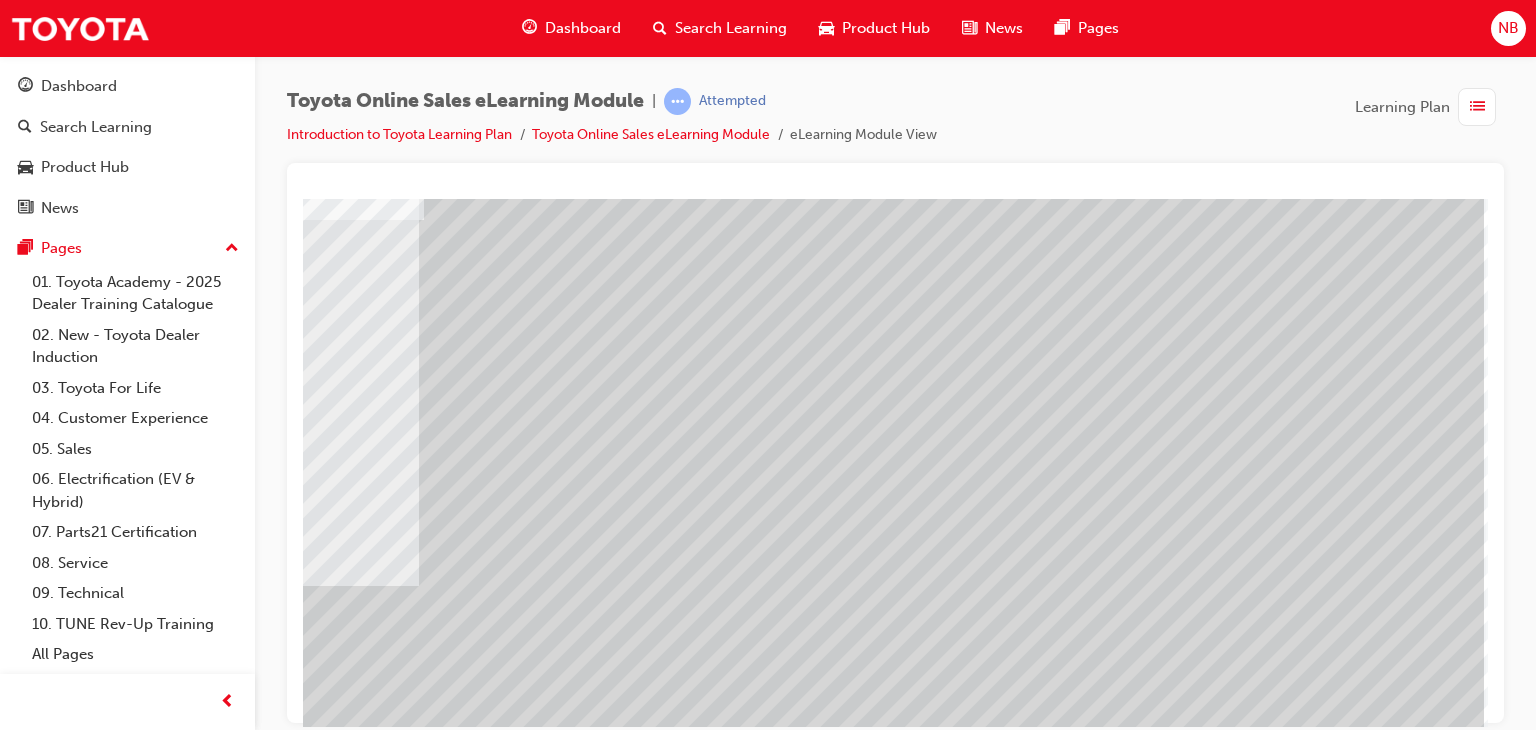 scroll, scrollTop: 237, scrollLeft: 190, axis: both 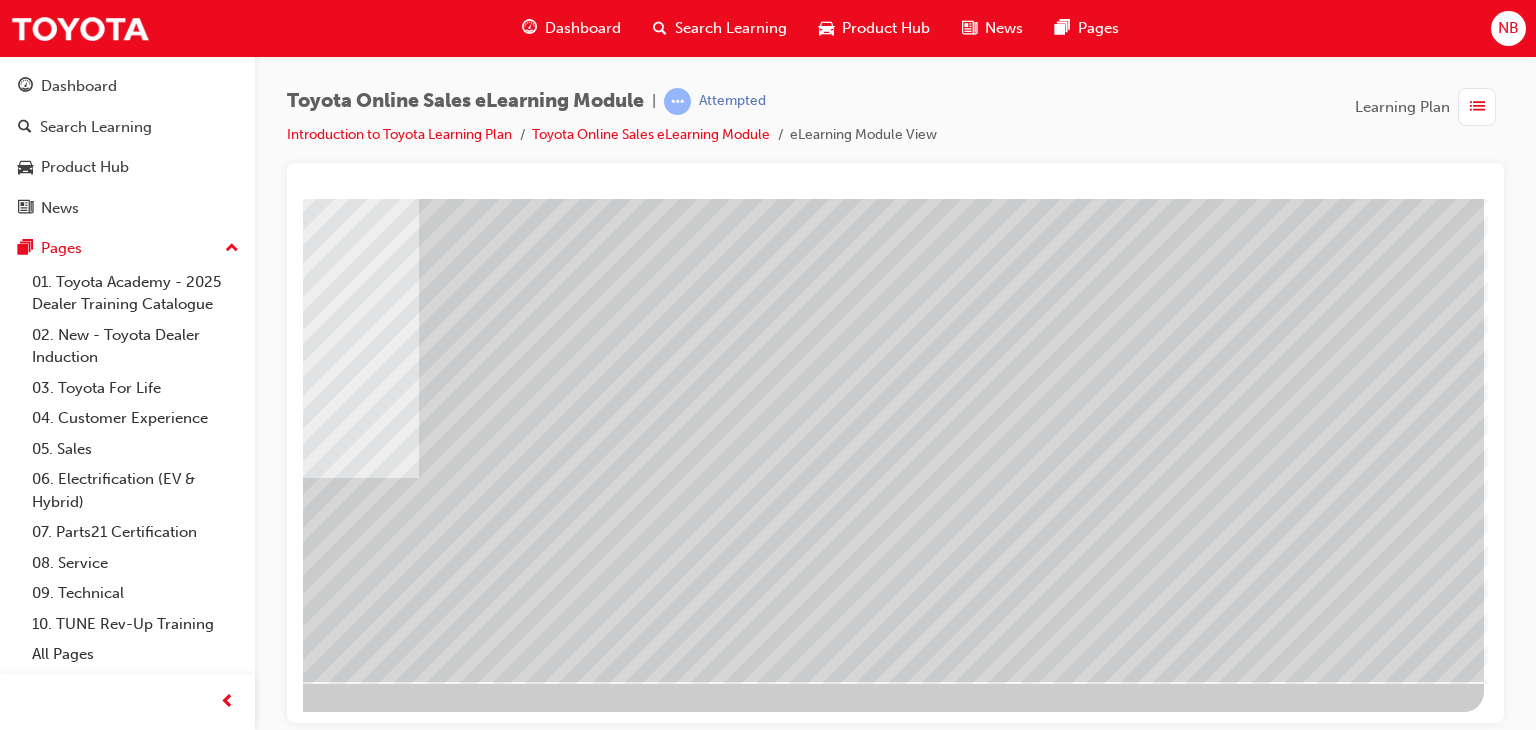 click at bounding box center [187, 2967] 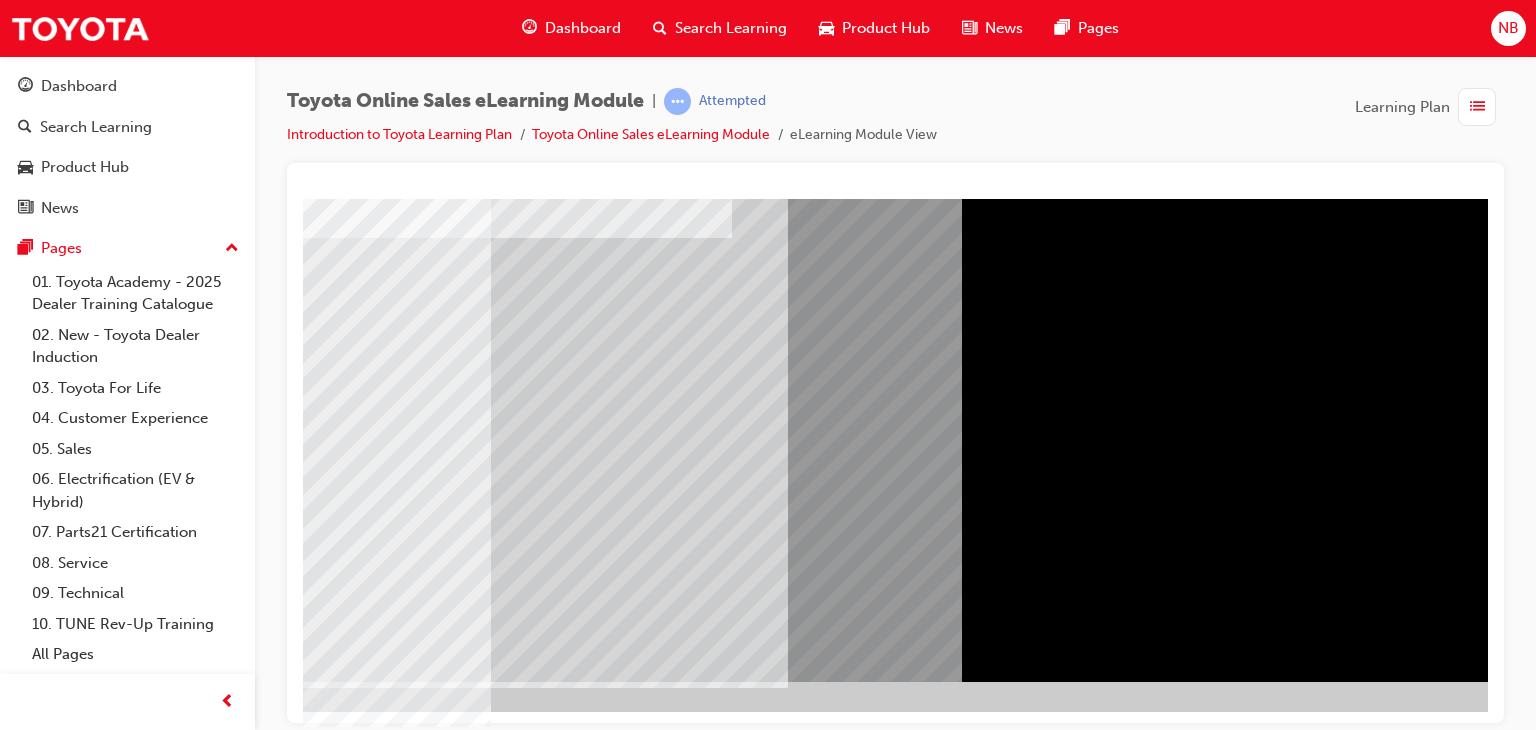 scroll, scrollTop: 237, scrollLeft: 190, axis: both 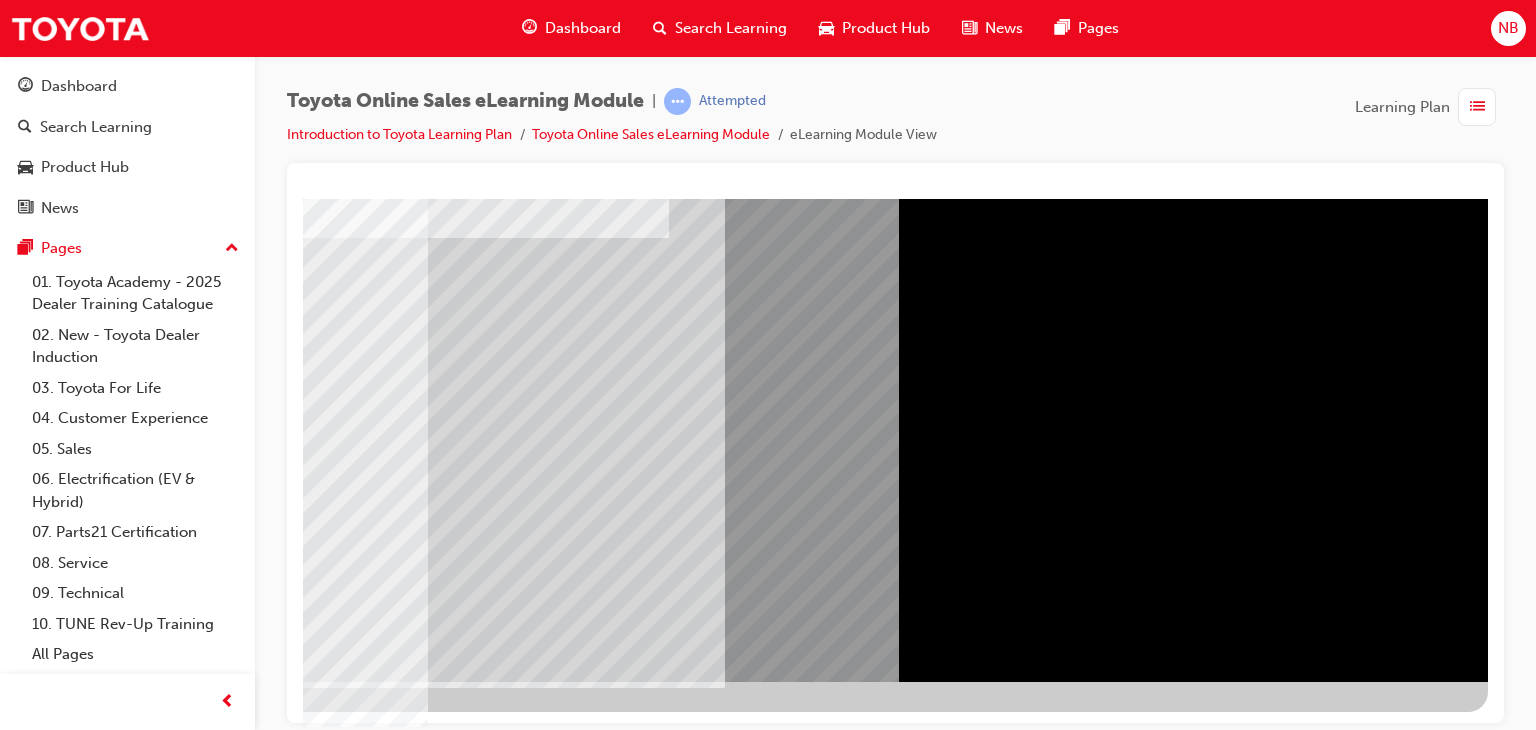 click at bounding box center (191, 4458) 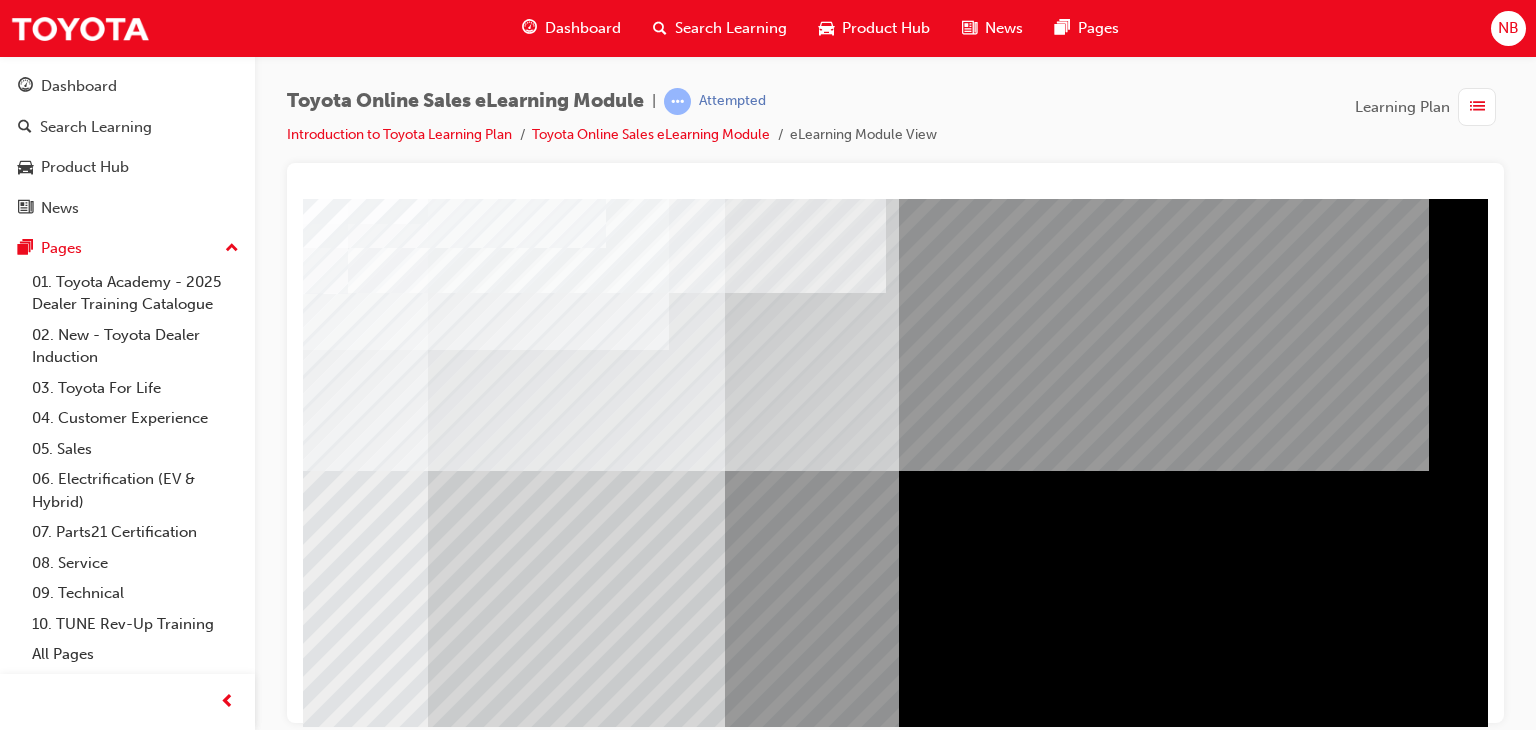 scroll, scrollTop: 237, scrollLeft: 190, axis: both 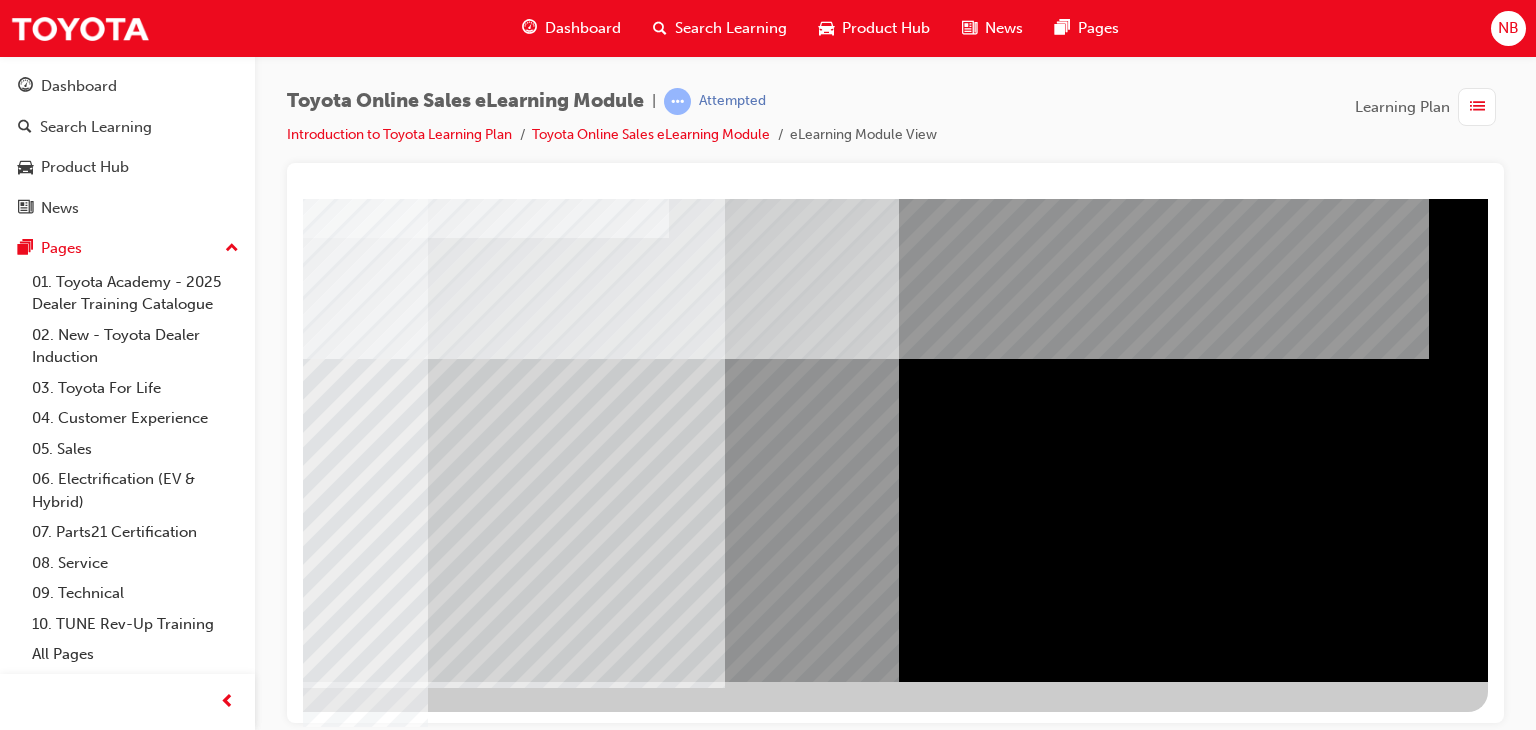 click at bounding box center [191, 4882] 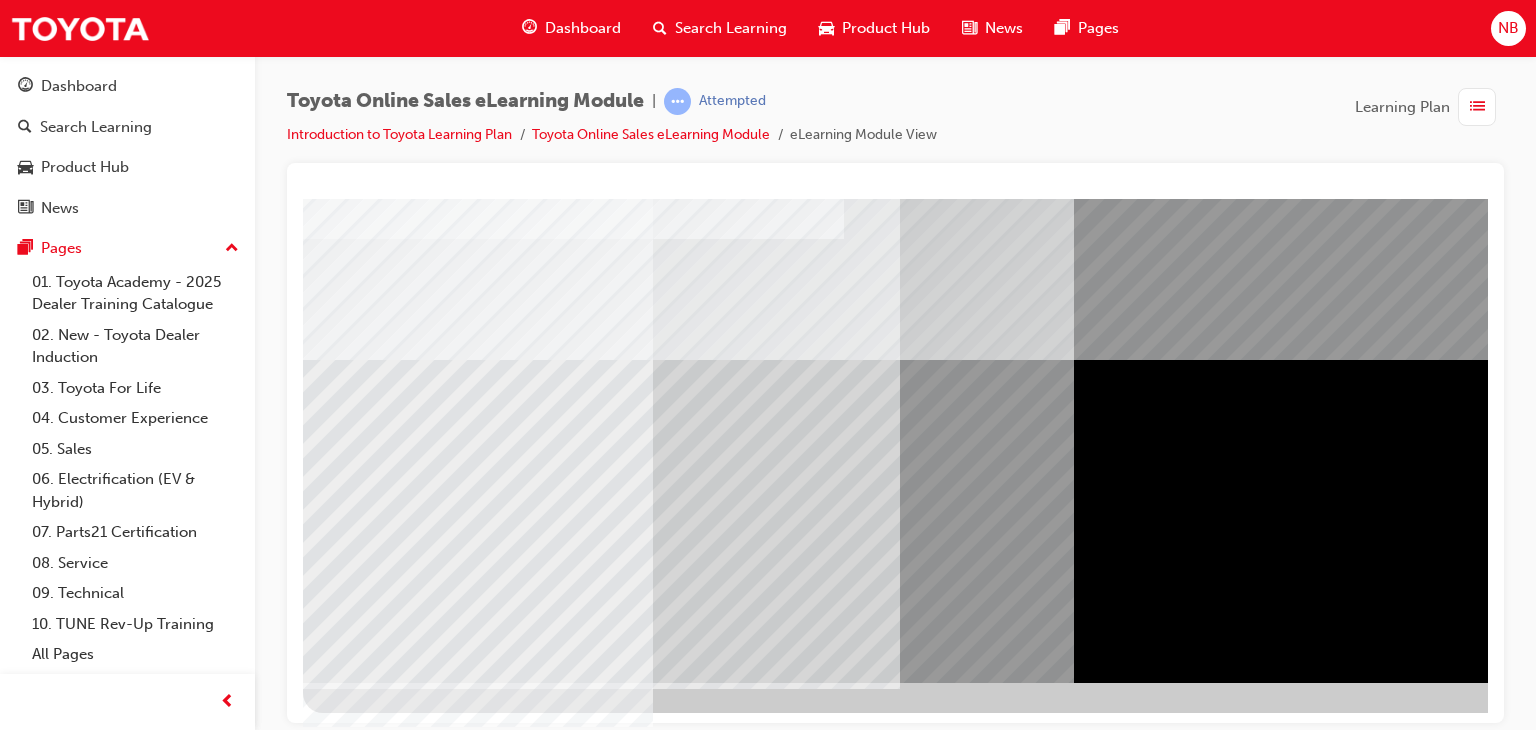scroll, scrollTop: 237, scrollLeft: 0, axis: vertical 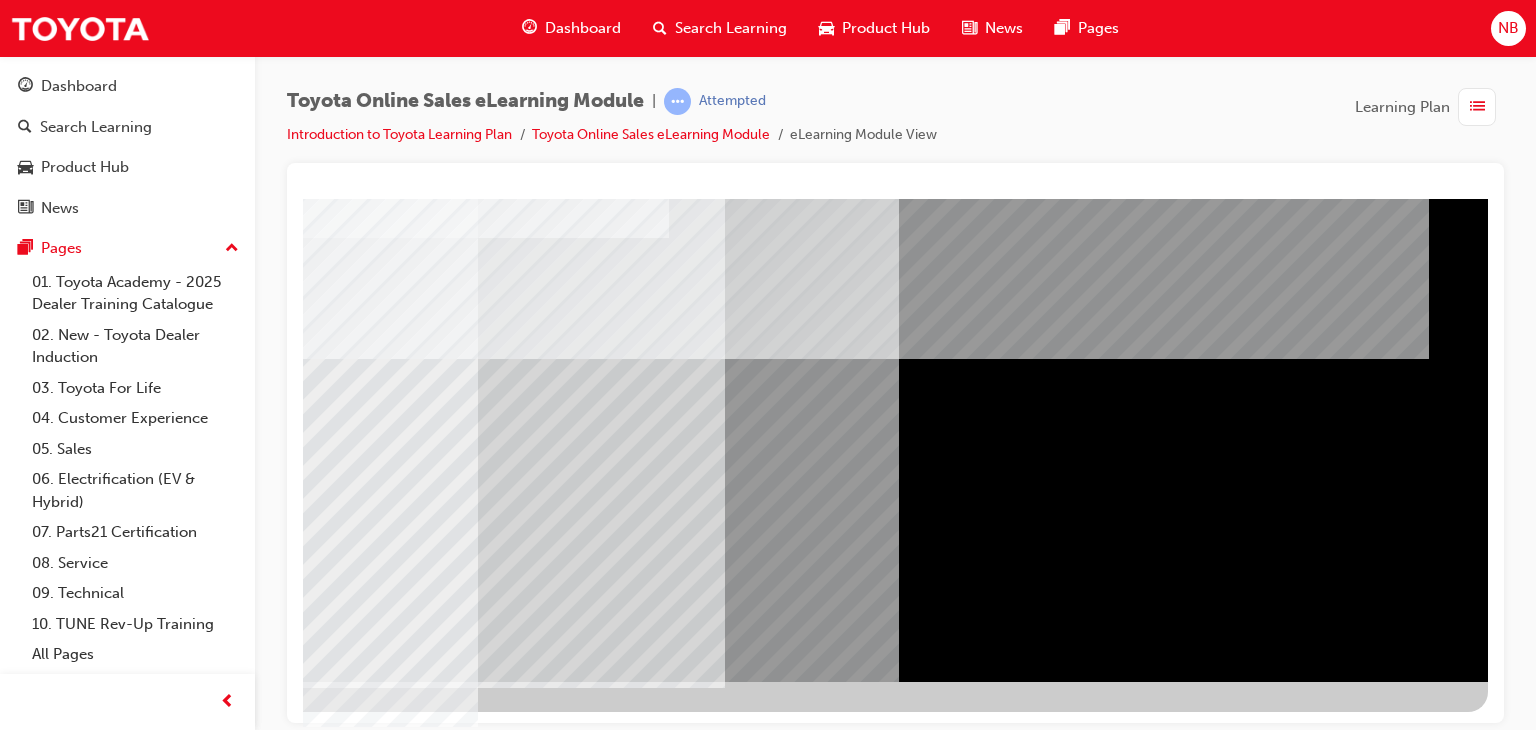 click at bounding box center (191, 4995) 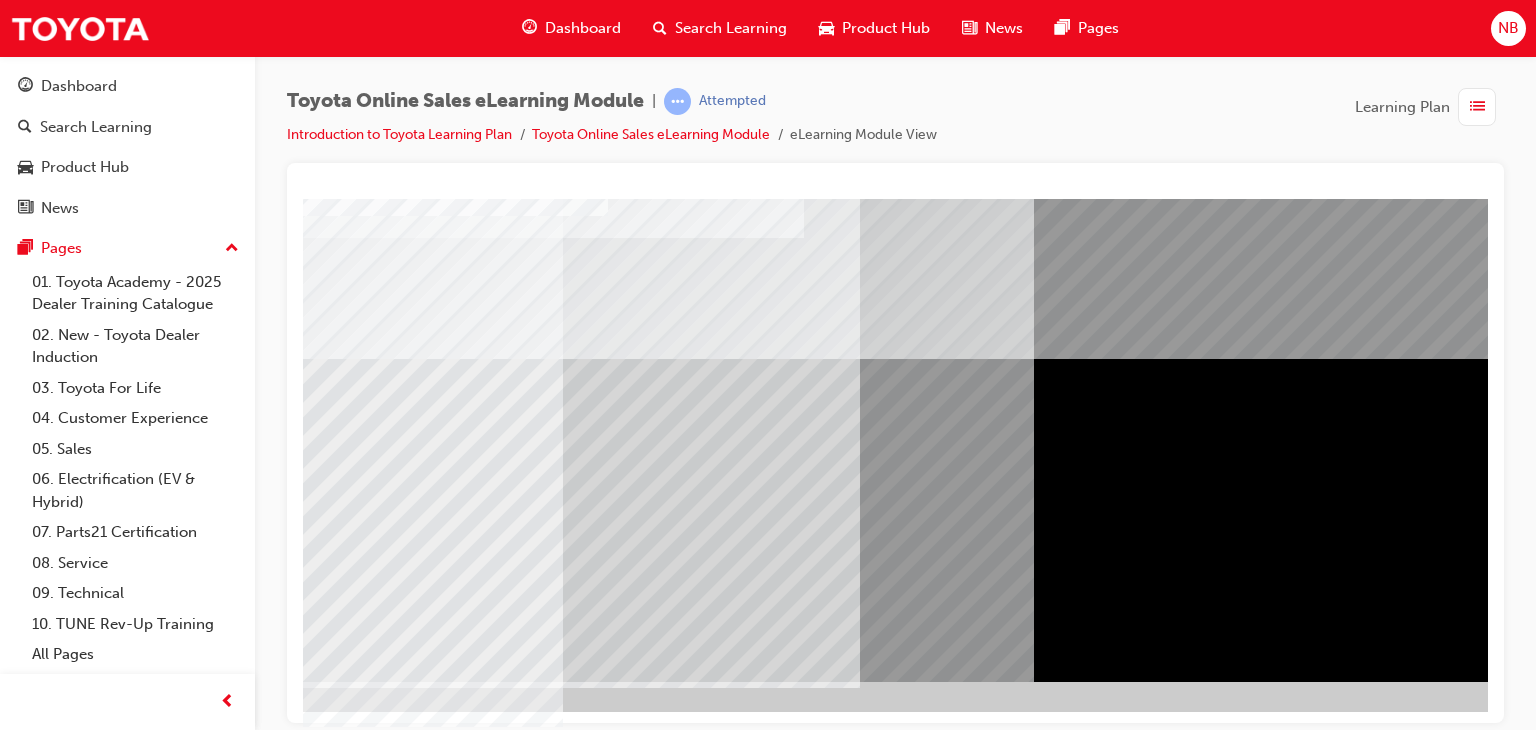 scroll, scrollTop: 237, scrollLeft: 190, axis: both 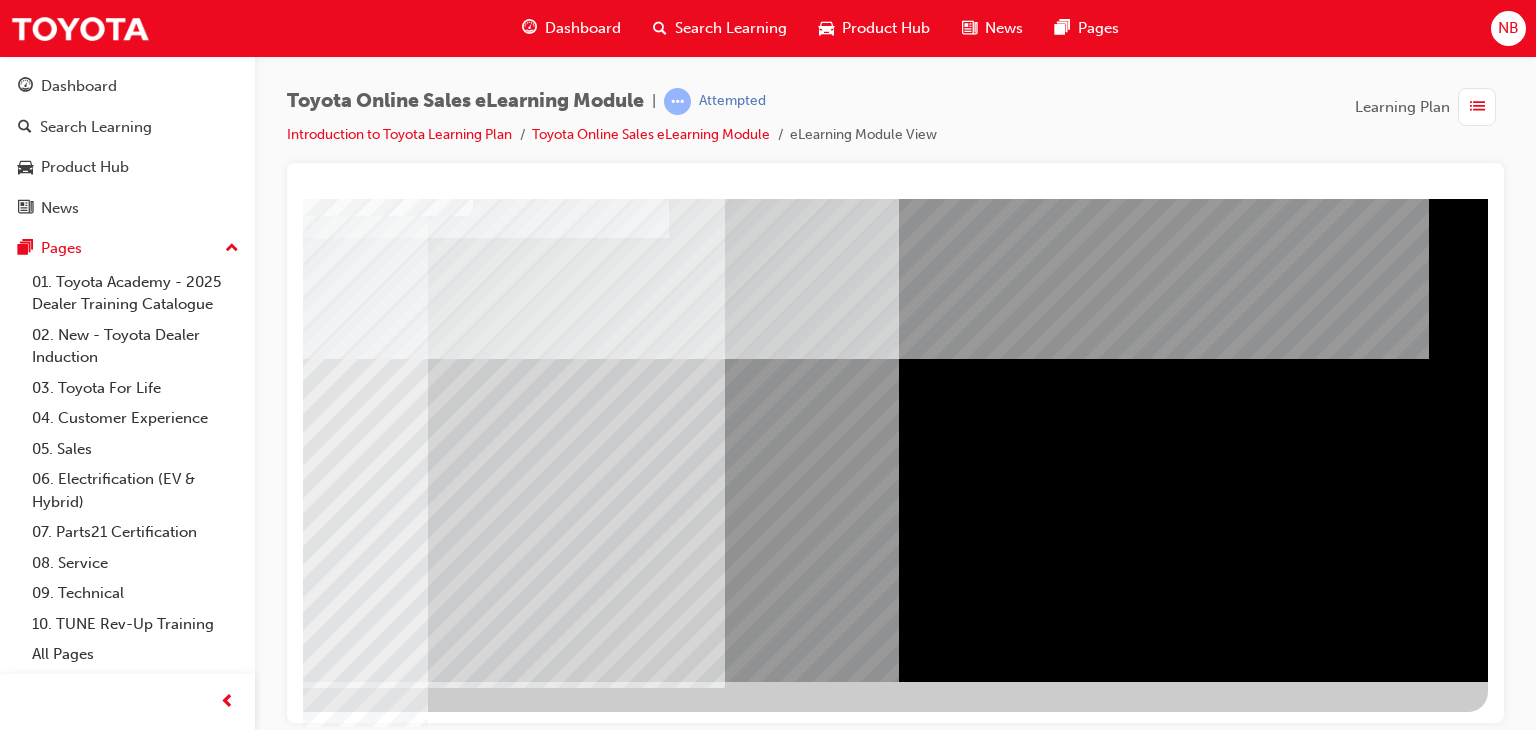 click at bounding box center (191, 5022) 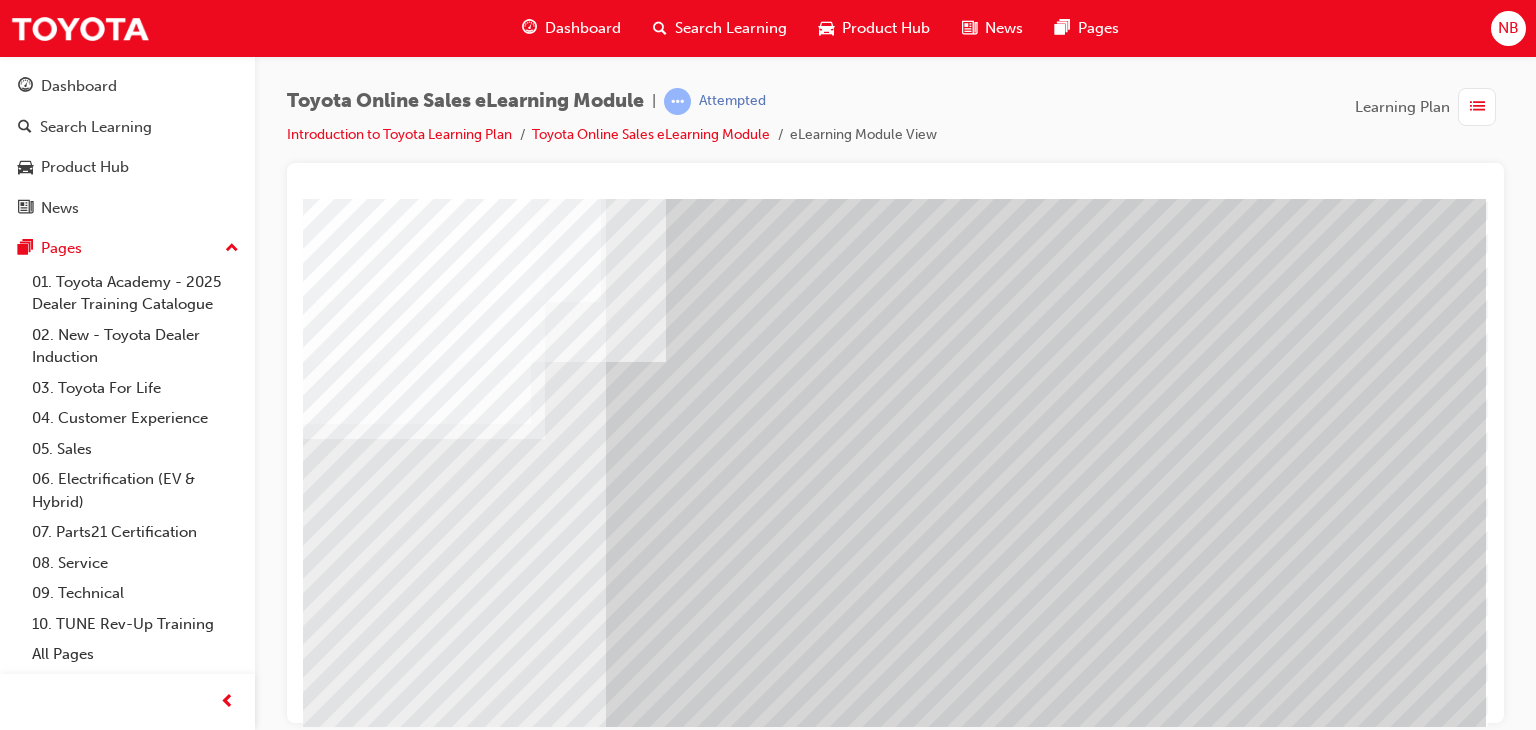 scroll, scrollTop: 200, scrollLeft: 190, axis: both 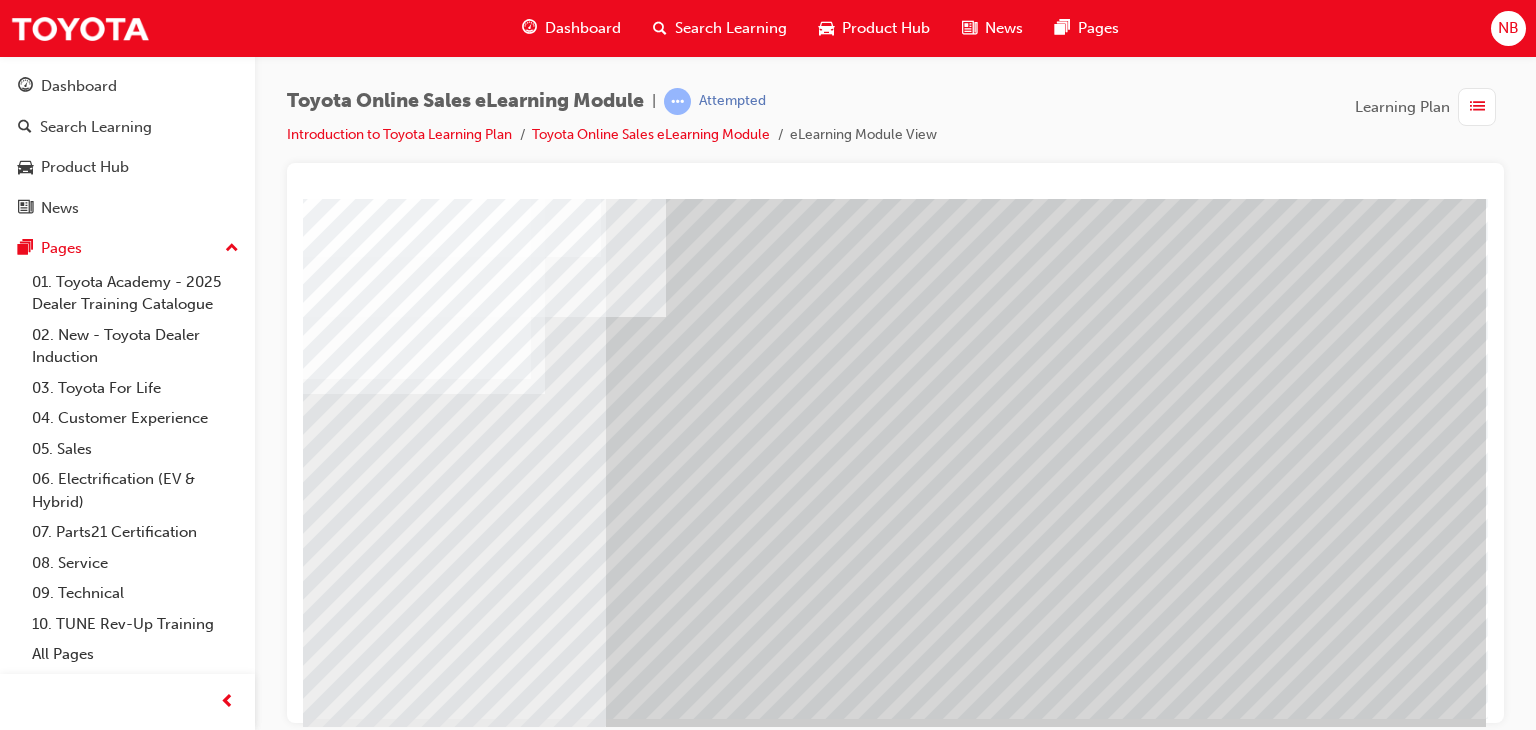 click at bounding box center (189, 5919) 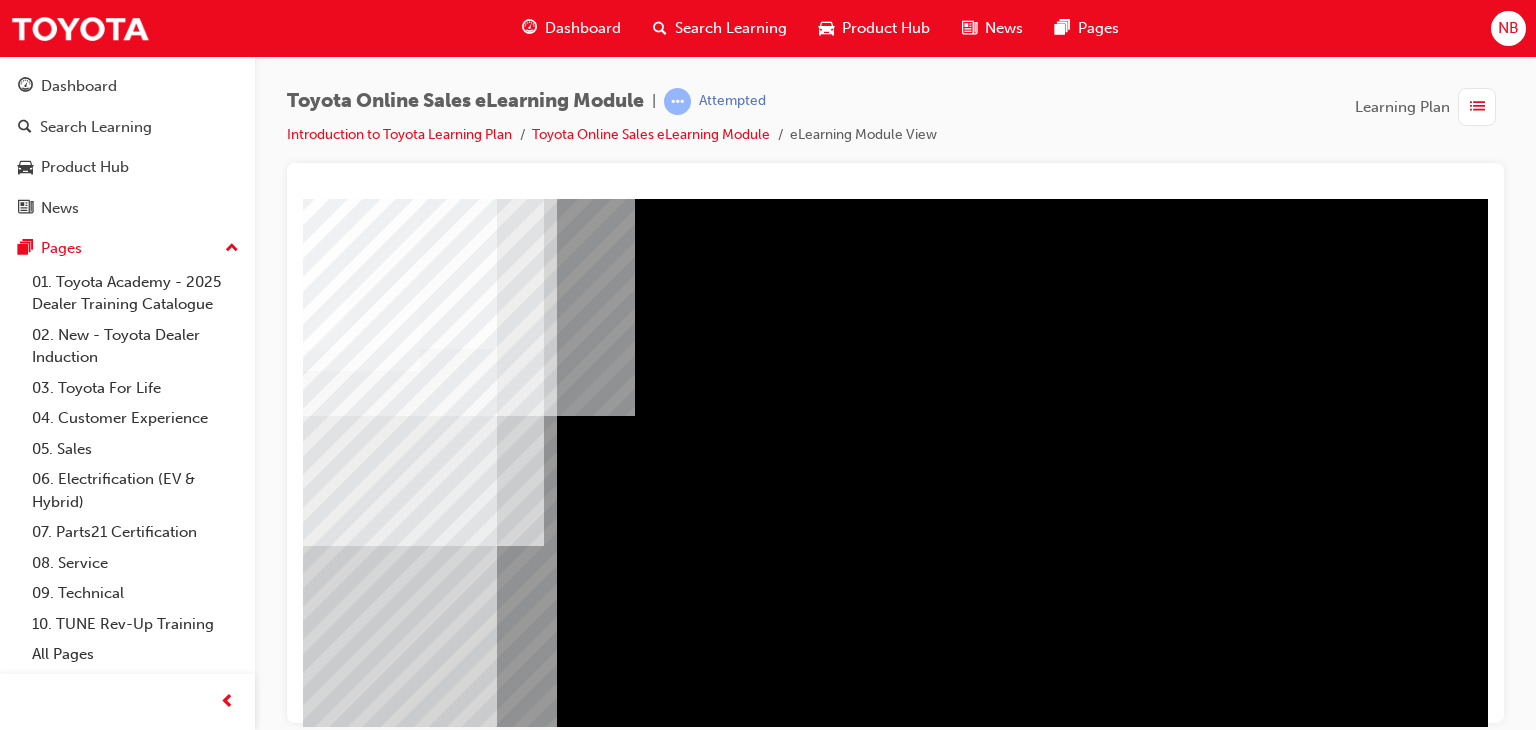 scroll, scrollTop: 0, scrollLeft: 190, axis: horizontal 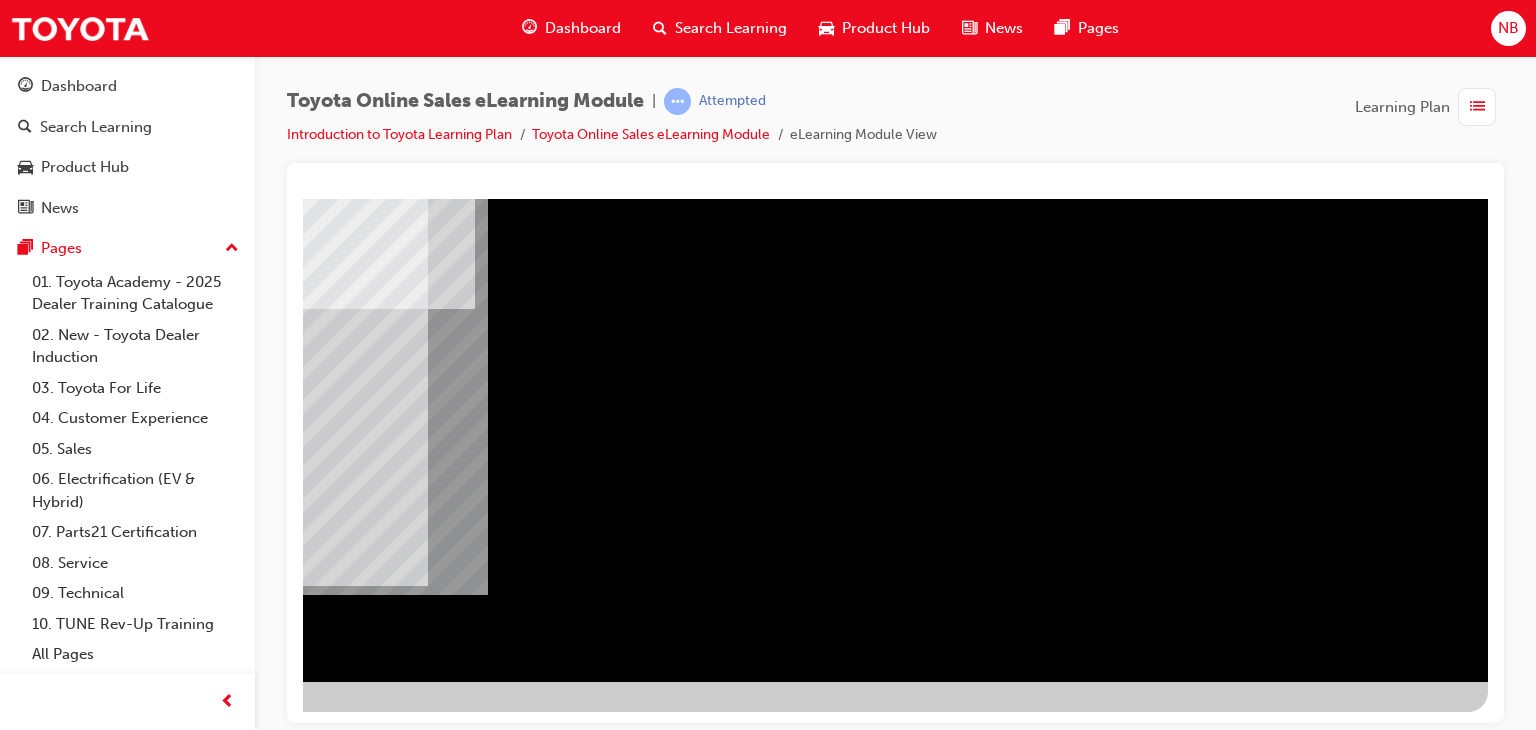 click at bounding box center (239, 2575) 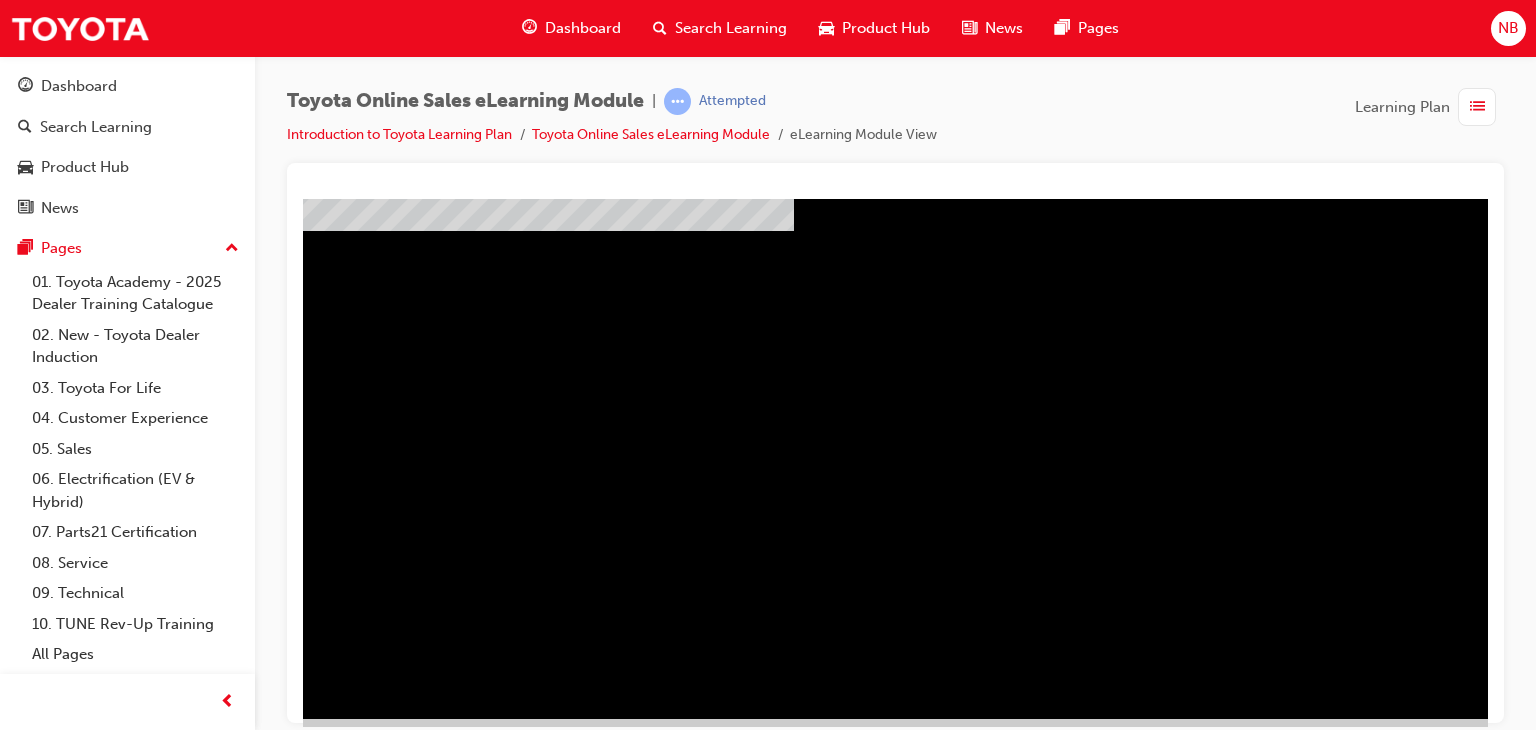 scroll, scrollTop: 200, scrollLeft: 80, axis: both 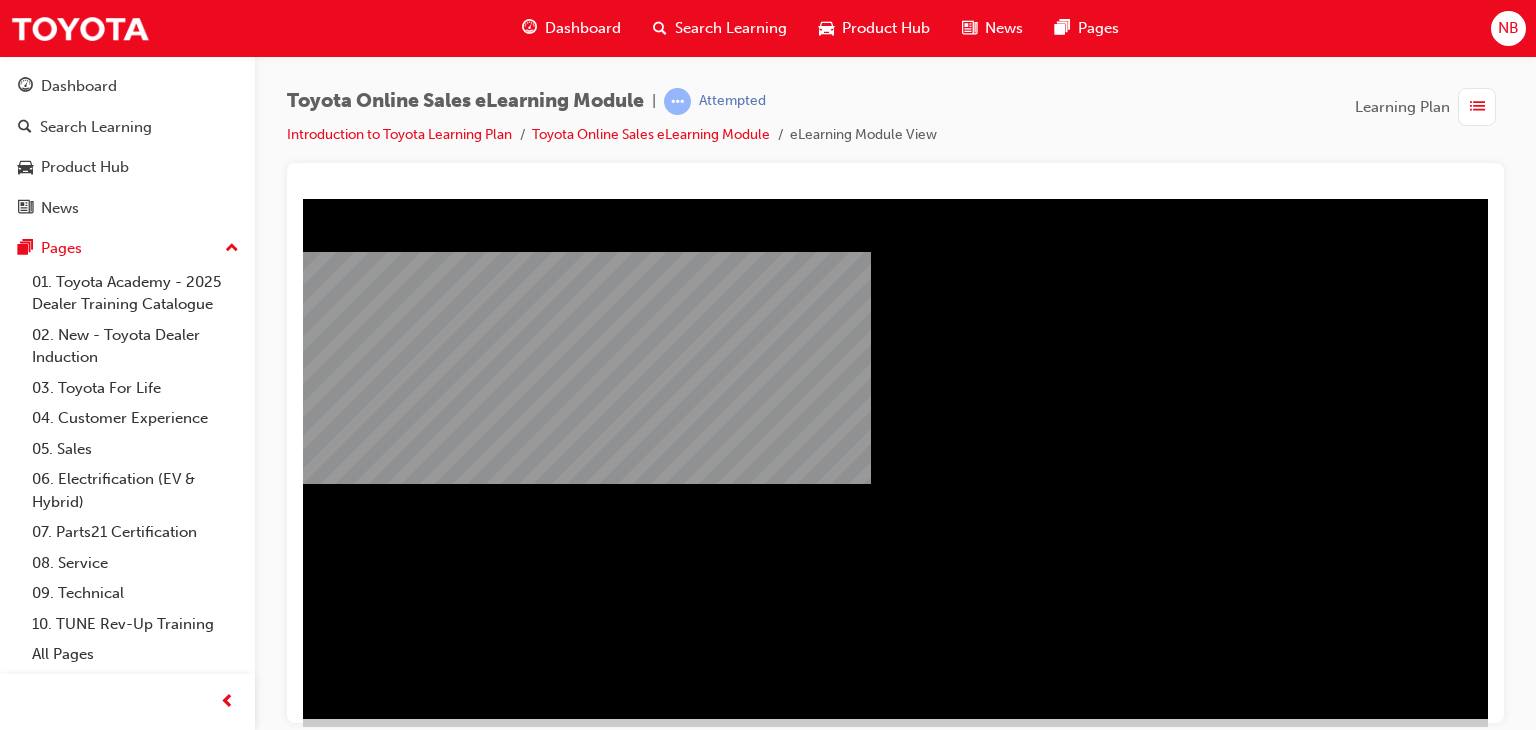 click at bounding box center (366, 2367) 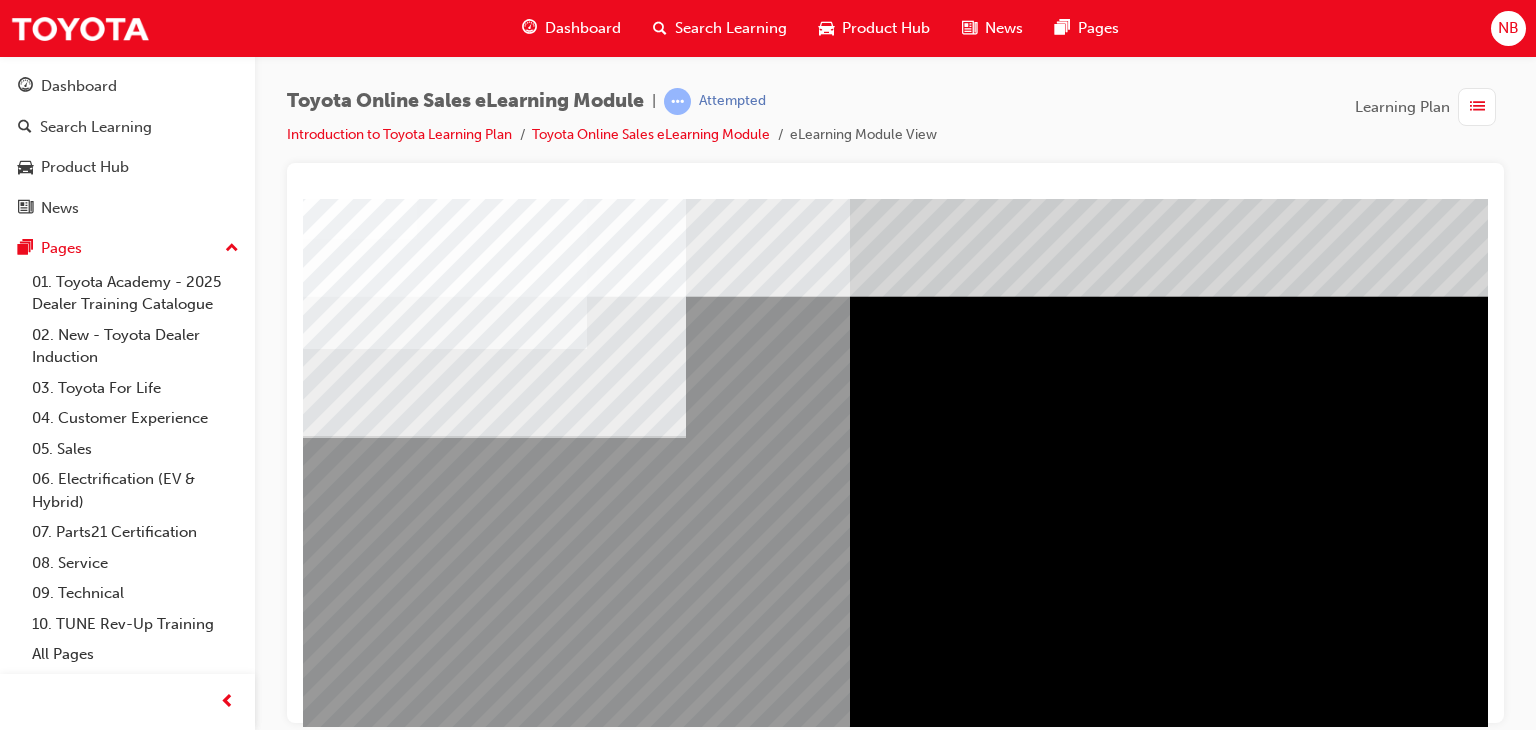 scroll, scrollTop: 0, scrollLeft: 21, axis: horizontal 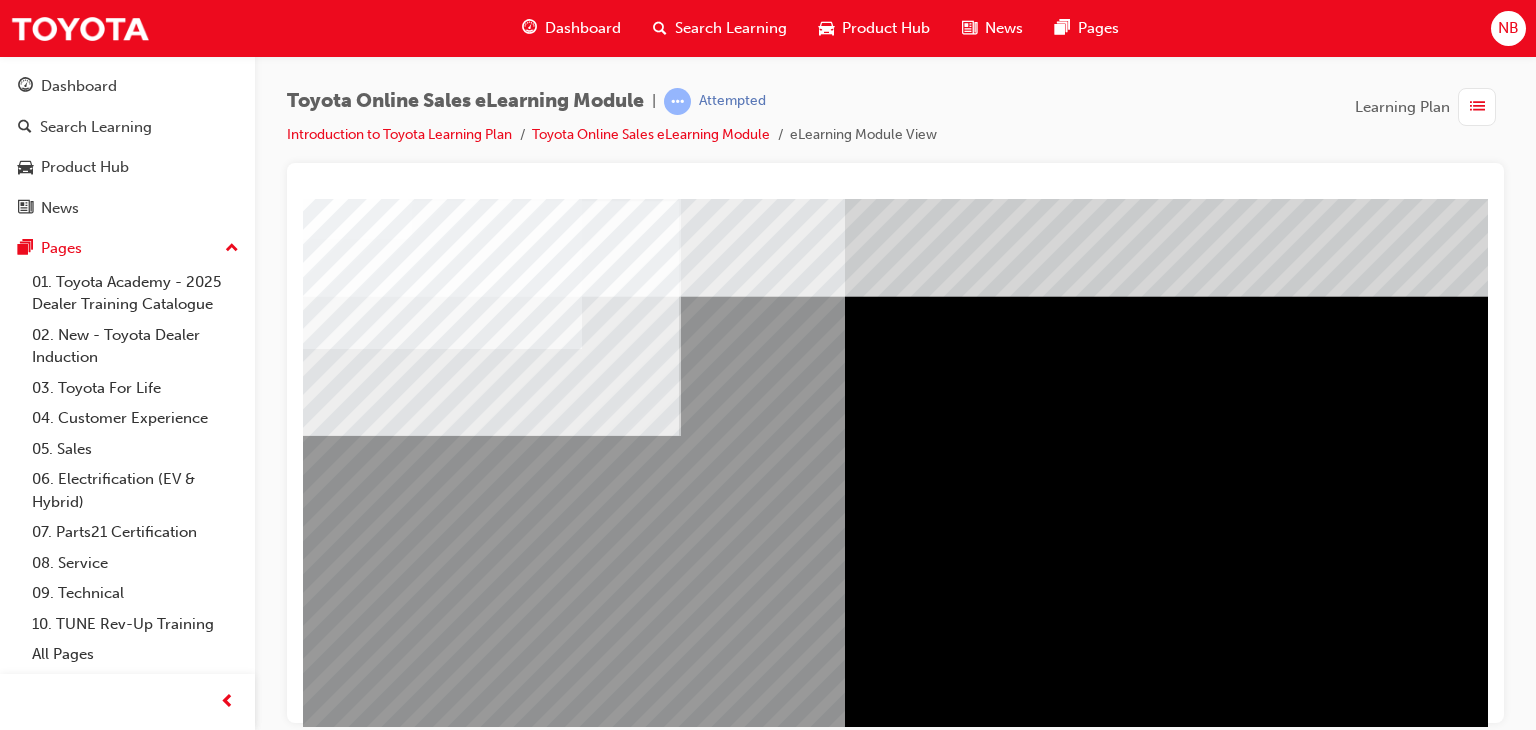 click at bounding box center (481, 1447) 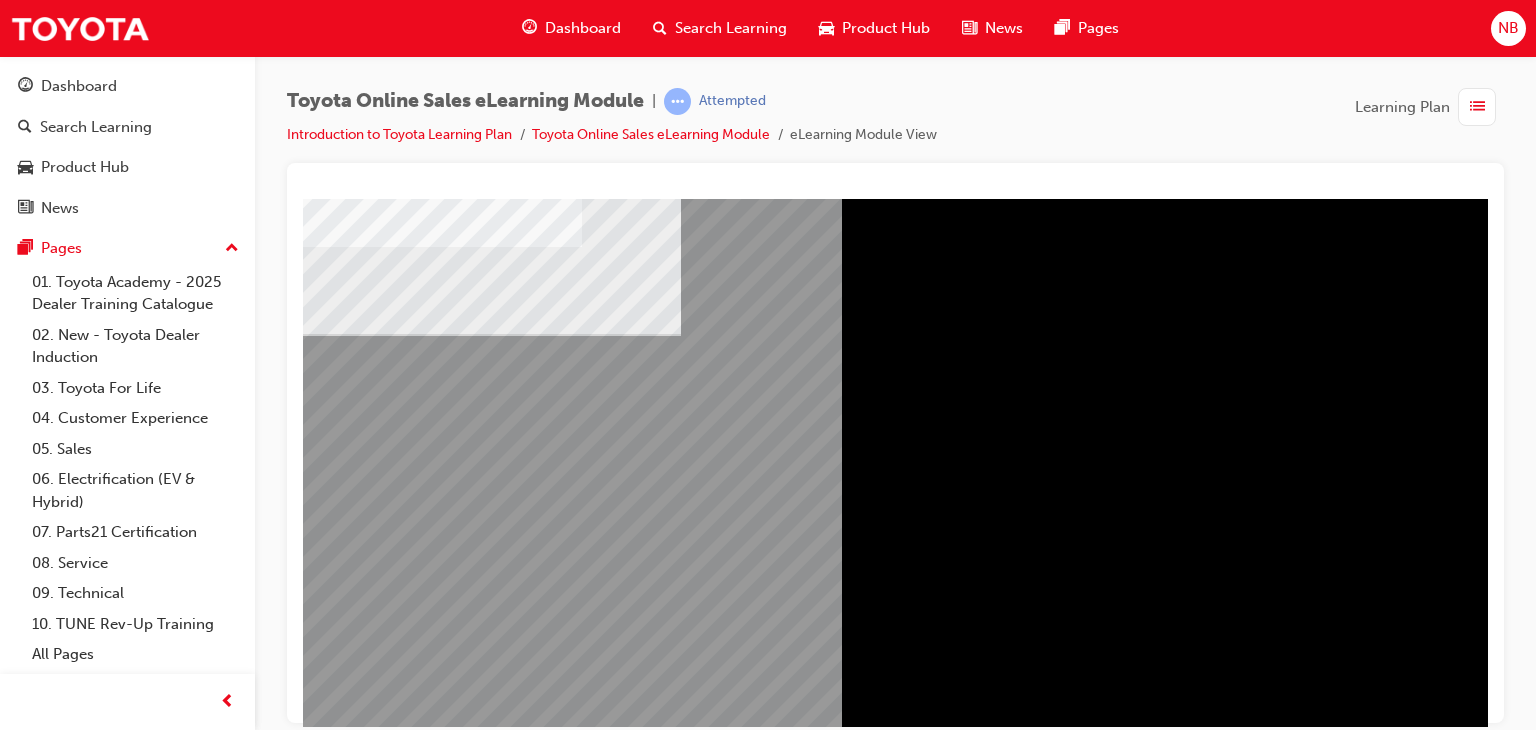 scroll, scrollTop: 200, scrollLeft: 21, axis: both 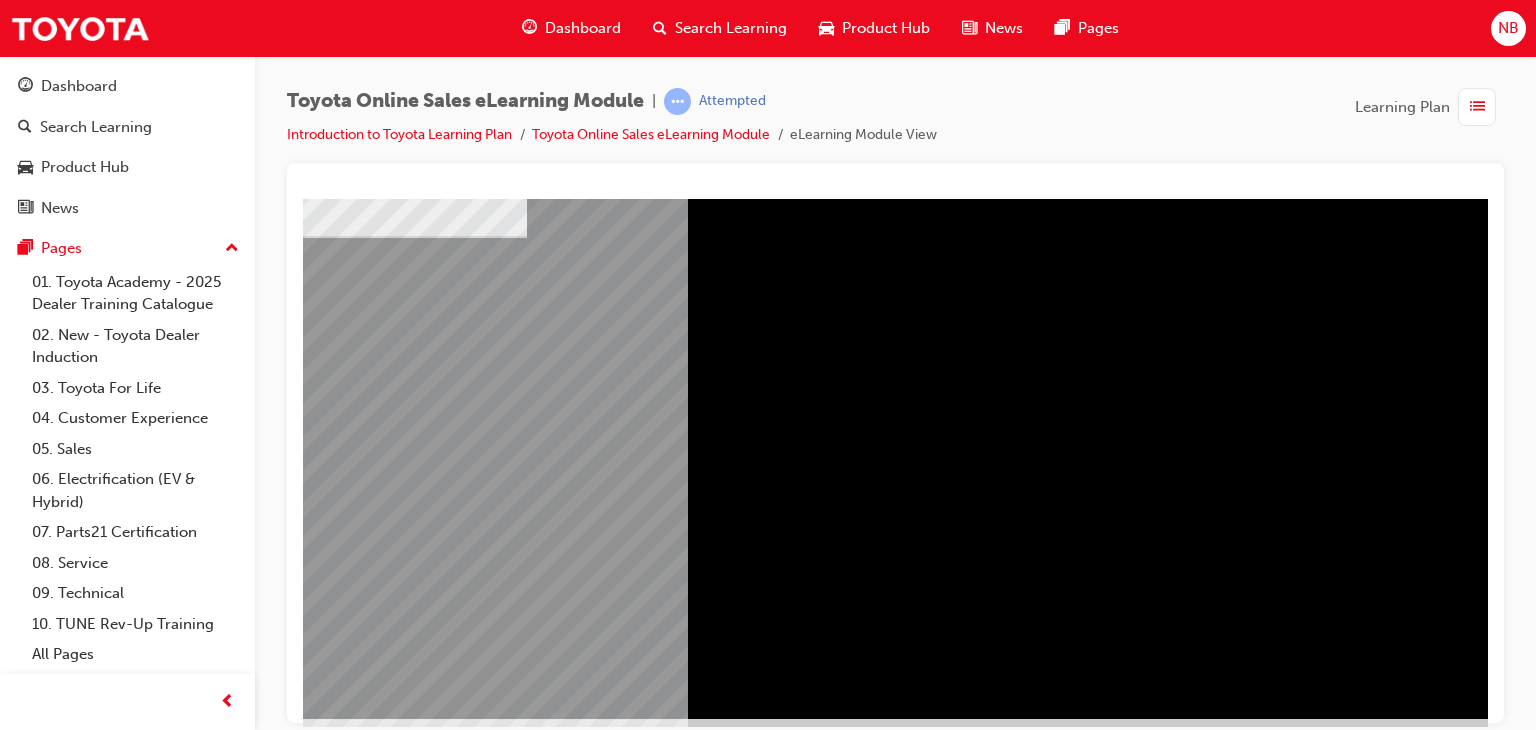 click at bounding box center (327, 1451) 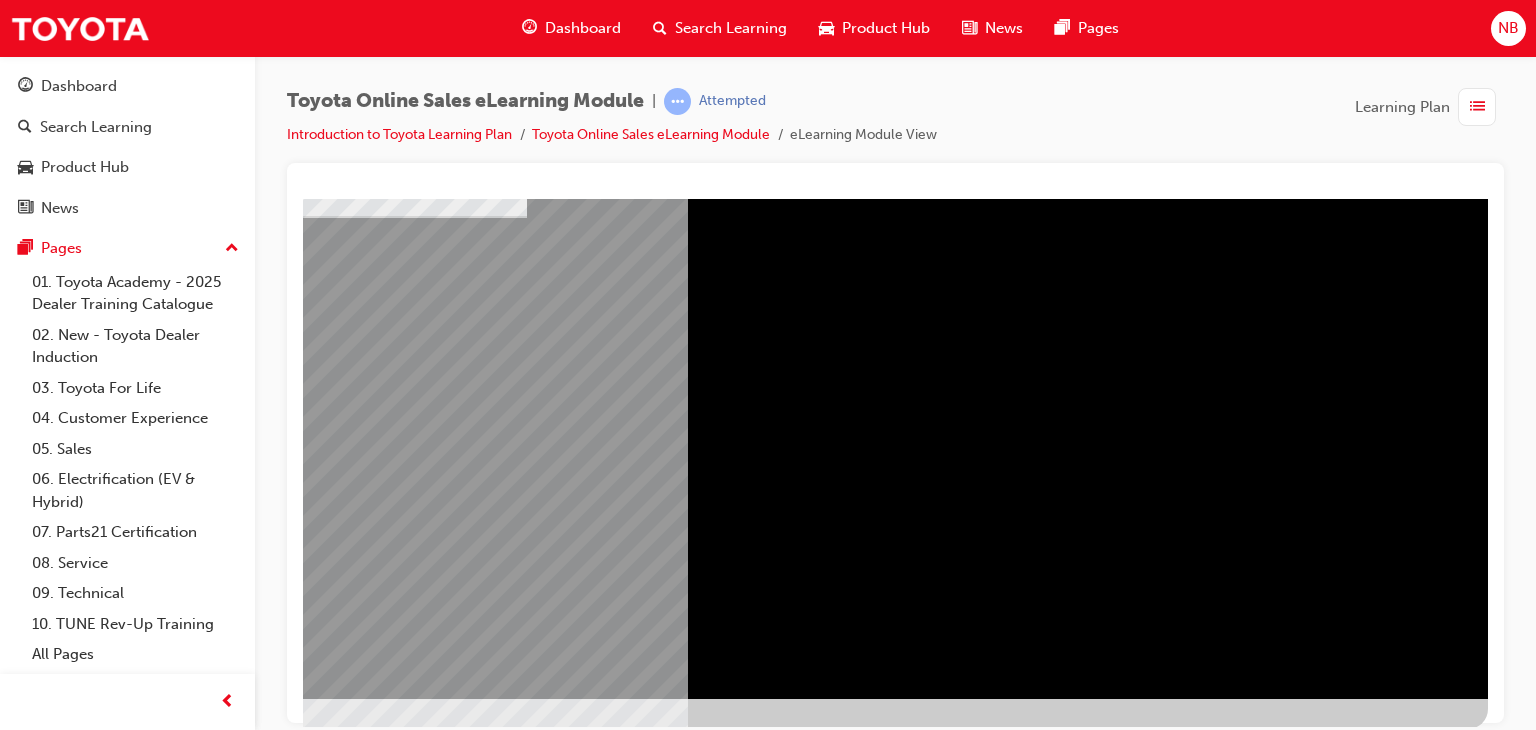 scroll, scrollTop: 237, scrollLeft: 190, axis: both 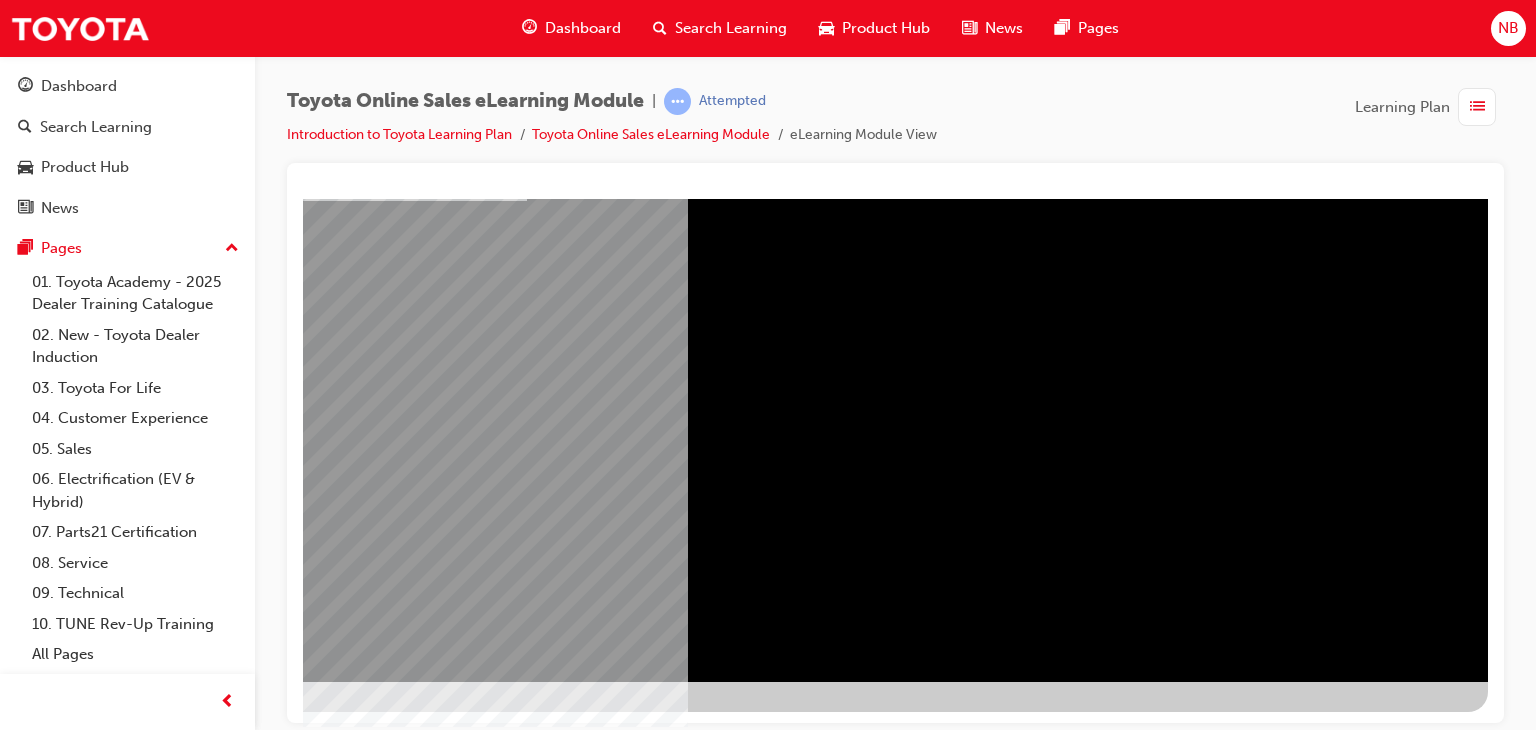 click at bounding box center (191, 1090) 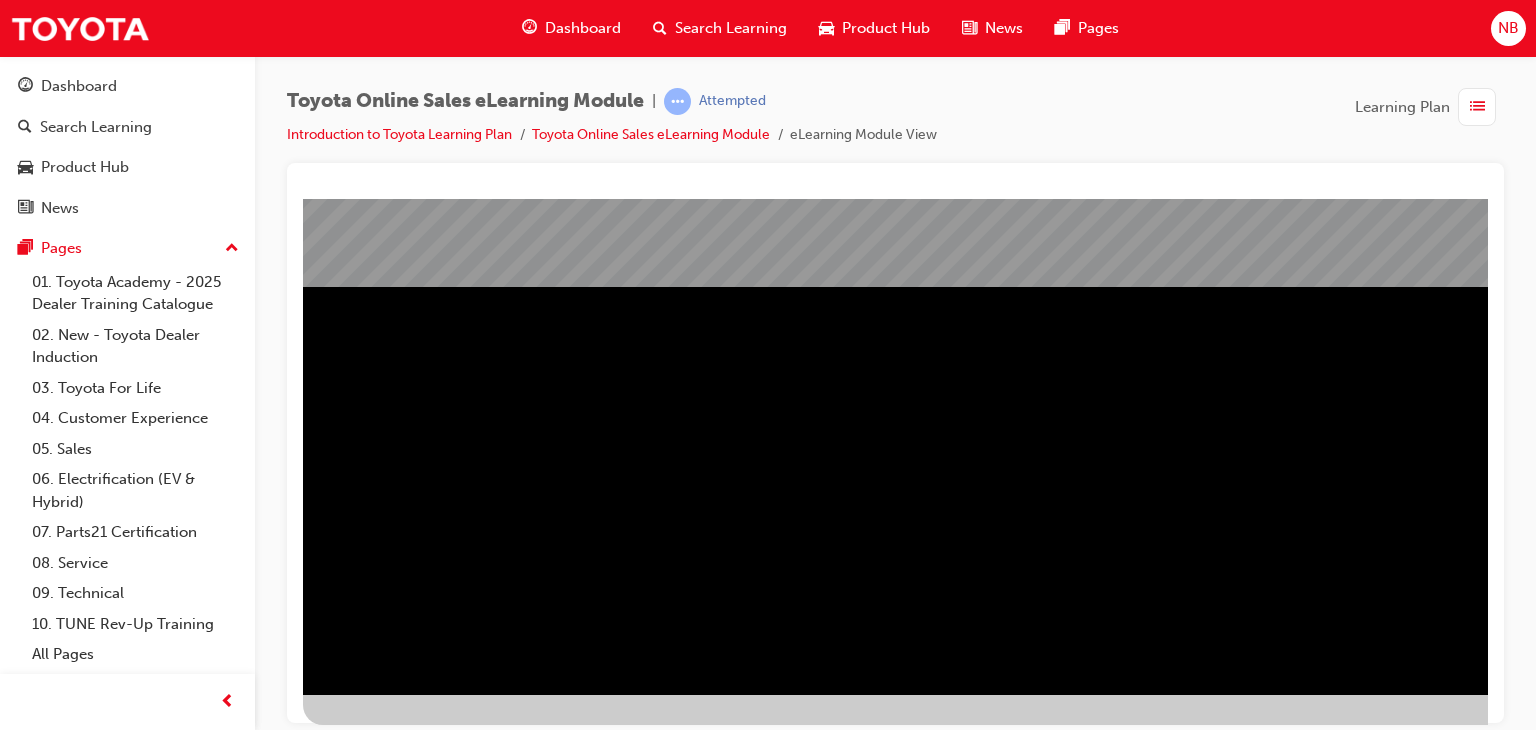 scroll, scrollTop: 237, scrollLeft: 0, axis: vertical 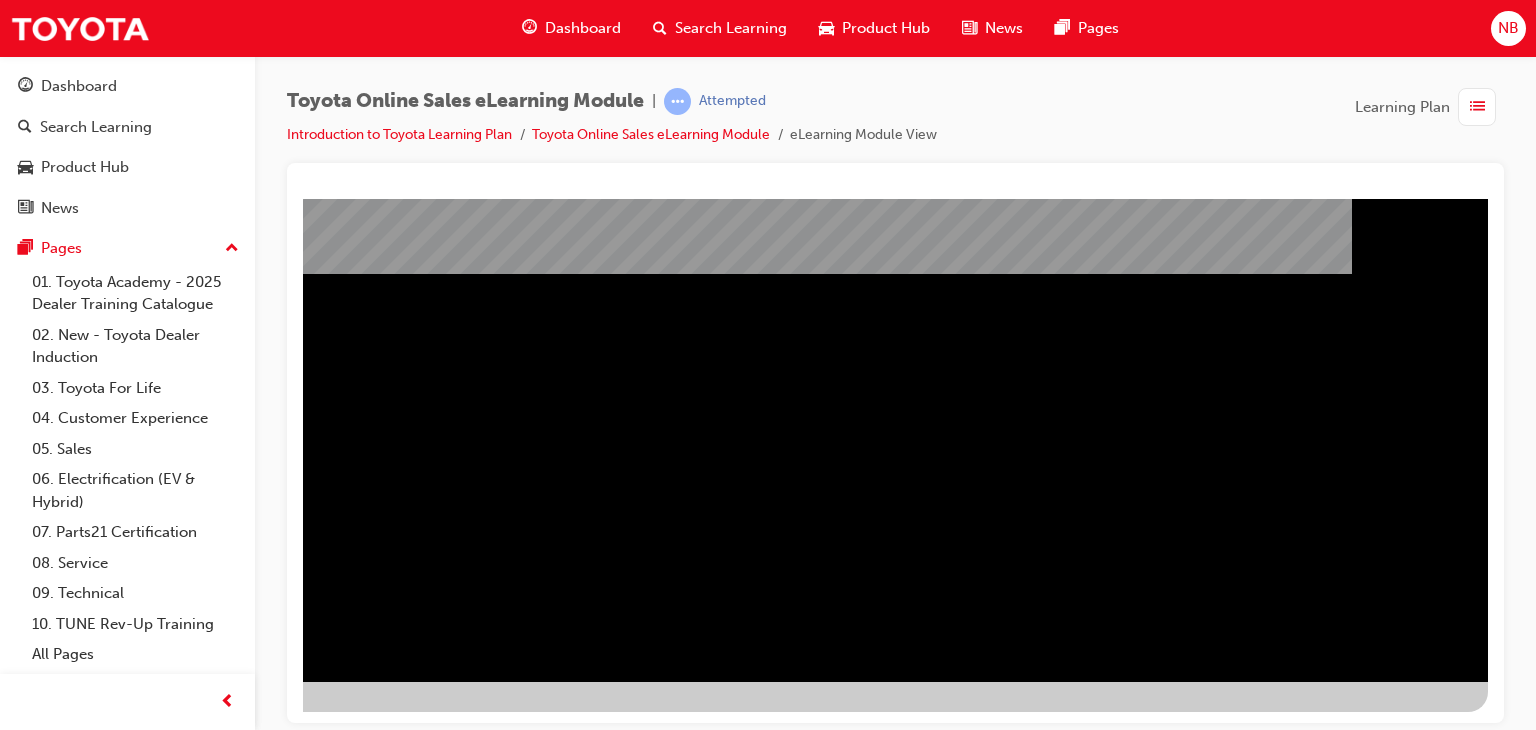 click at bounding box center (191, 1107) 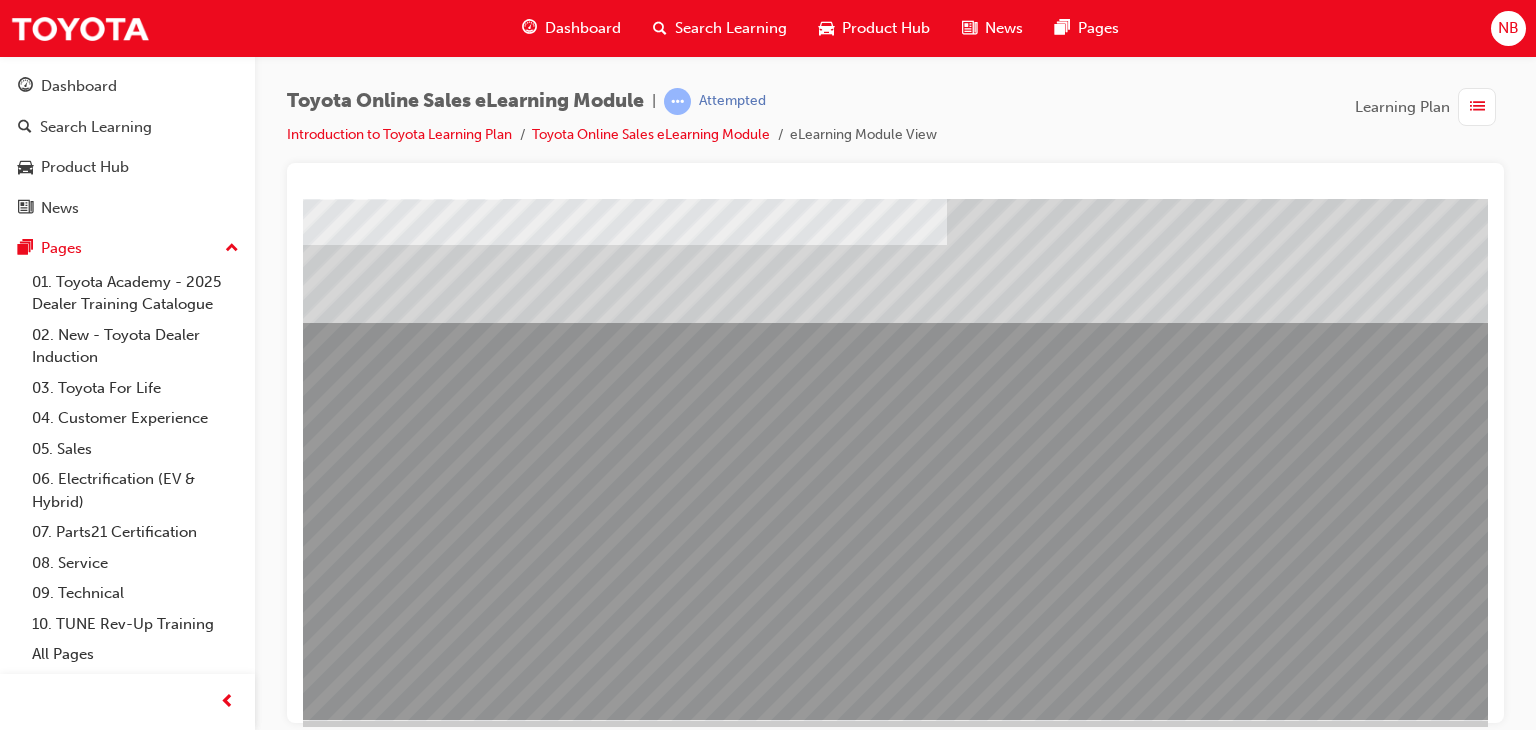 scroll, scrollTop: 200, scrollLeft: 0, axis: vertical 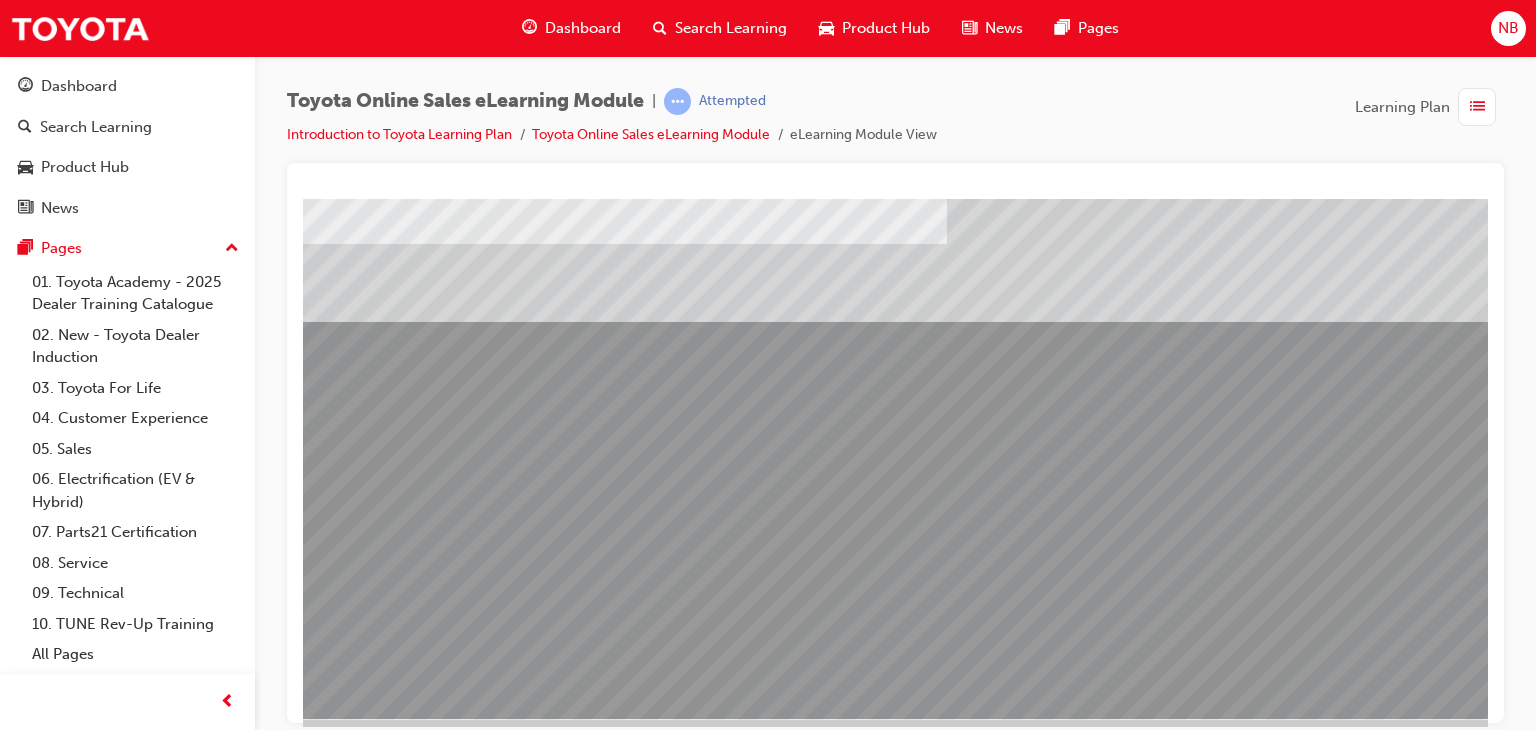 click at bounding box center [403, 2150] 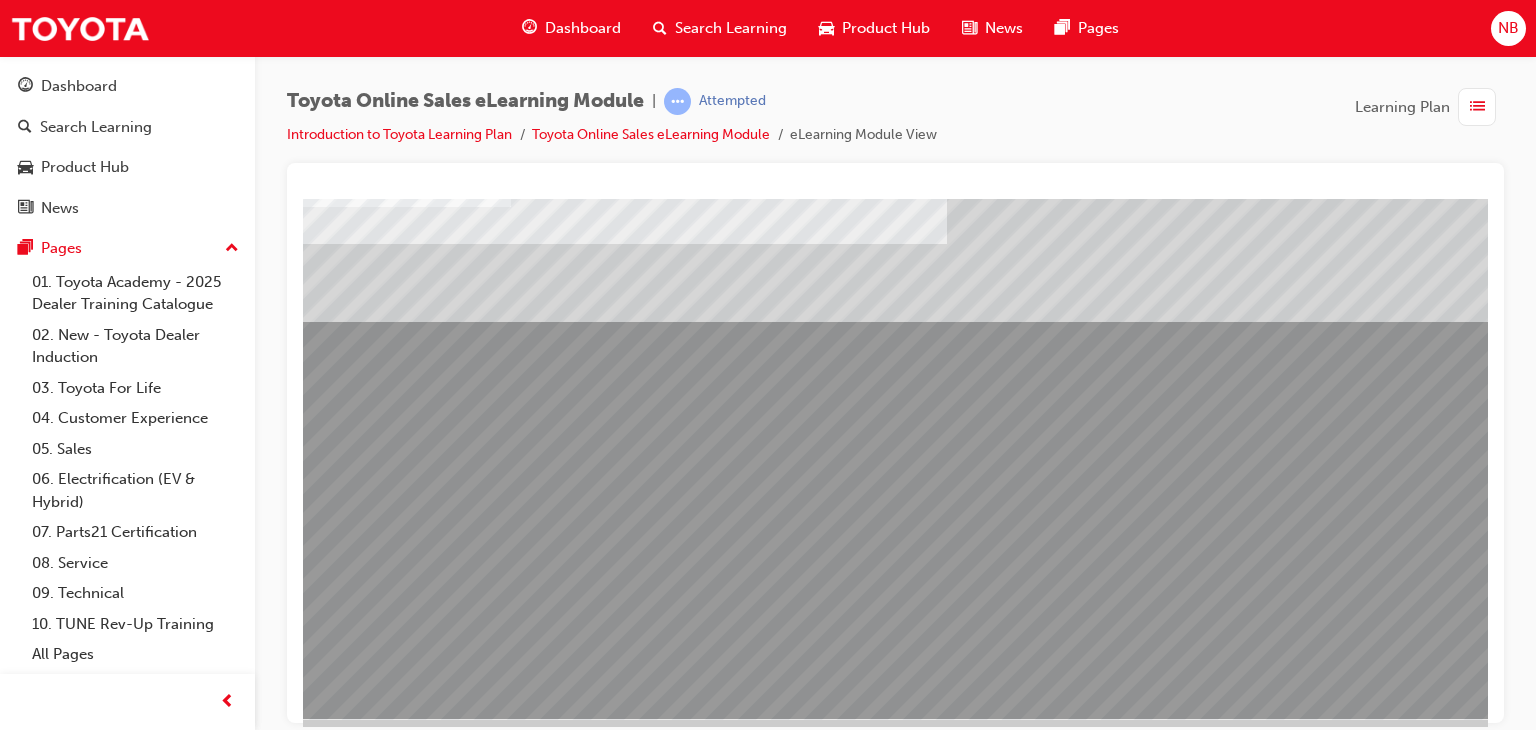 click at bounding box center (403, 2550) 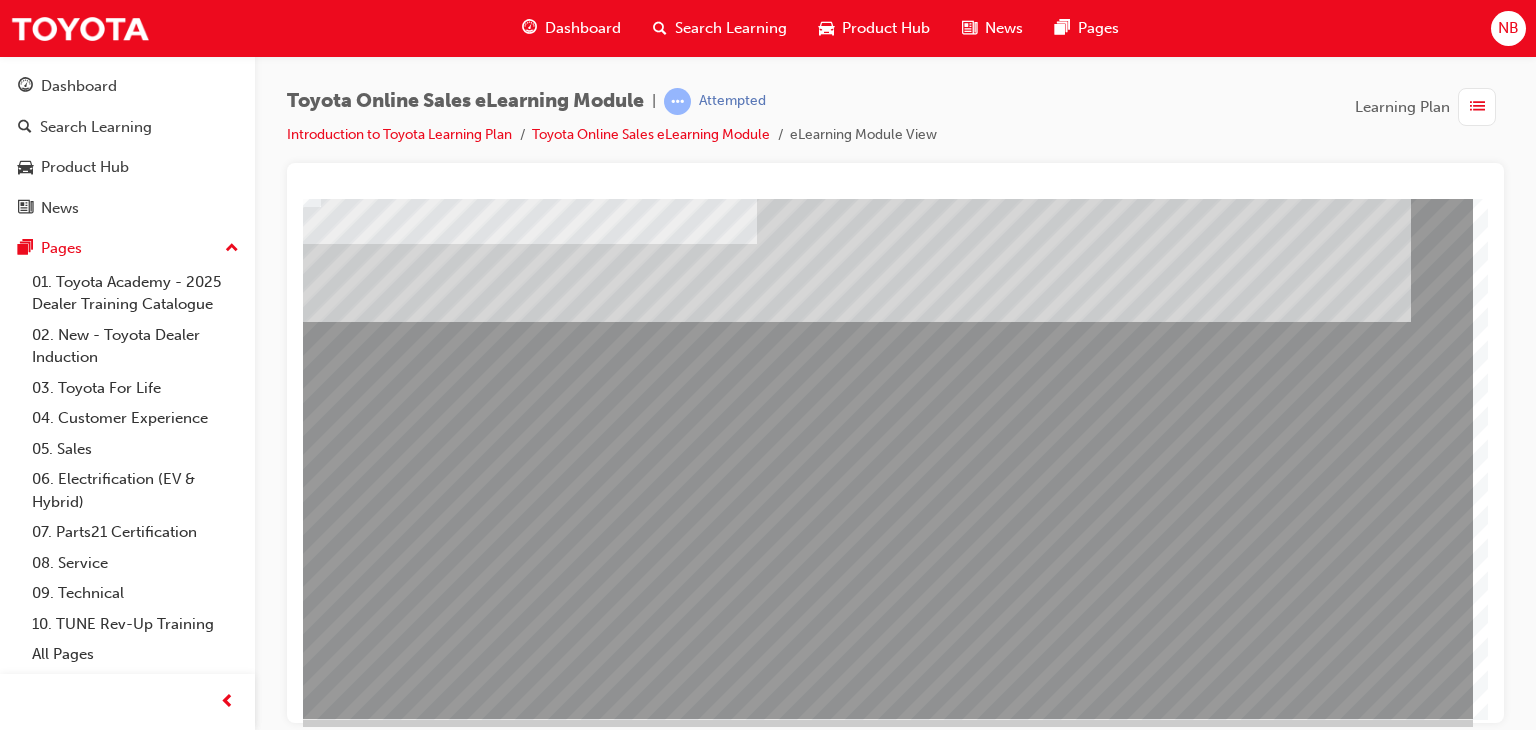click at bounding box center [176, 2868] 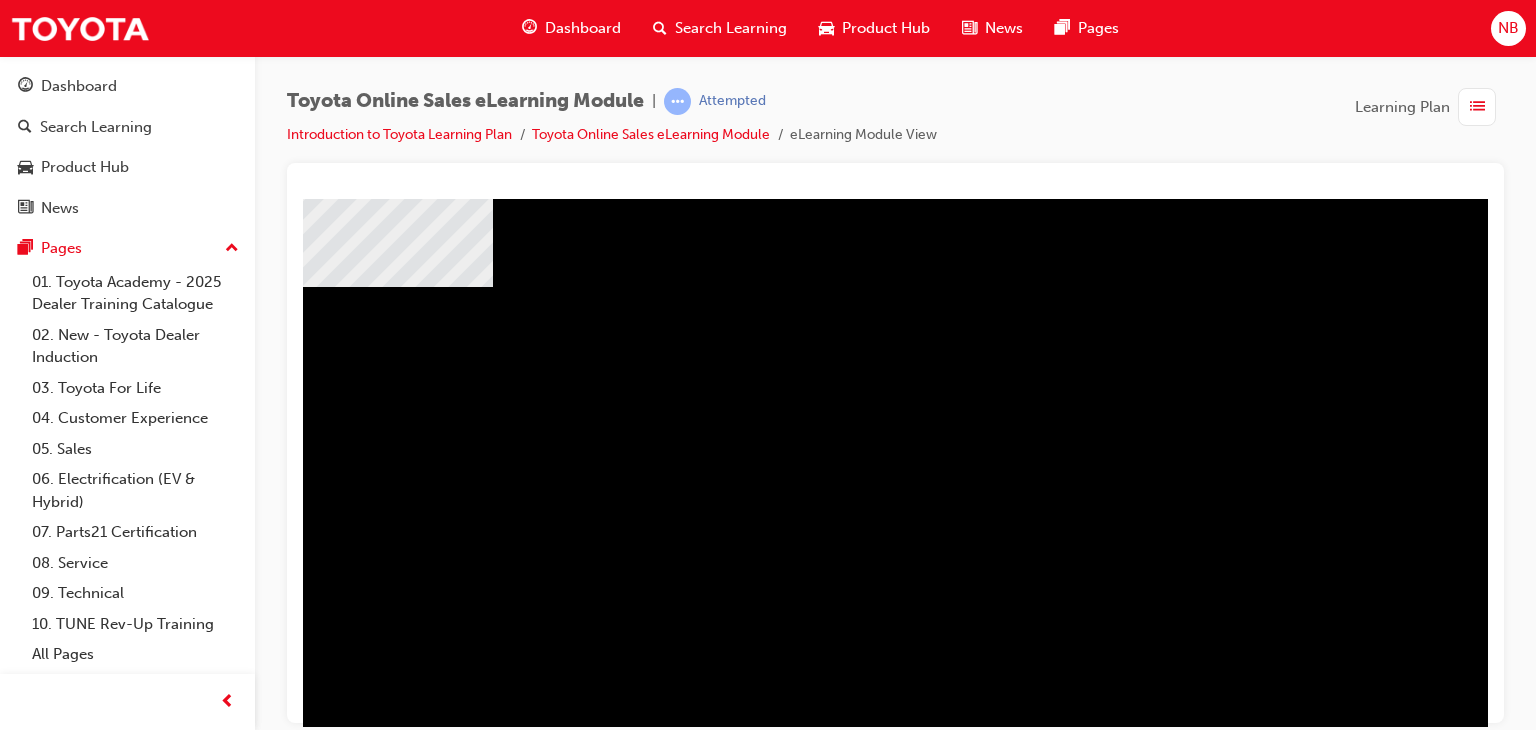 scroll, scrollTop: 200, scrollLeft: 80, axis: both 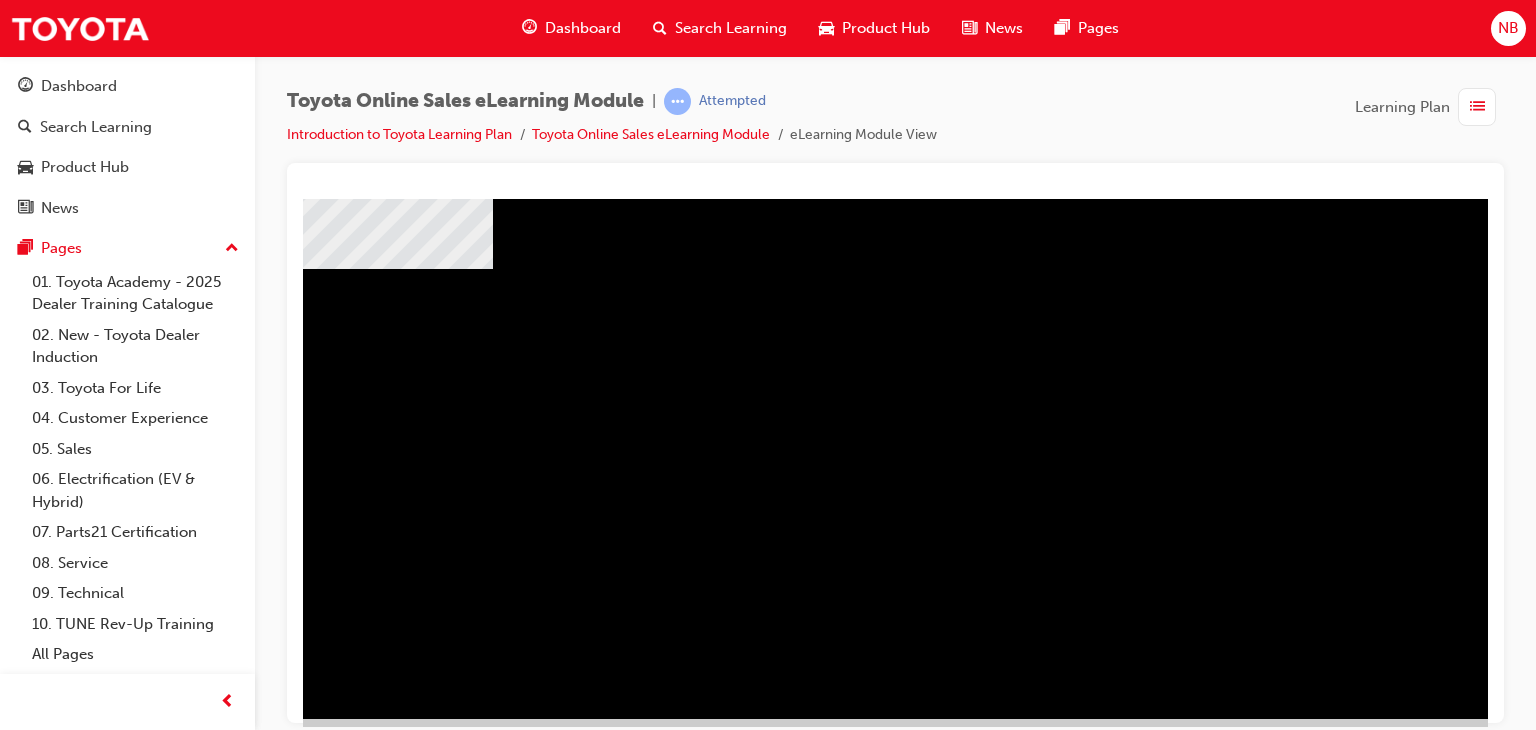 click at bounding box center (354, 1095) 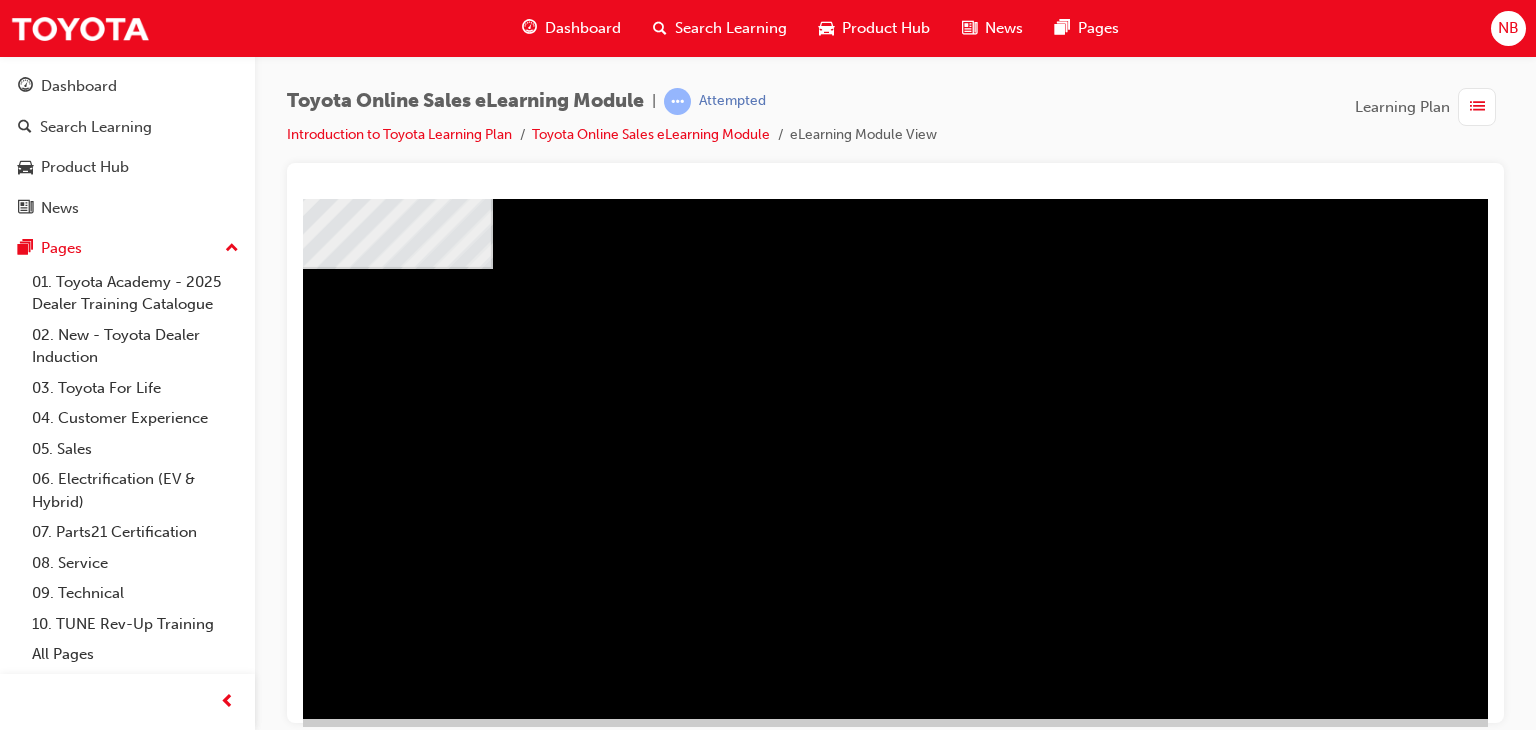 click at bounding box center (354, 1619) 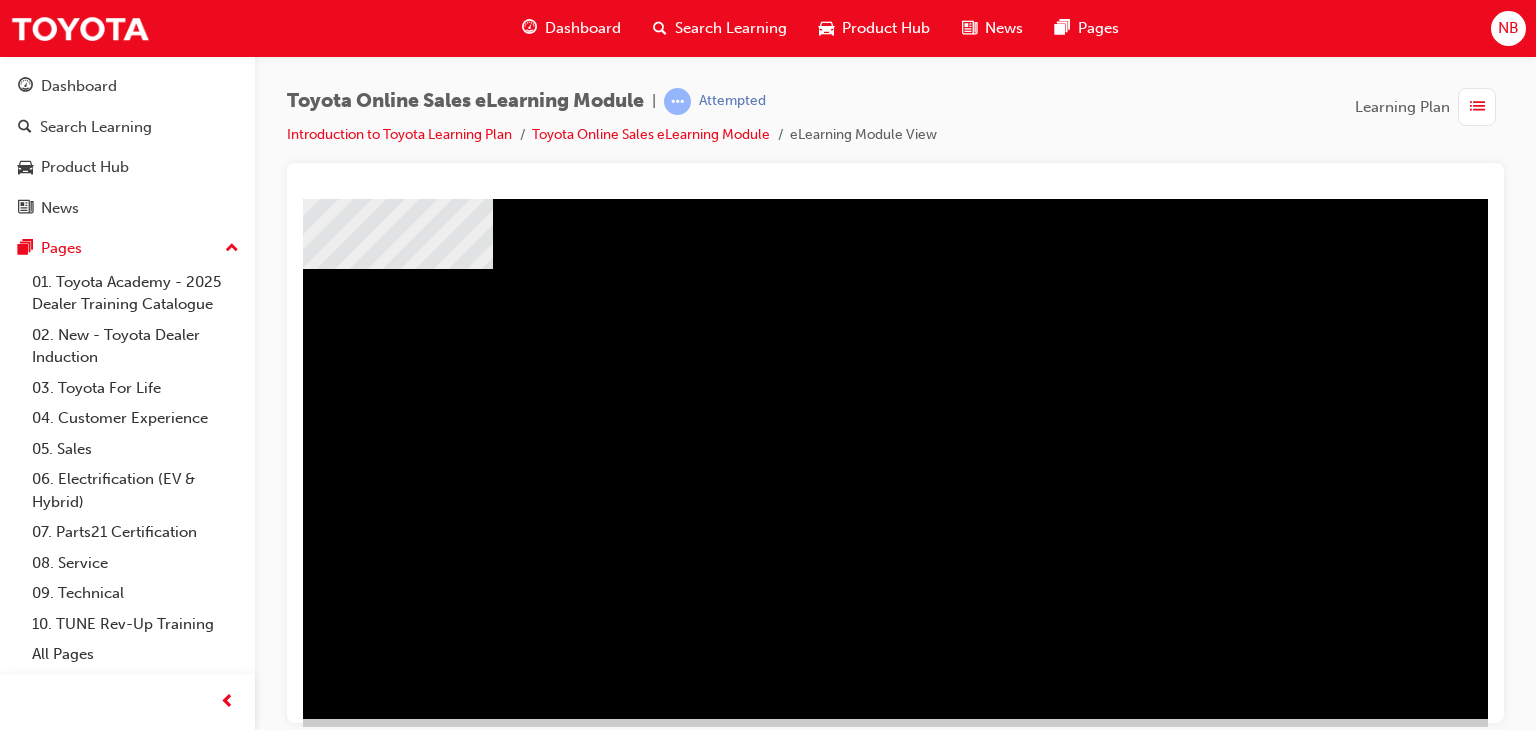 scroll, scrollTop: 200, scrollLeft: 120, axis: both 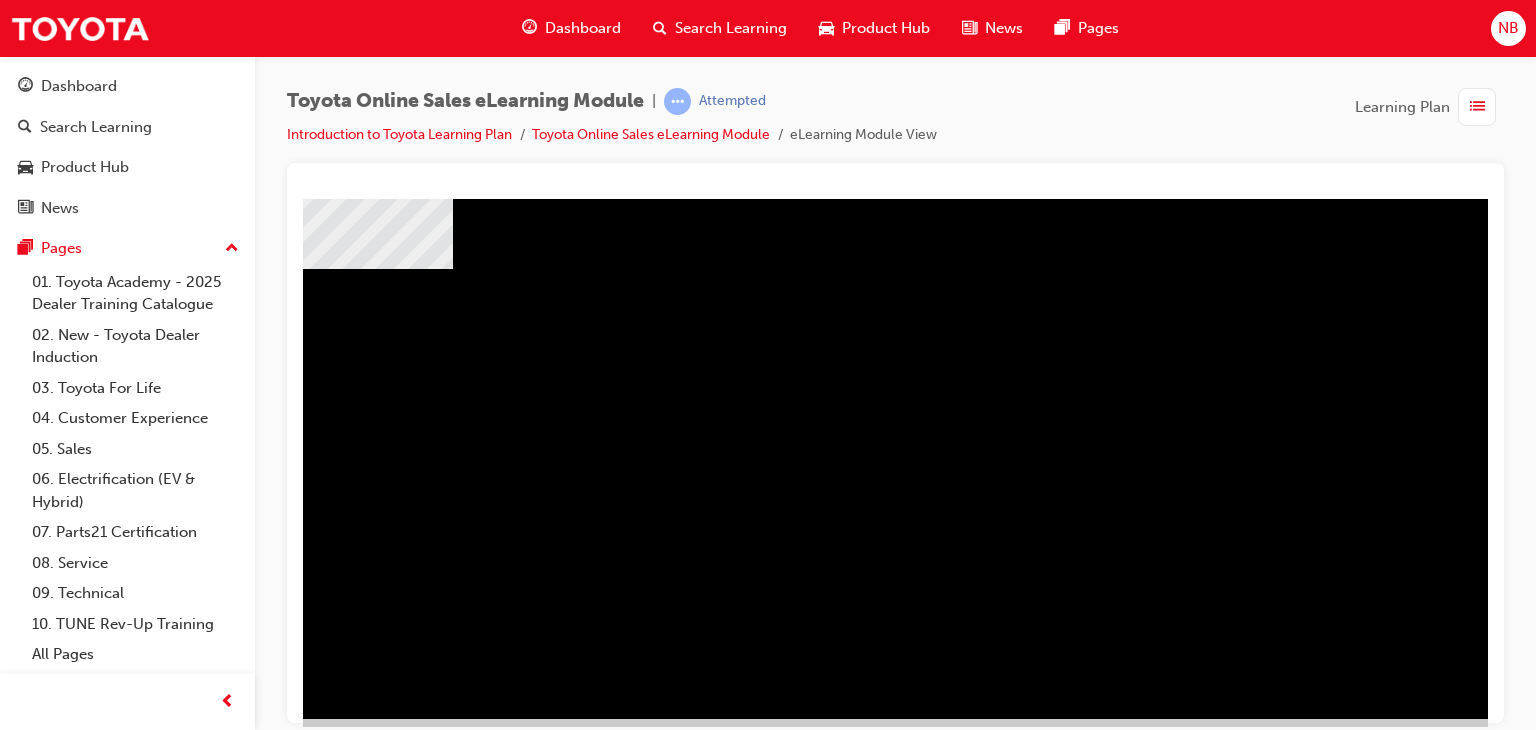 click at bounding box center (246, 1768) 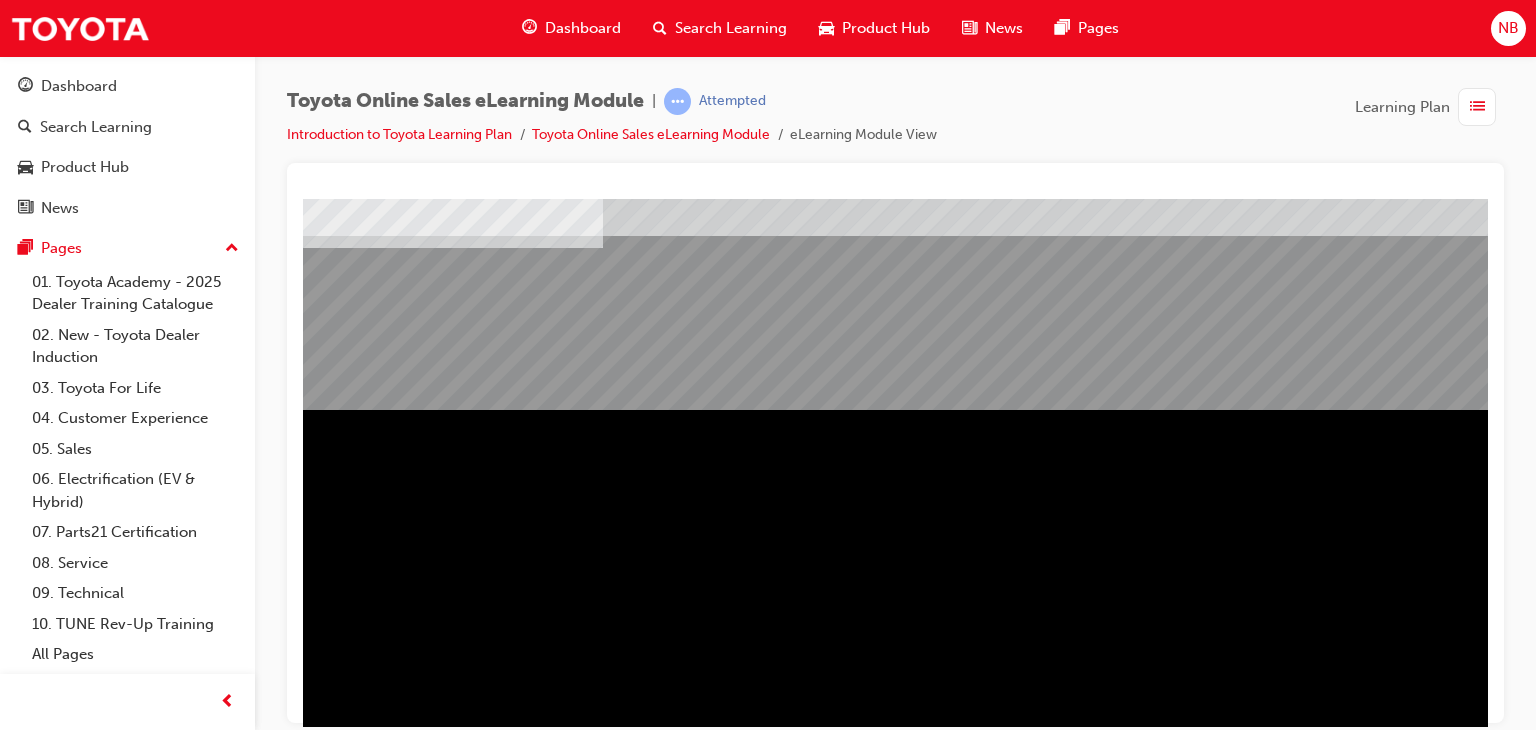 scroll, scrollTop: 237, scrollLeft: 0, axis: vertical 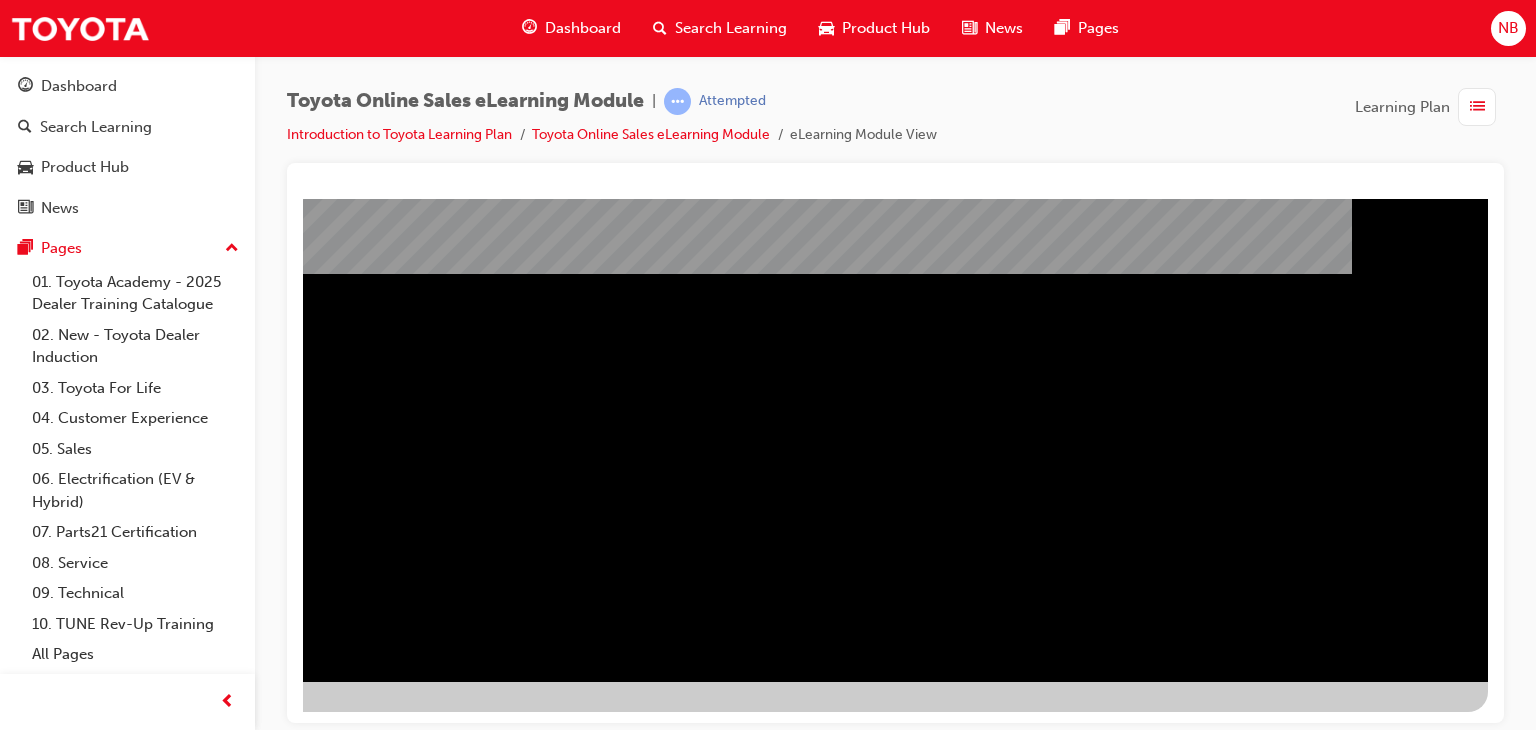 click at bounding box center [191, 945] 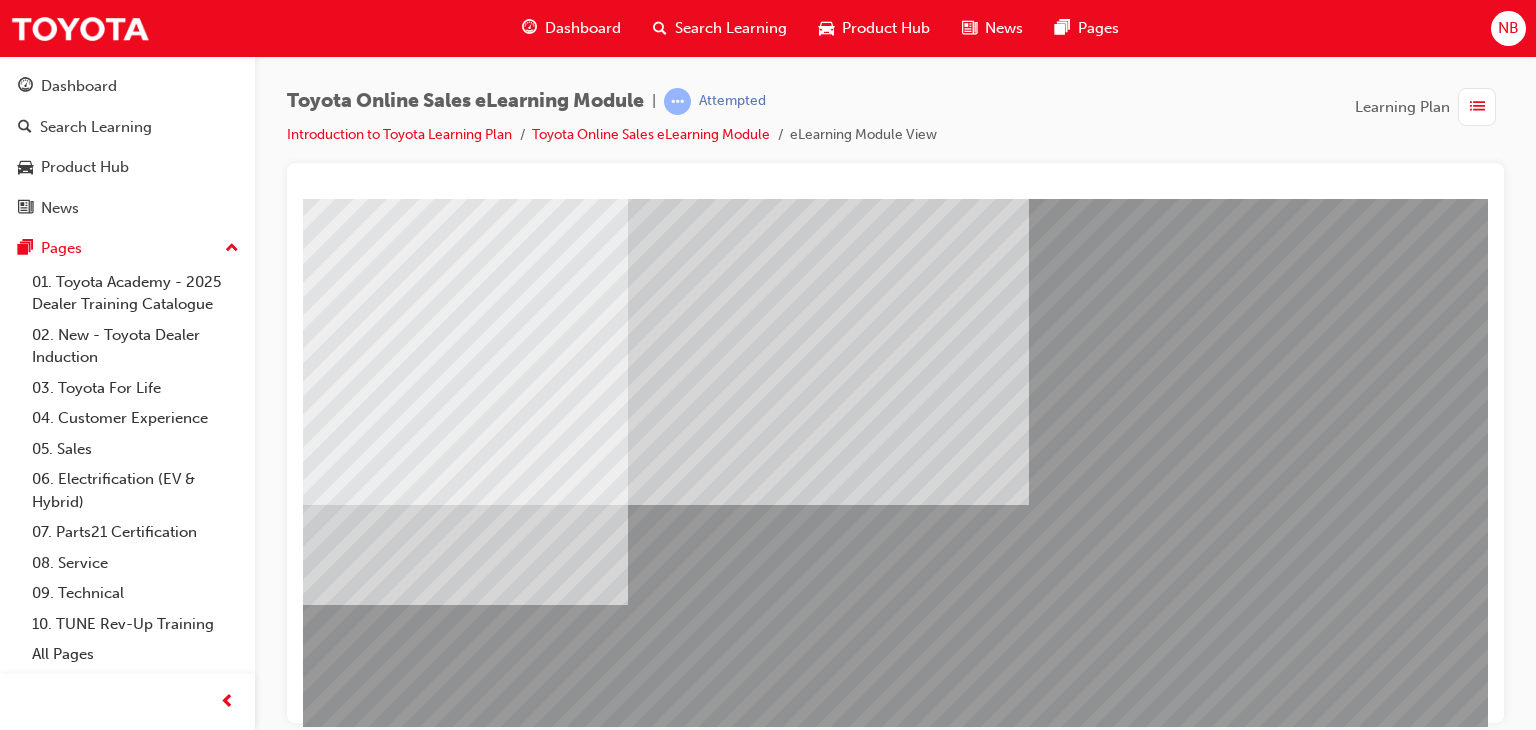 scroll, scrollTop: 232, scrollLeft: 0, axis: vertical 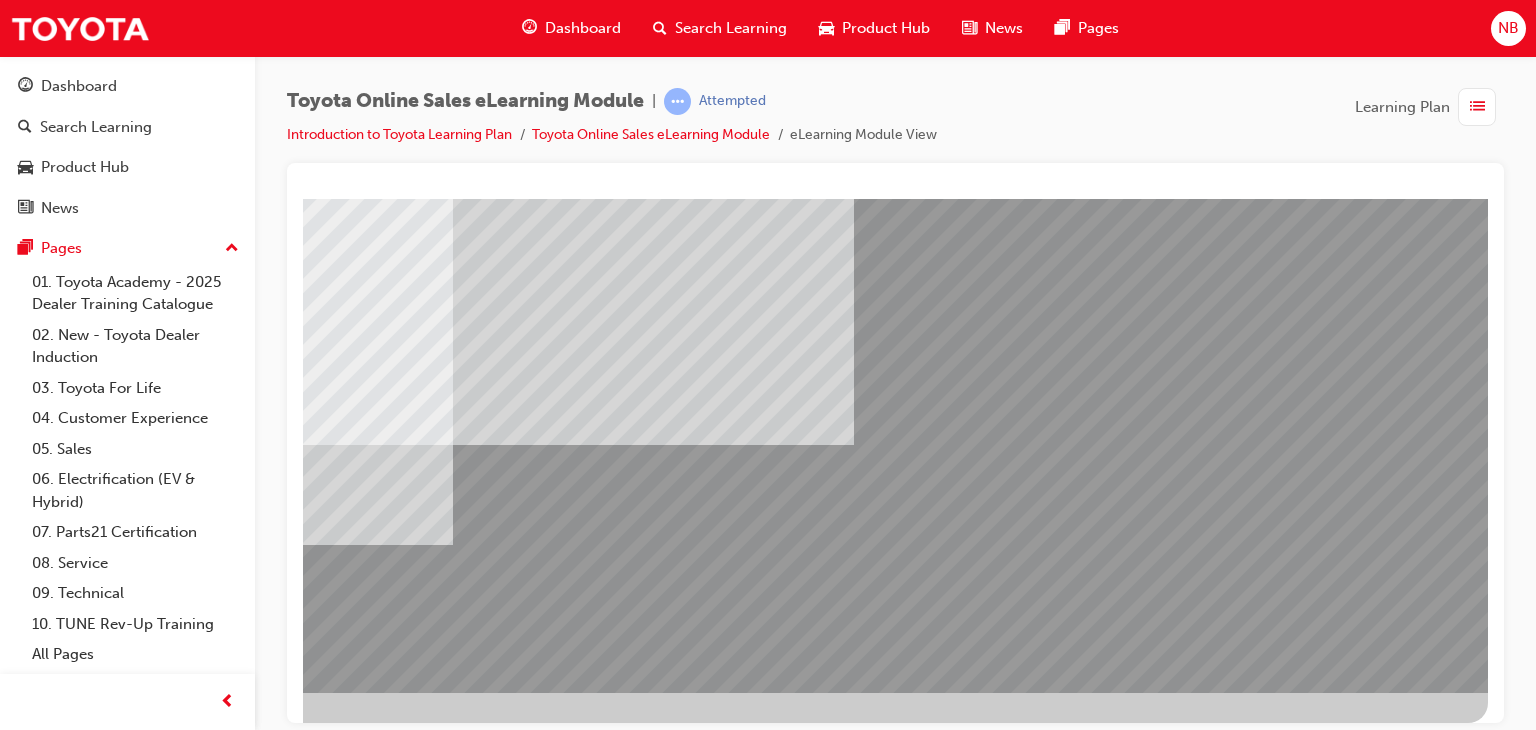 click at bounding box center [191, 2608] 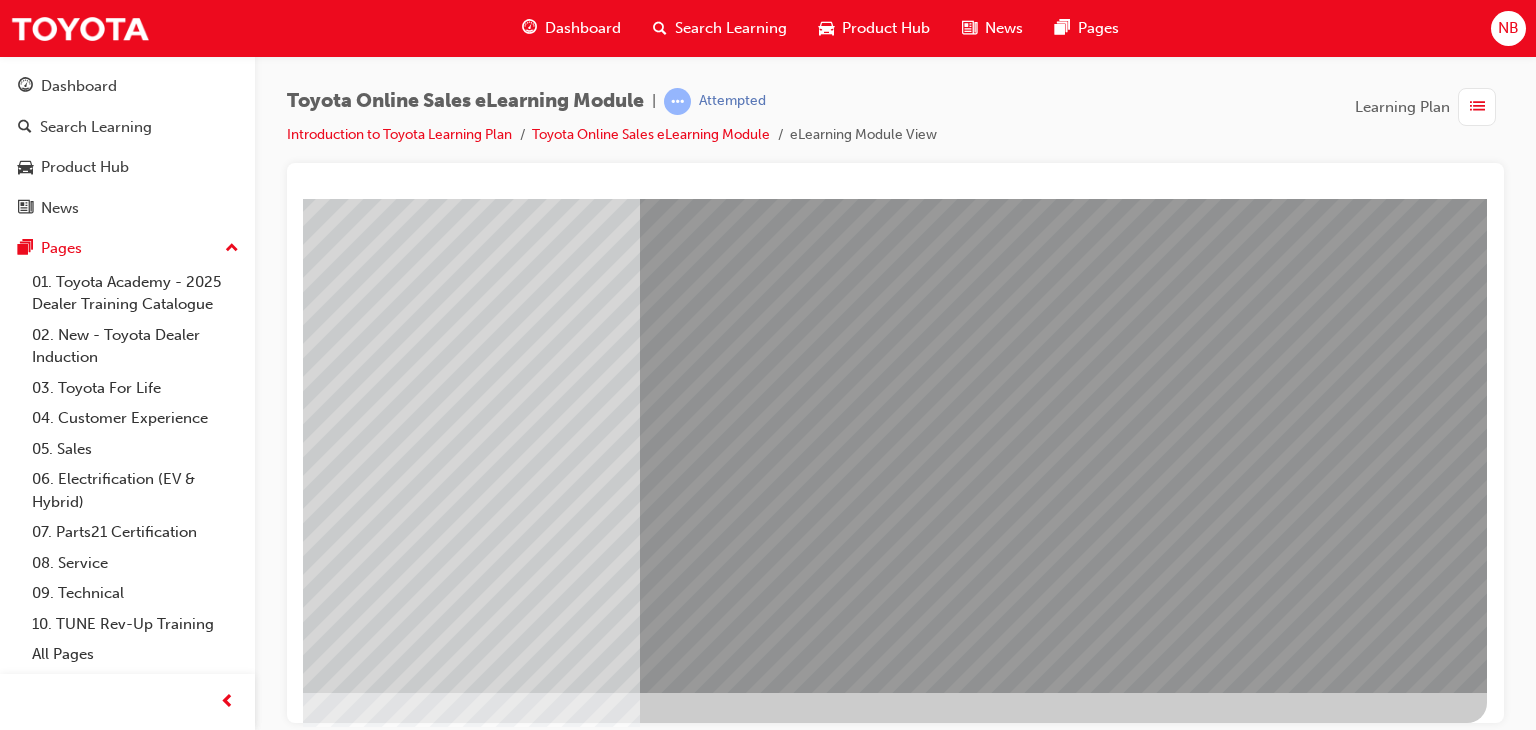 scroll, scrollTop: 0, scrollLeft: 0, axis: both 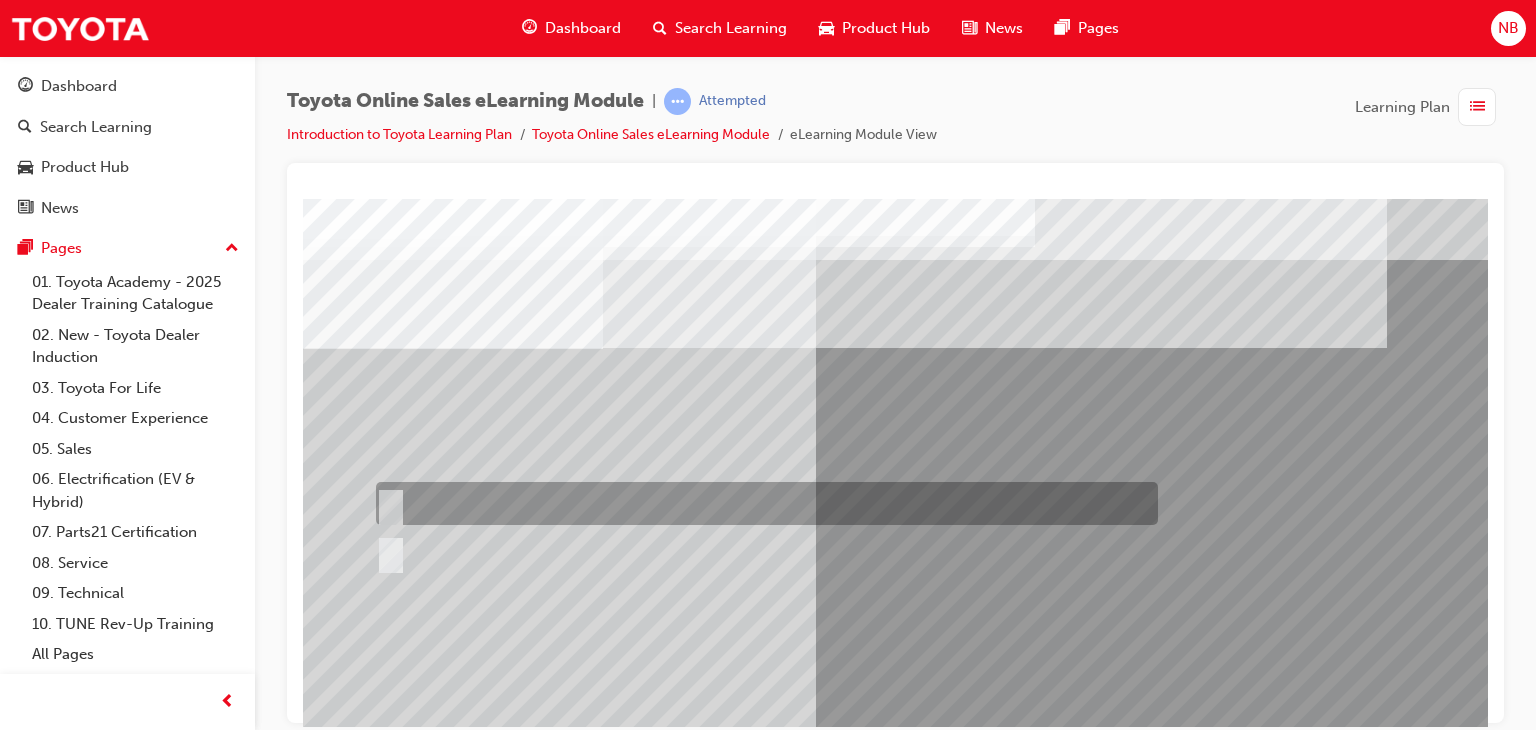 click at bounding box center [762, 503] 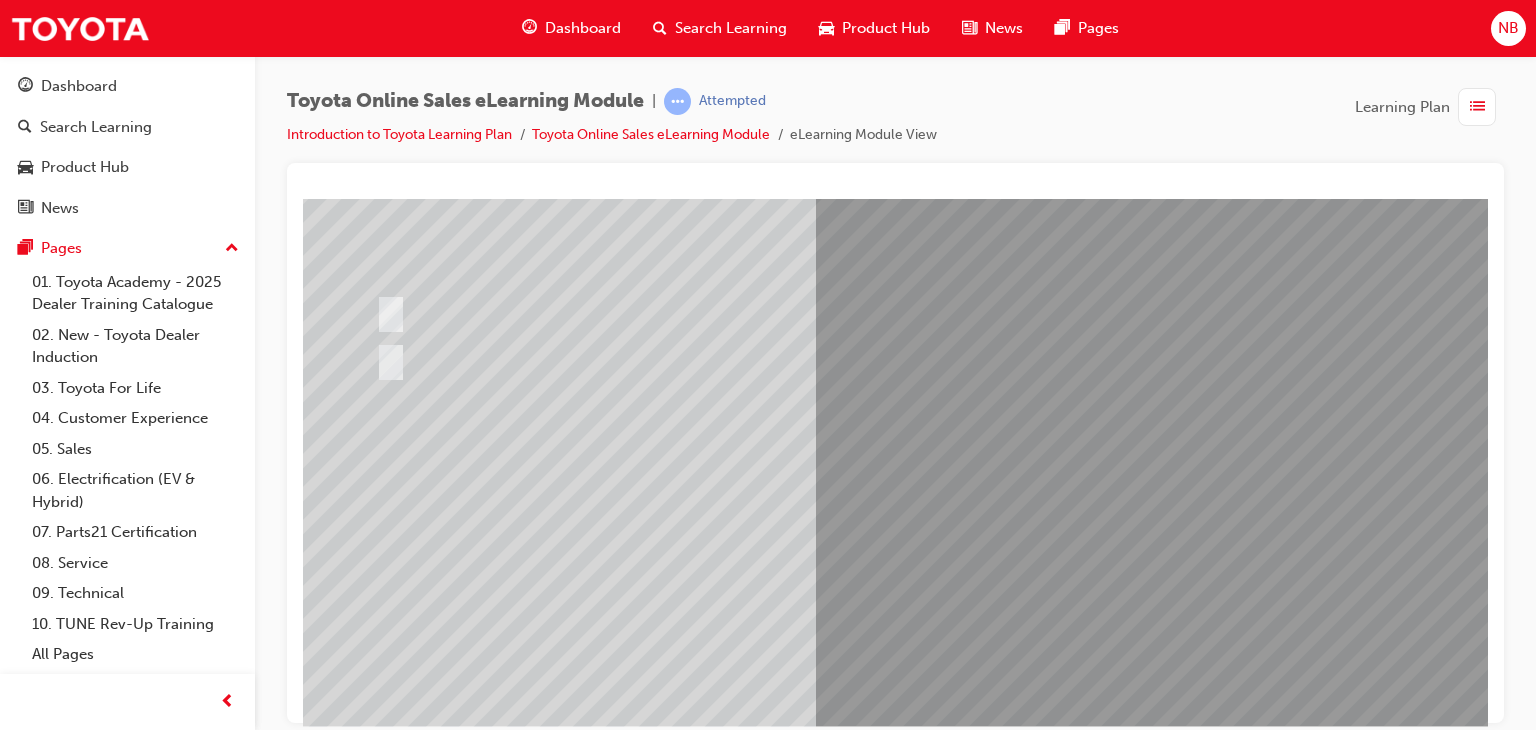 scroll, scrollTop: 237, scrollLeft: 0, axis: vertical 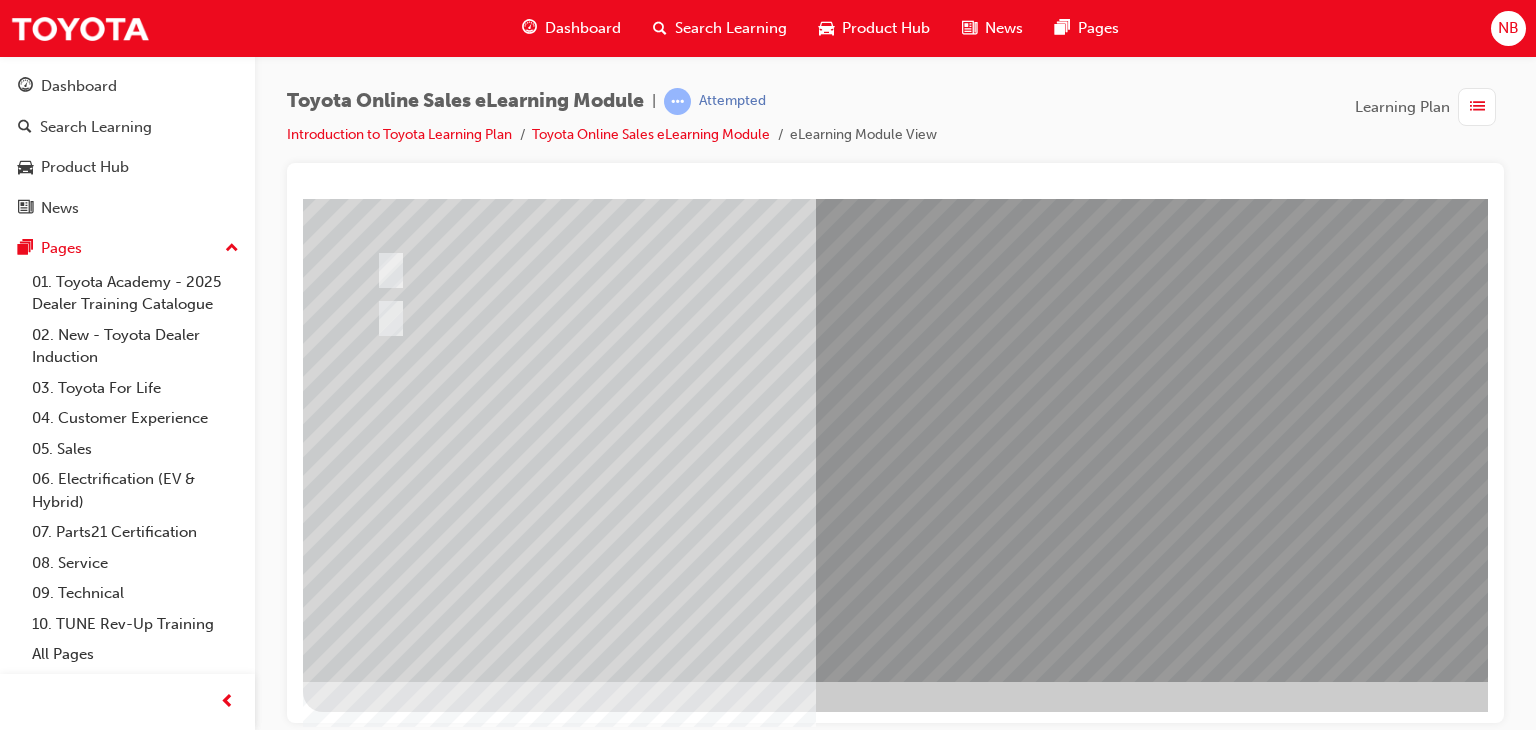 click at bounding box center [375, 2724] 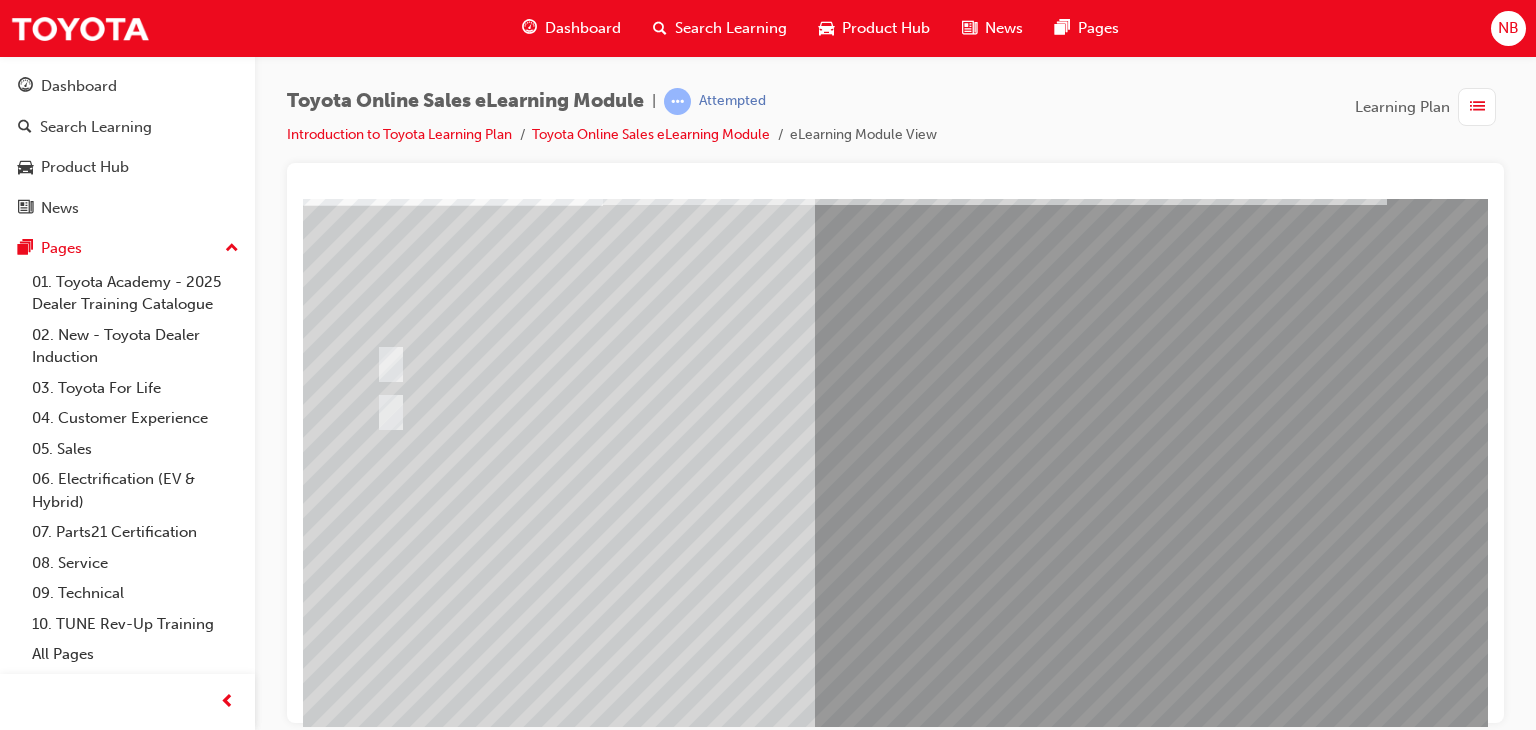 scroll, scrollTop: 237, scrollLeft: 0, axis: vertical 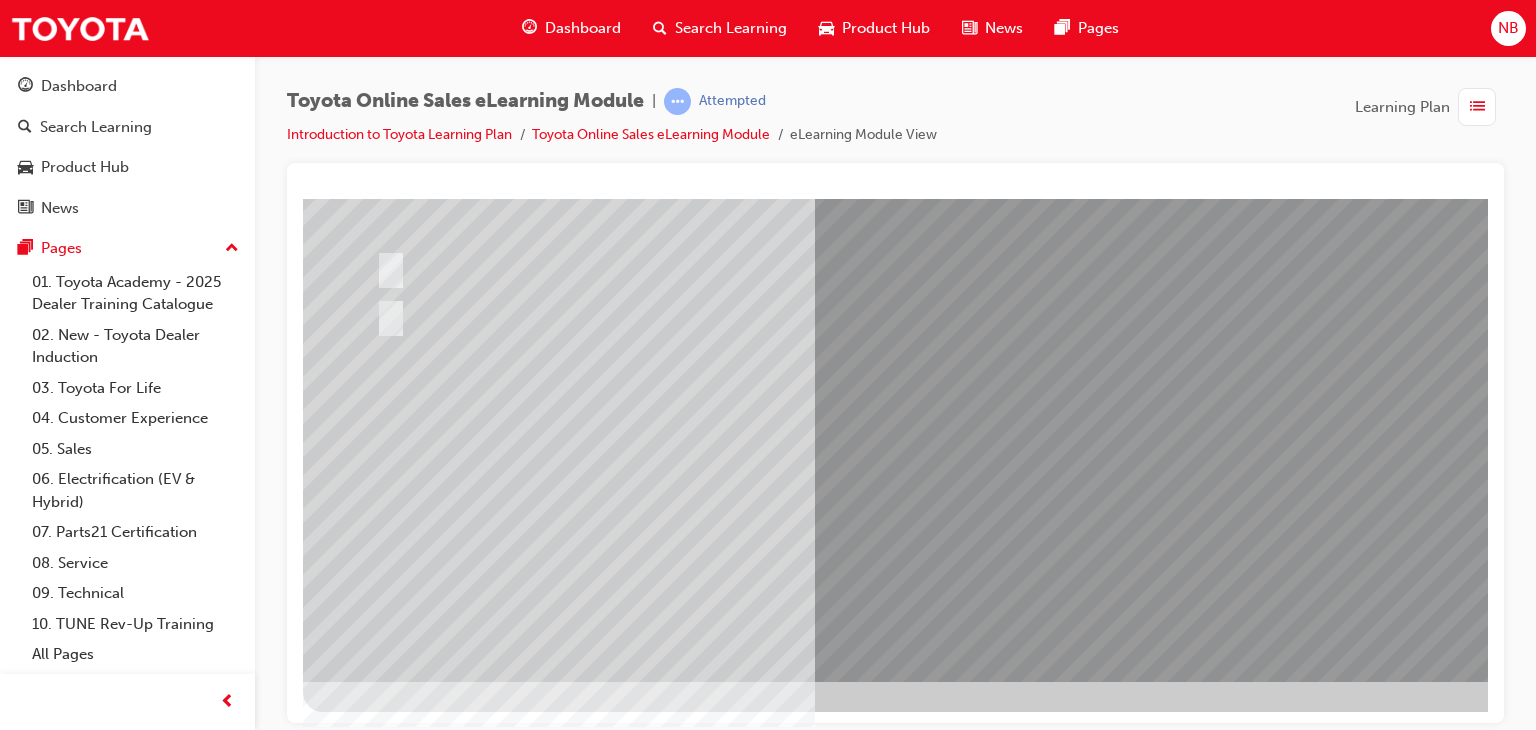 click at bounding box center [635, 2457] 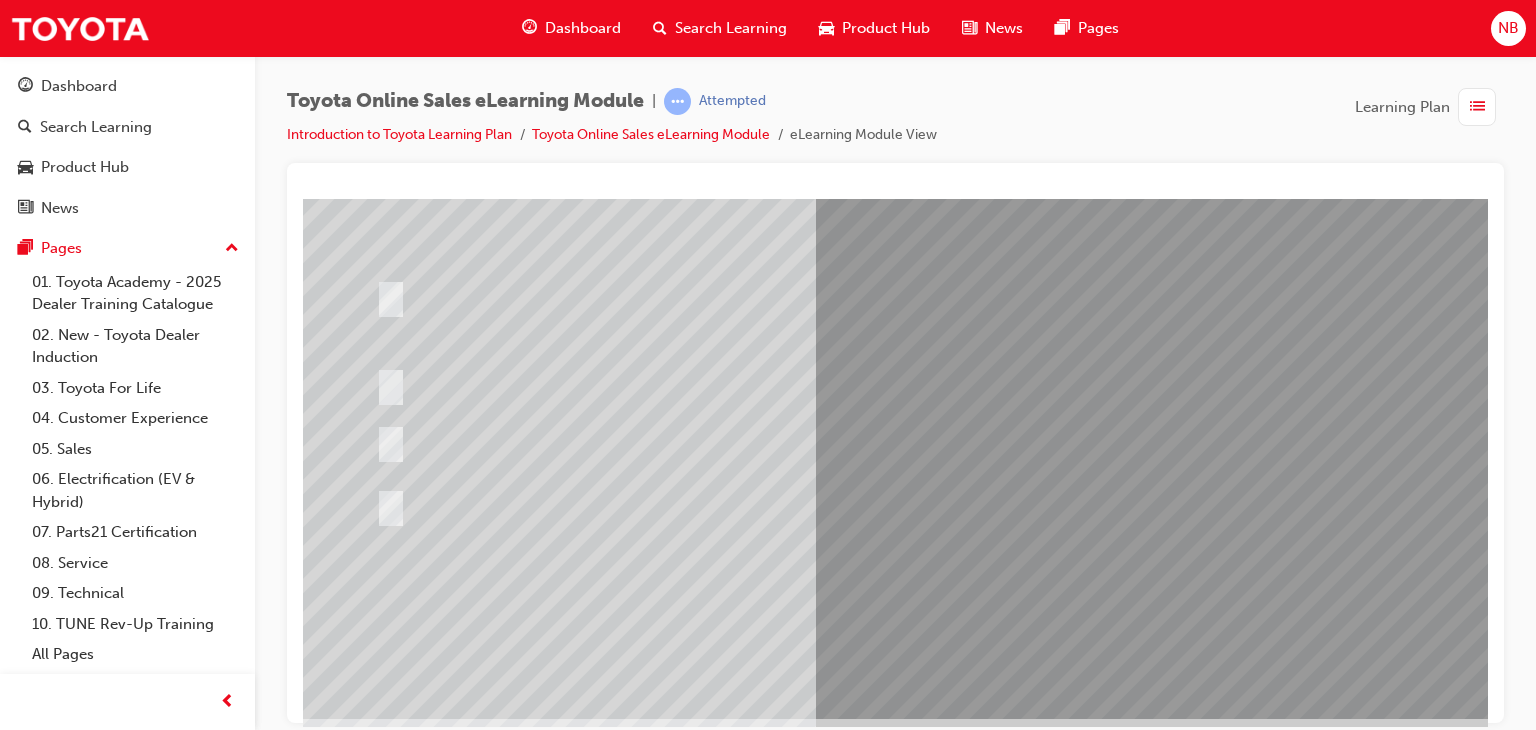 scroll, scrollTop: 100, scrollLeft: 0, axis: vertical 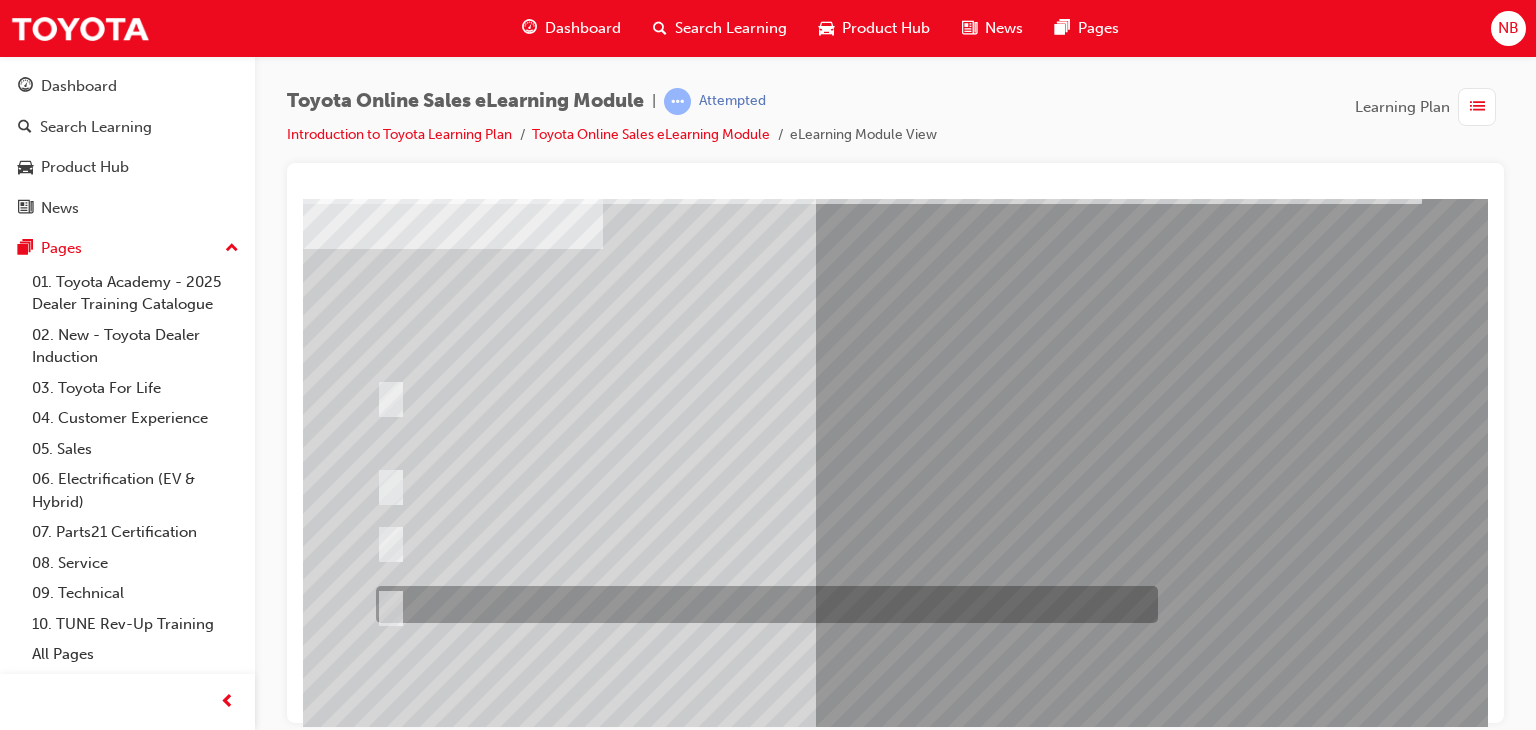 click at bounding box center [762, 604] 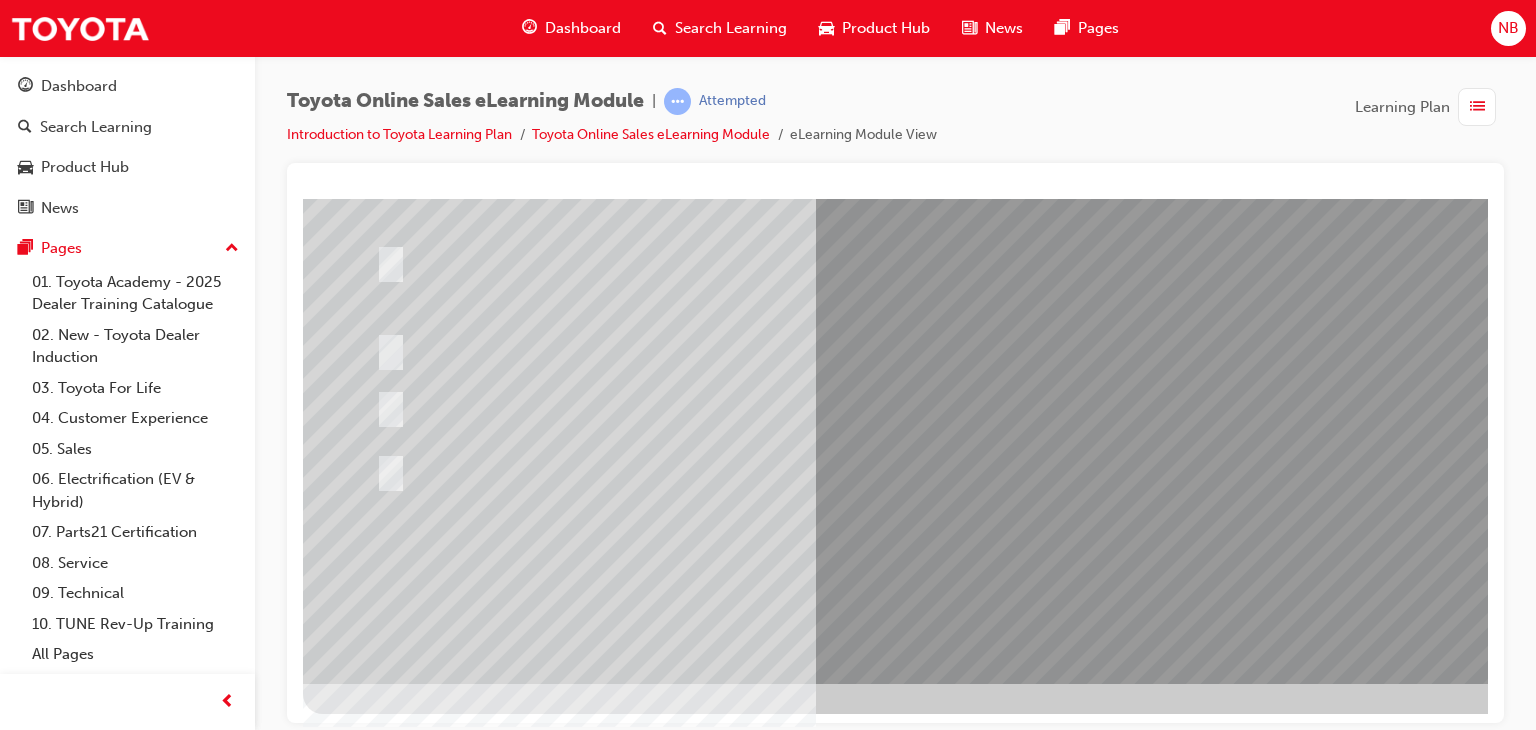 scroll, scrollTop: 237, scrollLeft: 0, axis: vertical 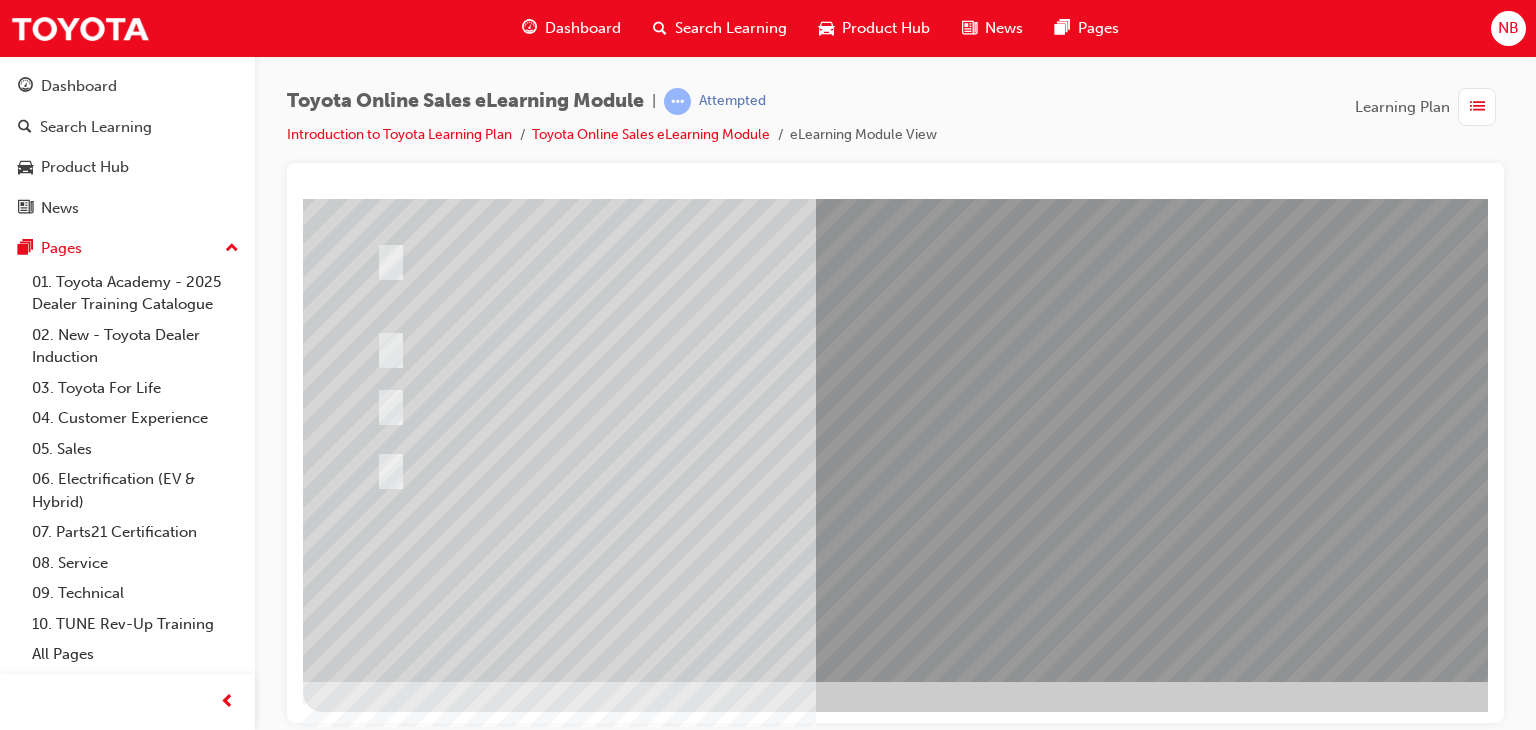 click at bounding box center [375, 2742] 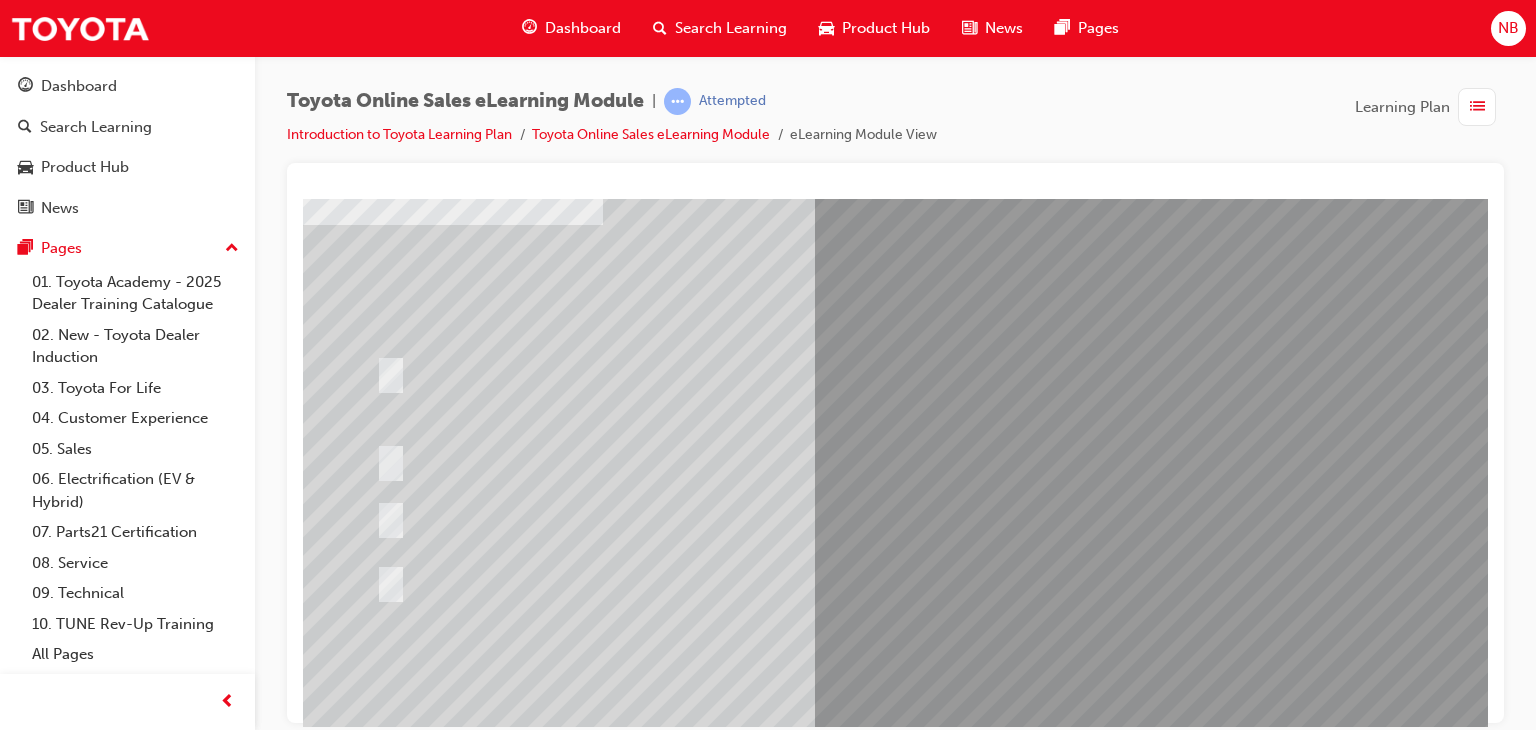 scroll, scrollTop: 237, scrollLeft: 0, axis: vertical 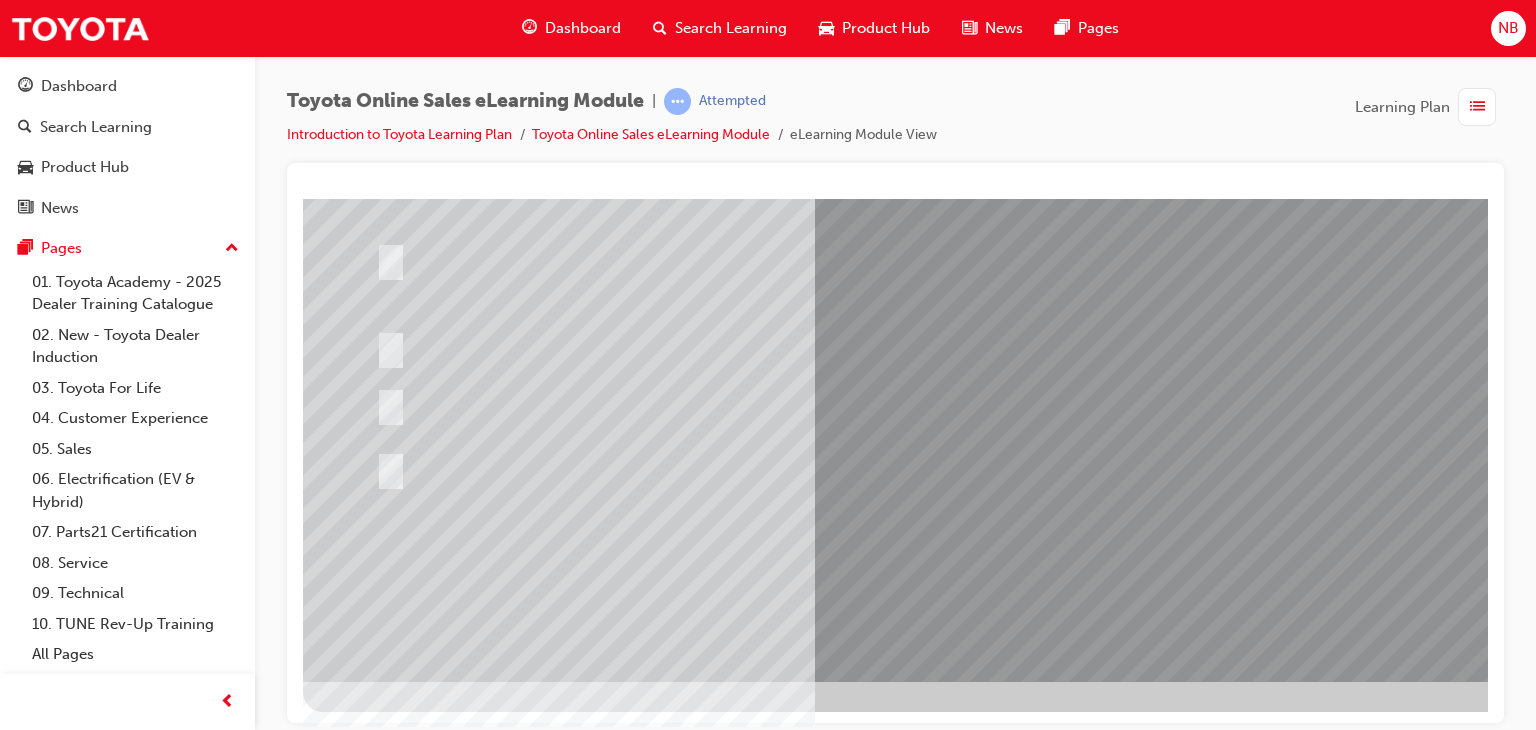 click at bounding box center [635, 2457] 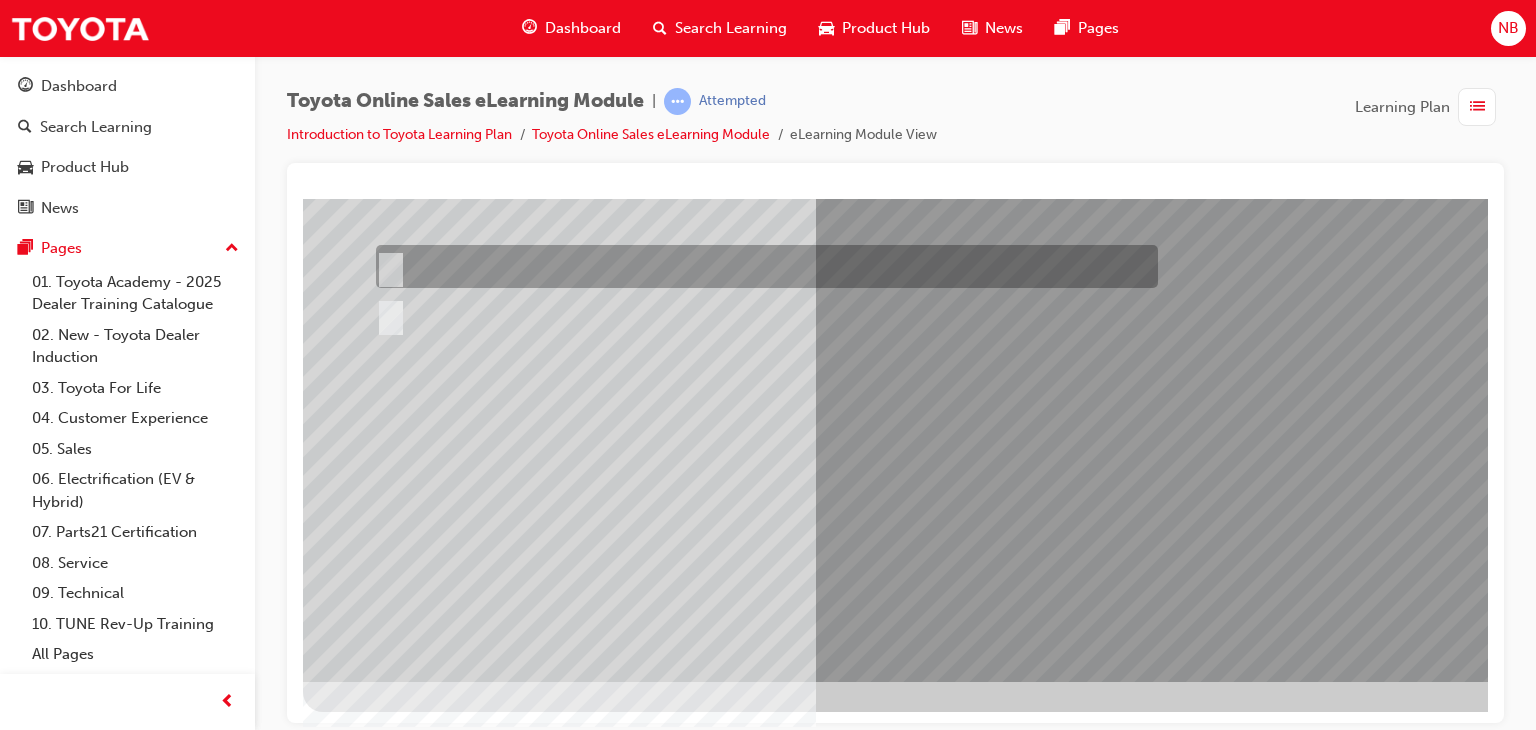 scroll, scrollTop: 0, scrollLeft: 0, axis: both 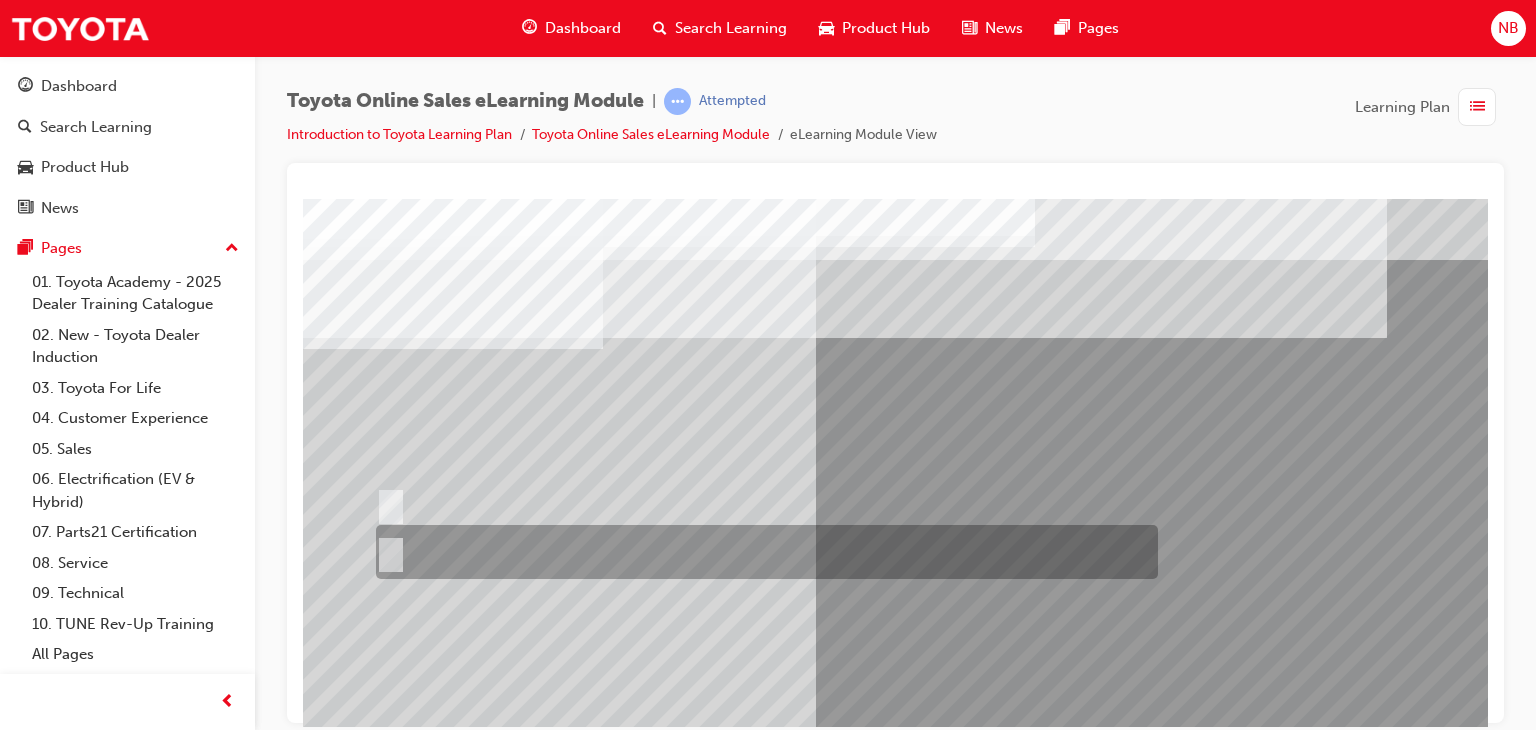 click at bounding box center [762, 552] 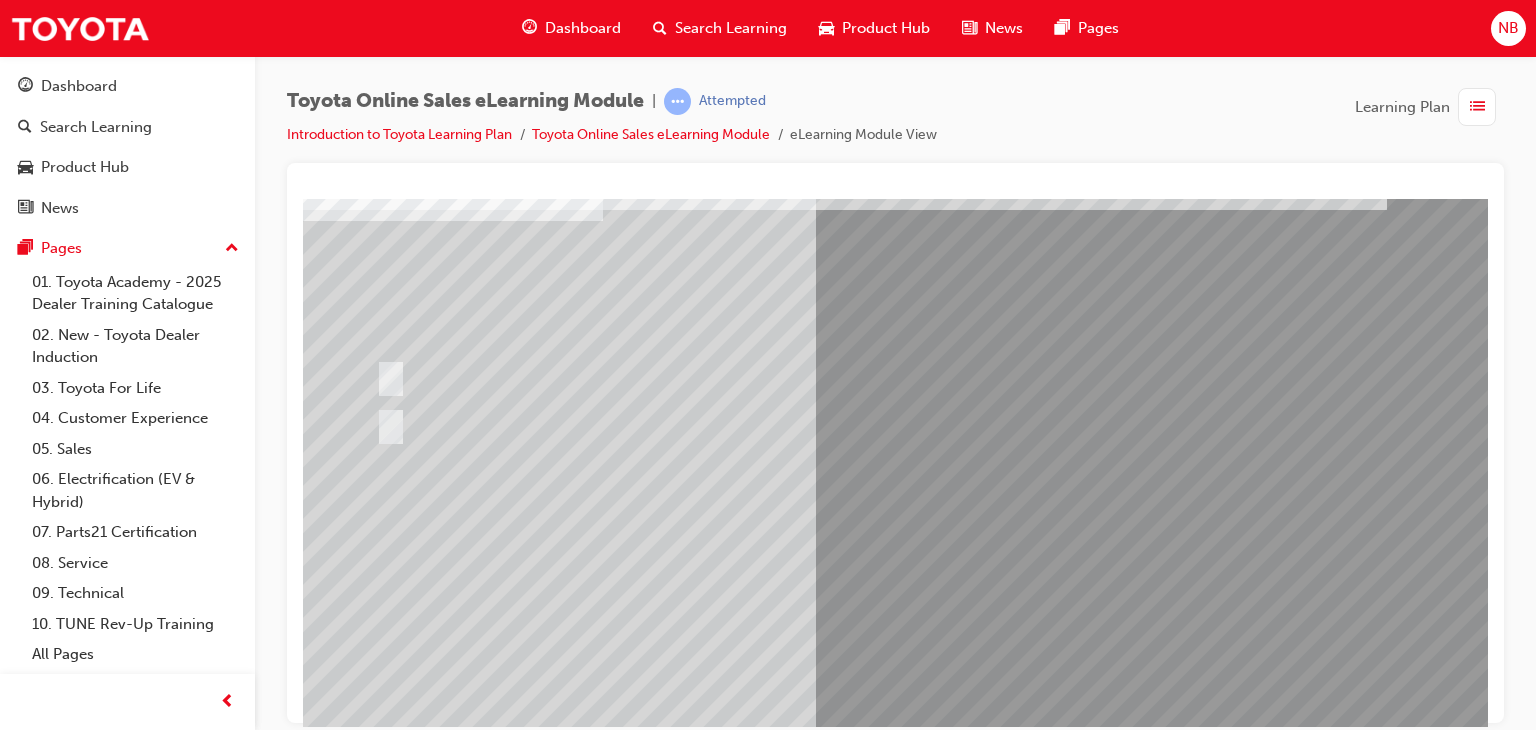 scroll, scrollTop: 237, scrollLeft: 0, axis: vertical 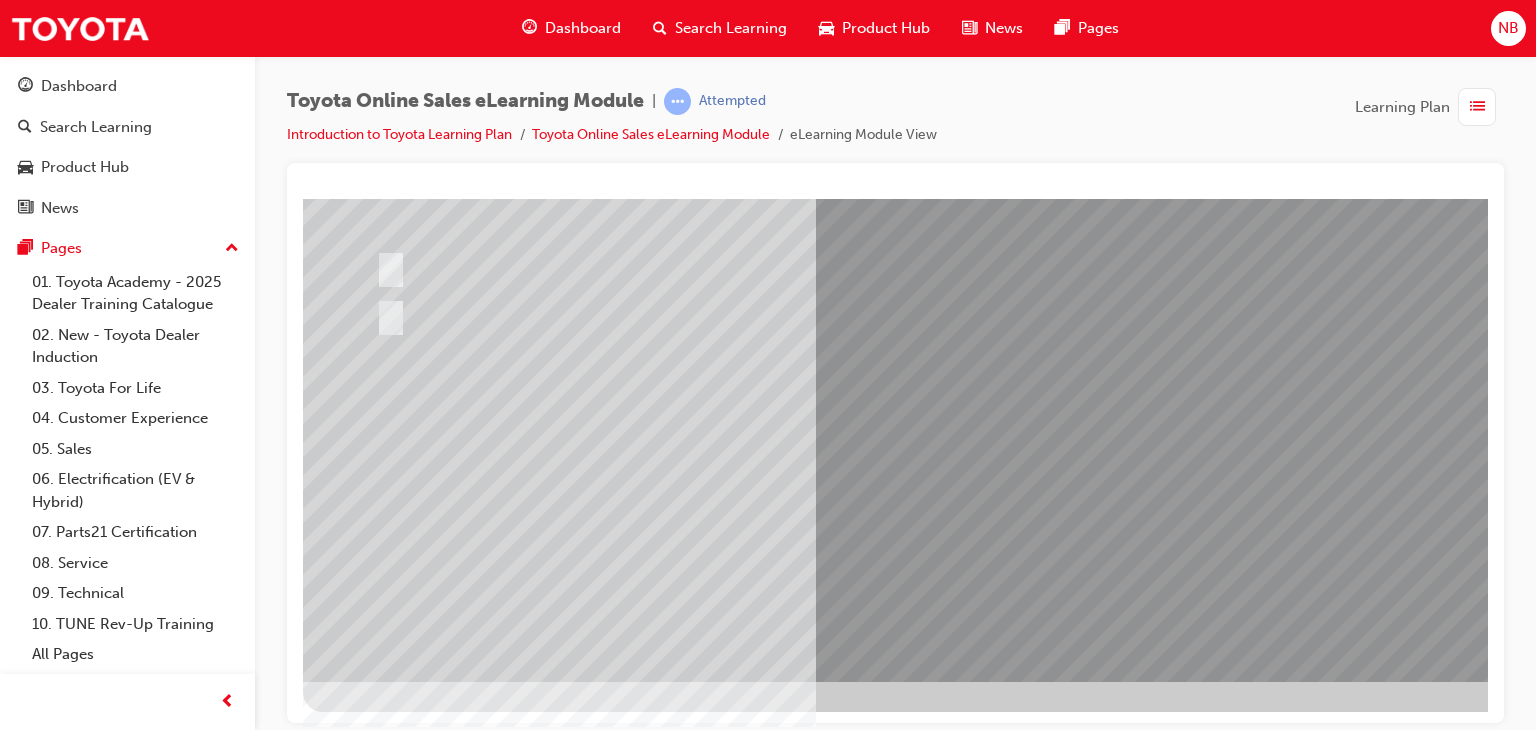 click at bounding box center [375, 2714] 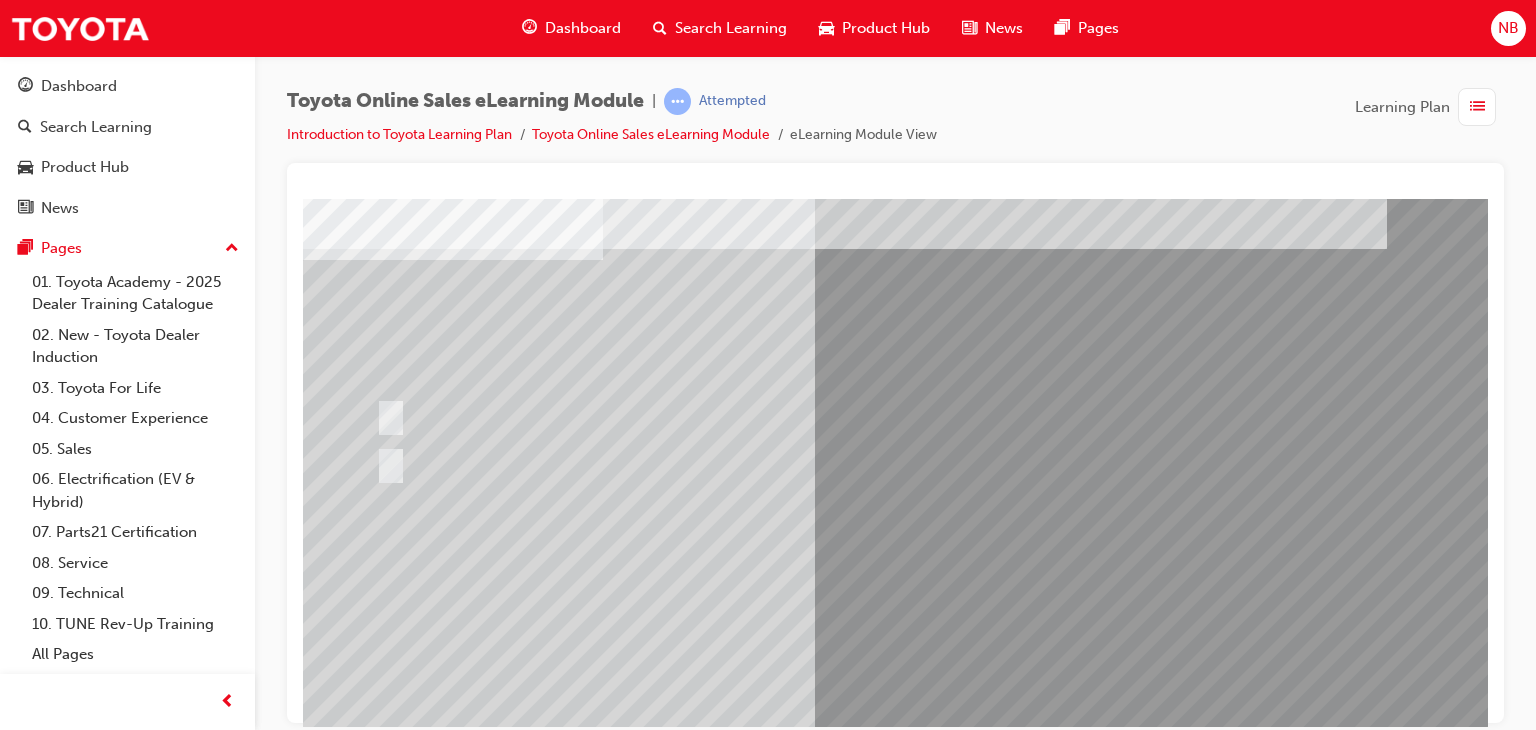 scroll, scrollTop: 237, scrollLeft: 0, axis: vertical 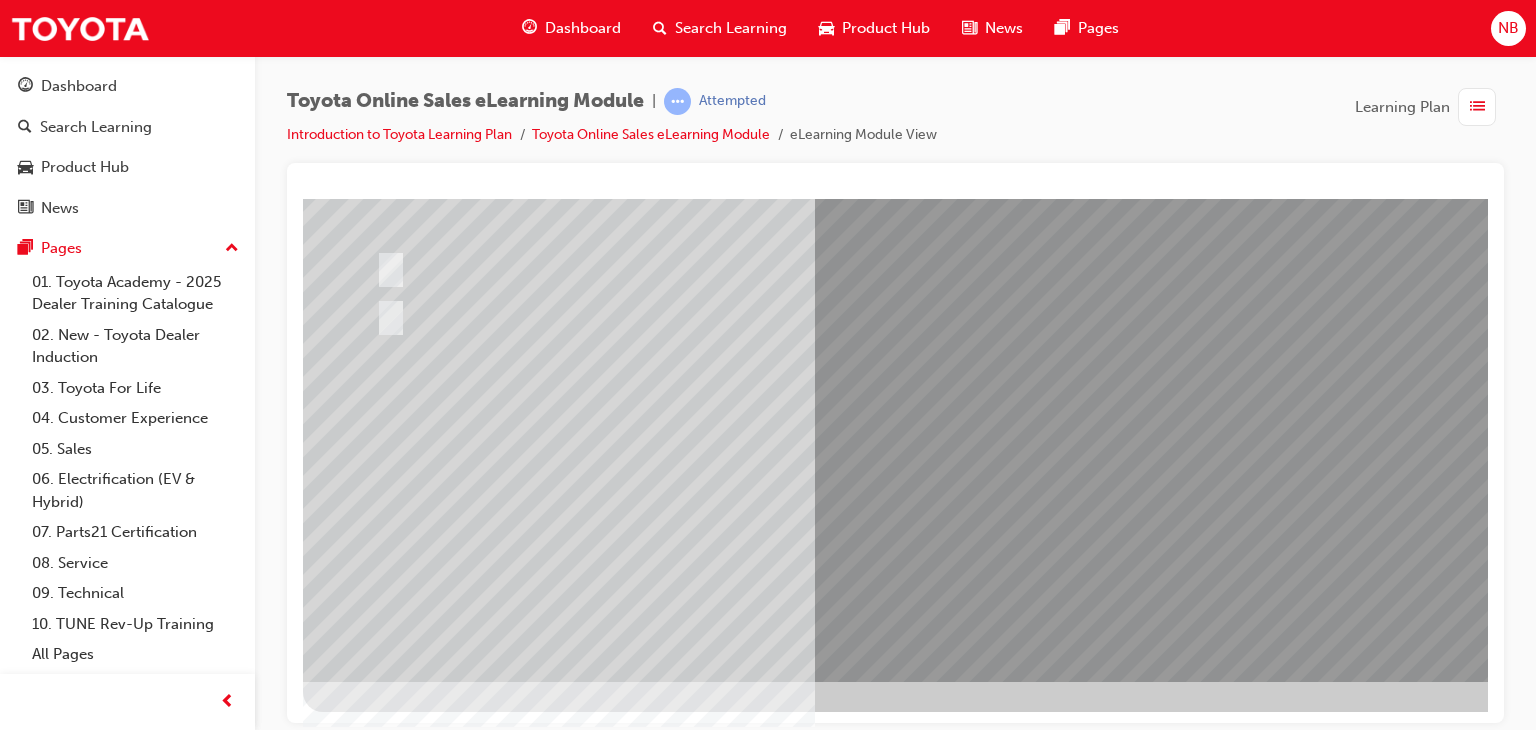 click at bounding box center (635, 2457) 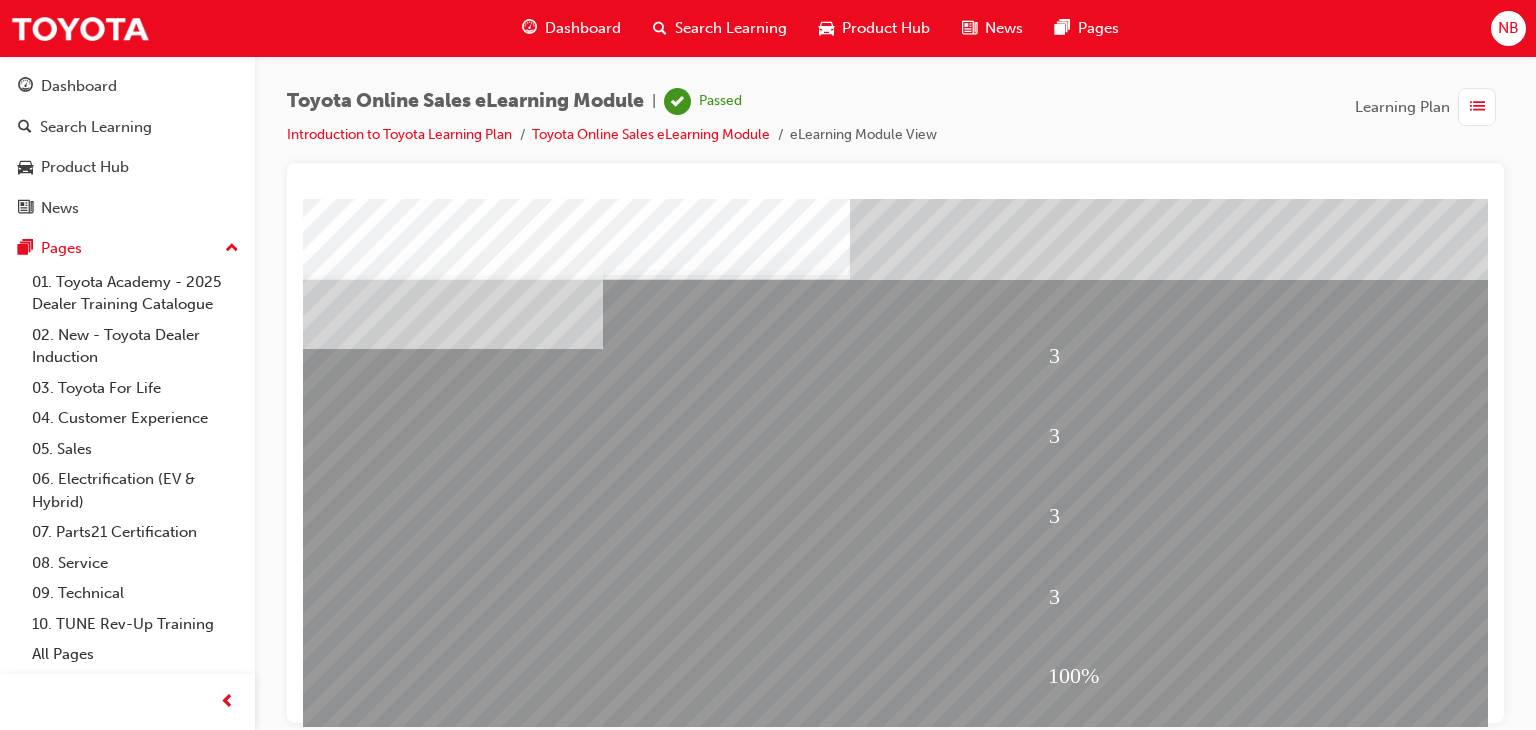 scroll, scrollTop: 237, scrollLeft: 0, axis: vertical 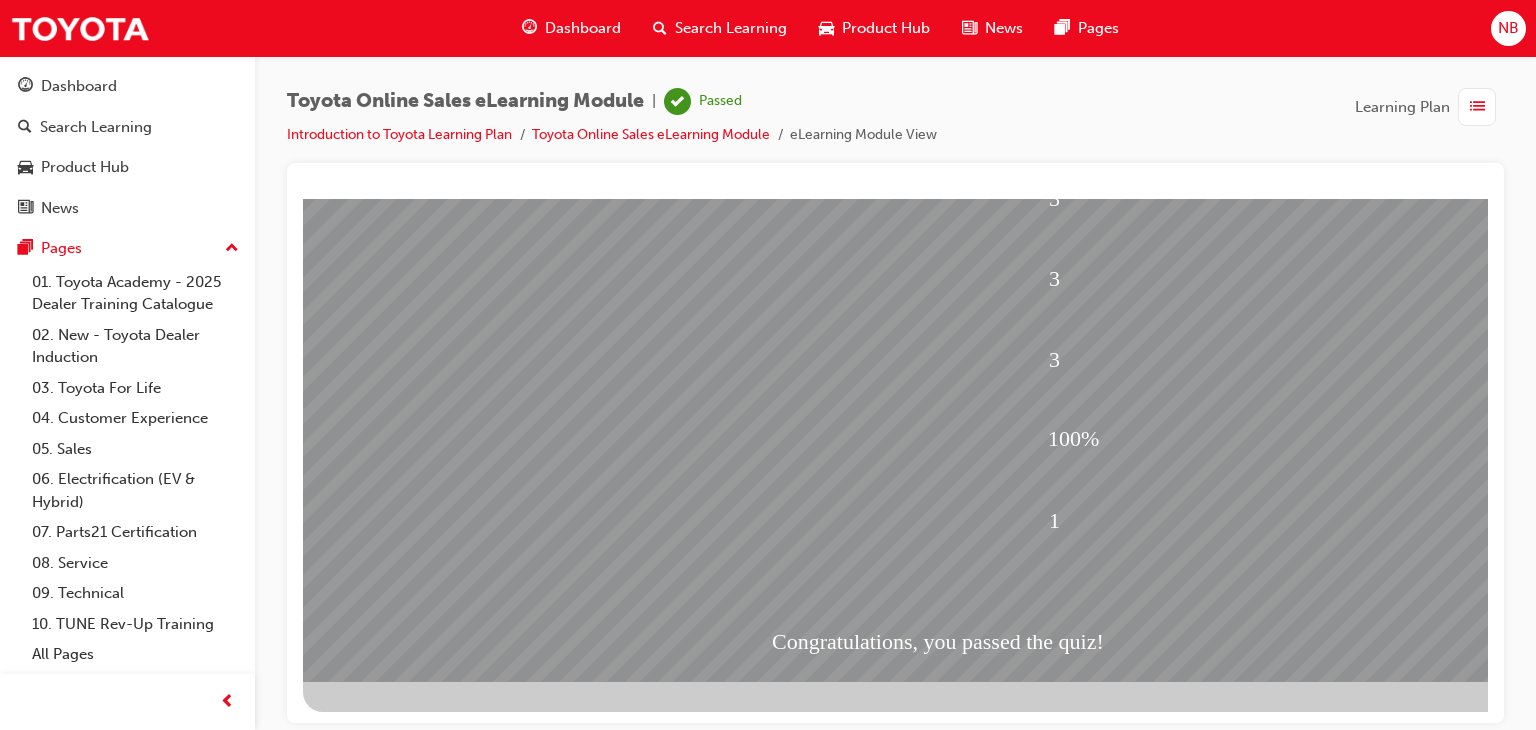 click at bounding box center (375, 1875) 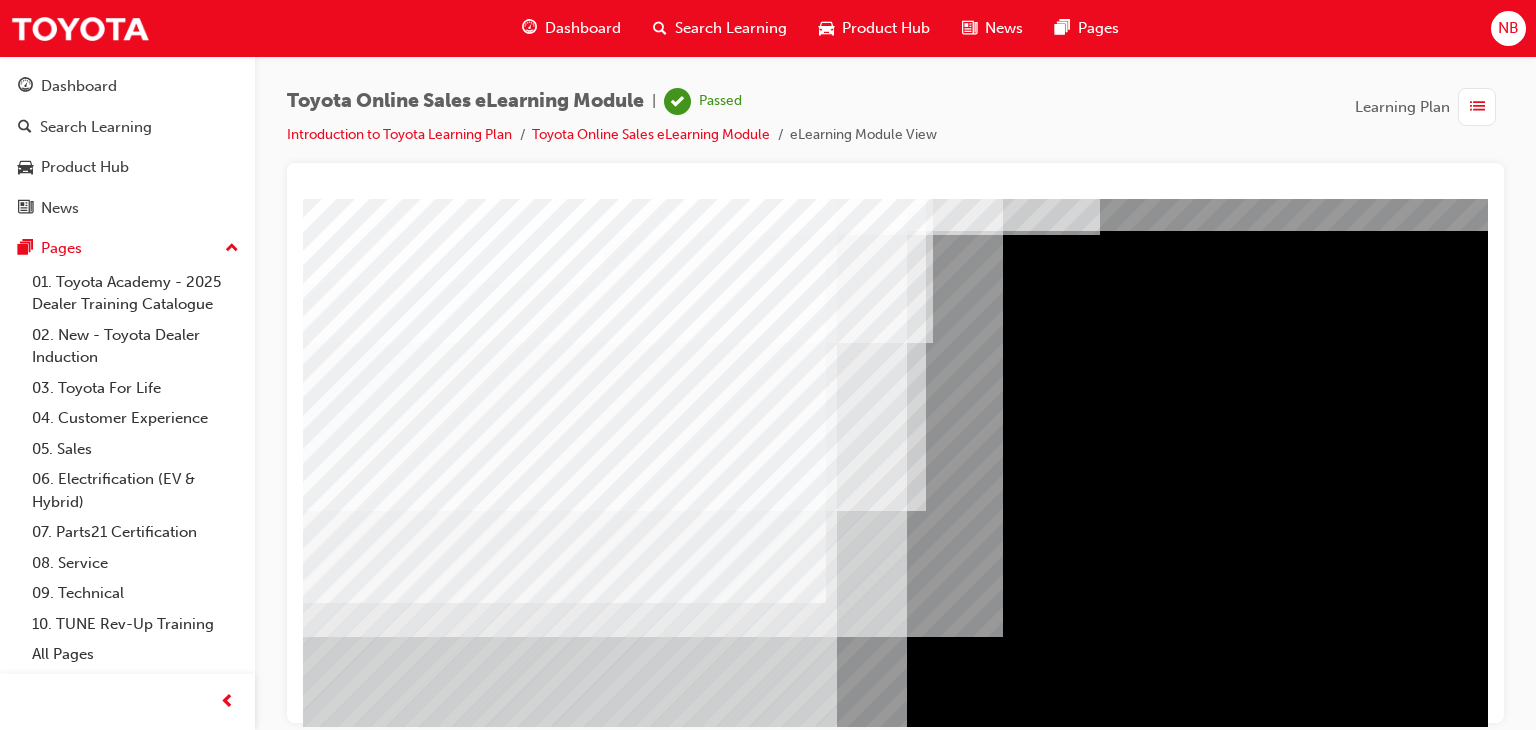 scroll, scrollTop: 100, scrollLeft: 0, axis: vertical 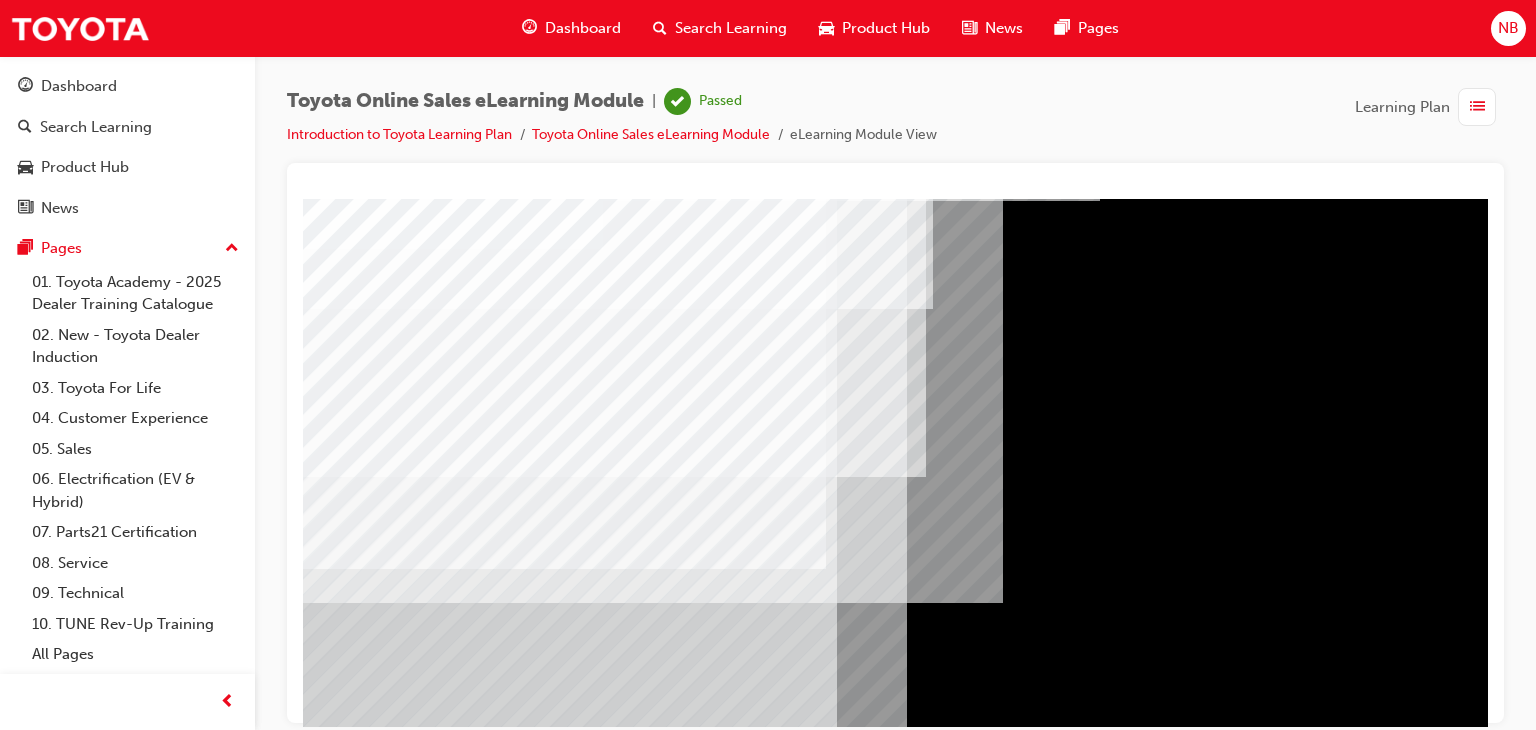 click at bounding box center (475, 3034) 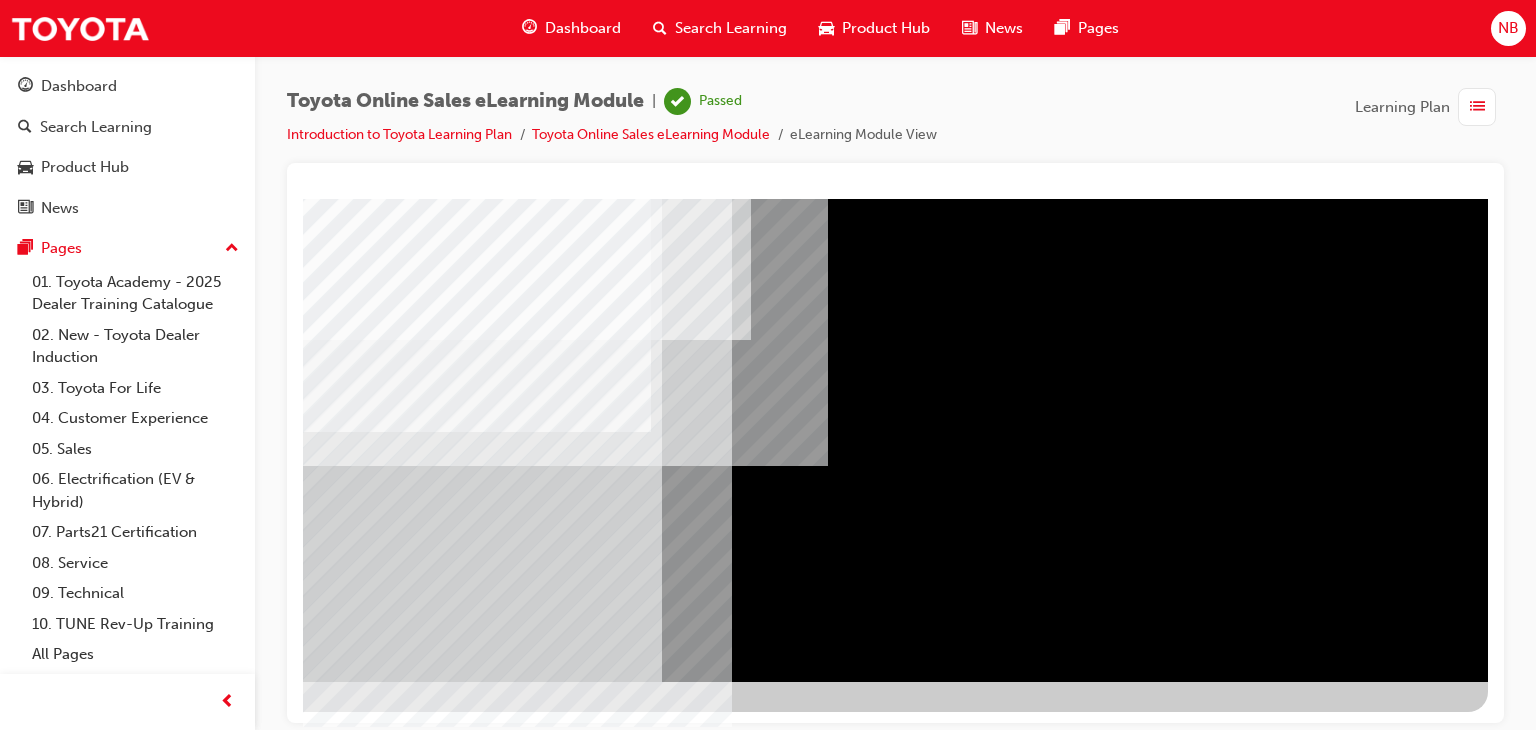 scroll, scrollTop: 237, scrollLeft: 190, axis: both 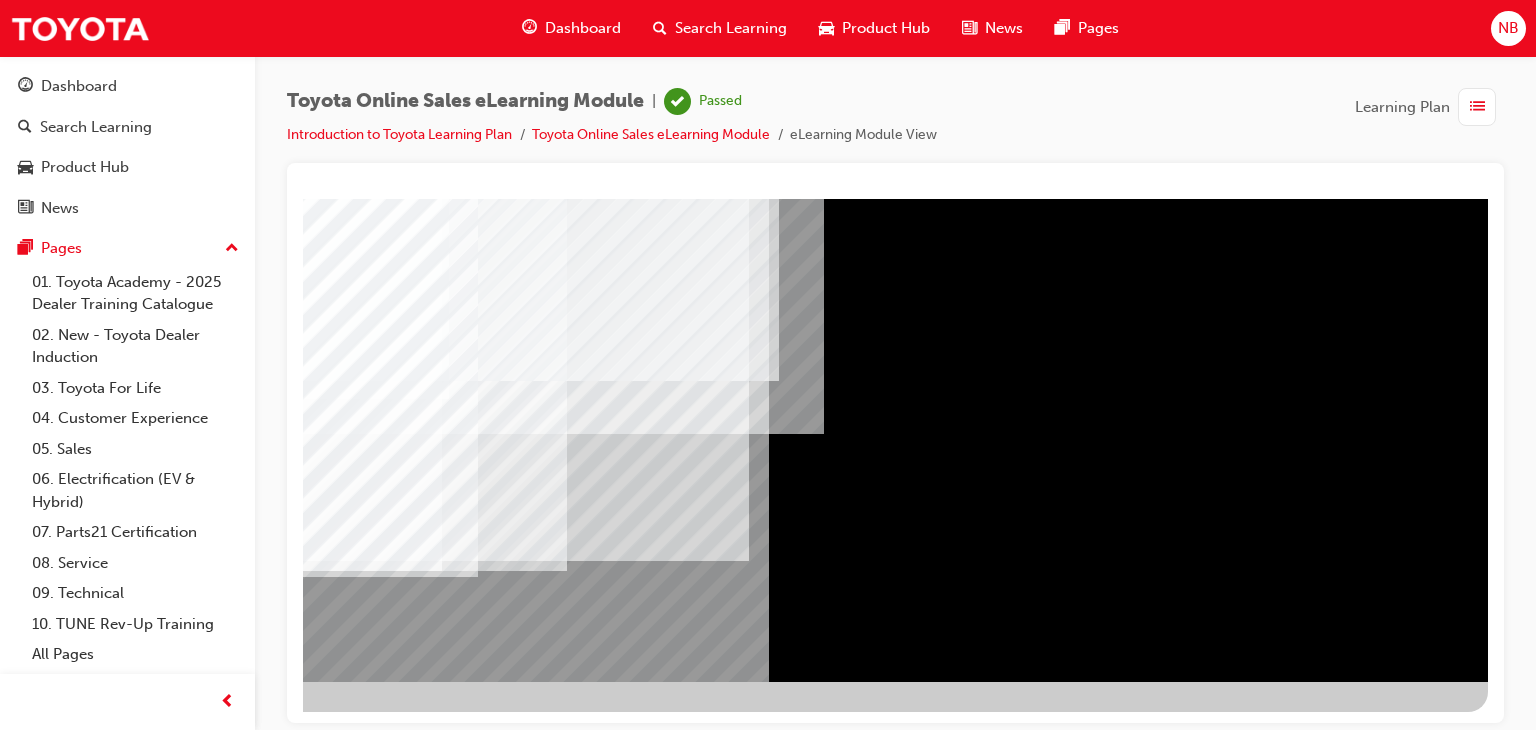 click at bounding box center [191, 4006] 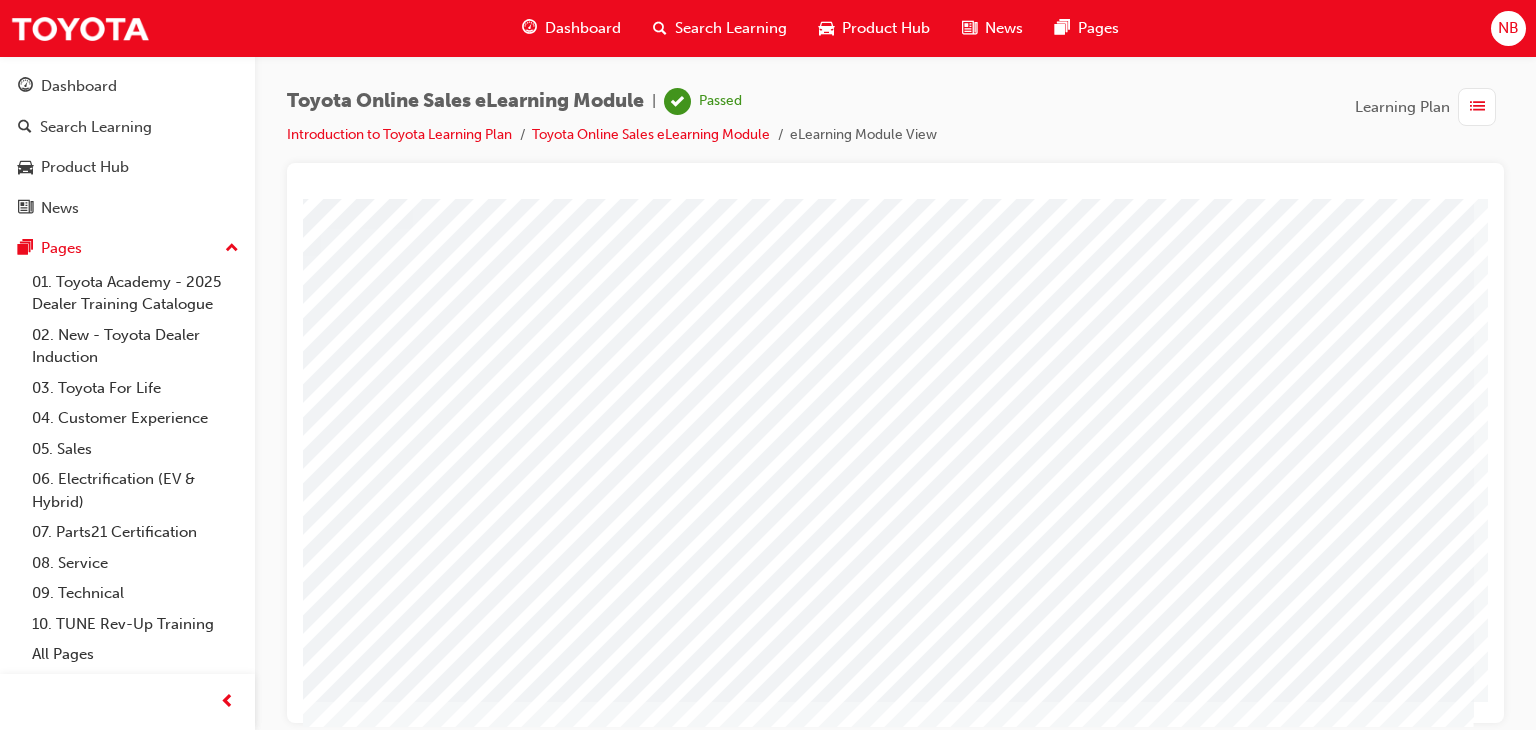 scroll, scrollTop: 237, scrollLeft: 190, axis: both 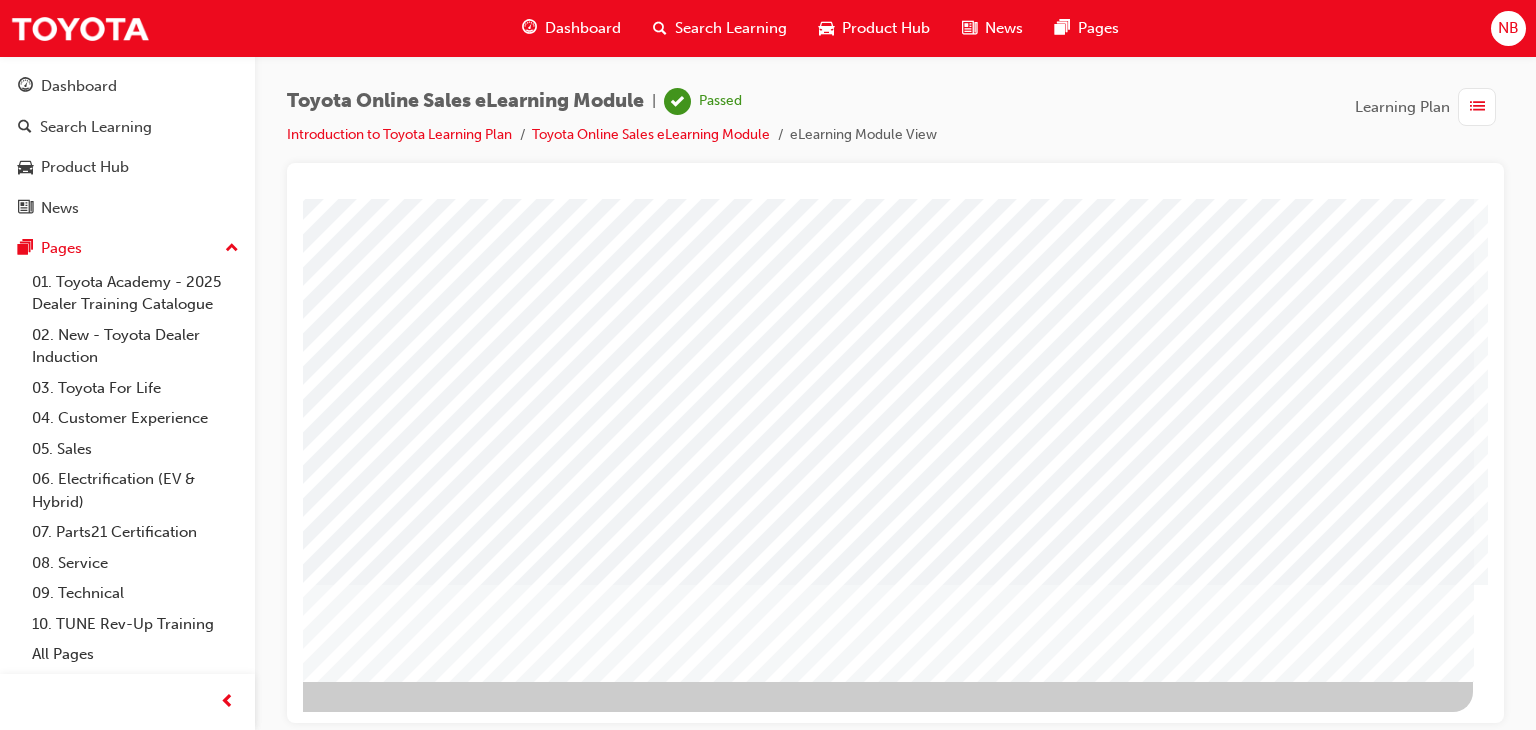 click at bounding box center (196, 3287) 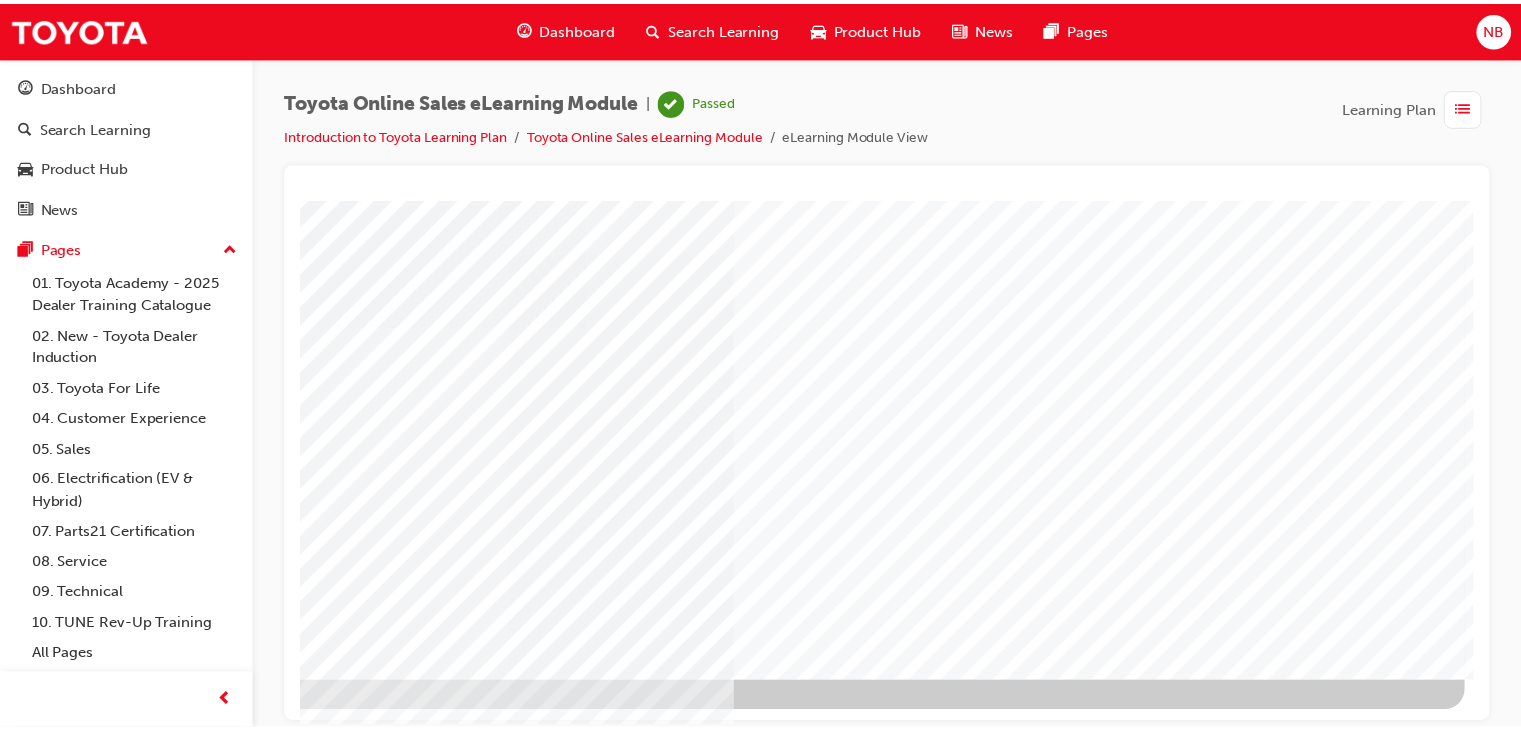 scroll, scrollTop: 237, scrollLeft: 190, axis: both 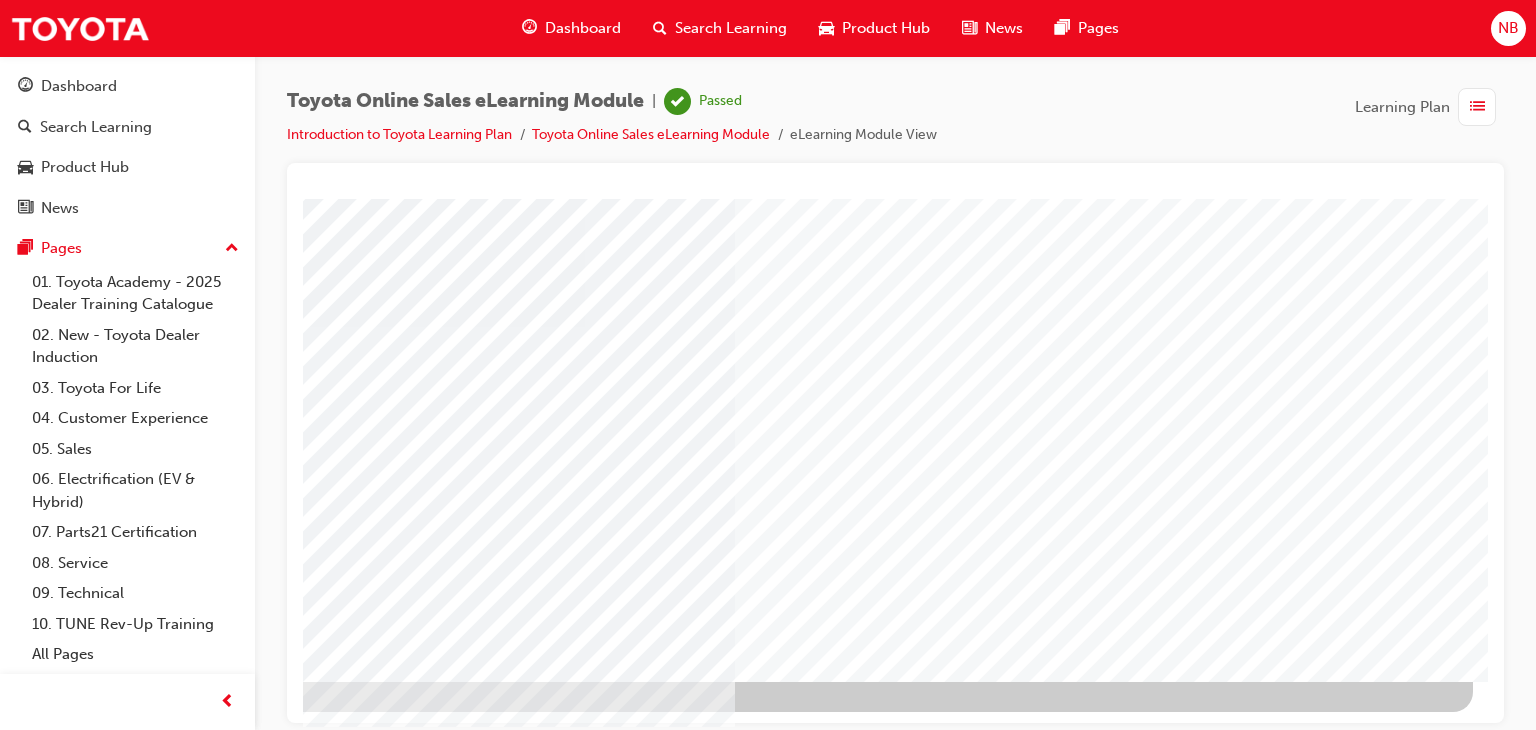 click on "Dashboard" at bounding box center [583, 28] 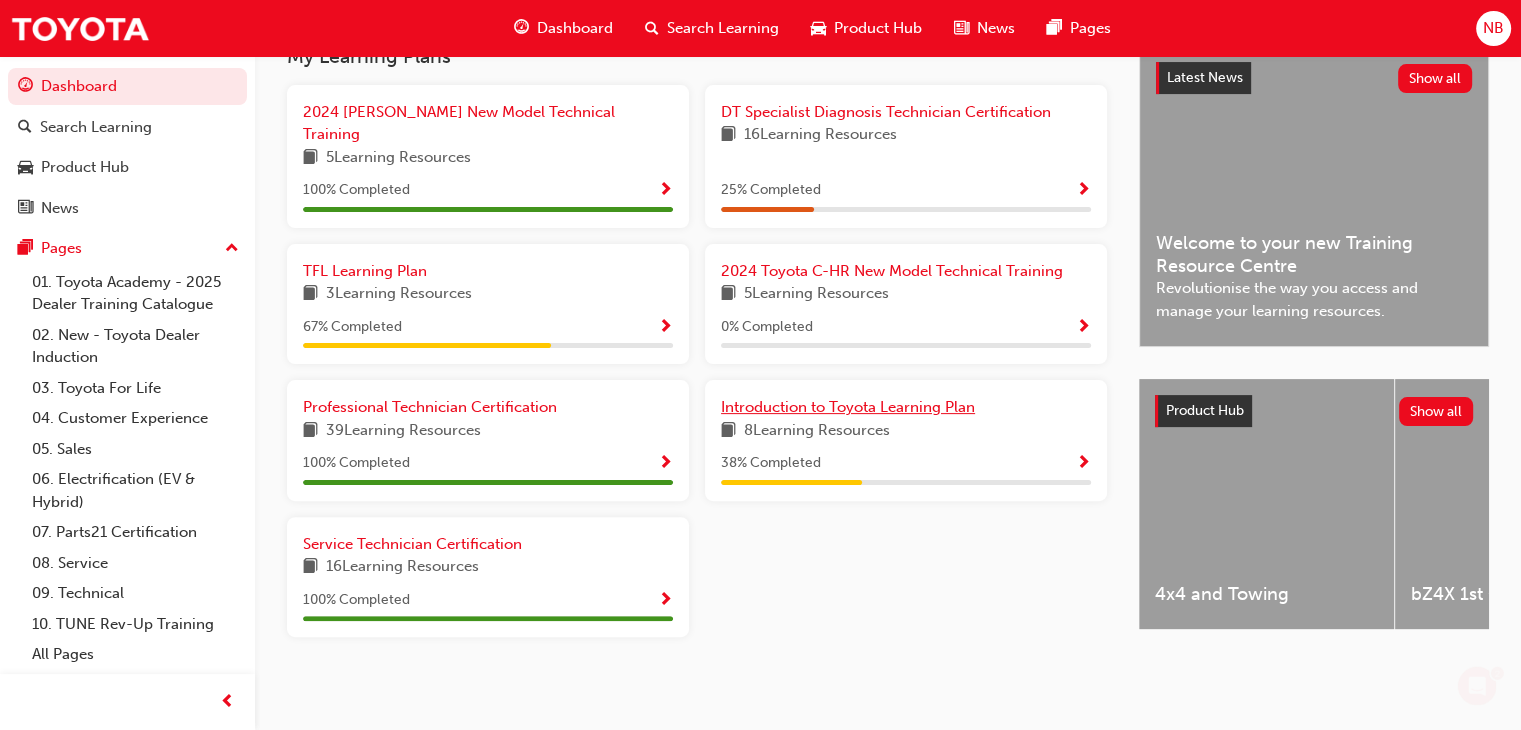 click on "Introduction to Toyota Learning Plan" at bounding box center (848, 407) 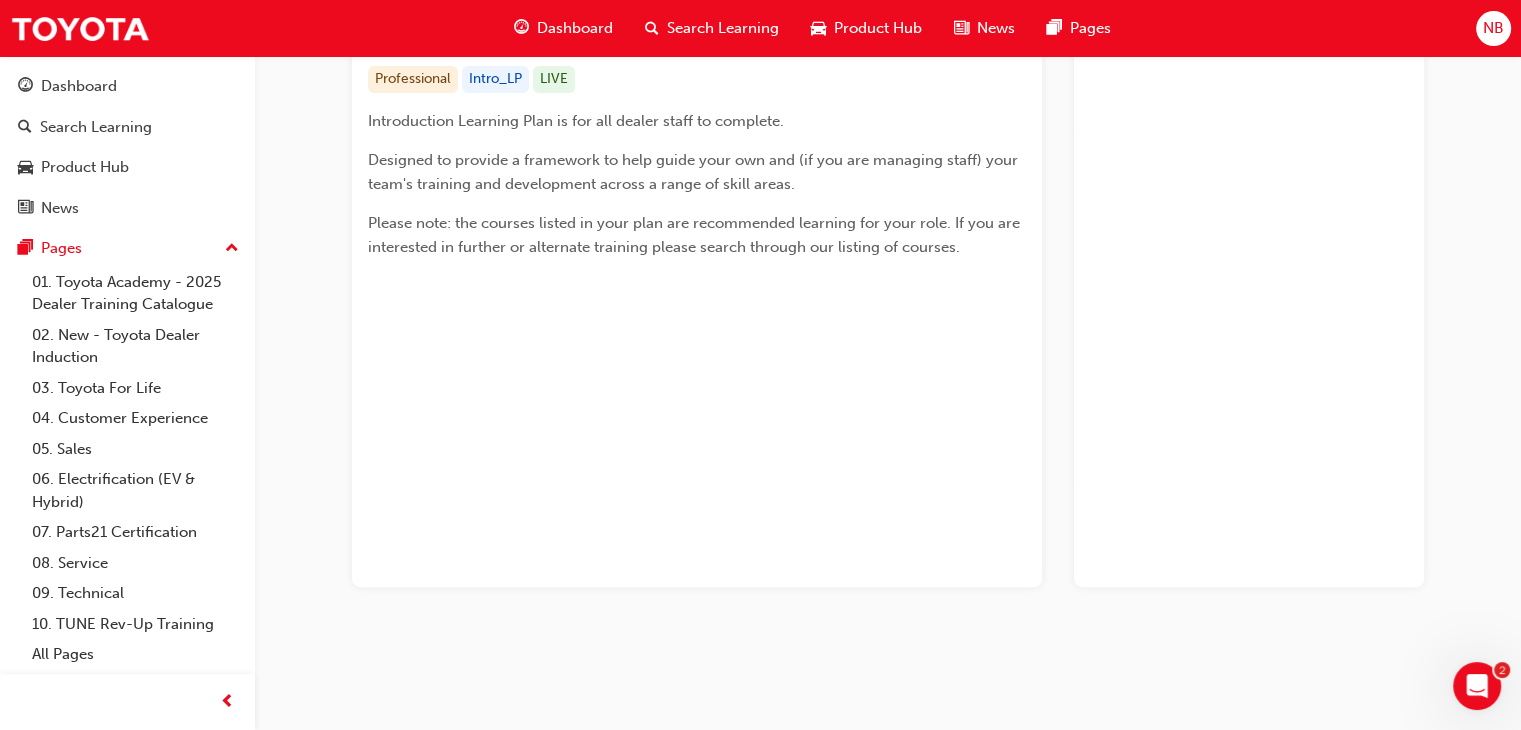 scroll, scrollTop: 217, scrollLeft: 0, axis: vertical 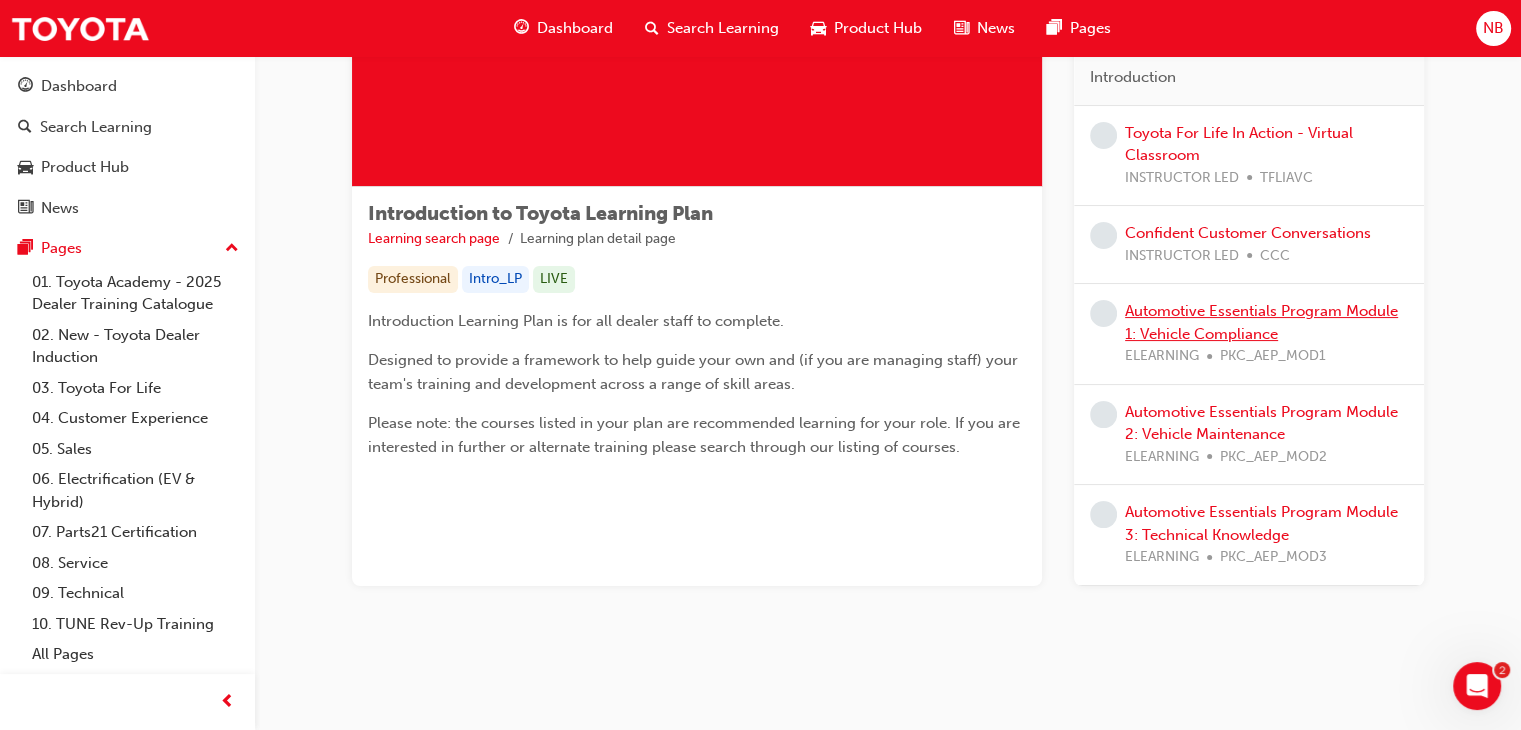 click on "Automotive Essentials Program Module 1: Vehicle Compliance" at bounding box center [1261, 322] 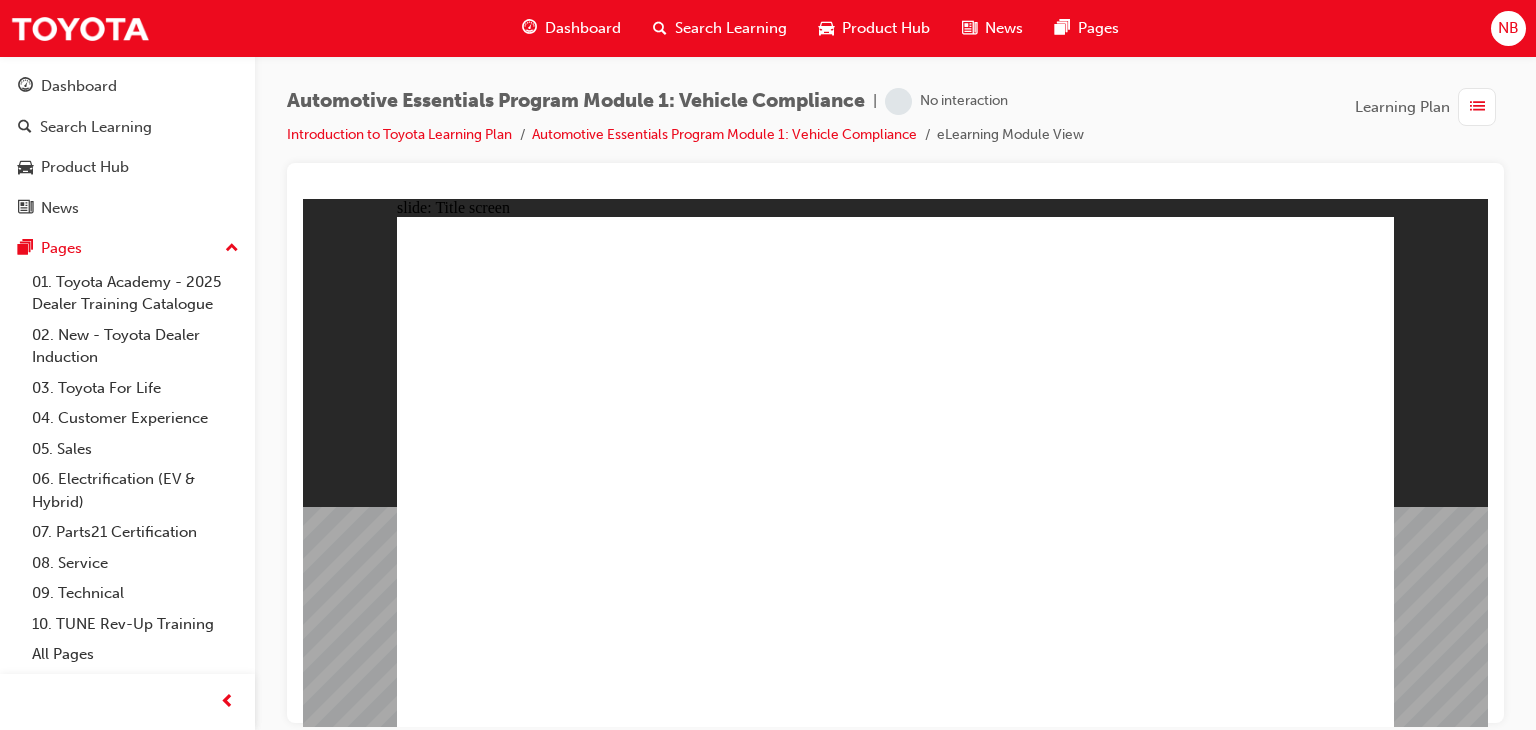 scroll, scrollTop: 0, scrollLeft: 0, axis: both 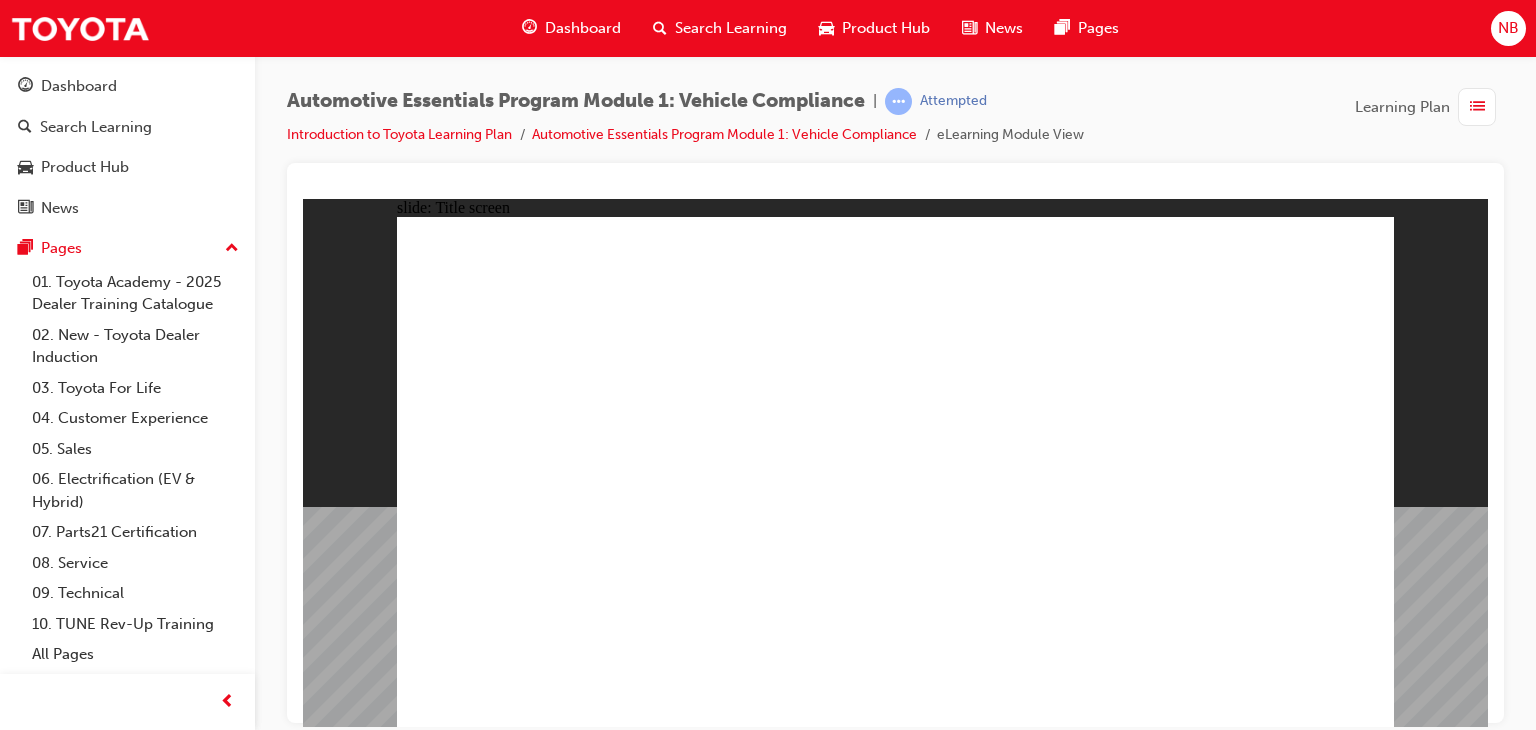 click 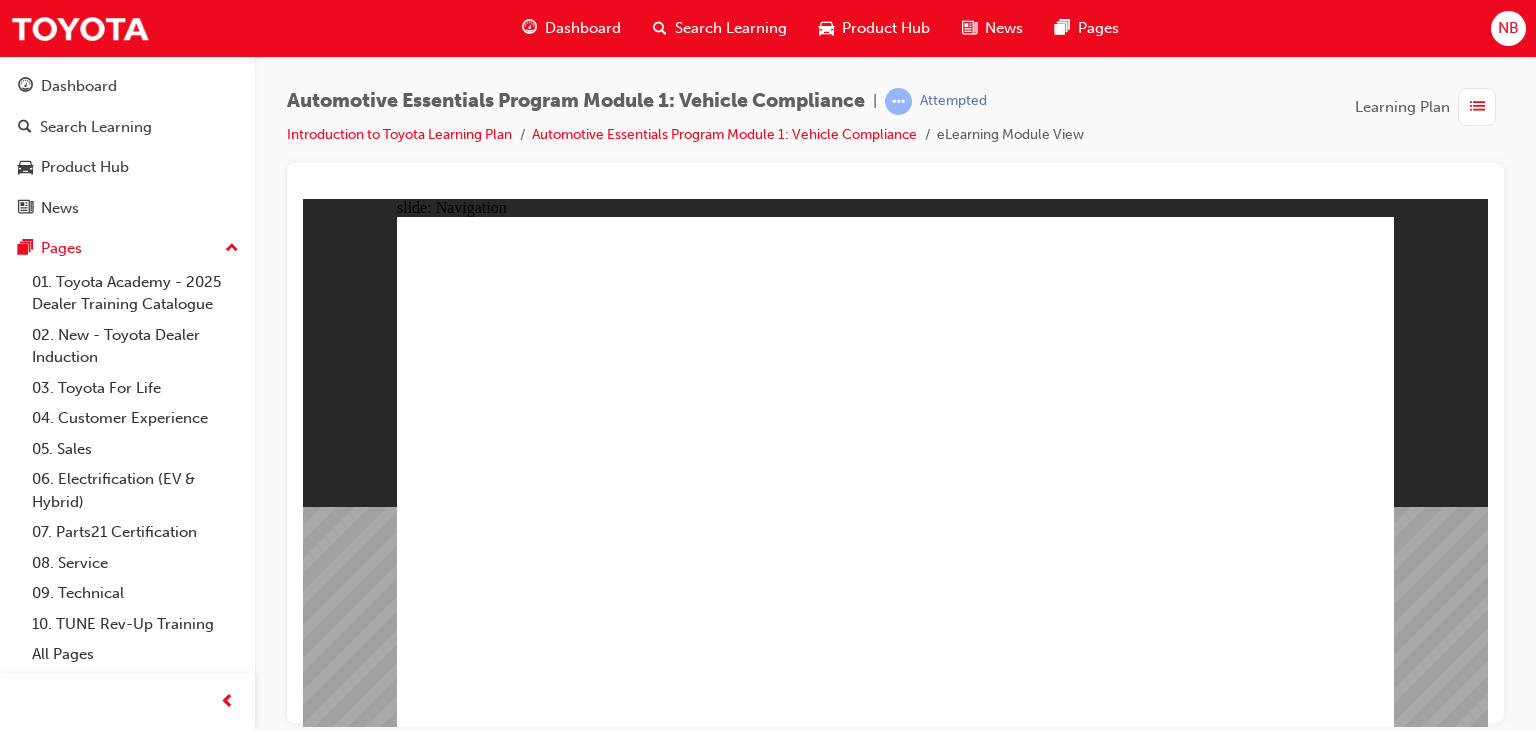 click 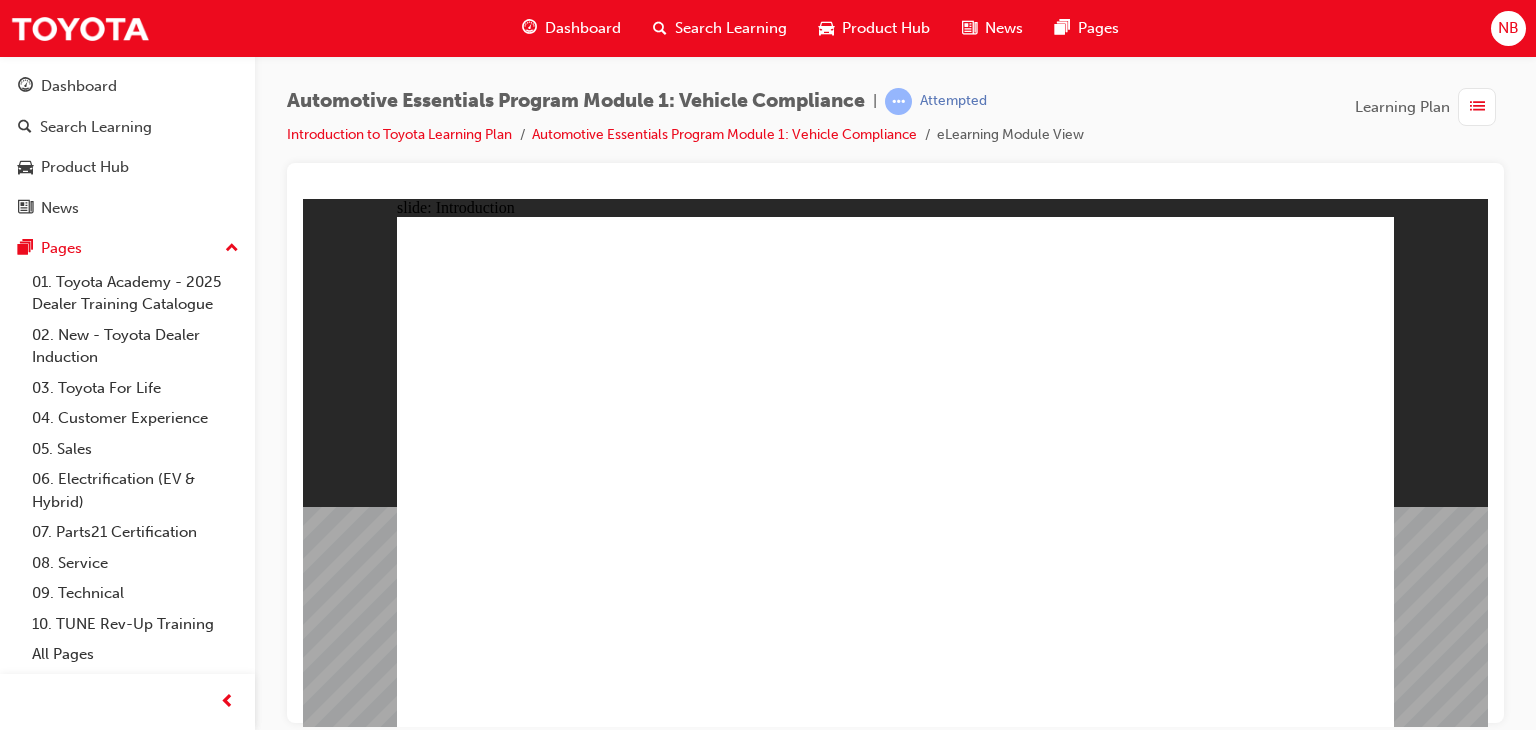 click 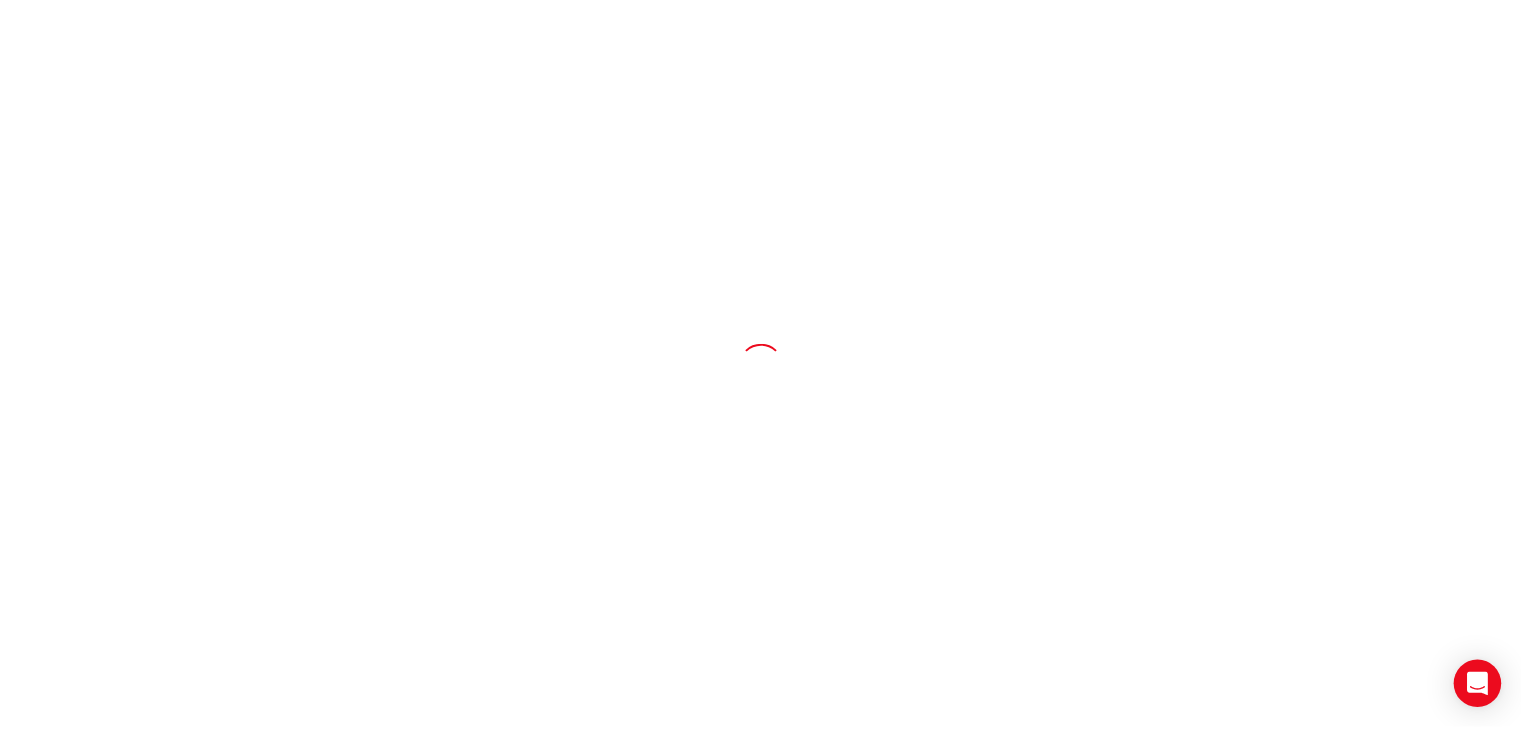scroll, scrollTop: 0, scrollLeft: 0, axis: both 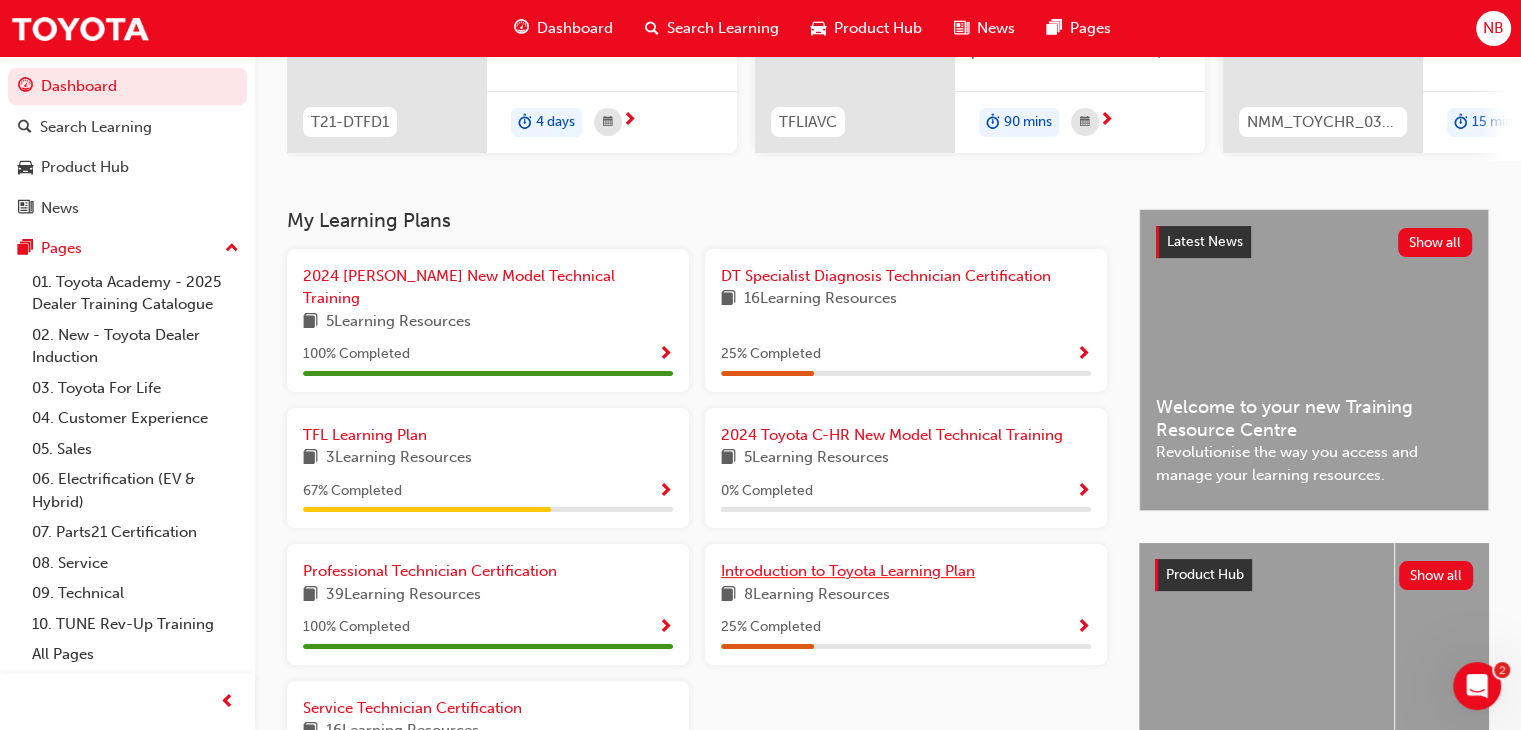 click on "Introduction to Toyota Learning Plan" at bounding box center [848, 571] 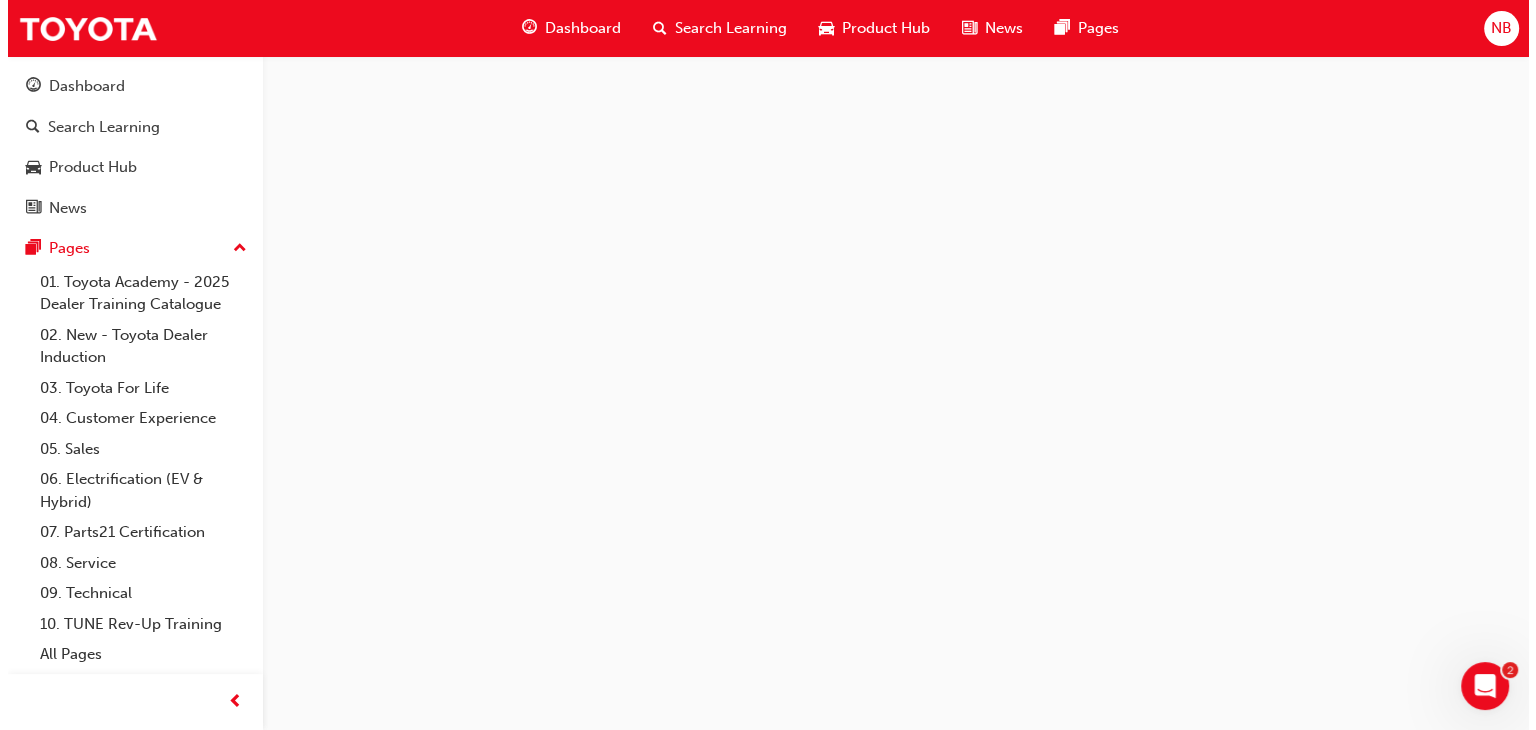 scroll, scrollTop: 0, scrollLeft: 0, axis: both 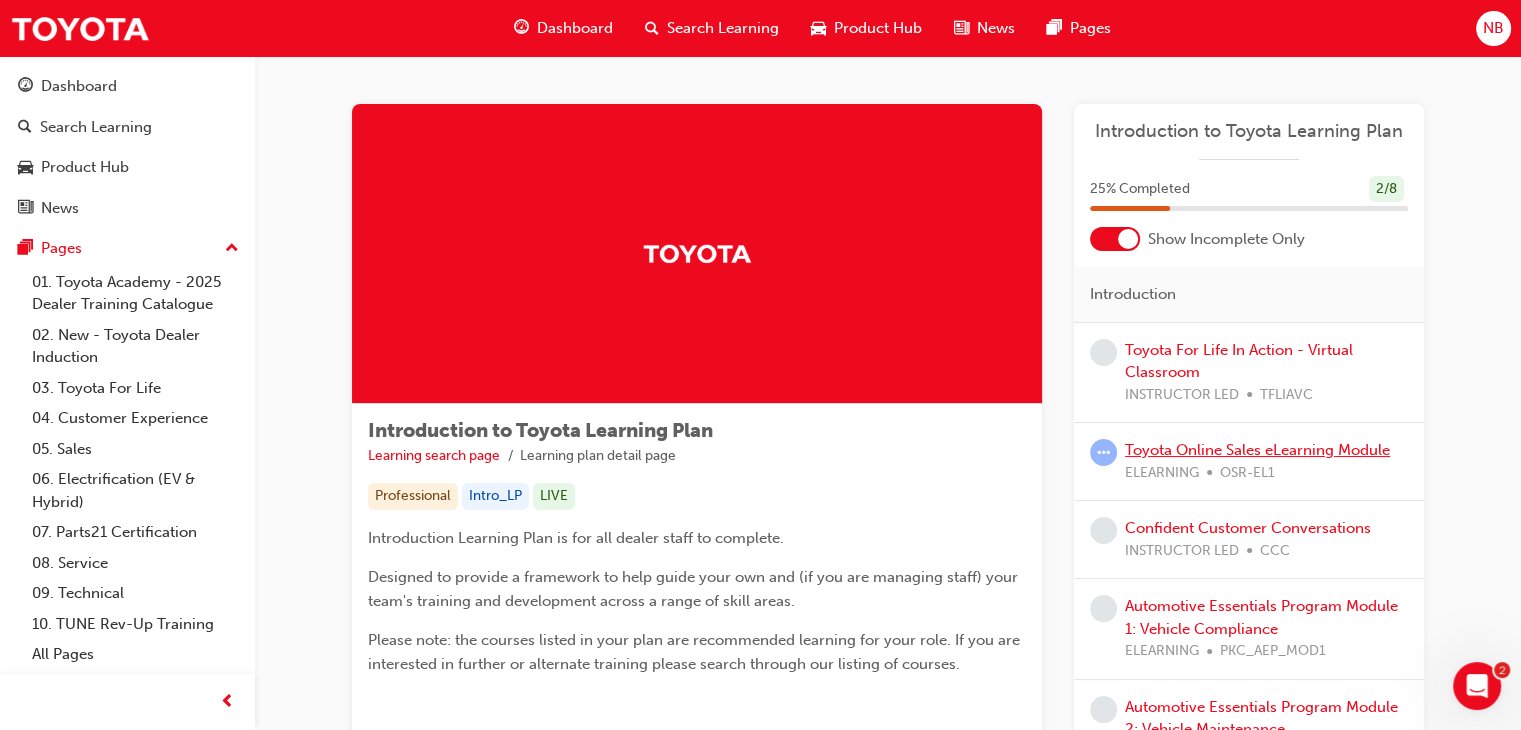 click on "Toyota Online Sales eLearning Module" at bounding box center (1257, 450) 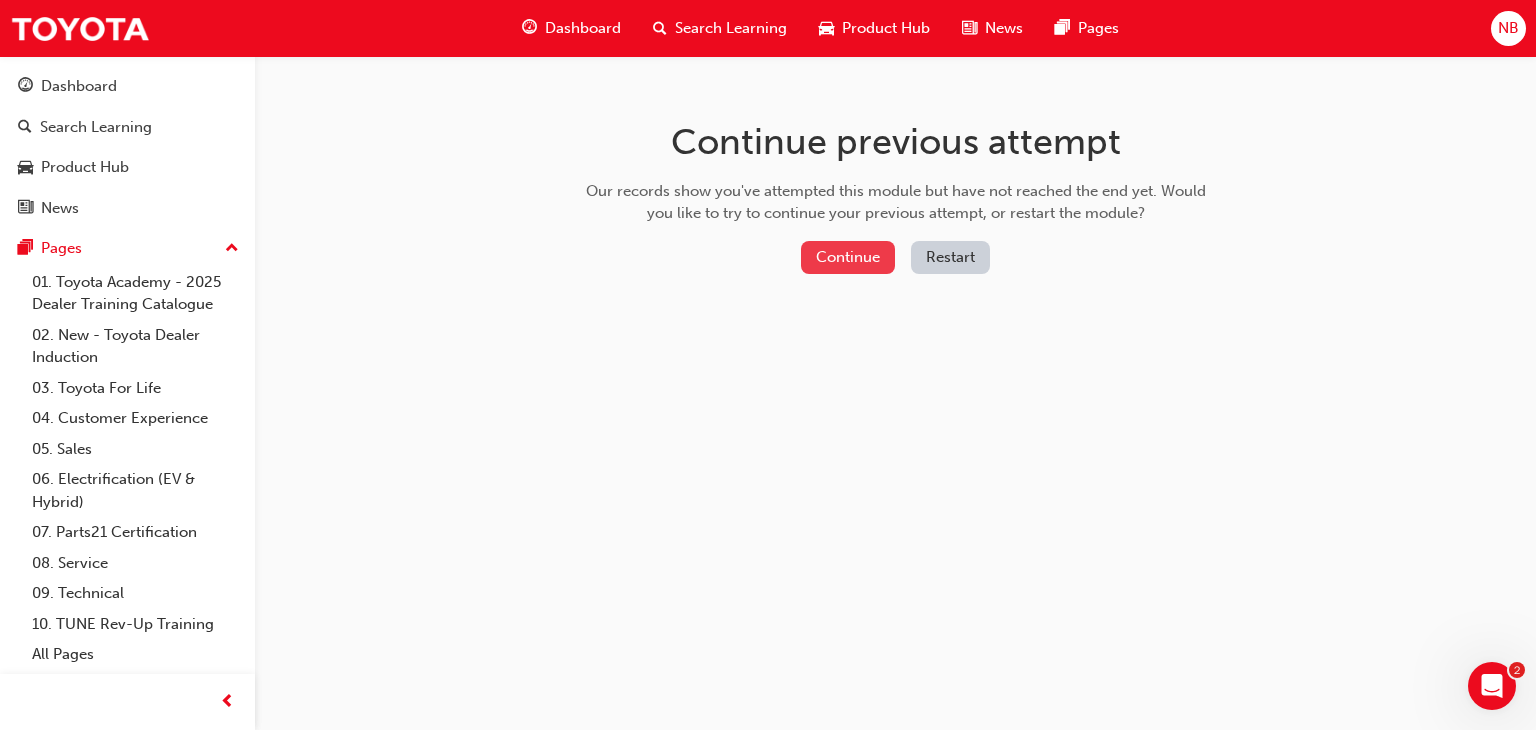click on "Continue" at bounding box center (848, 257) 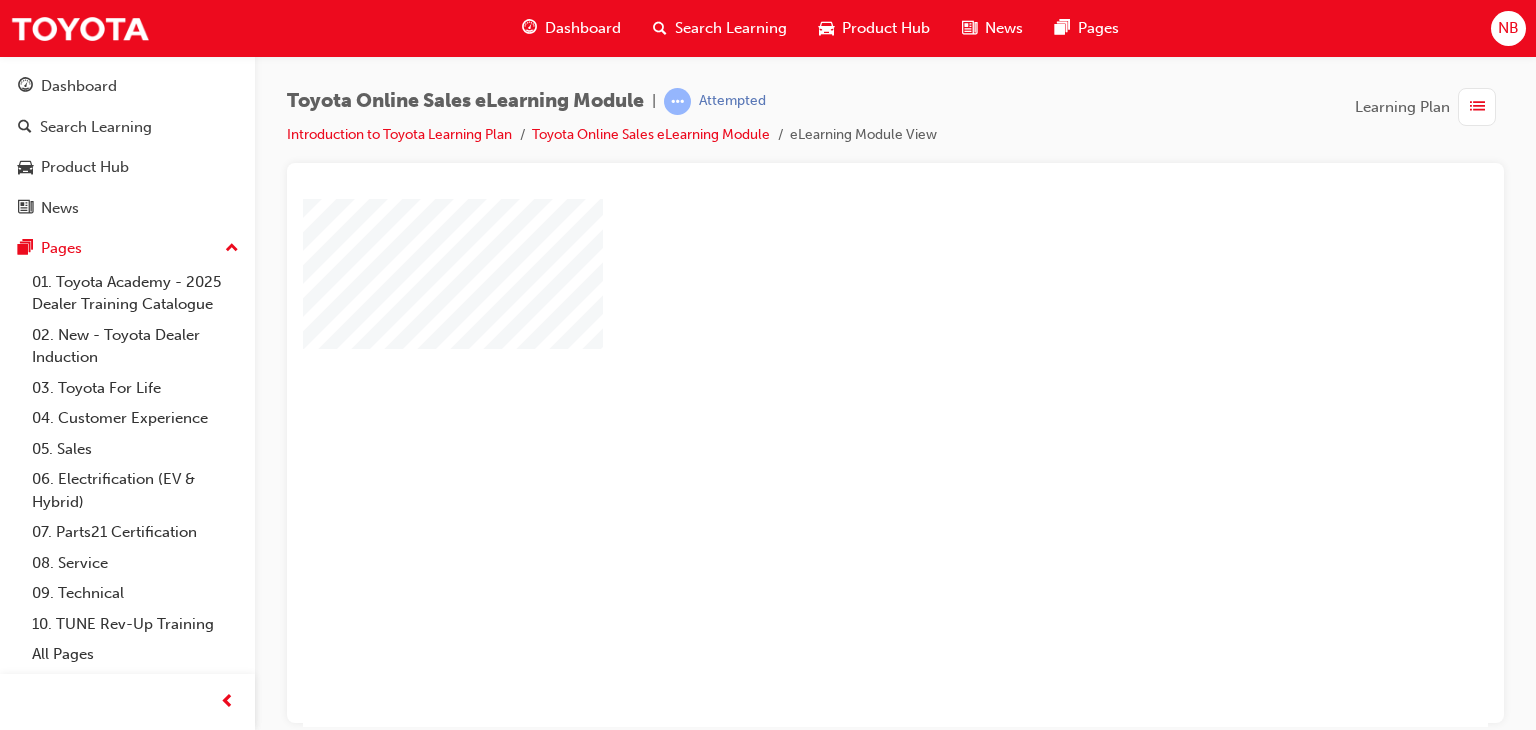 scroll, scrollTop: 0, scrollLeft: 0, axis: both 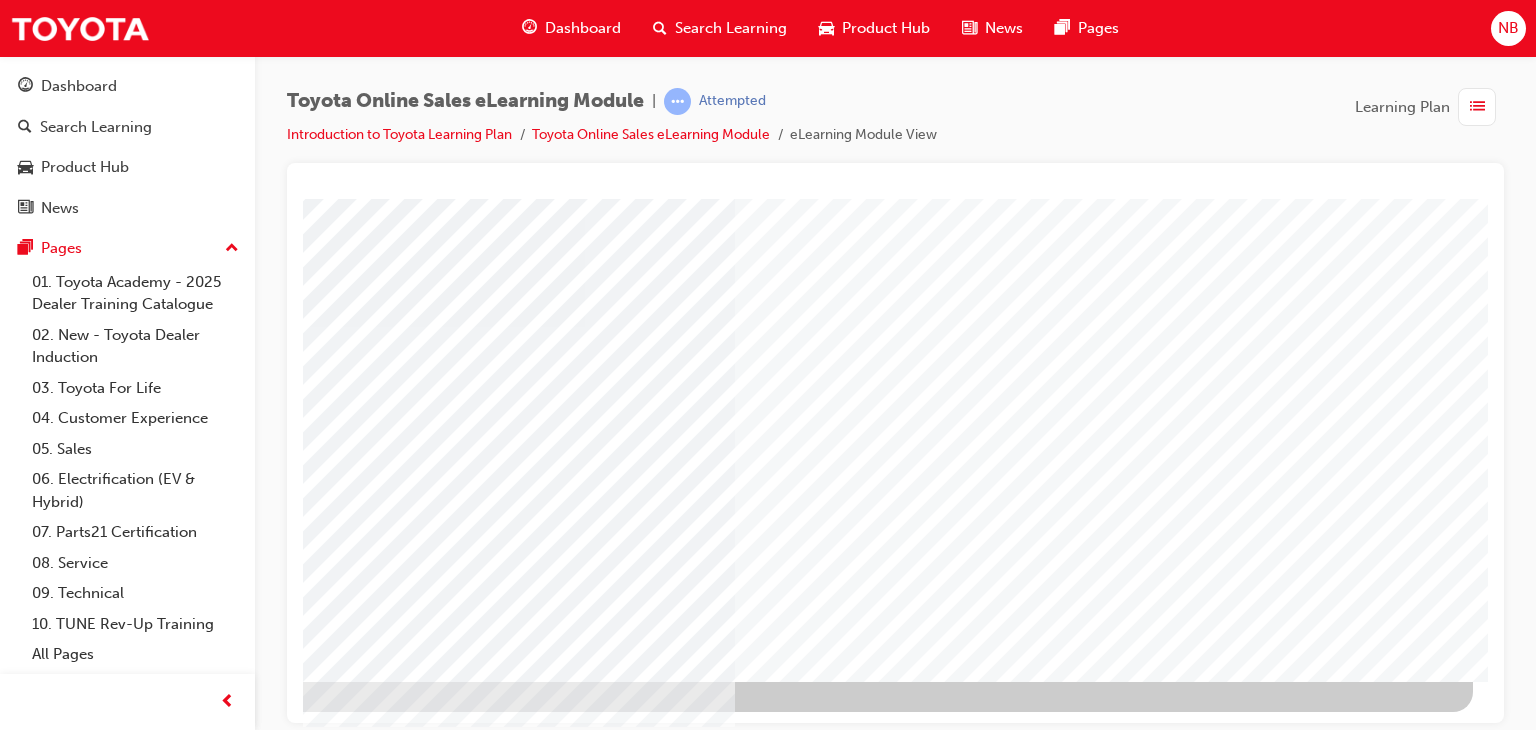 click at bounding box center (176, 3190) 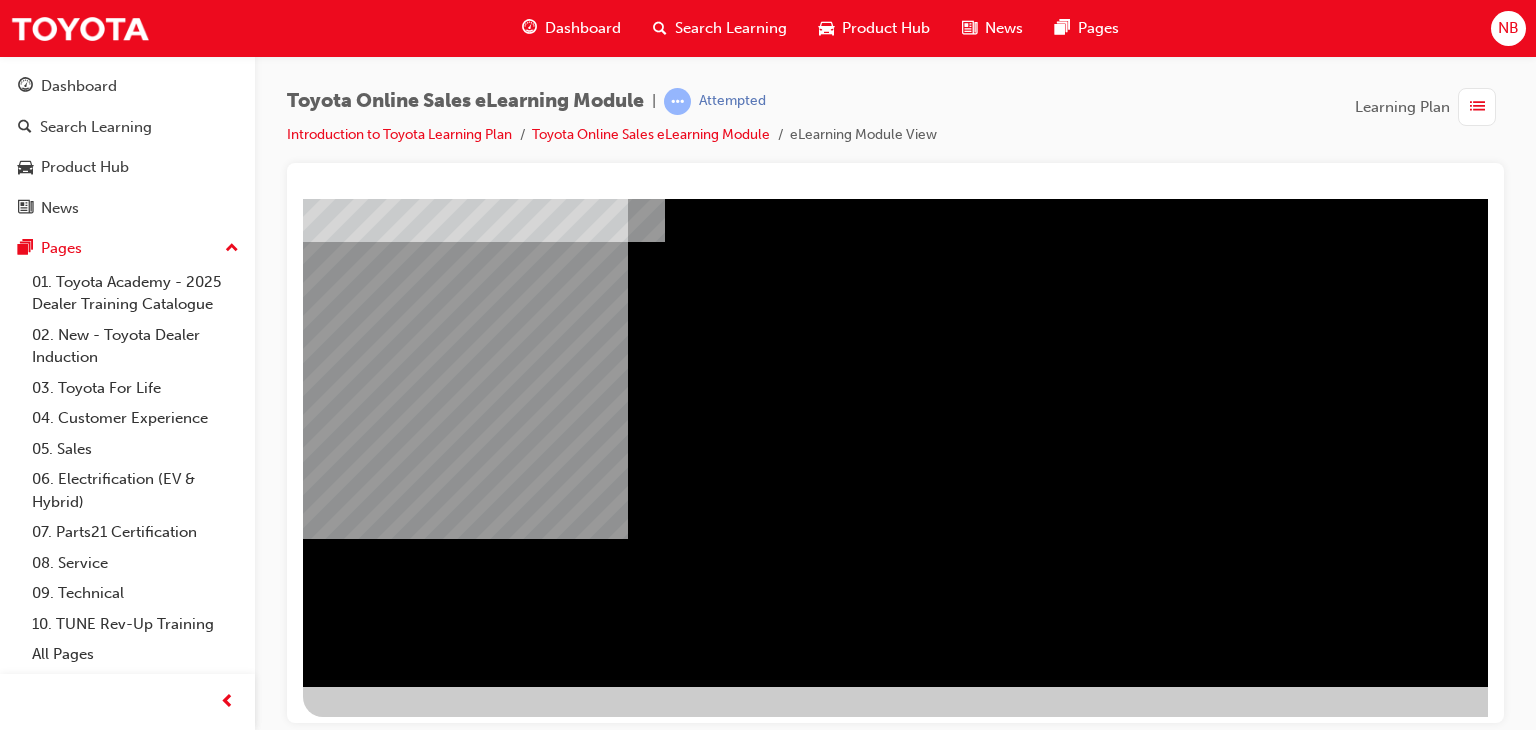 scroll, scrollTop: 237, scrollLeft: 0, axis: vertical 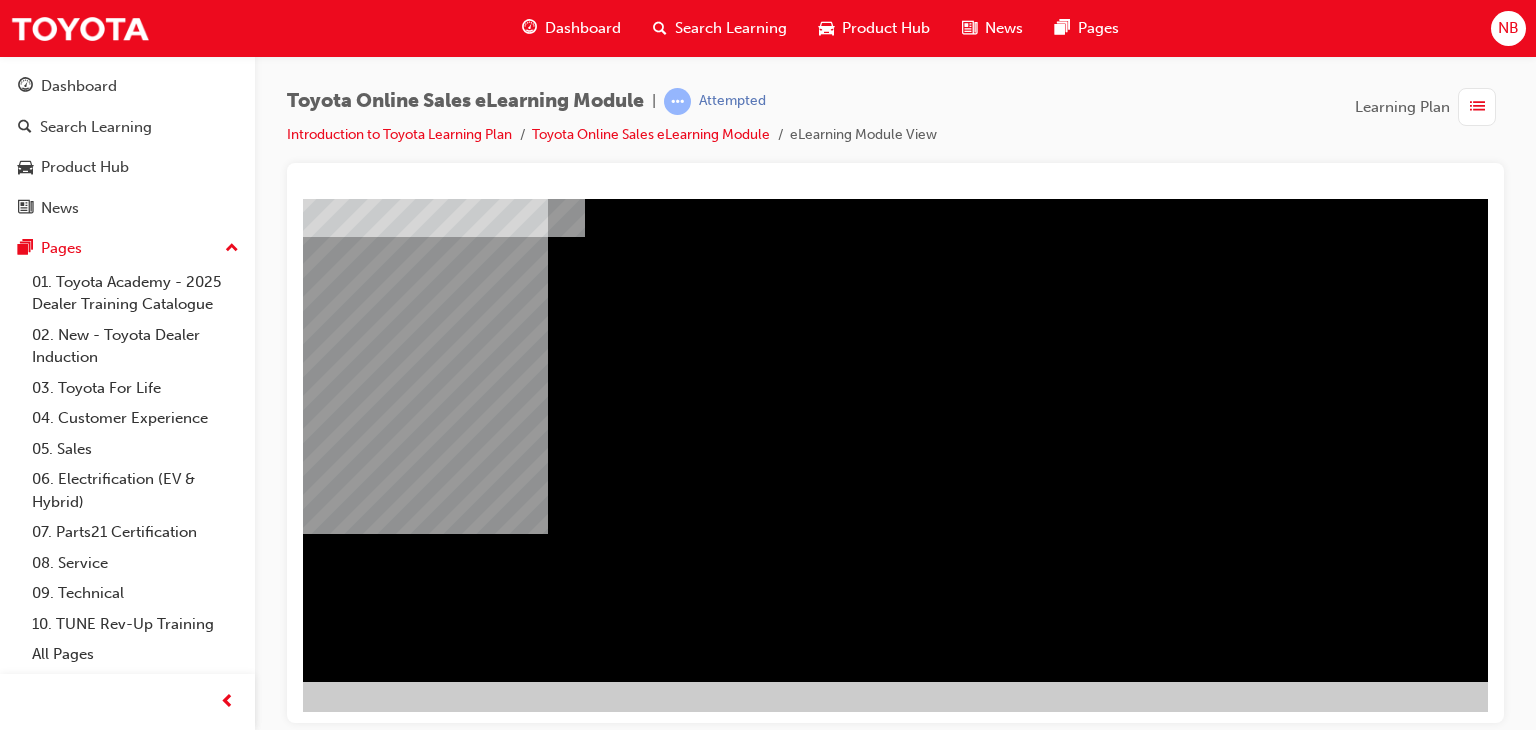 click at bounding box center [286, 2132] 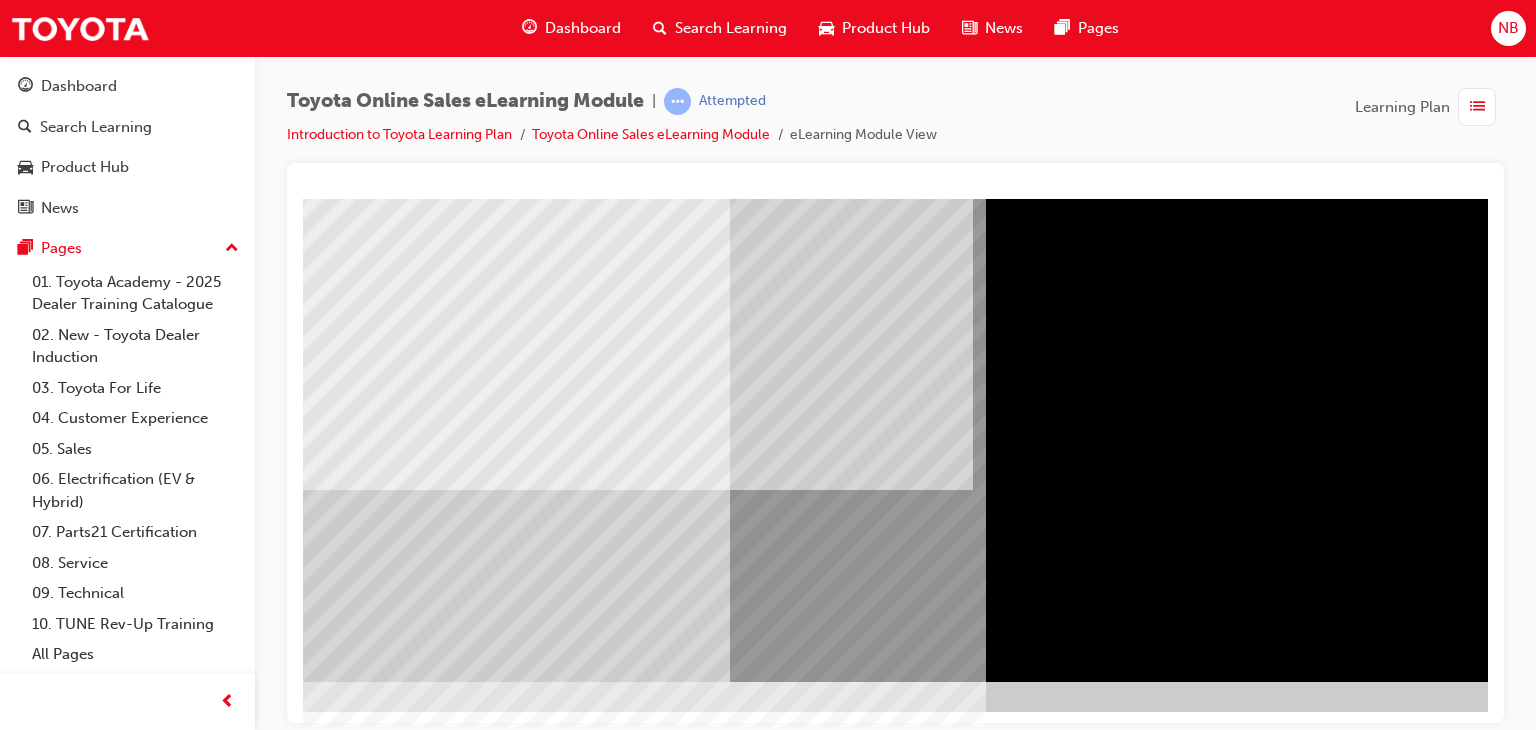scroll, scrollTop: 237, scrollLeft: 190, axis: both 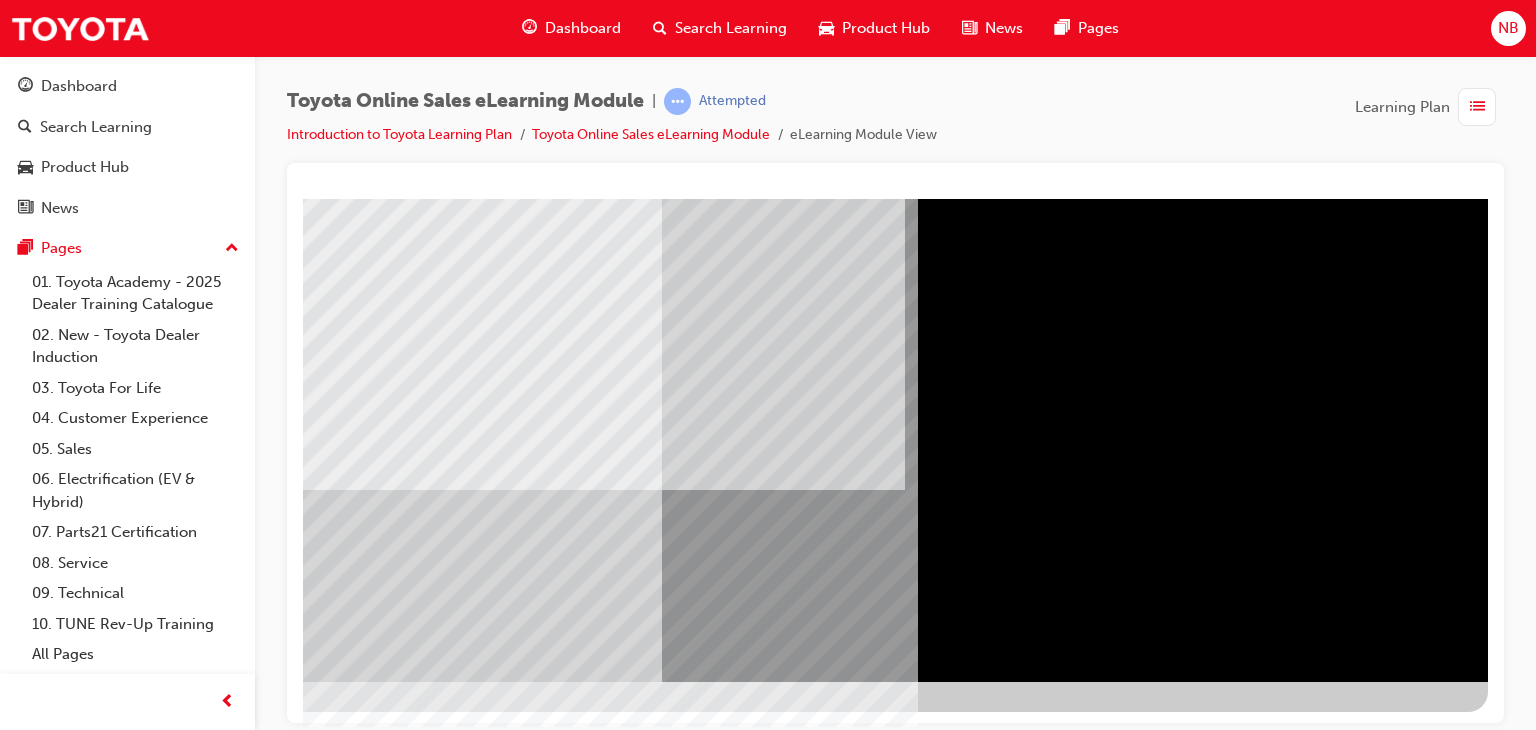 click at bounding box center [191, 3537] 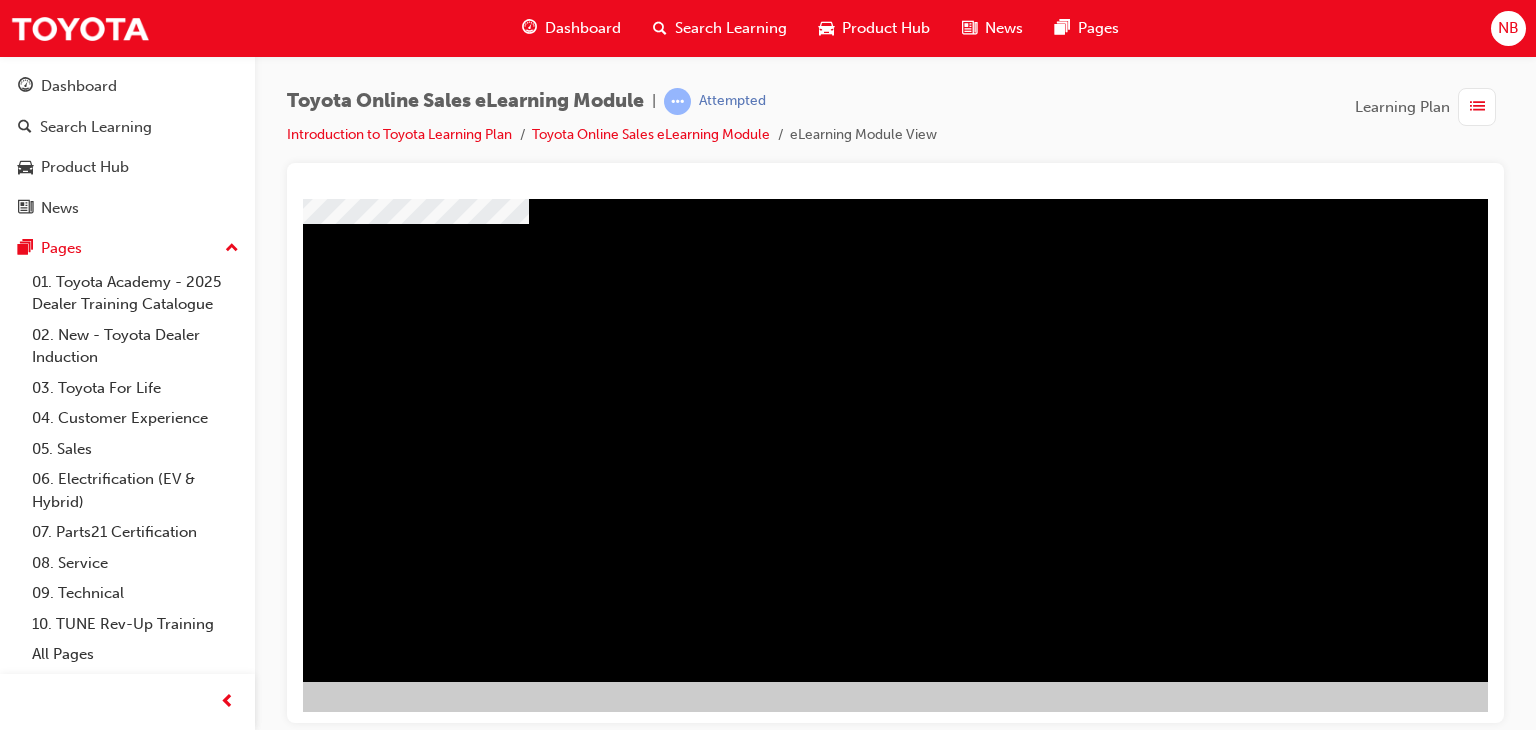 scroll, scrollTop: 237, scrollLeft: 40, axis: both 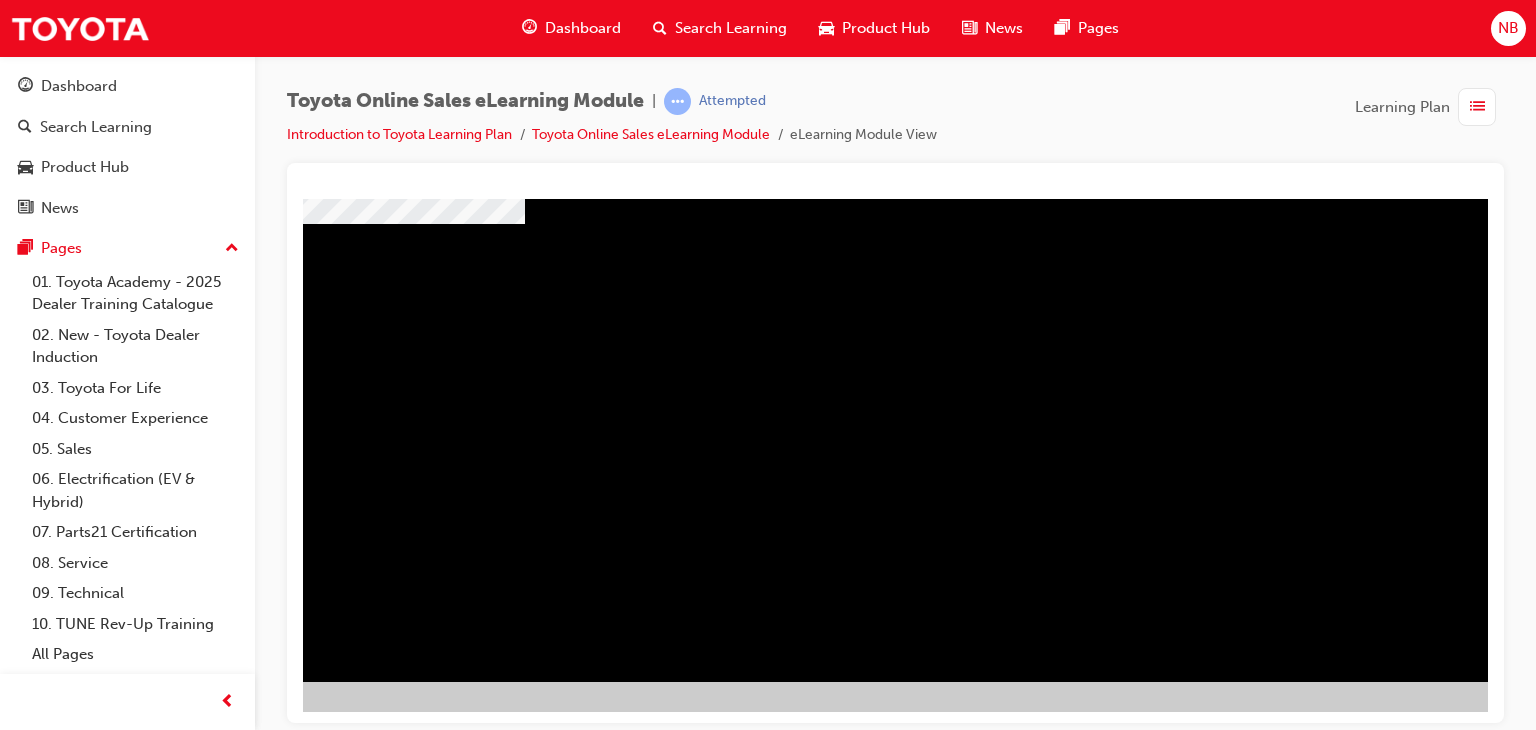 click at bounding box center (373, 1031) 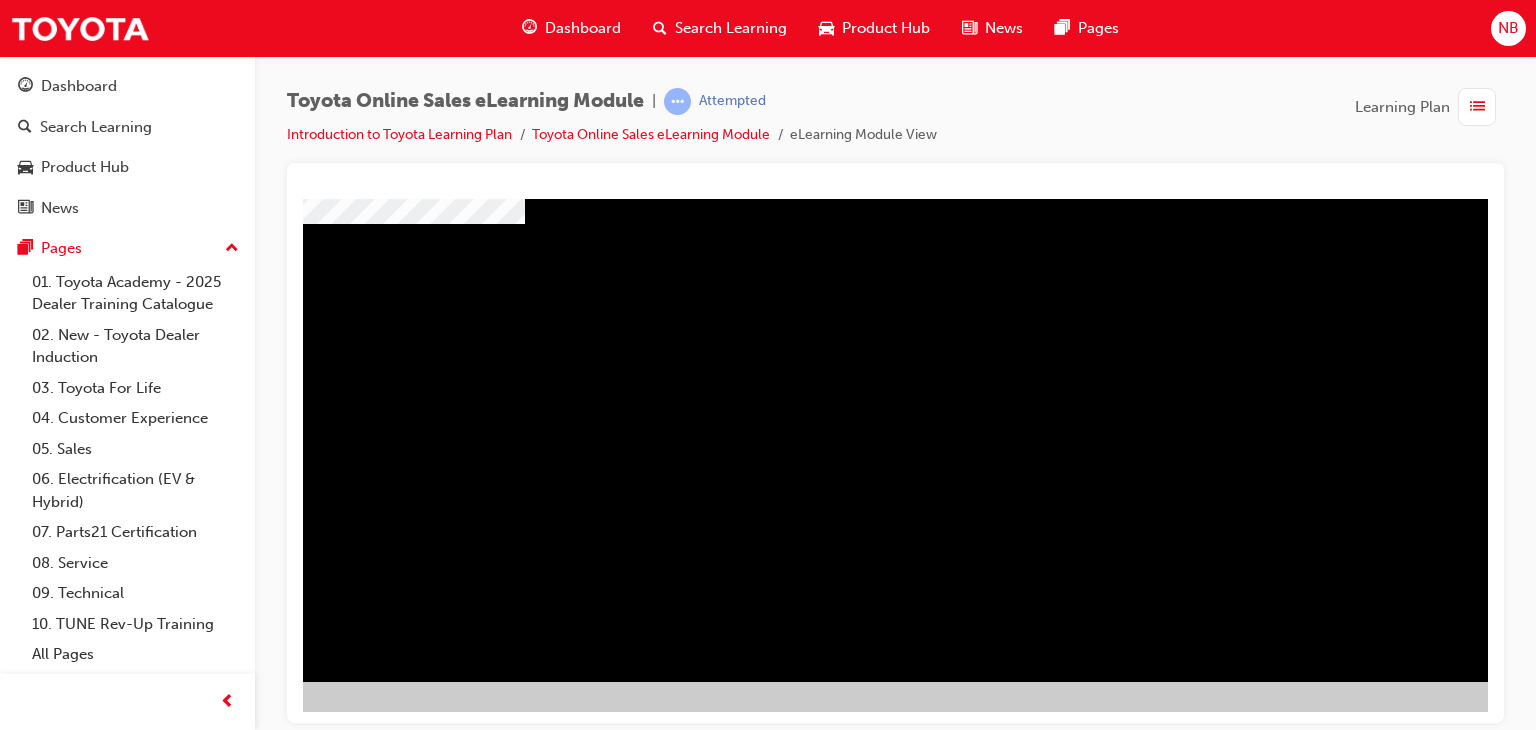 click at bounding box center [352, 1417] 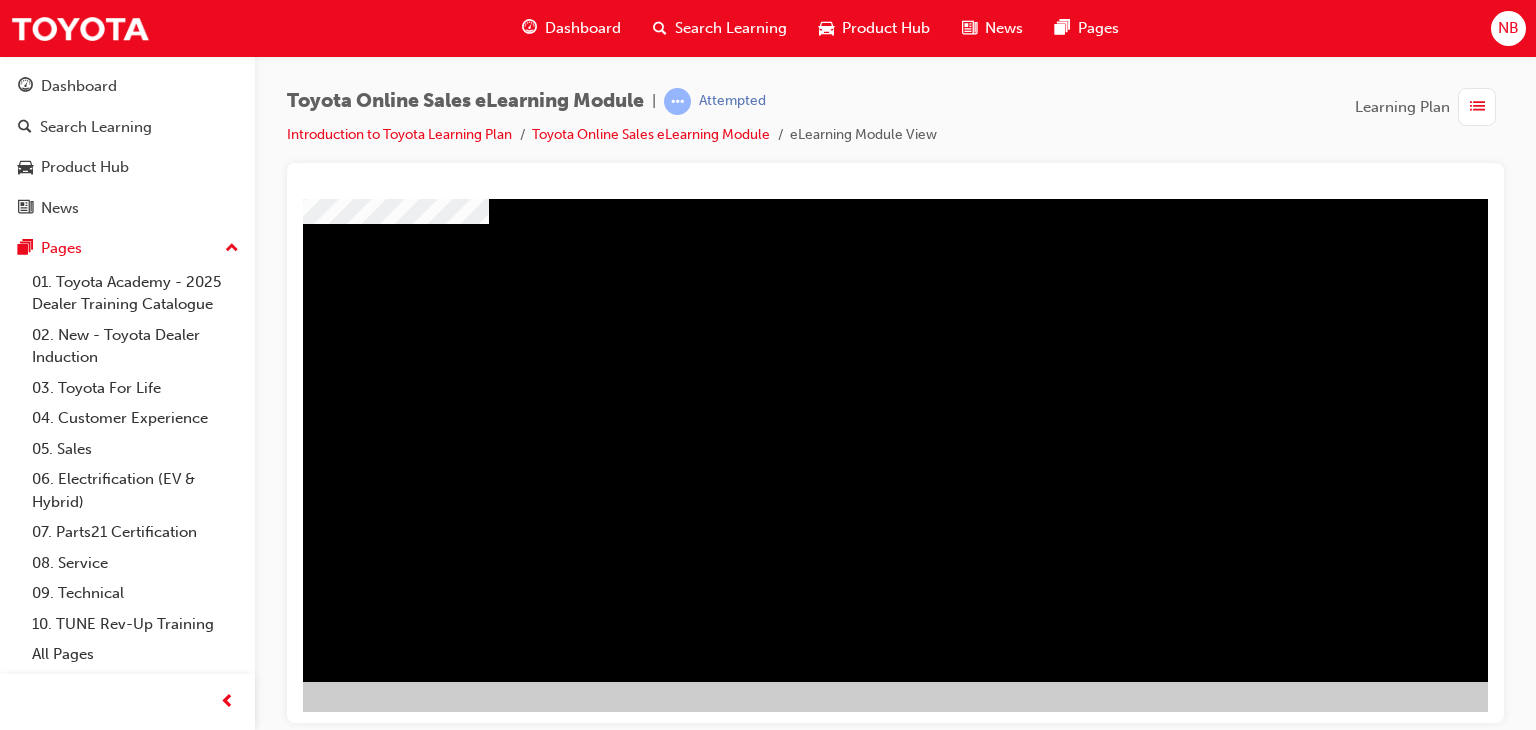 scroll, scrollTop: 237, scrollLeft: 80, axis: both 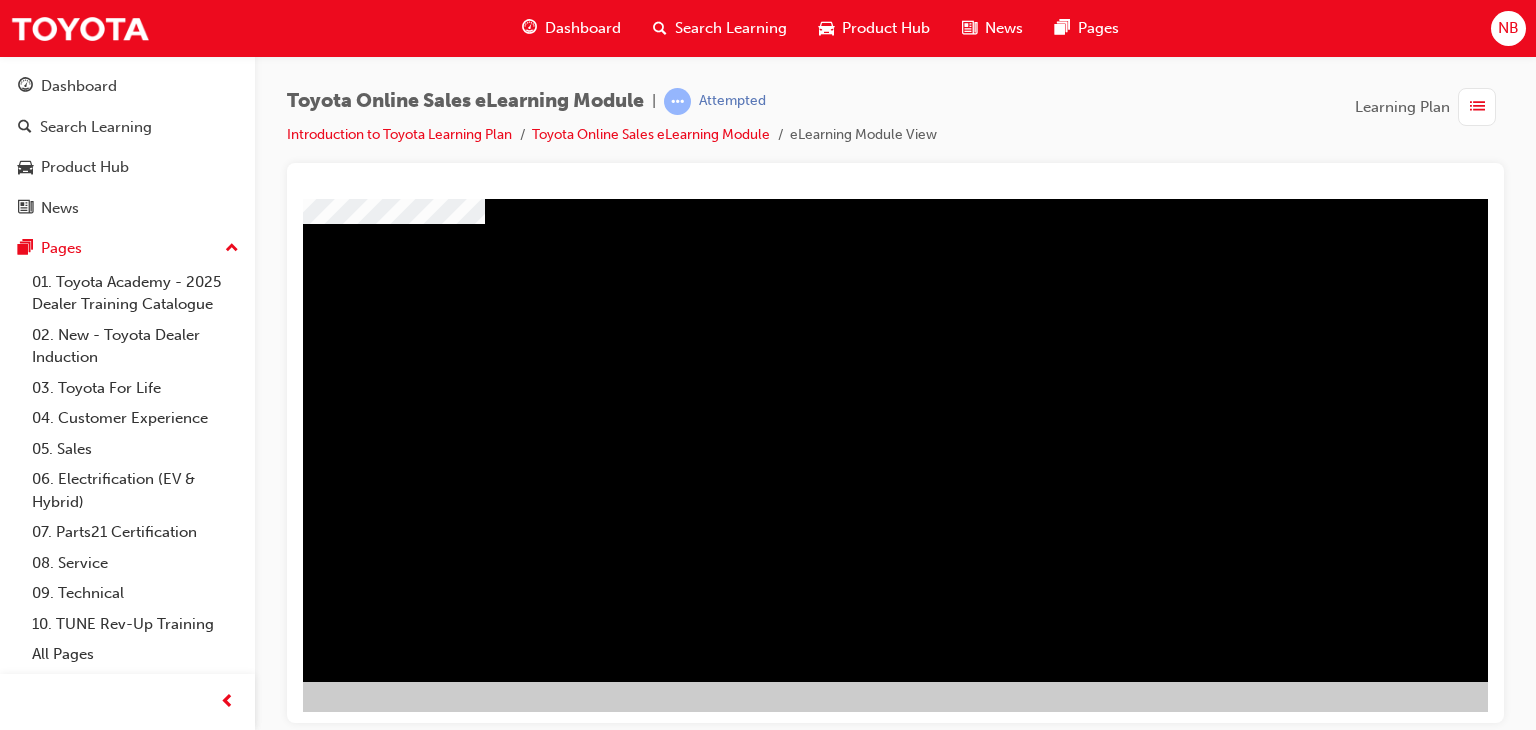 click at bounding box center [286, 2935] 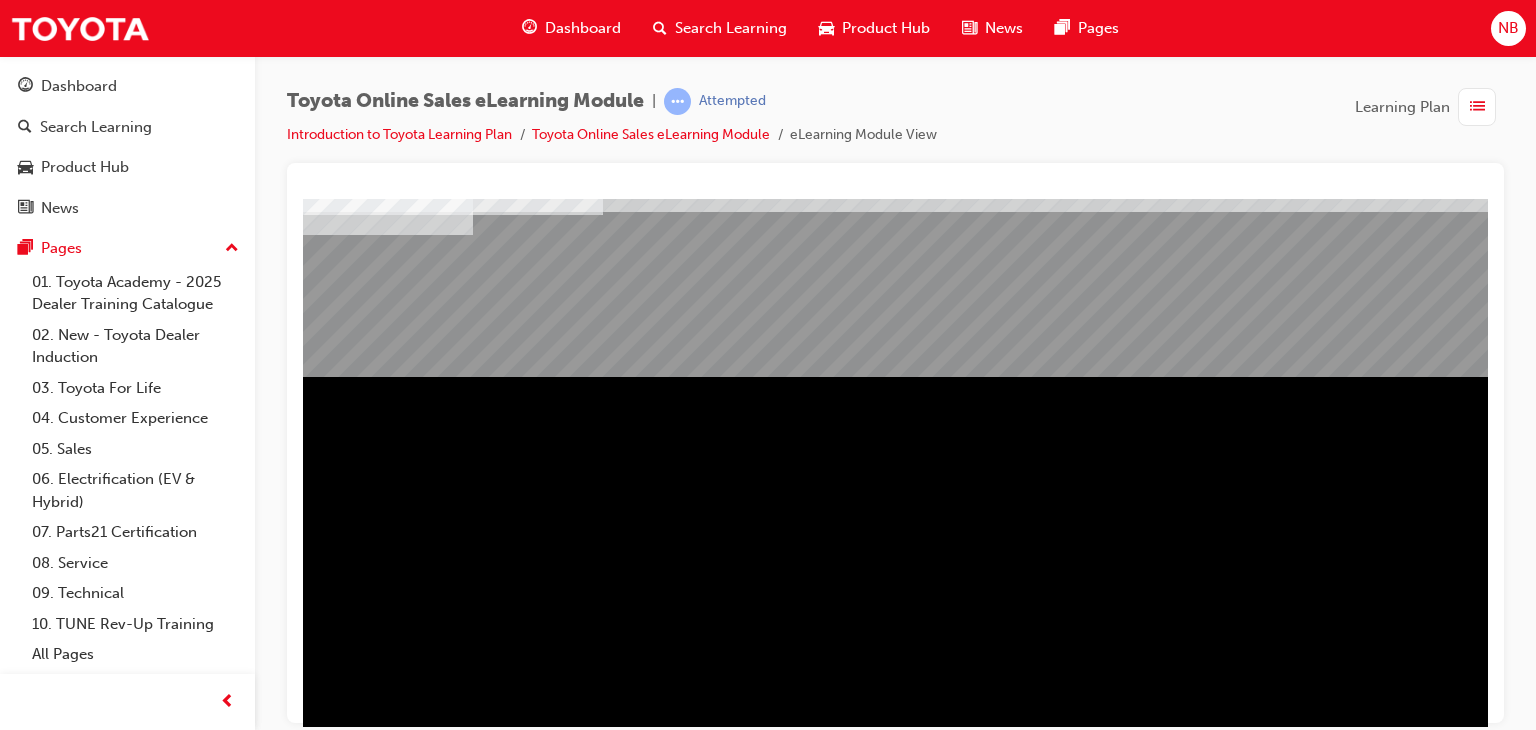 scroll, scrollTop: 237, scrollLeft: 0, axis: vertical 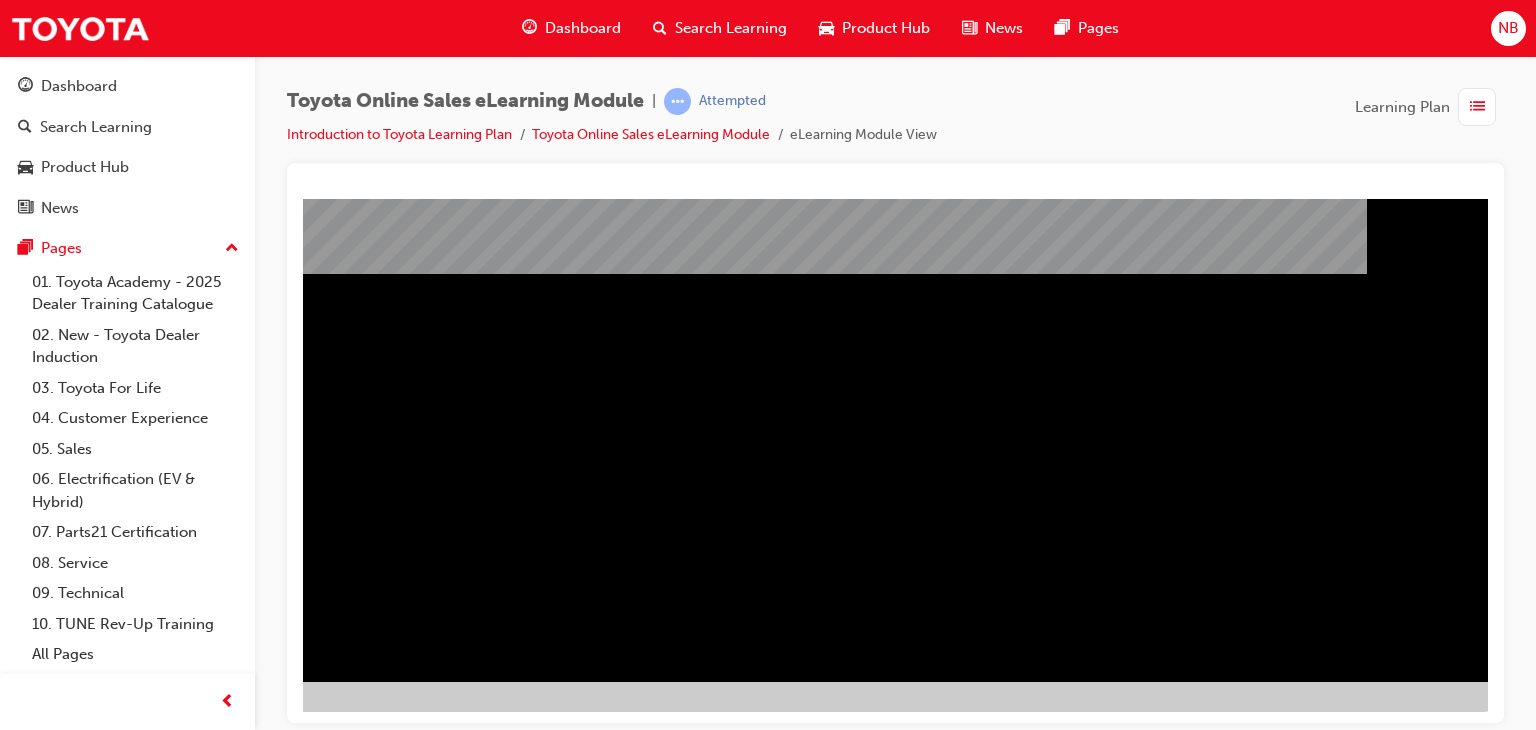 click at bounding box center [206, 1254] 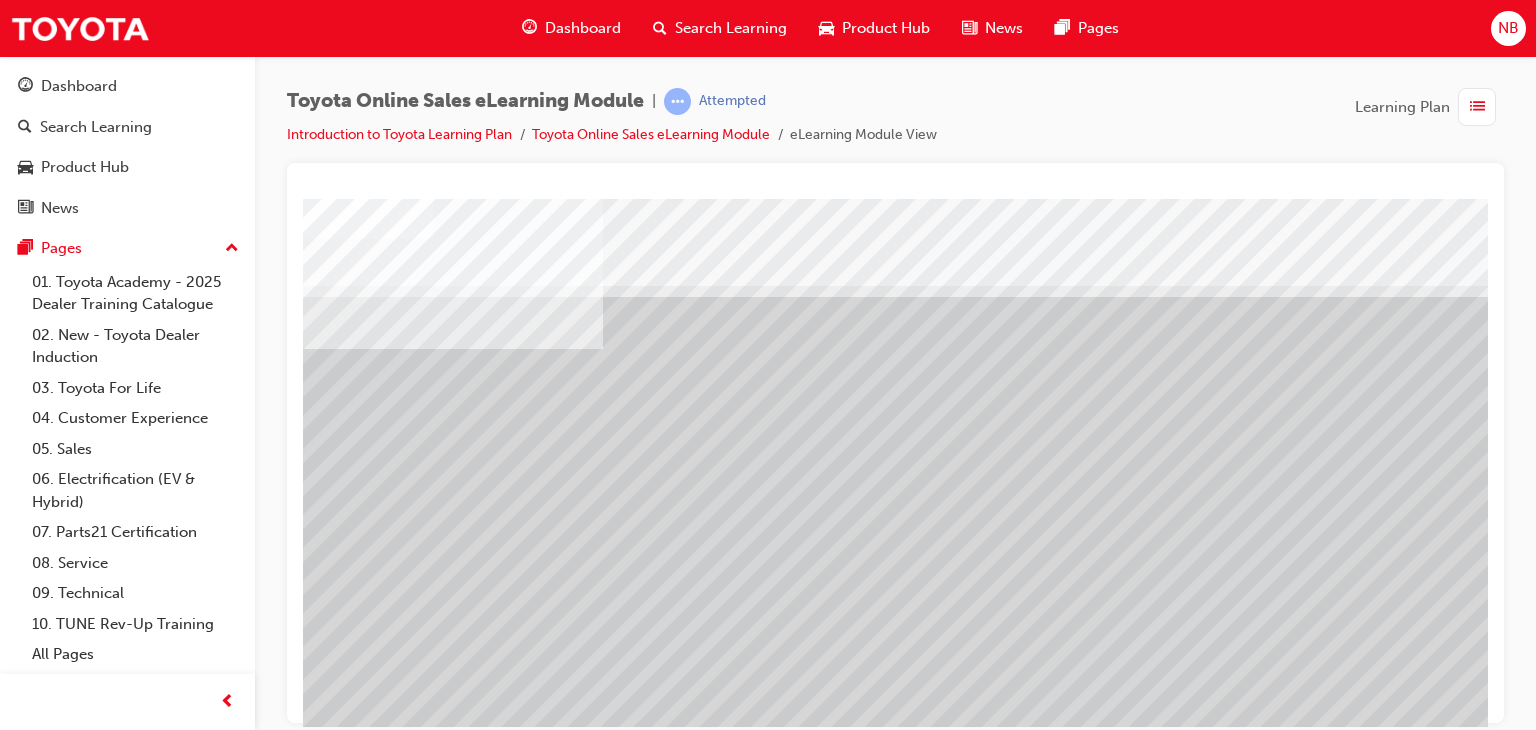 click at bounding box center [493, 3780] 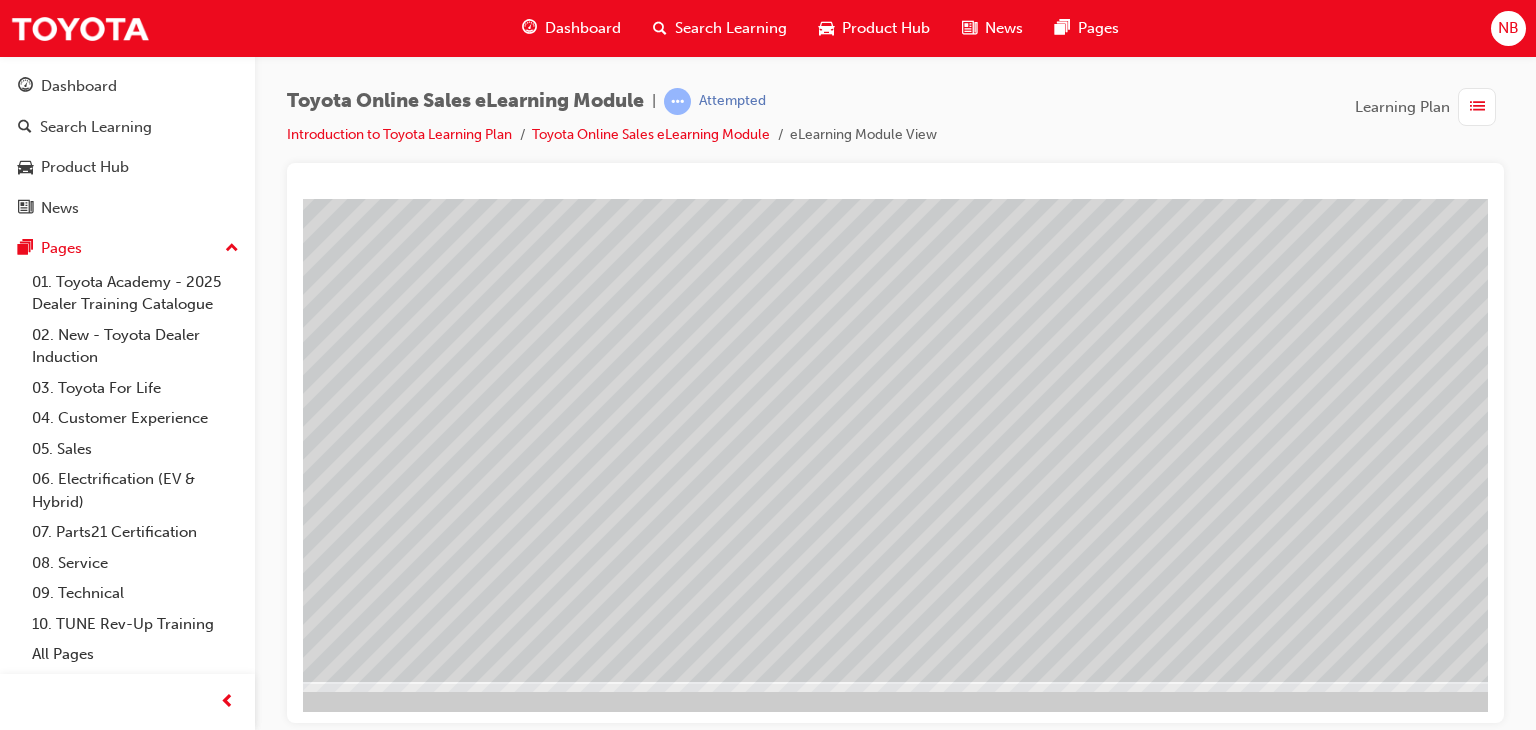 scroll, scrollTop: 237, scrollLeft: 190, axis: both 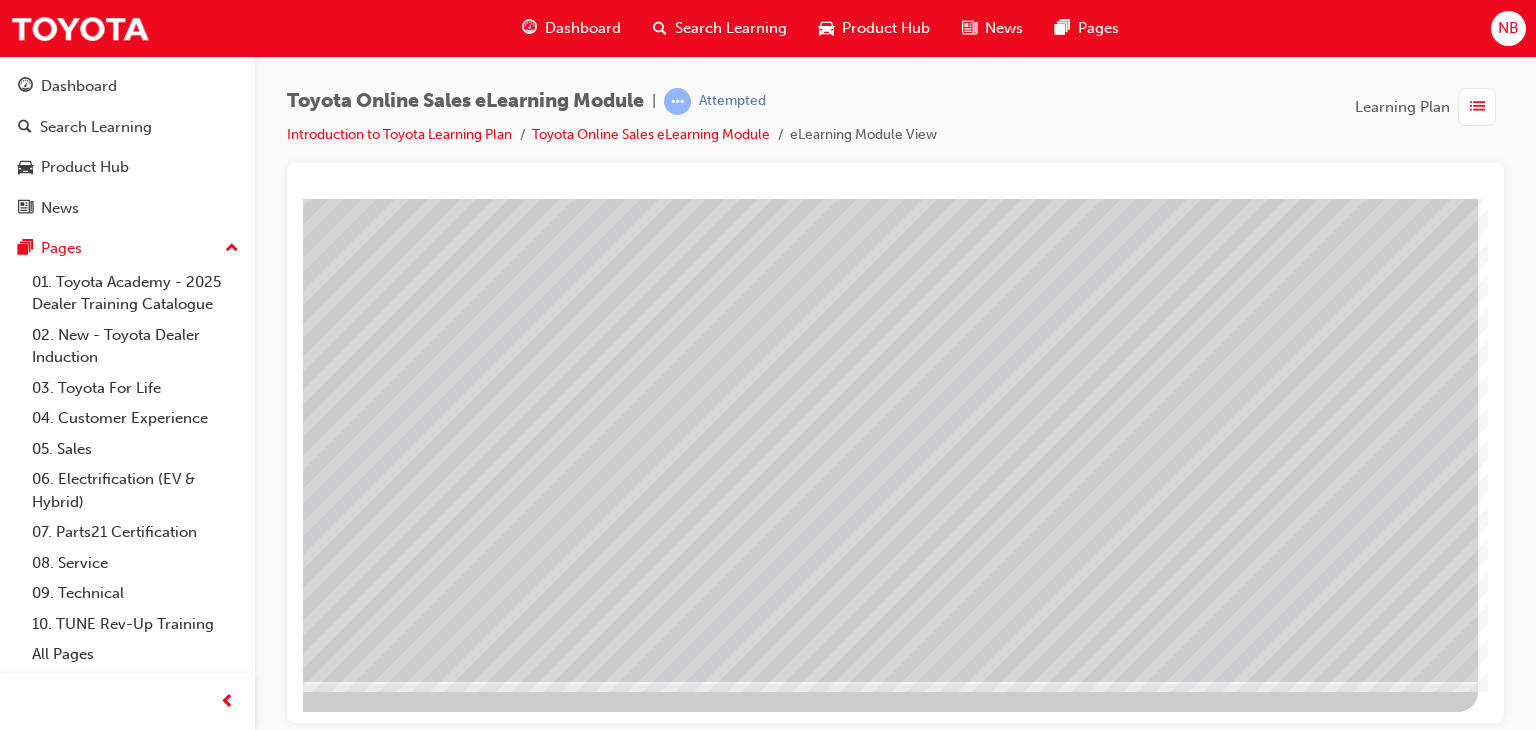 click at bounding box center (181, 2400) 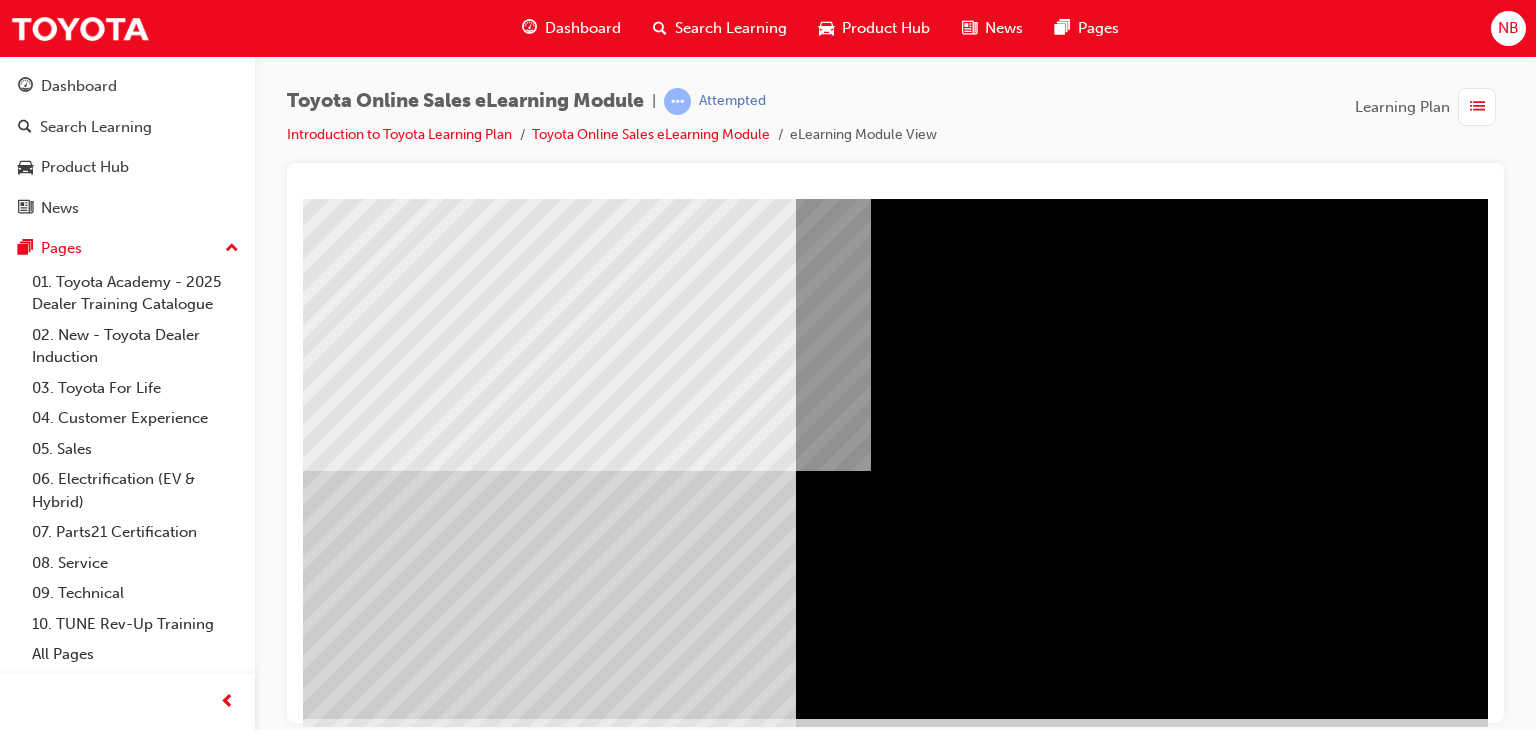 scroll, scrollTop: 200, scrollLeft: 40, axis: both 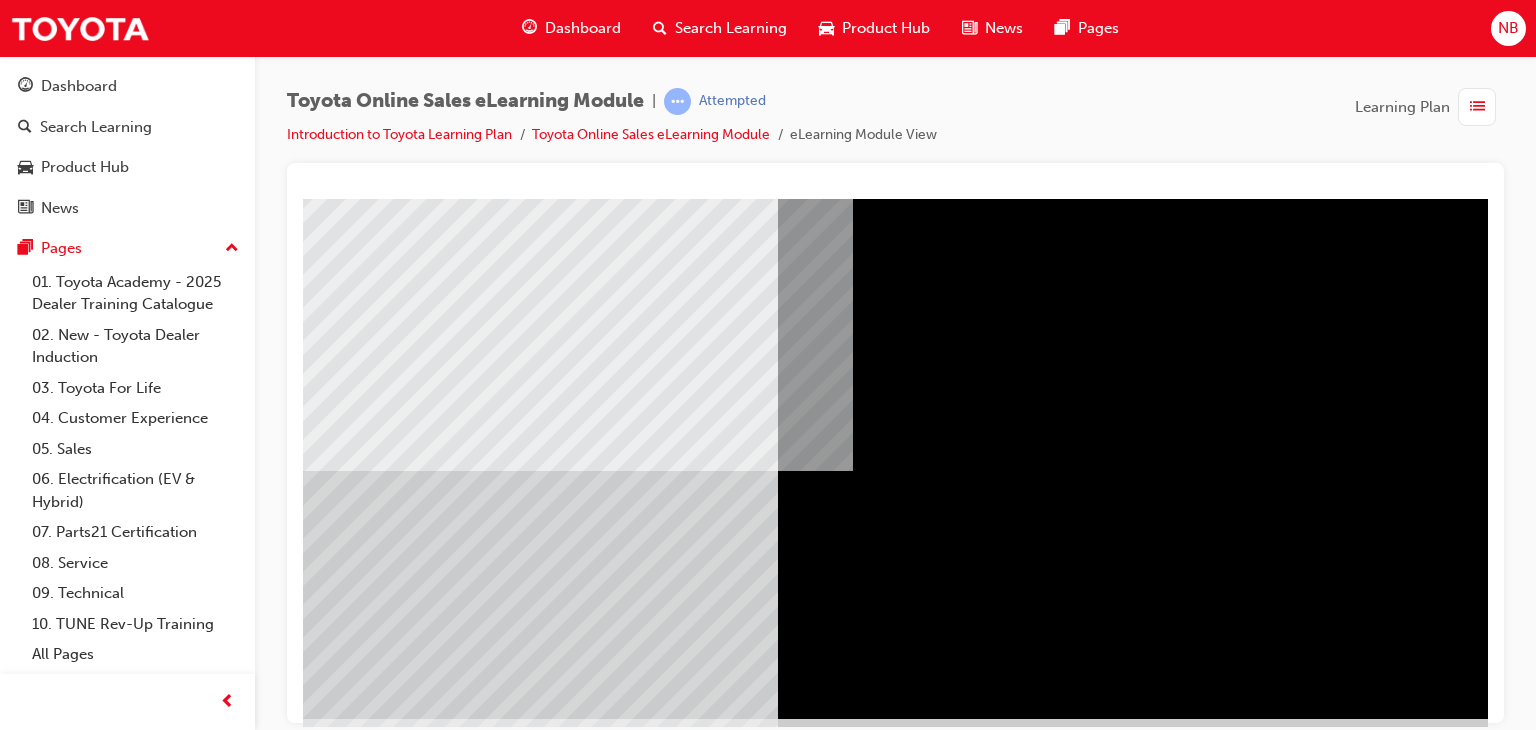 click at bounding box center (326, 2062) 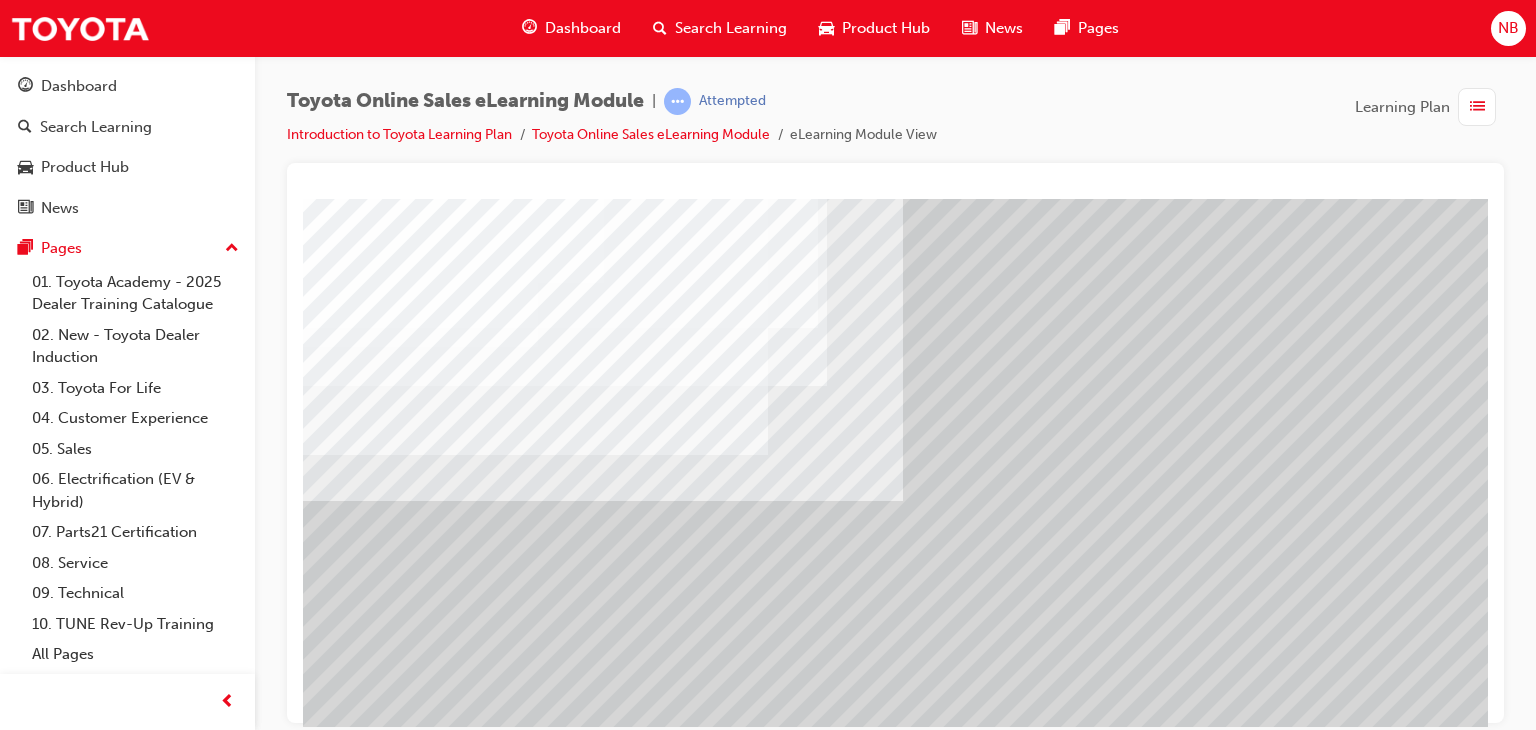scroll, scrollTop: 37, scrollLeft: 0, axis: vertical 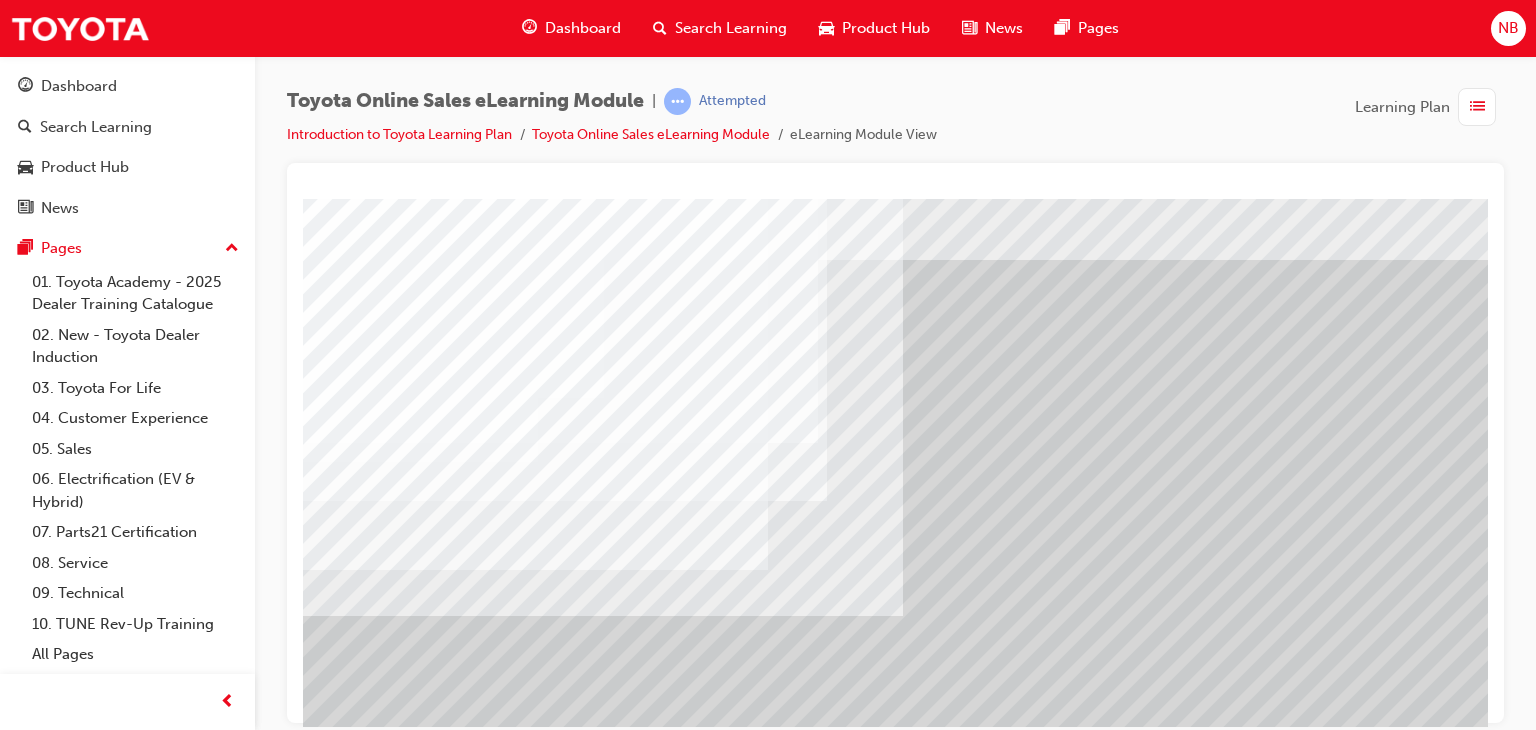 click at bounding box center (328, 5473) 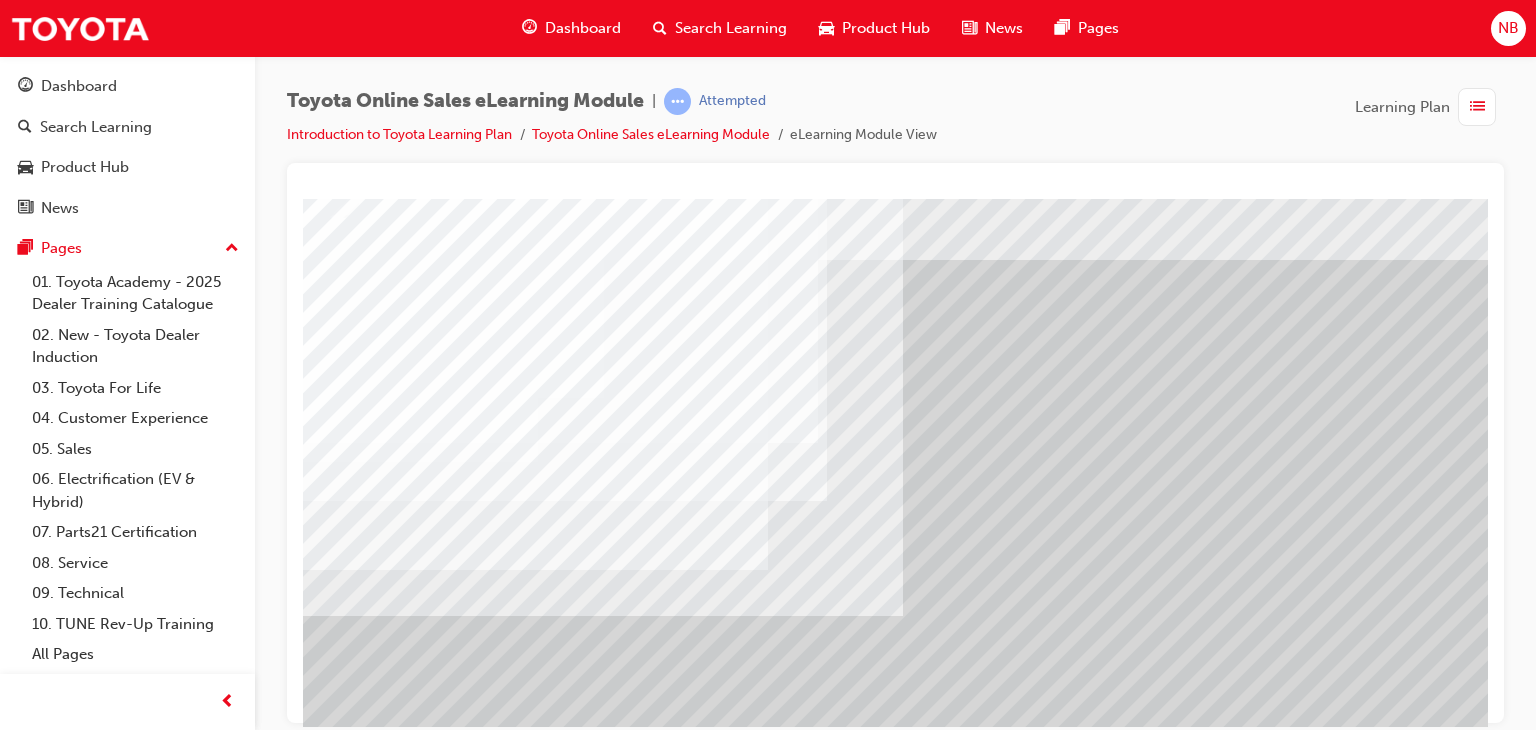 click at bounding box center (328, 6132) 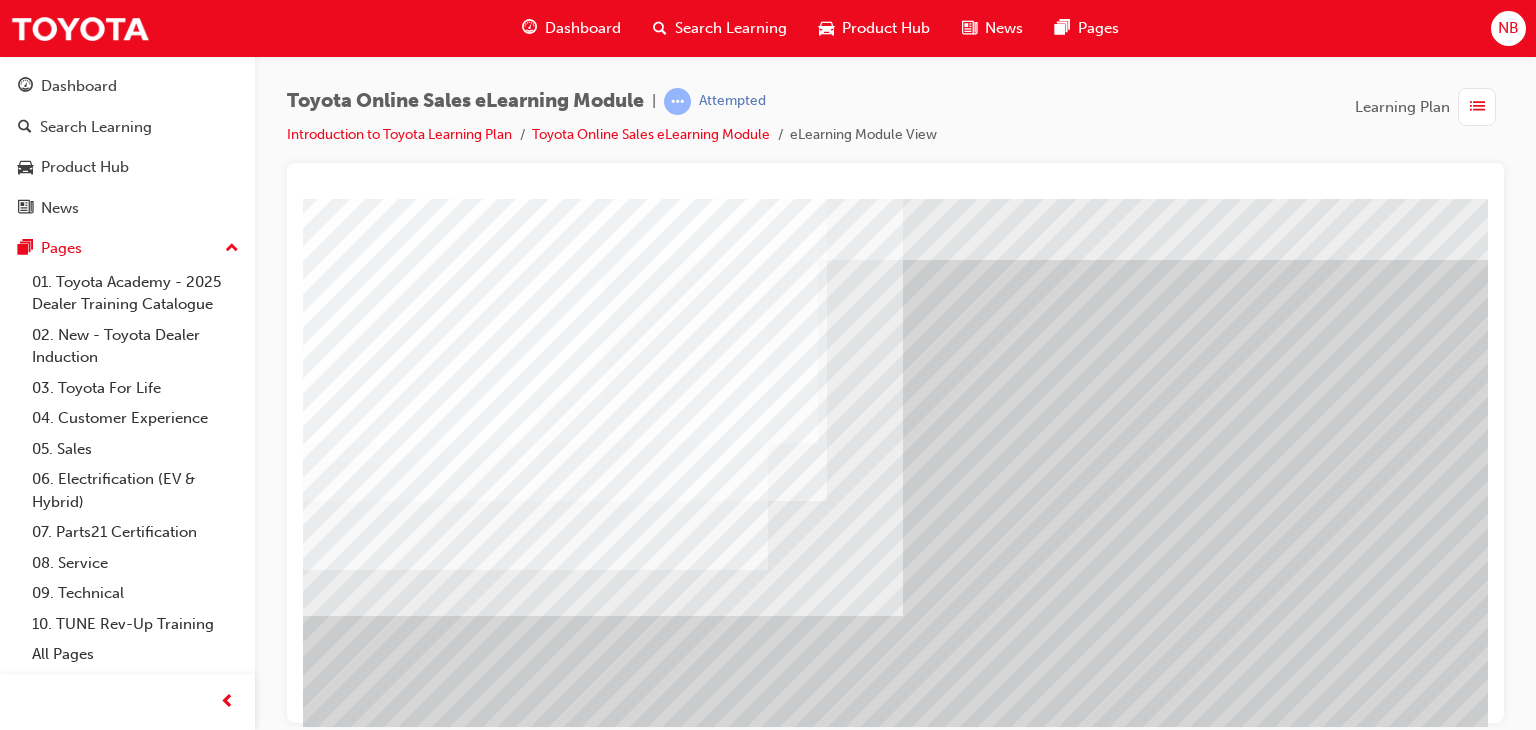 click at bounding box center [328, 5523] 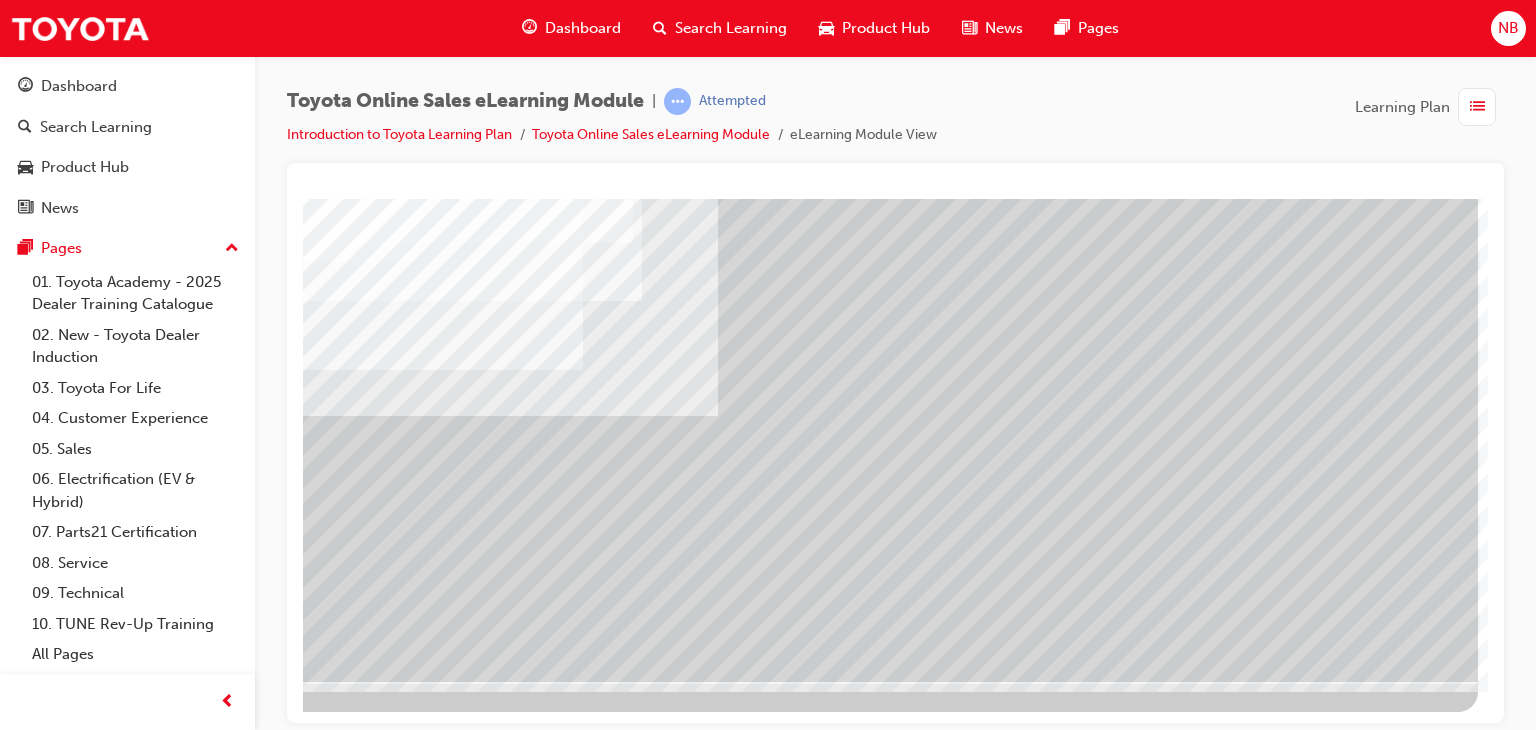 click at bounding box center [181, 3077] 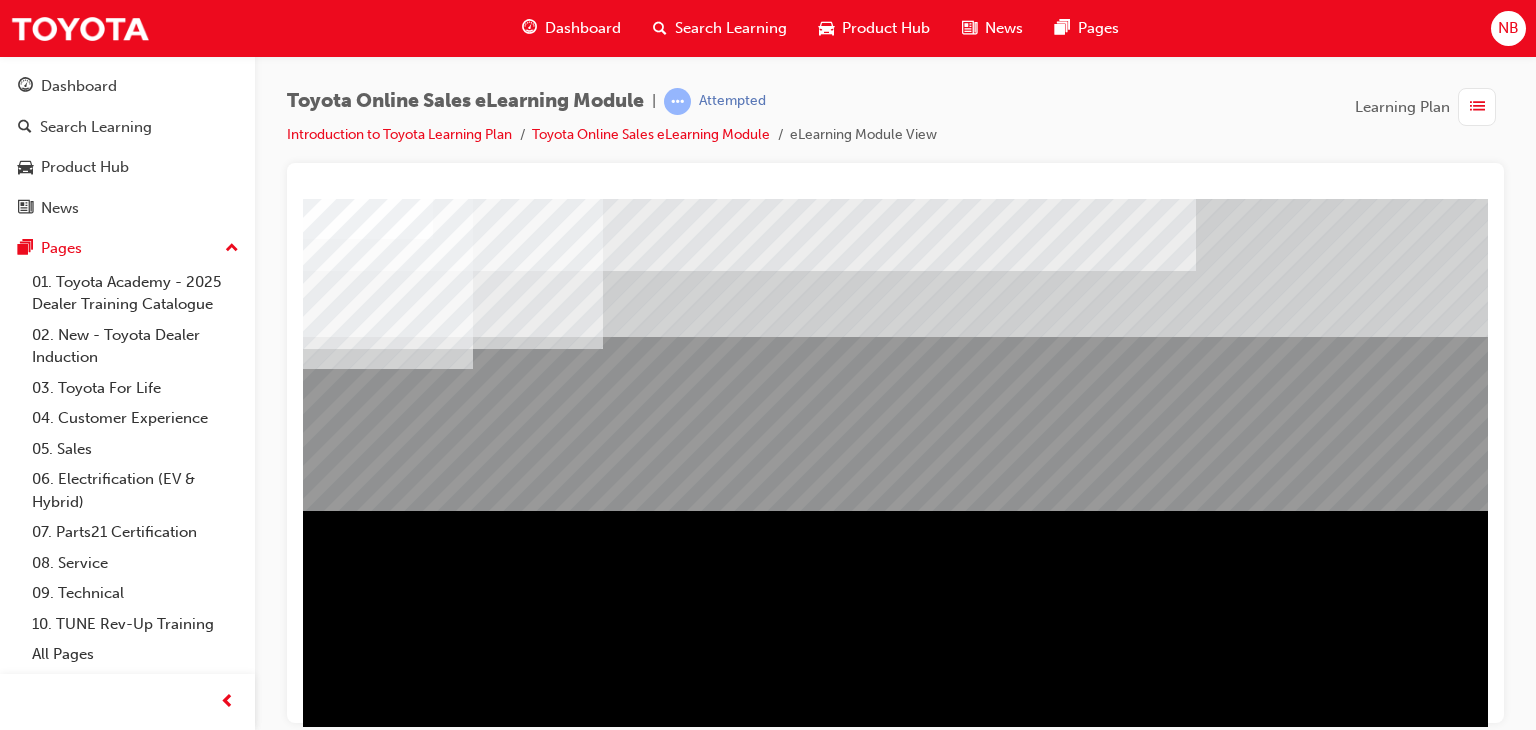 scroll, scrollTop: 137, scrollLeft: 0, axis: vertical 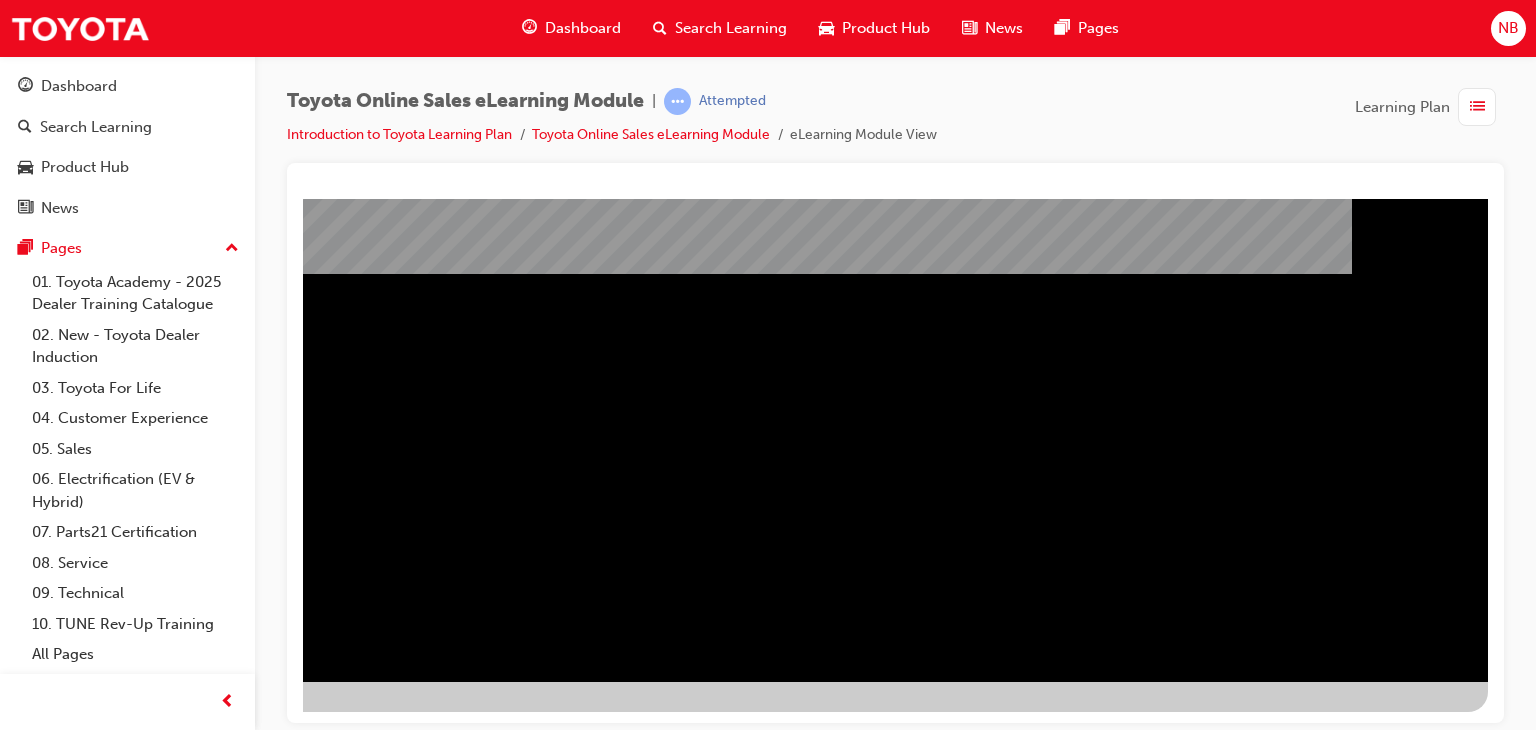 click at bounding box center [191, 1107] 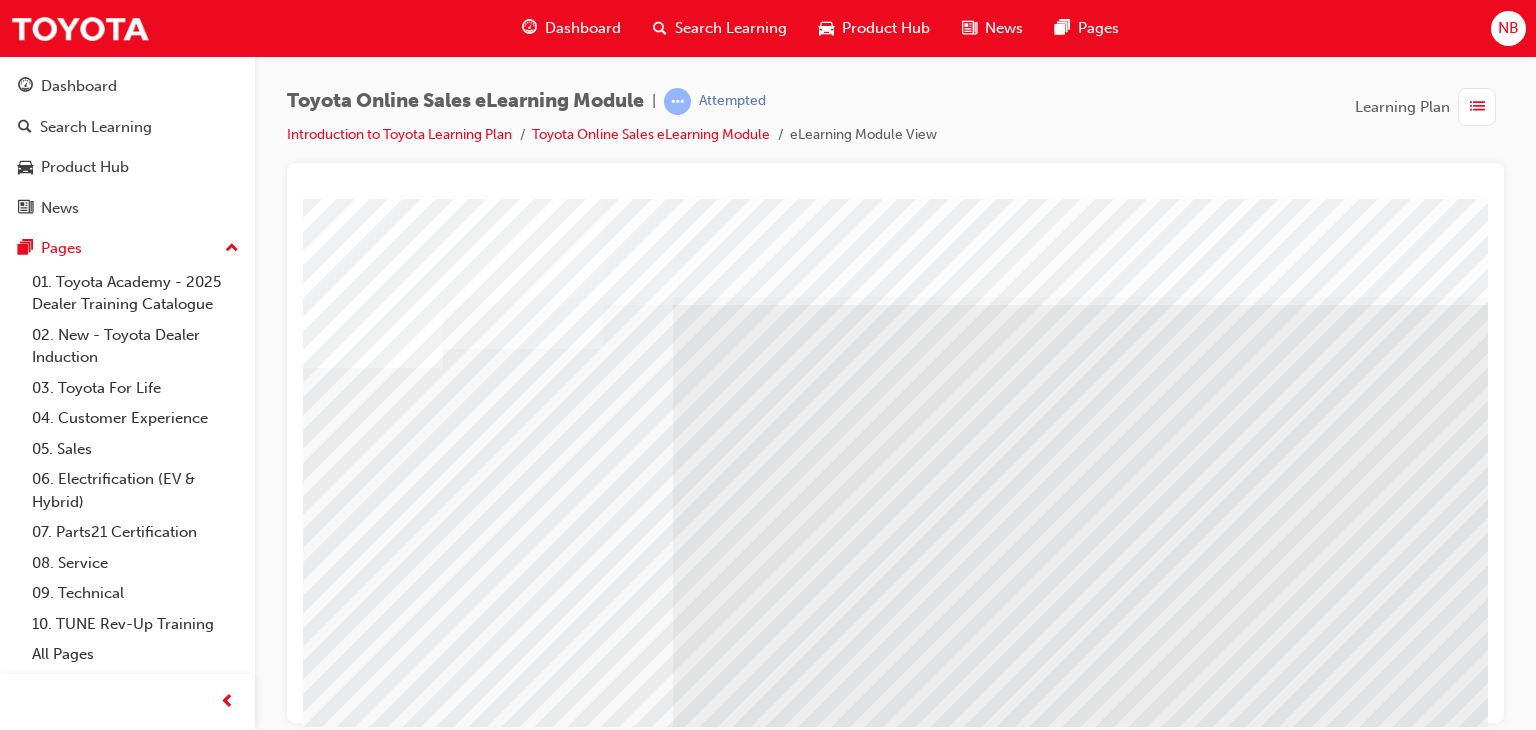 click at bounding box center [373, 4721] 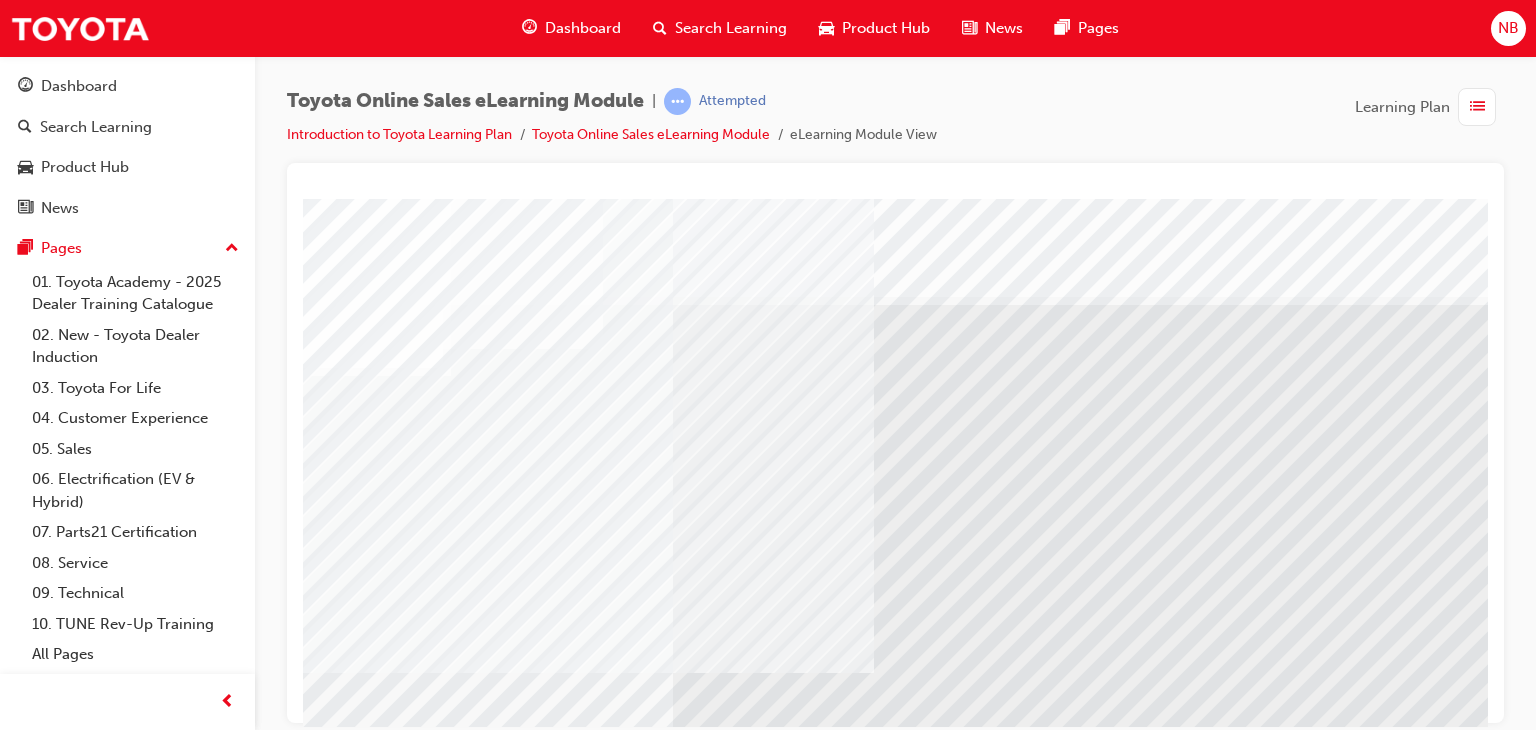 click at bounding box center (373, 5006) 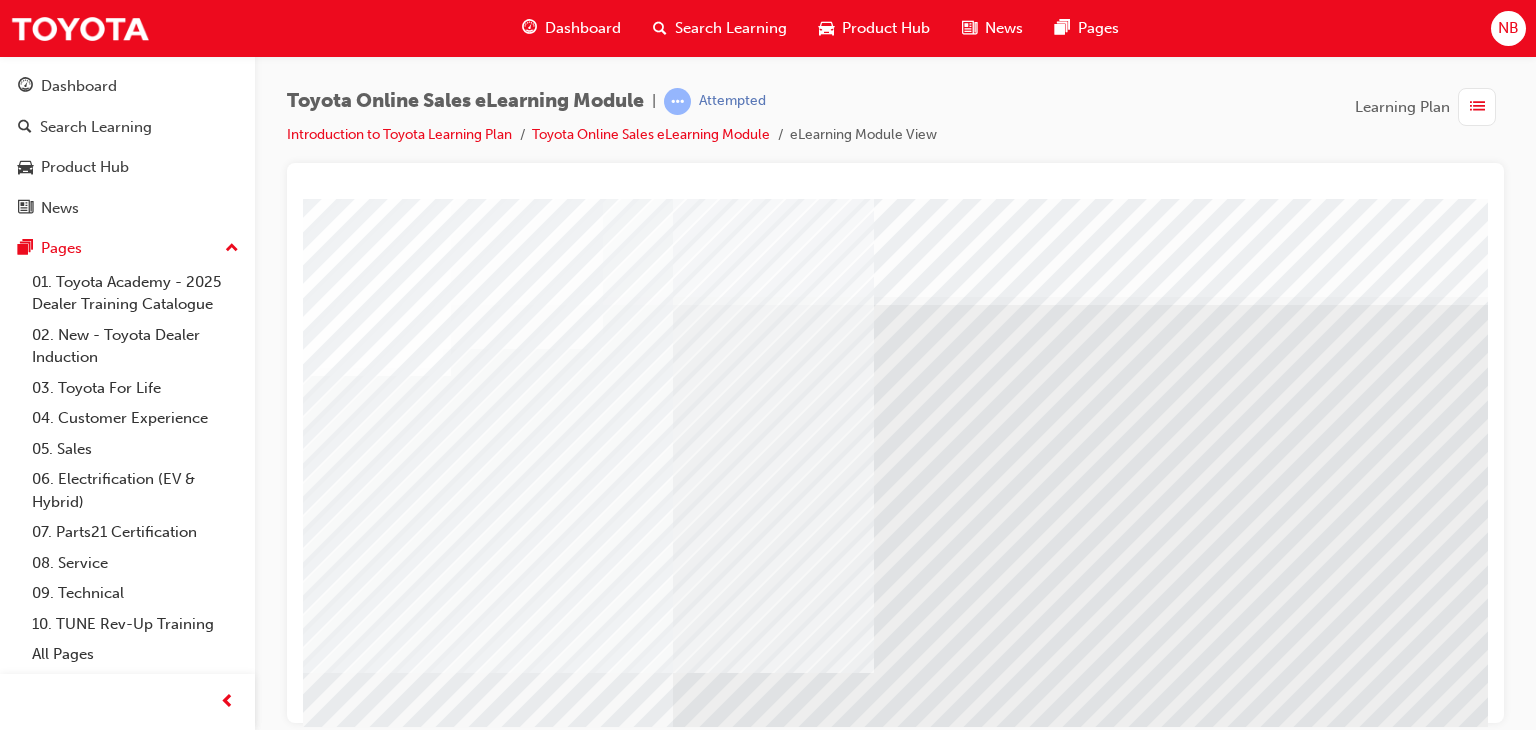 click at bounding box center (373, 5175) 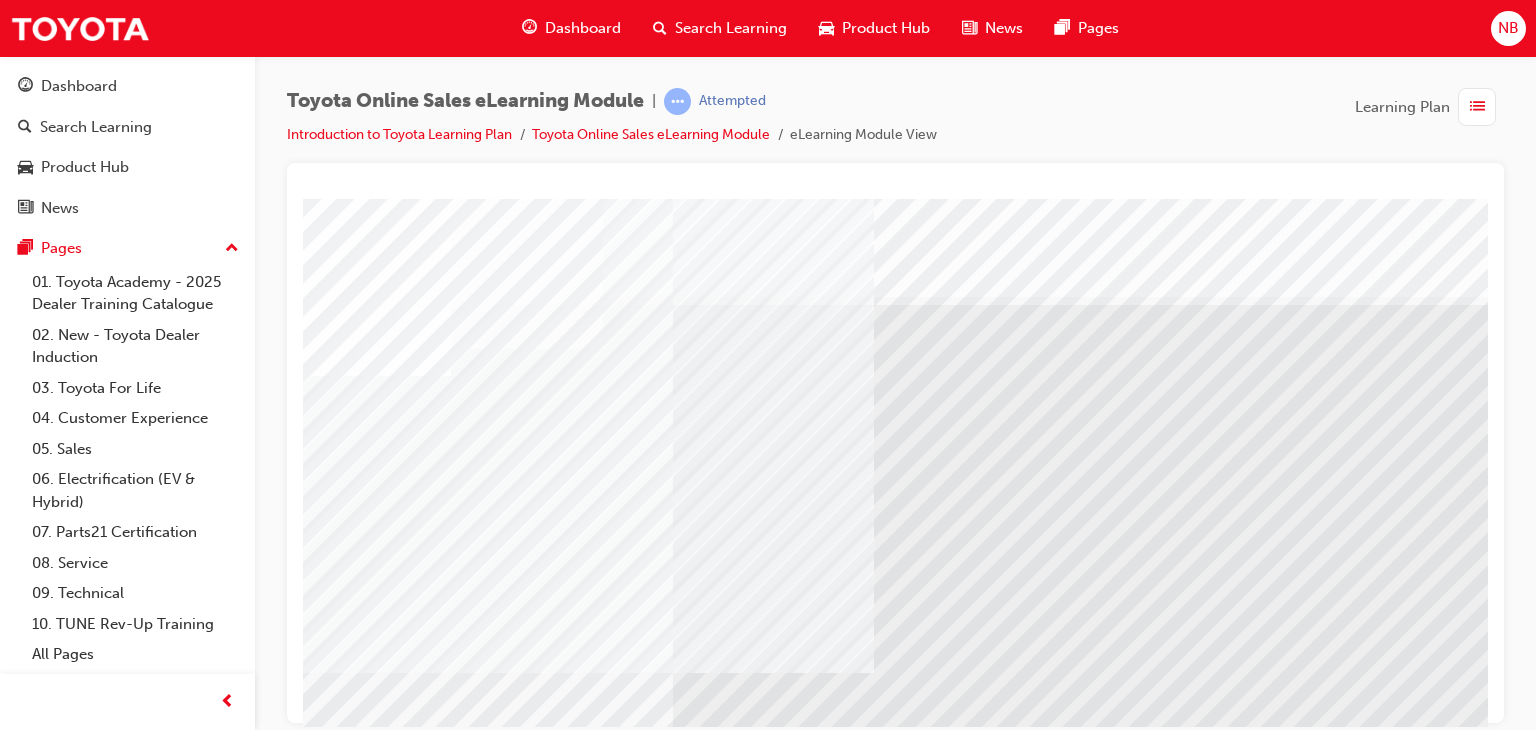 click at bounding box center (373, 5344) 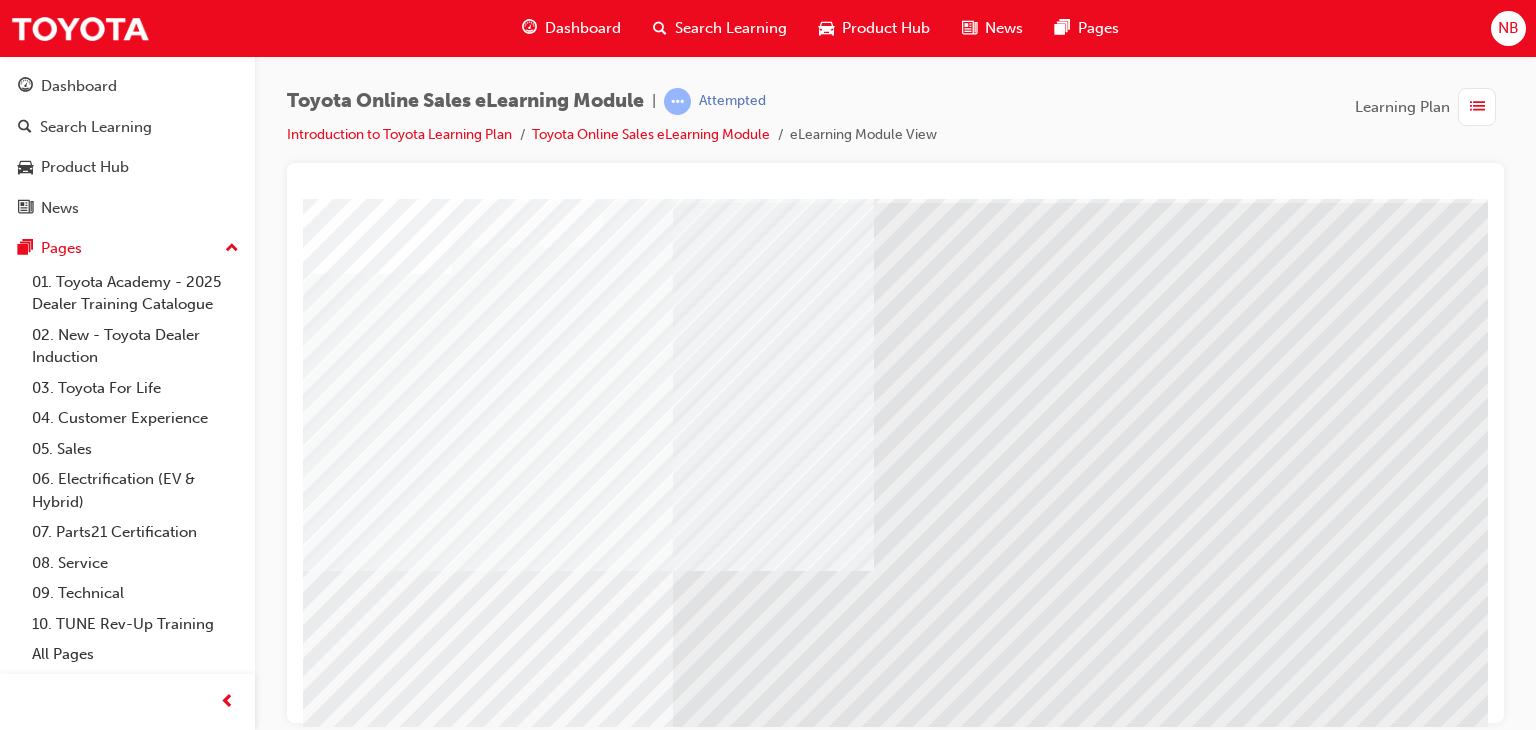 scroll, scrollTop: 200, scrollLeft: 0, axis: vertical 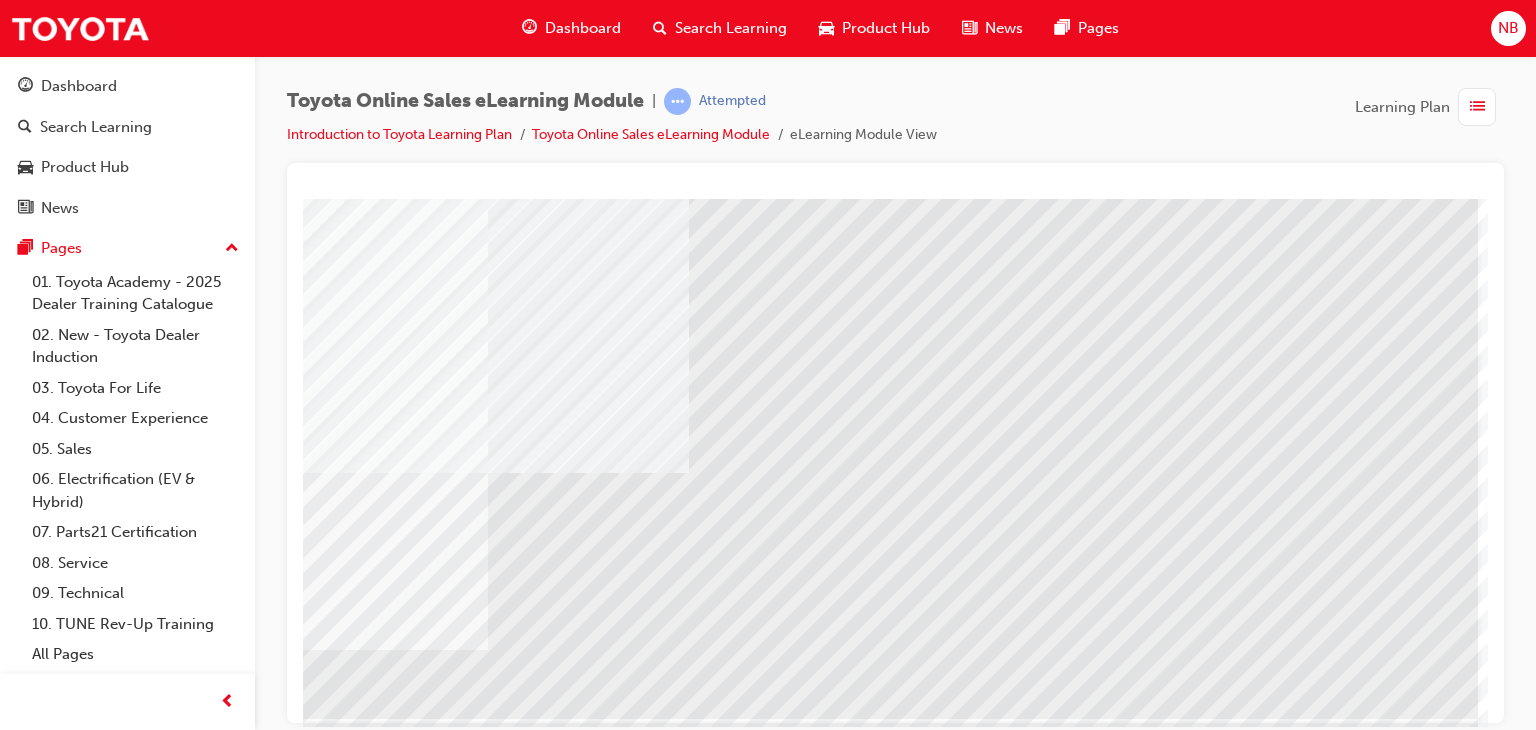 click at bounding box center [181, 4535] 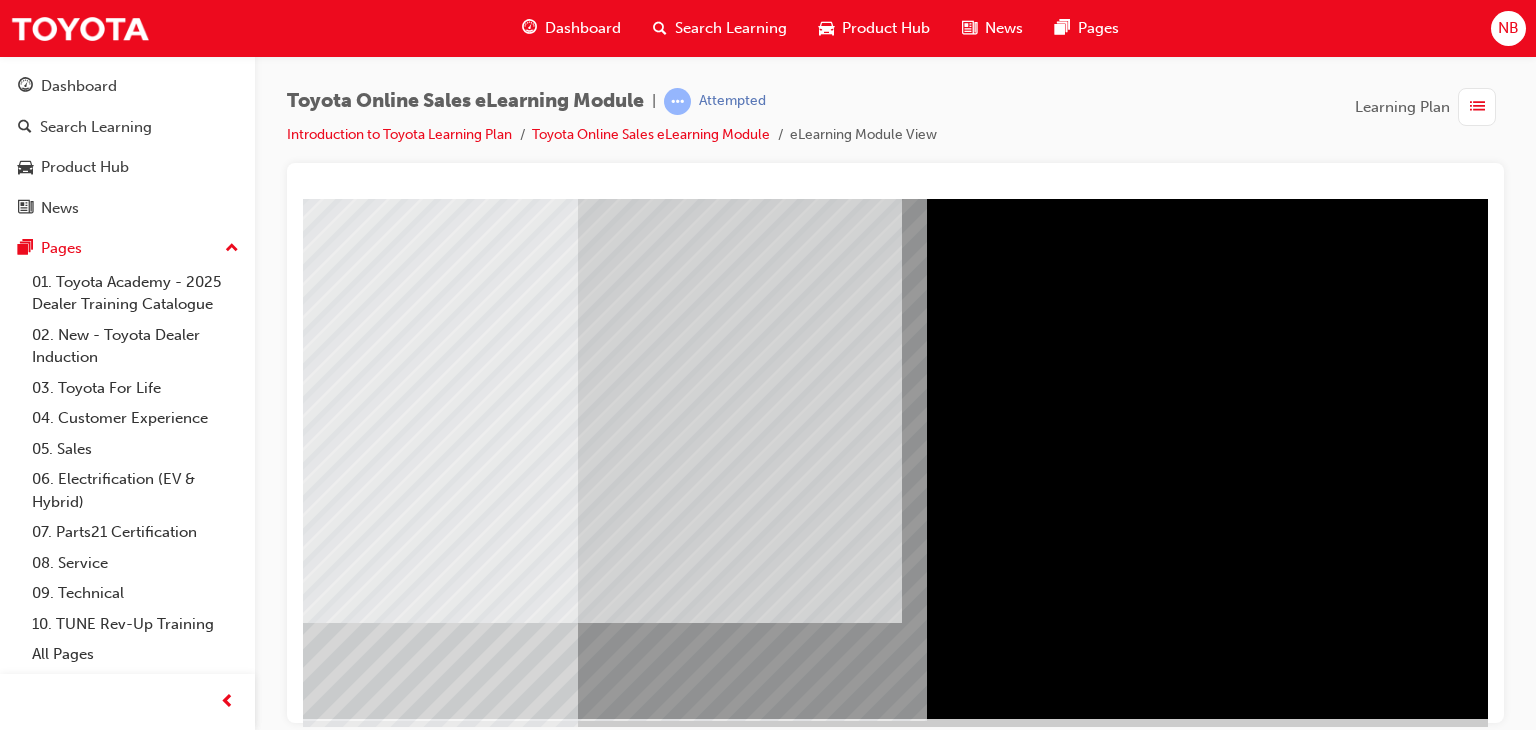 scroll, scrollTop: 0, scrollLeft: 0, axis: both 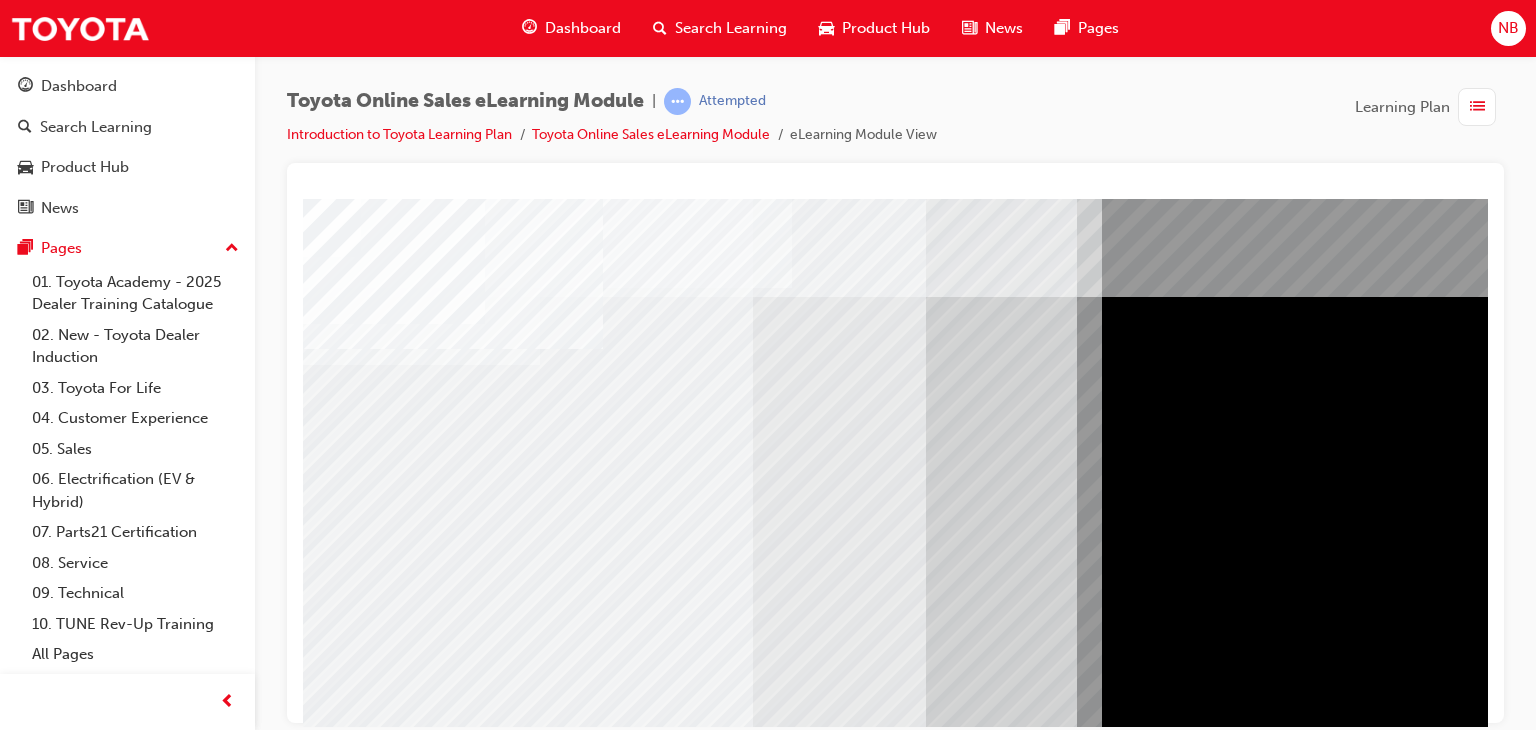 click at bounding box center [328, 4152] 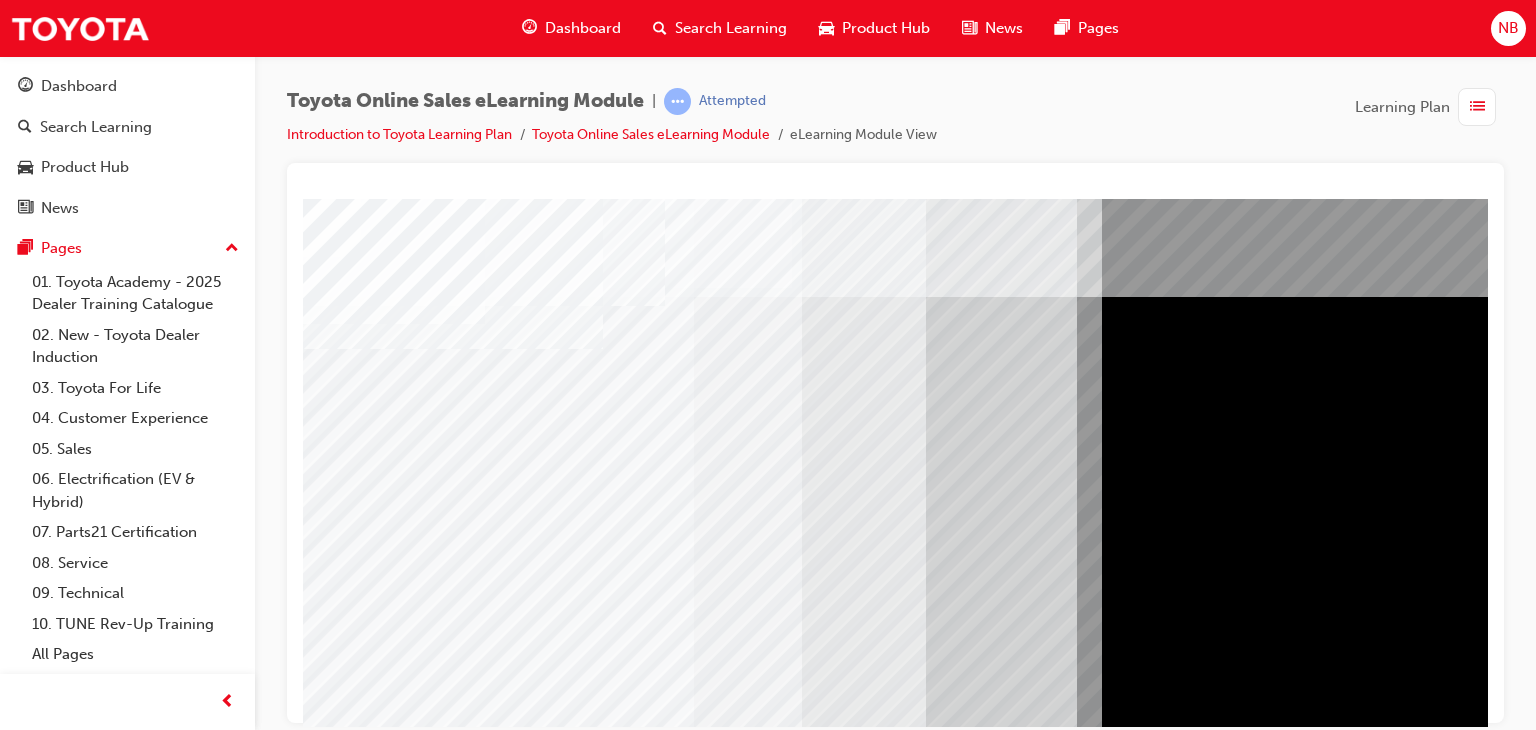 click at bounding box center (328, 5262) 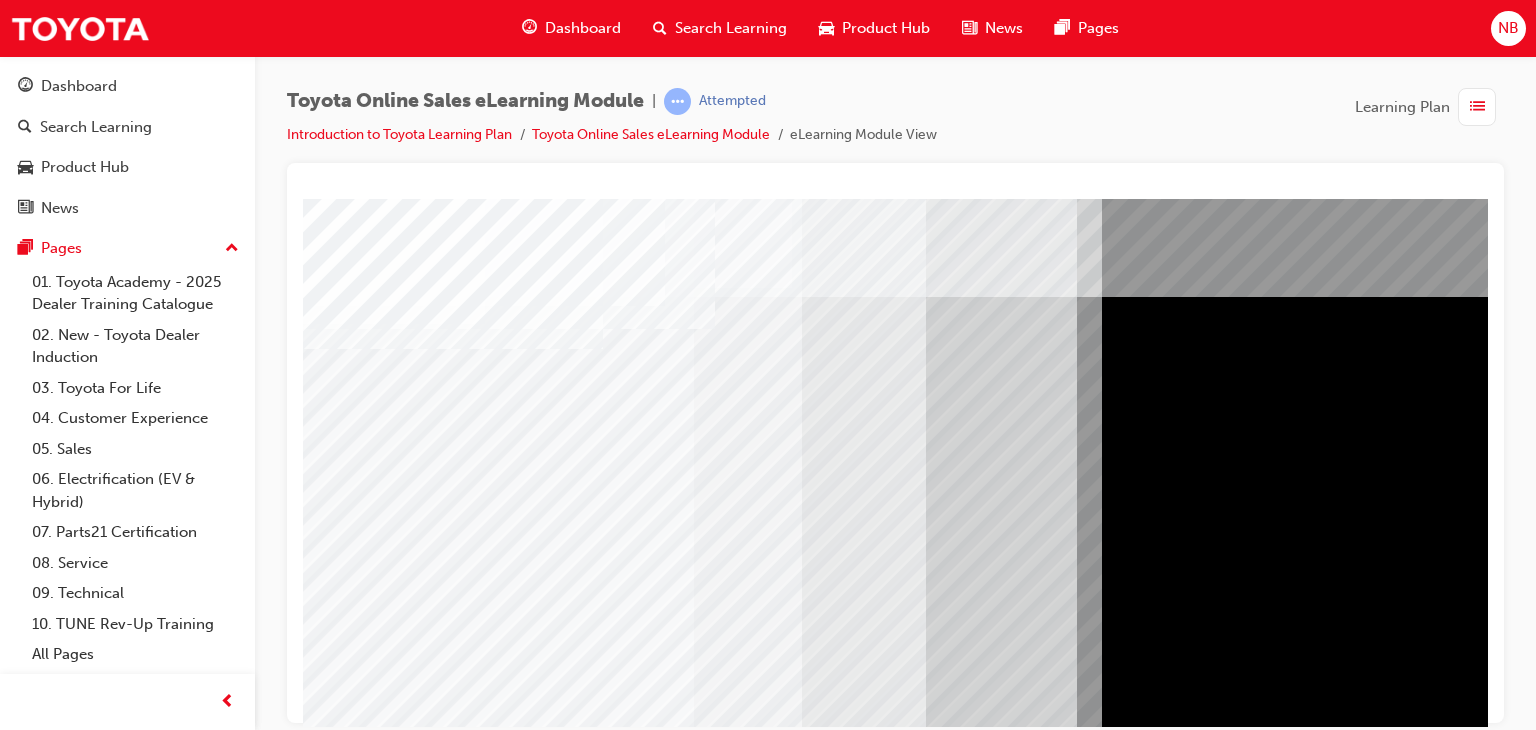 scroll, scrollTop: 200, scrollLeft: 0, axis: vertical 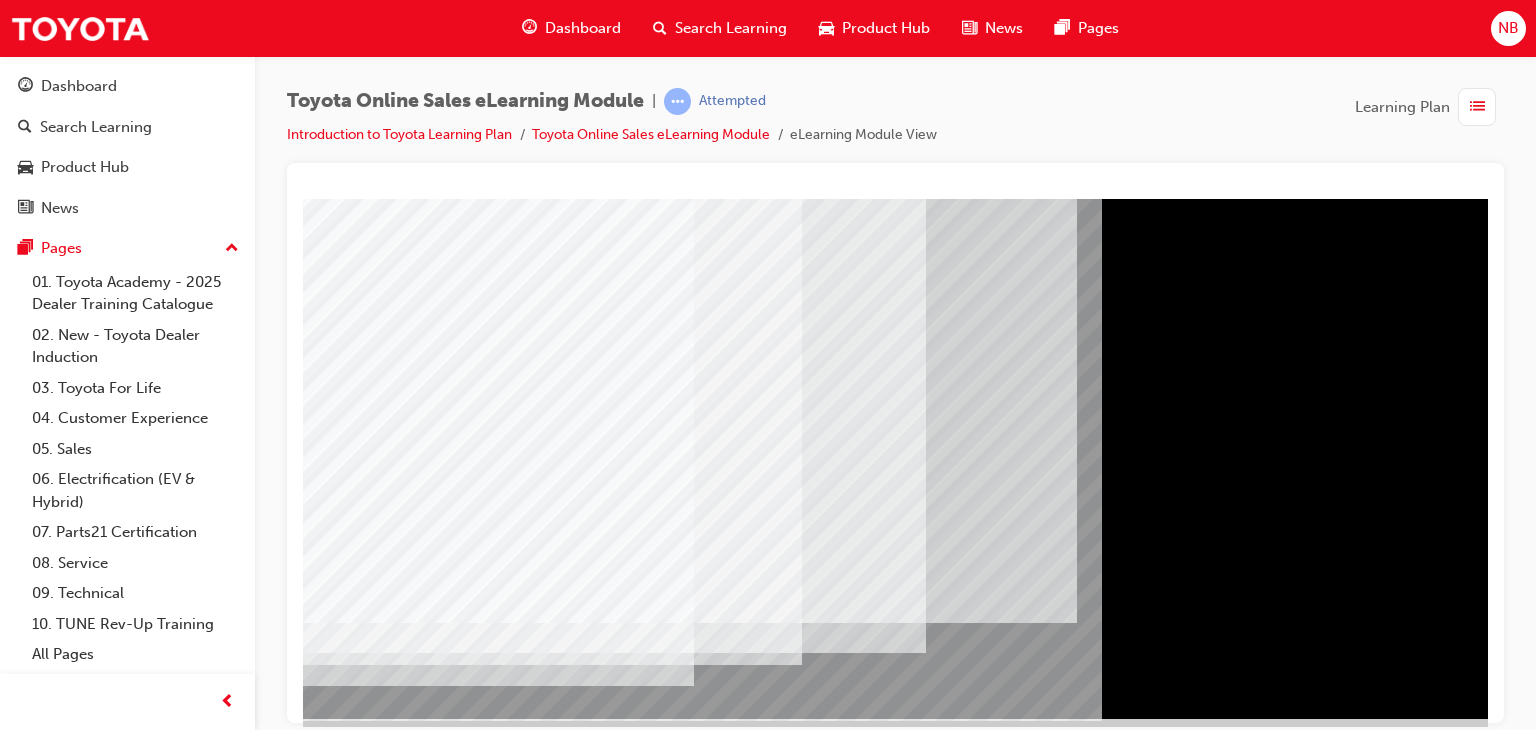 click at bounding box center (328, 5385) 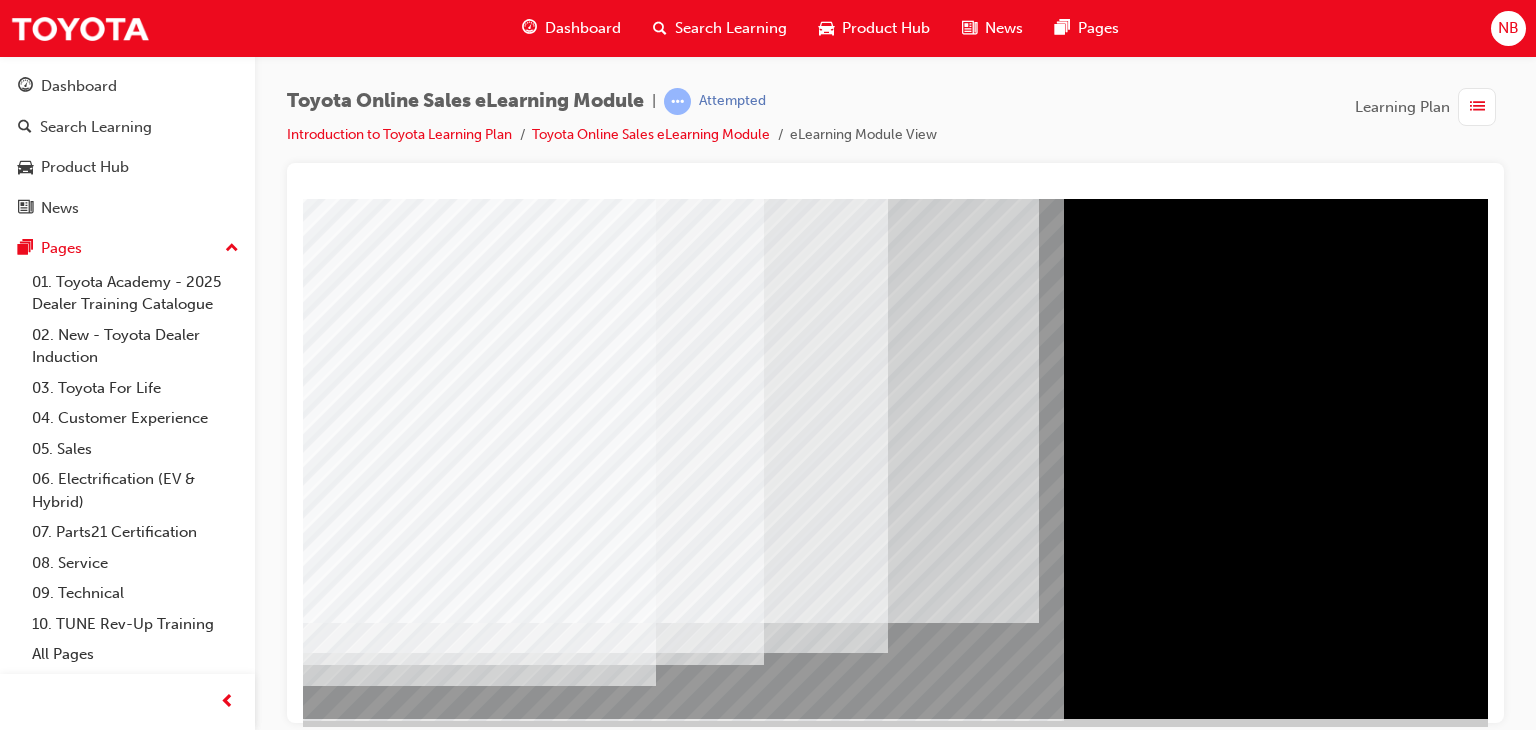 scroll, scrollTop: 200, scrollLeft: 40, axis: both 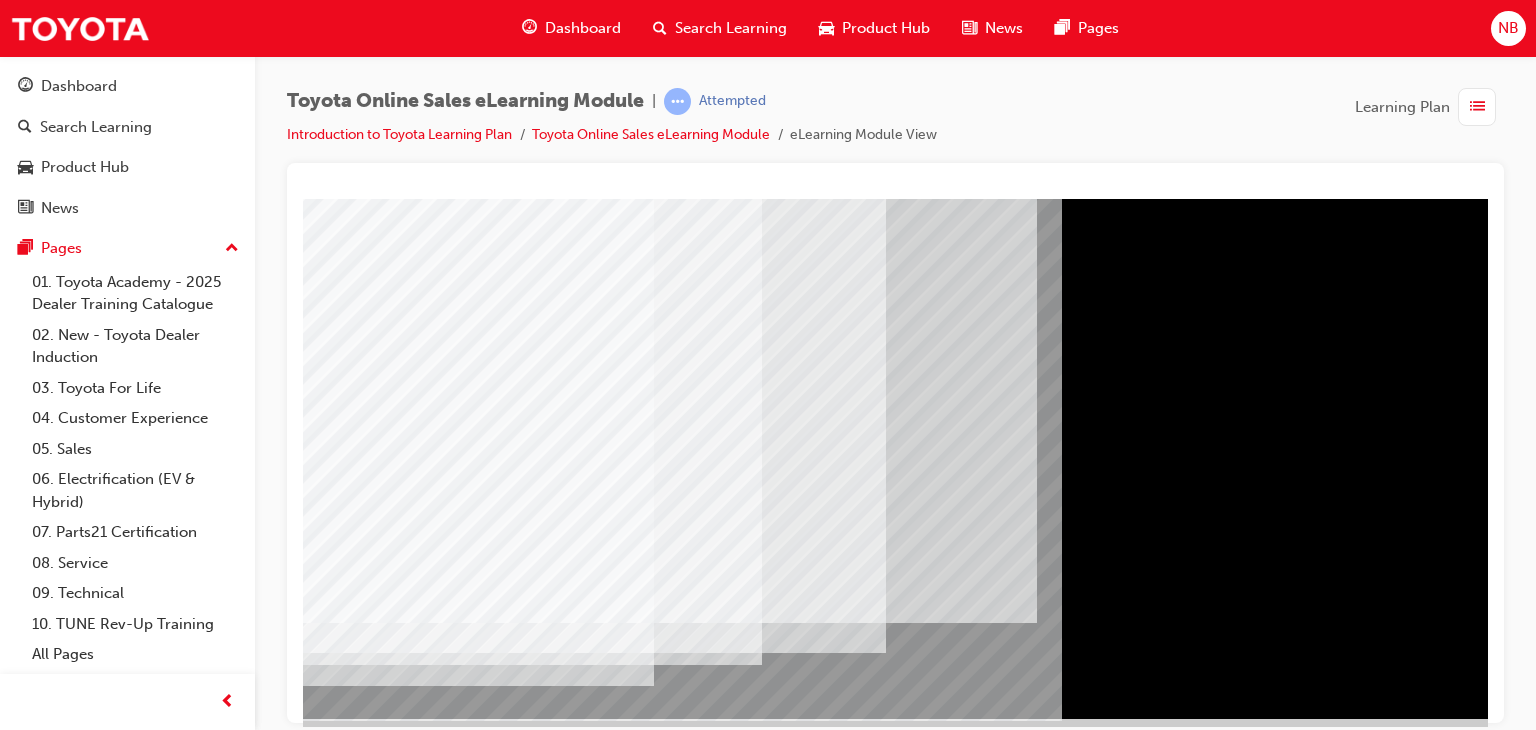 click at bounding box center (326, 5342) 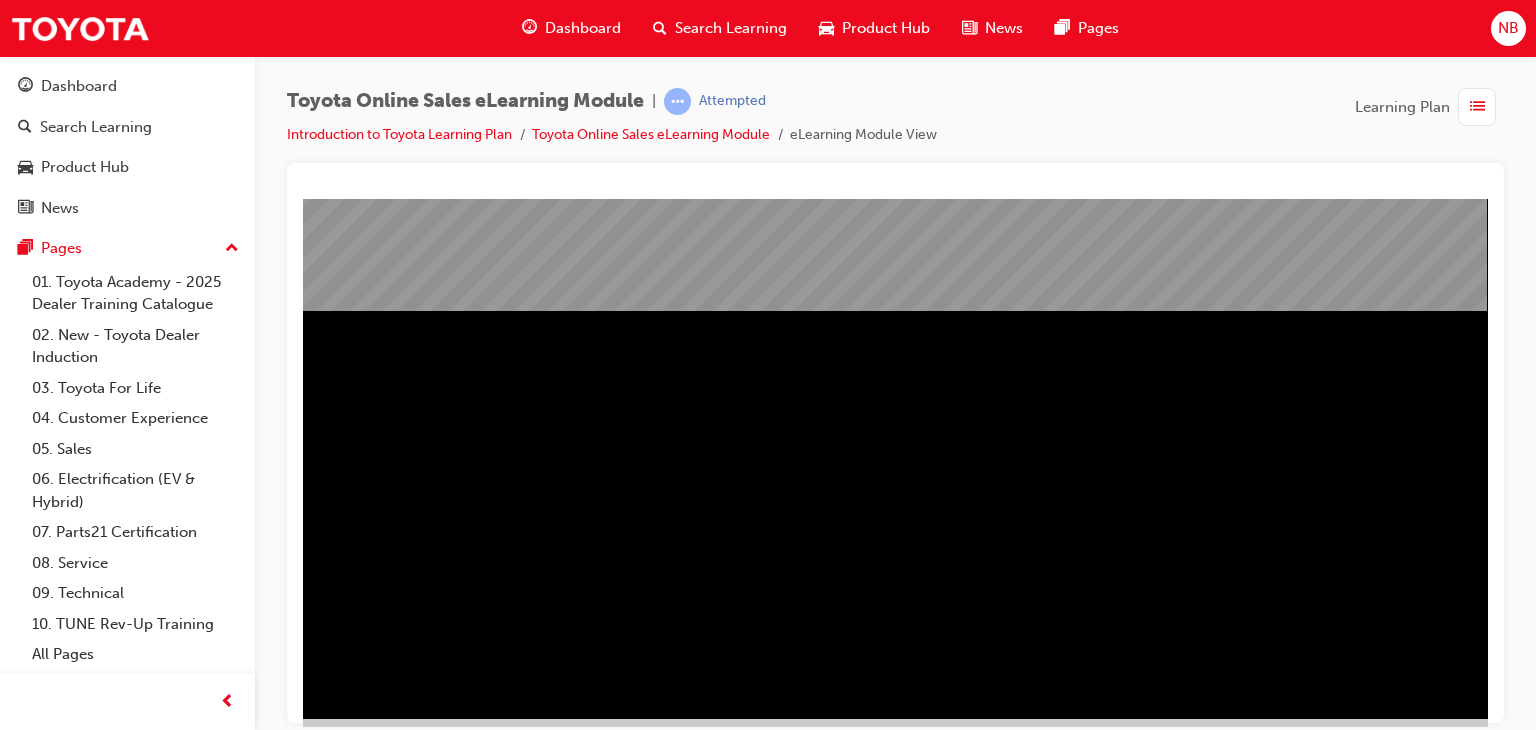 scroll 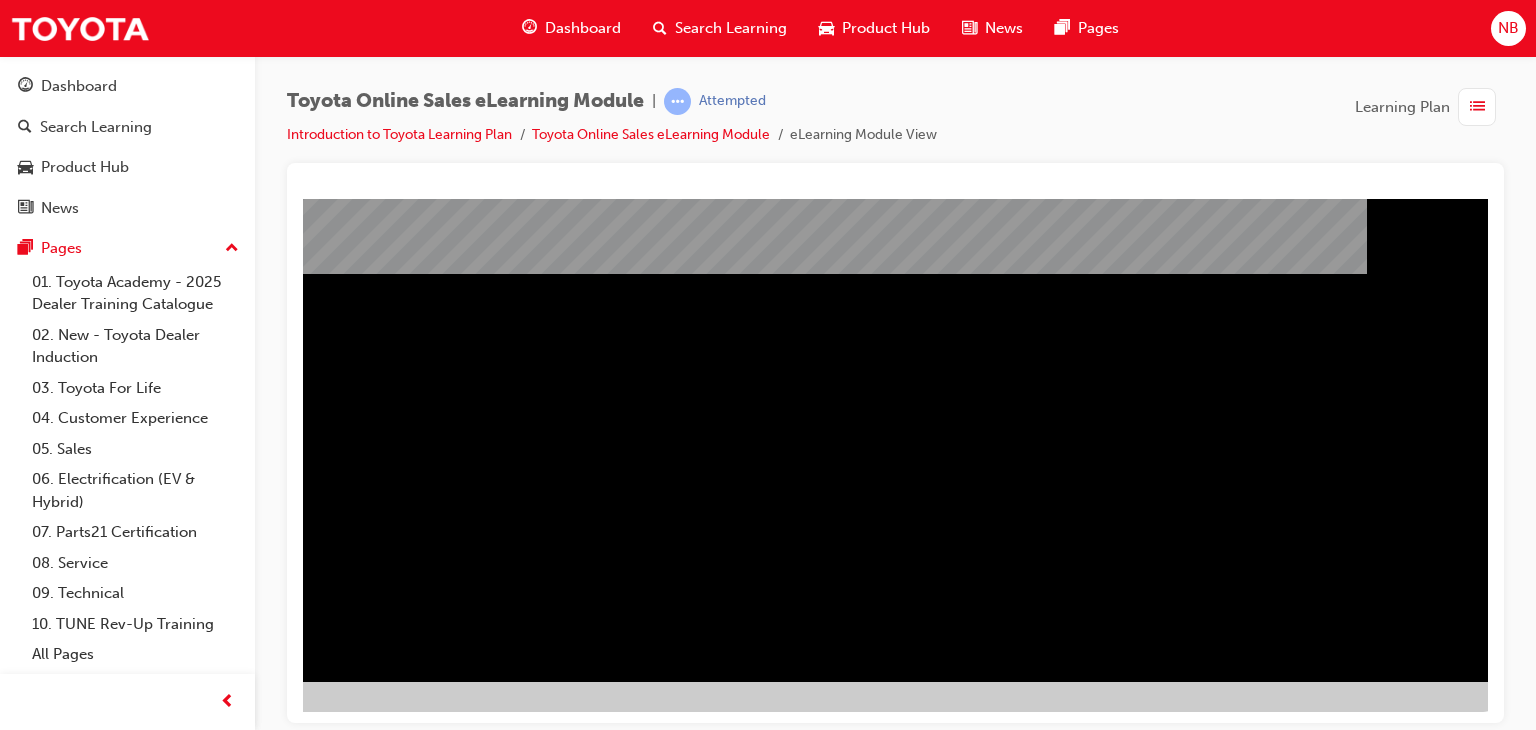 click at bounding box center [206, 1107] 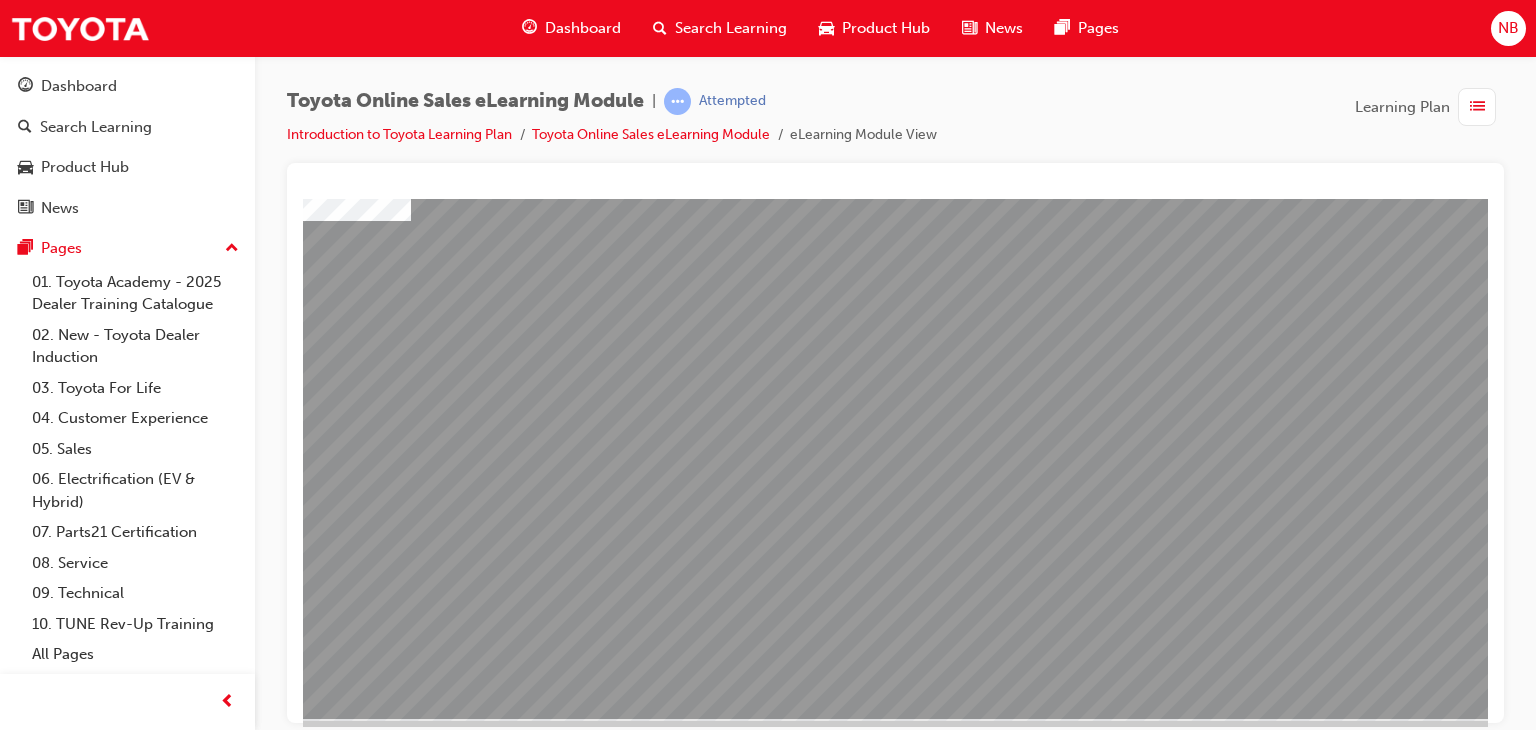 click at bounding box center [333, 4206] 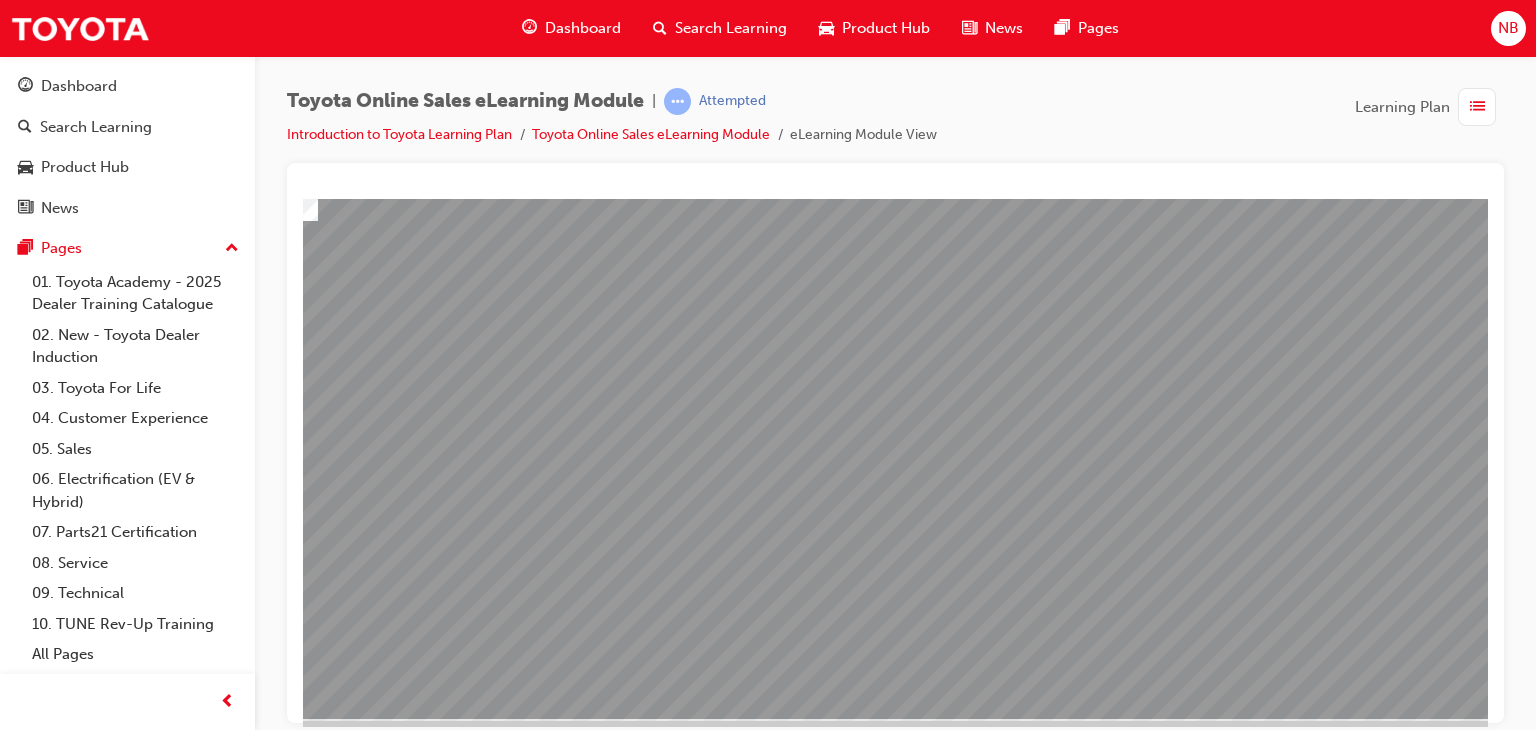 scroll, scrollTop: 200, scrollLeft: 160, axis: both 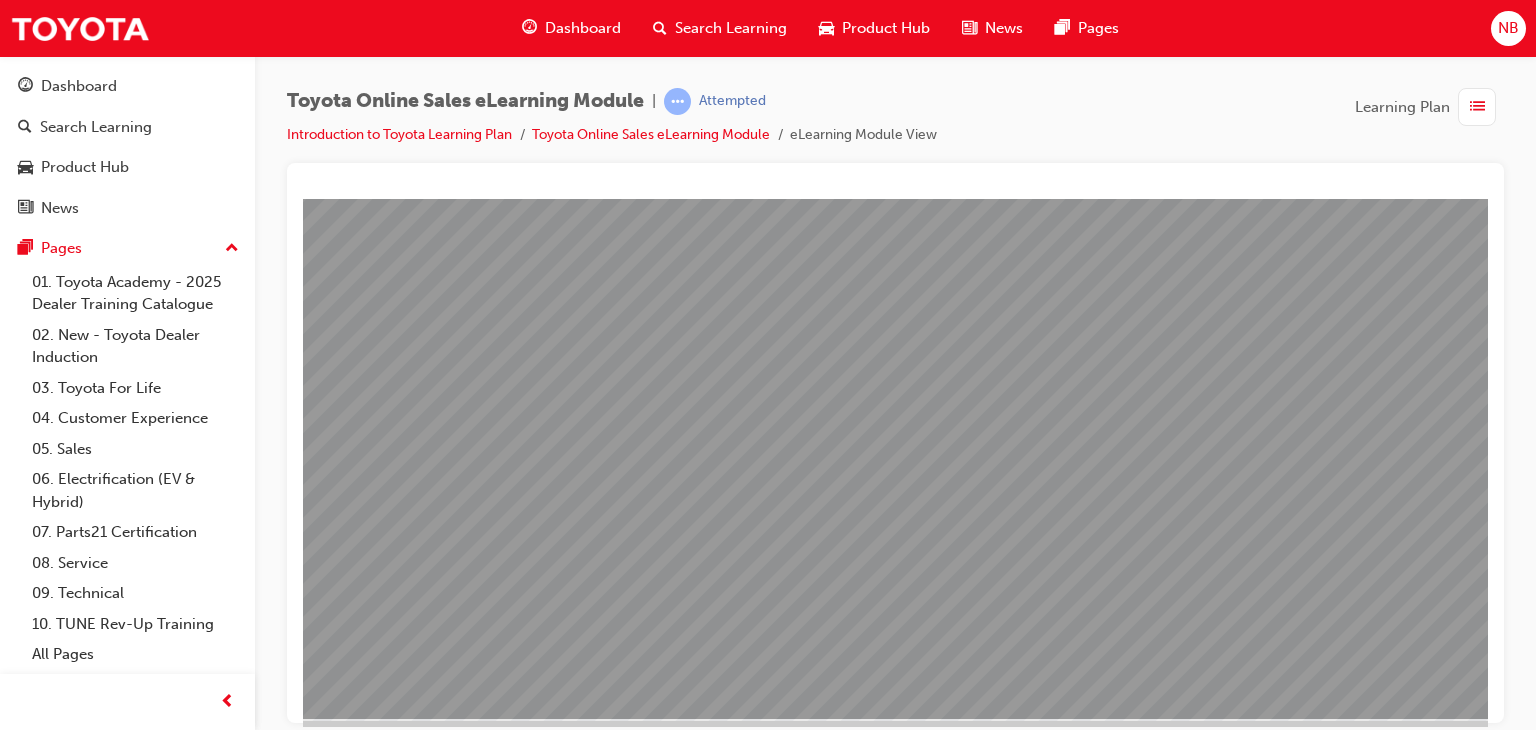 click at bounding box center (206, 2442) 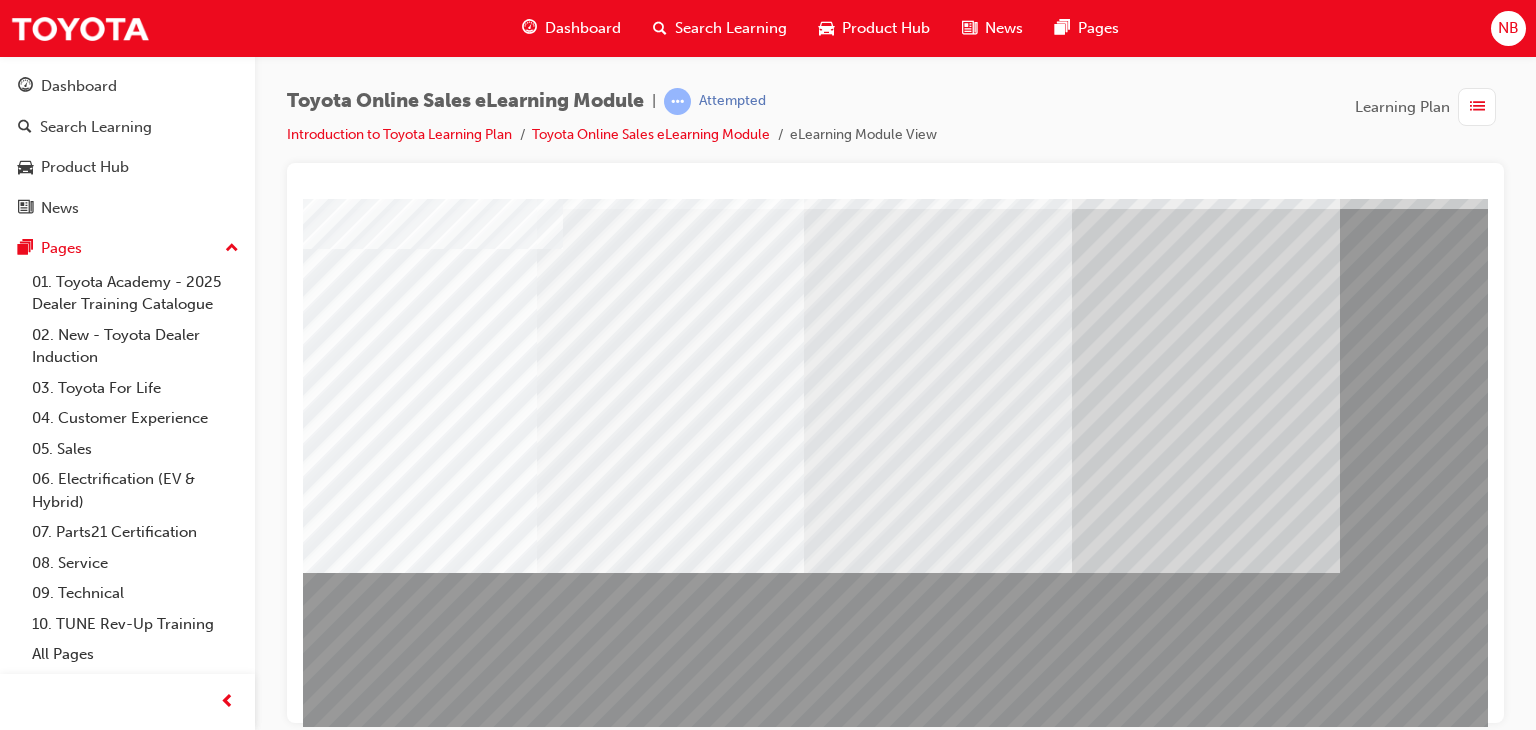 scroll, scrollTop: 200, scrollLeft: 40, axis: both 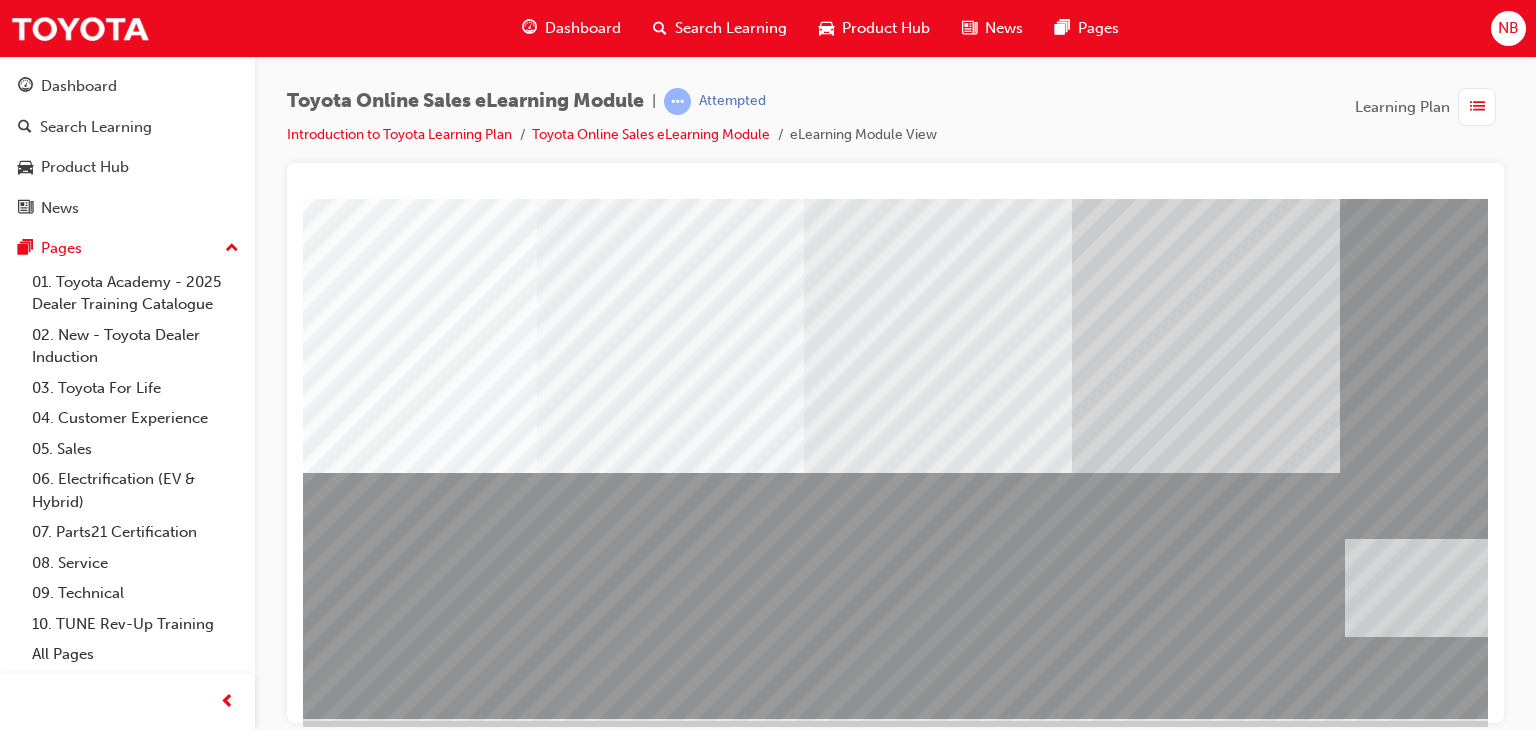 drag, startPoint x: 439, startPoint y: 582, endPoint x: 1520, endPoint y: 580, distance: 1081.0018 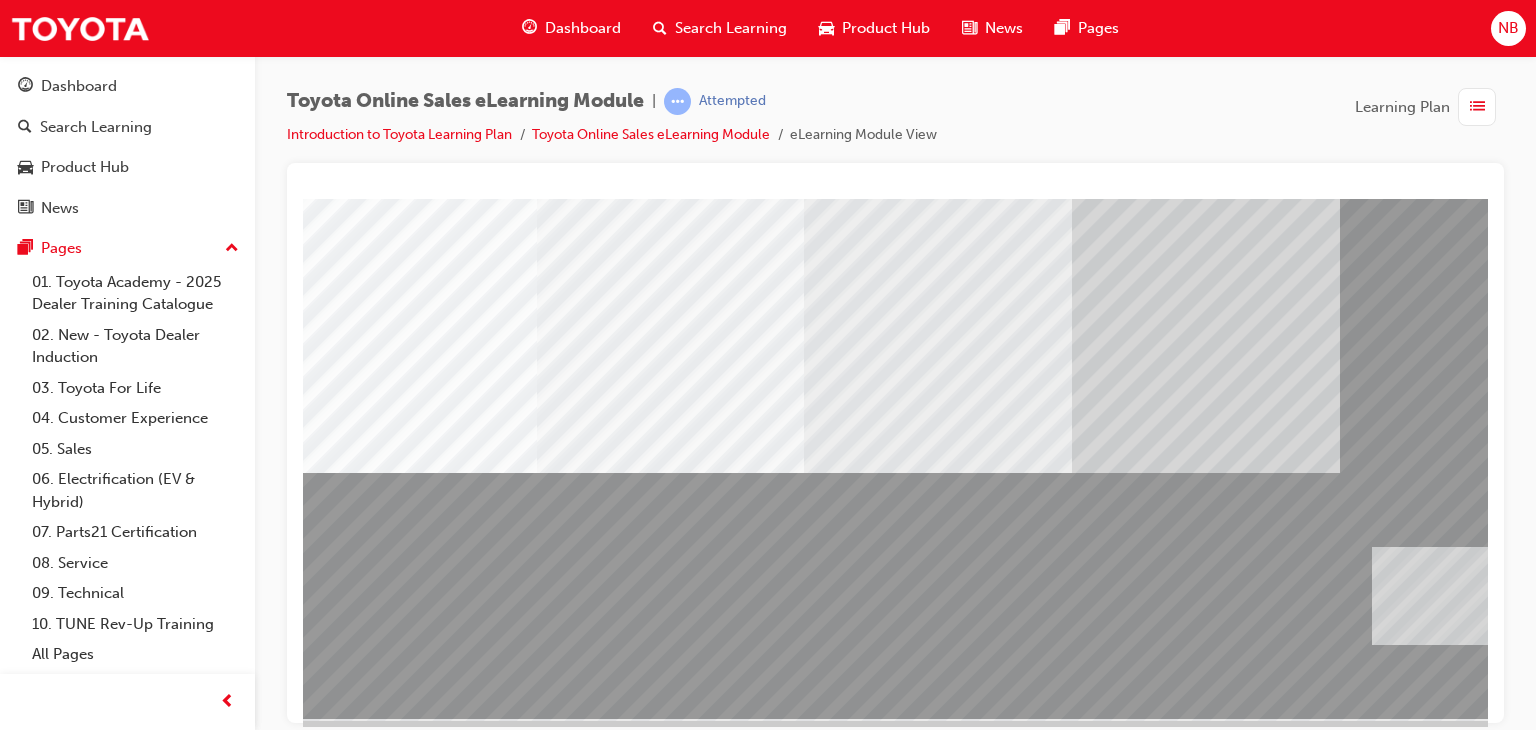drag, startPoint x: 1196, startPoint y: 574, endPoint x: 1811, endPoint y: 779, distance: 648.2669 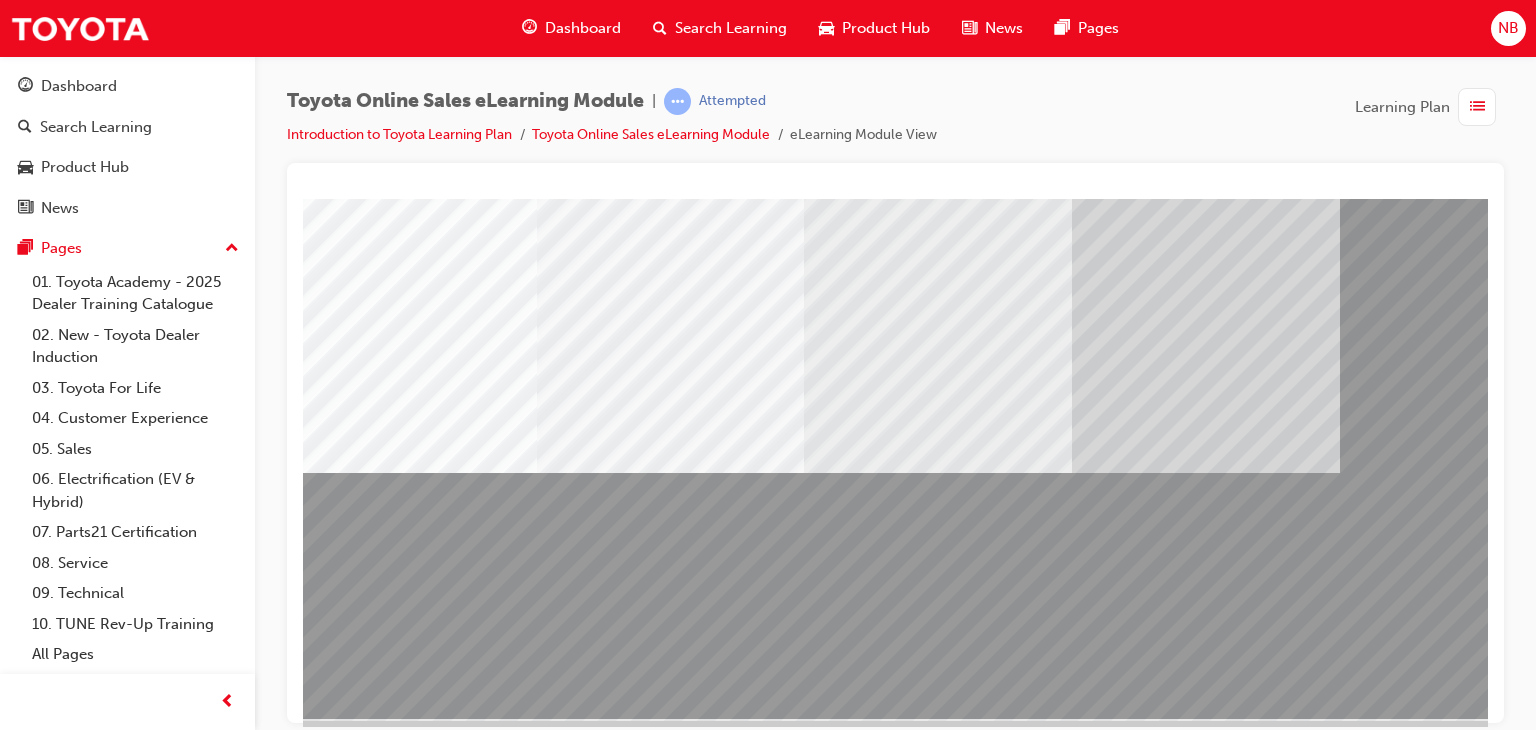 click at bounding box center (326, 3698) 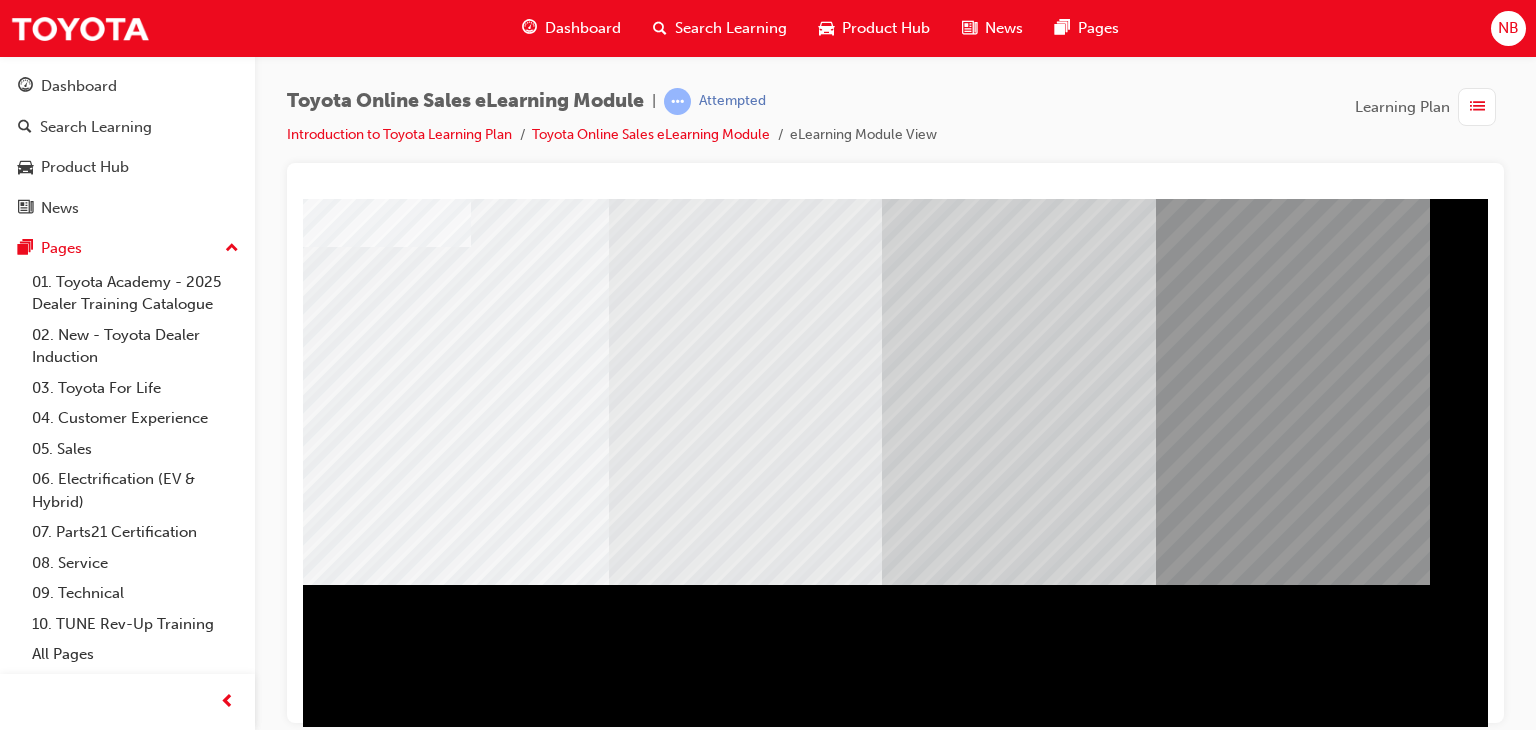 scroll, scrollTop: 181, scrollLeft: 190, axis: both 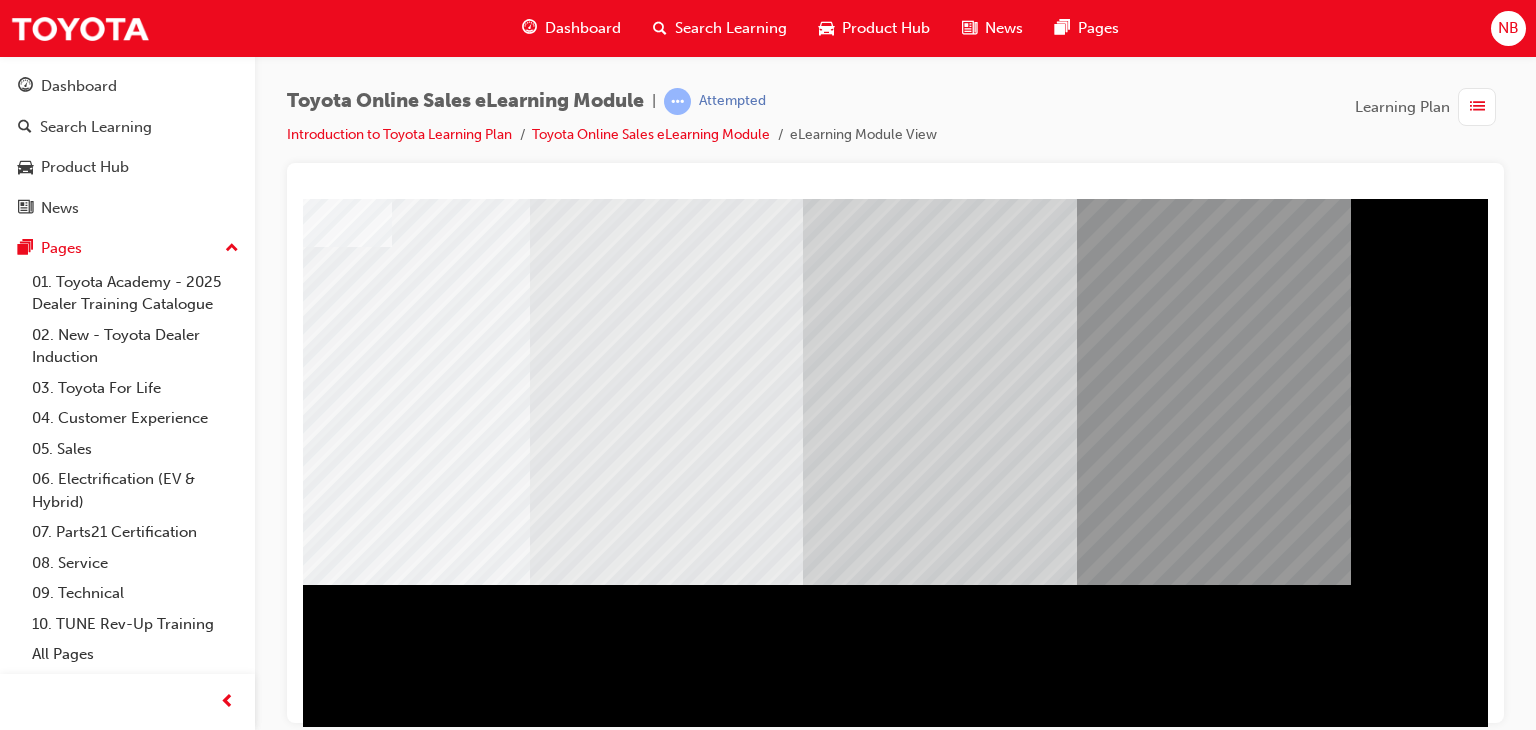 click at bounding box center [191, 2481] 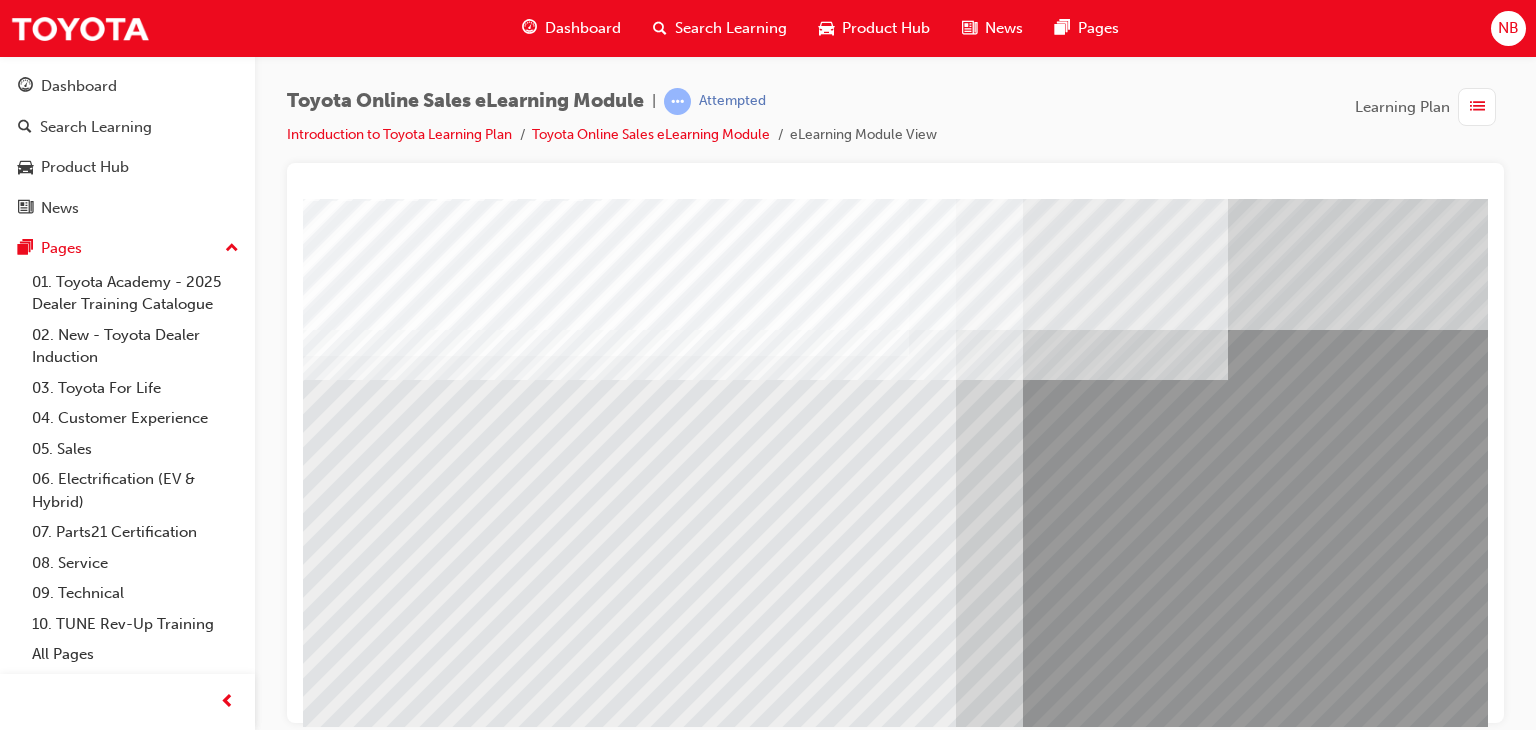 scroll, scrollTop: 200, scrollLeft: 0, axis: vertical 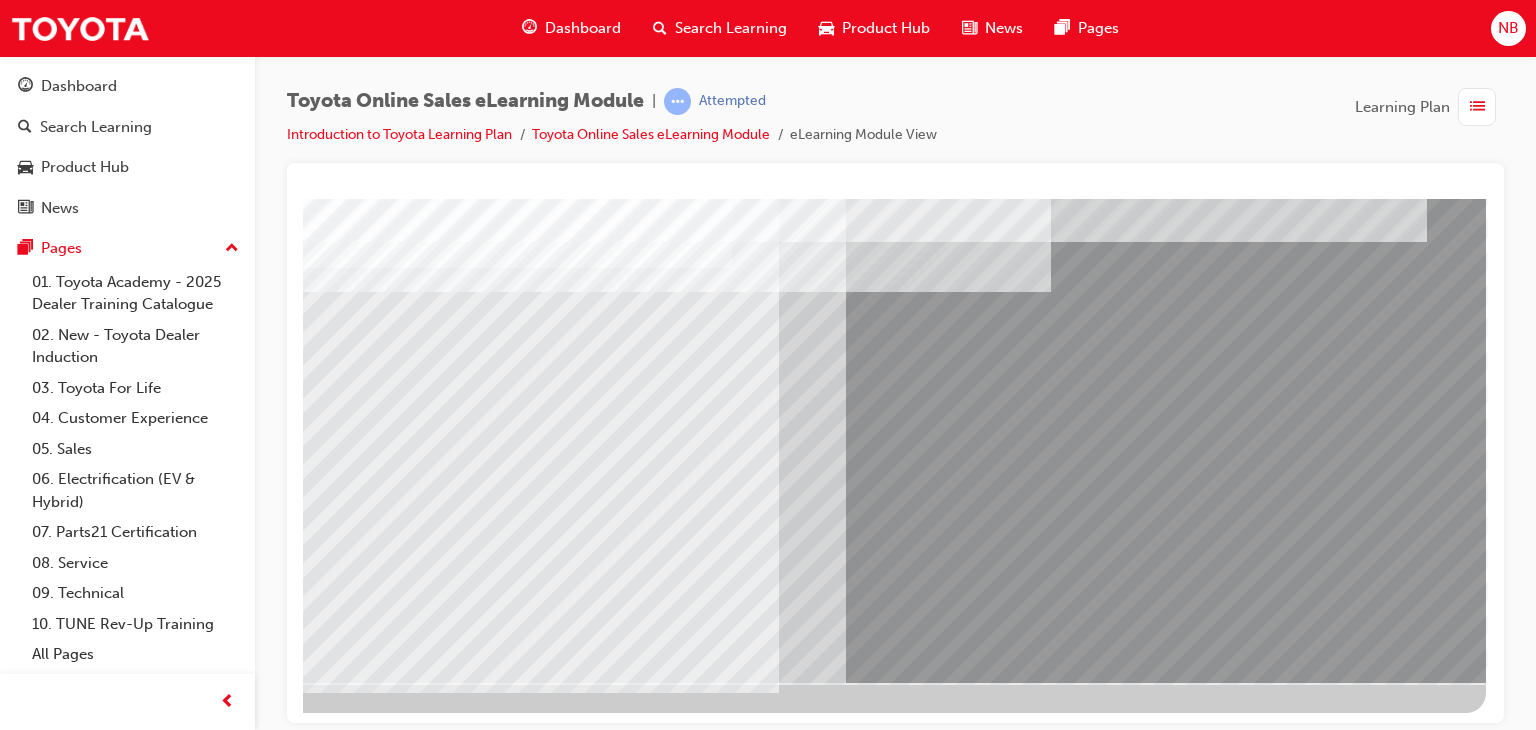 click at bounding box center [189, 3664] 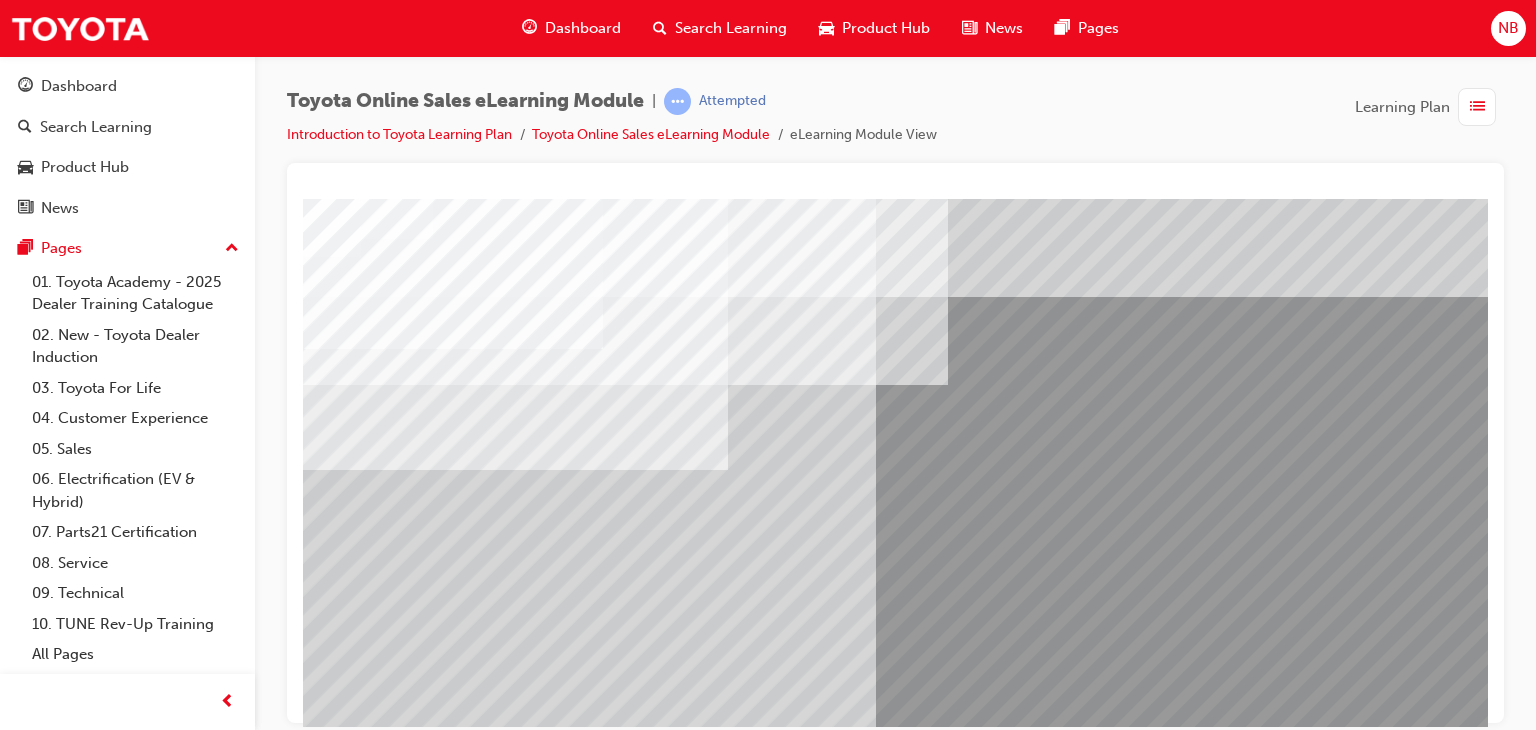 click at bounding box center [328, 4351] 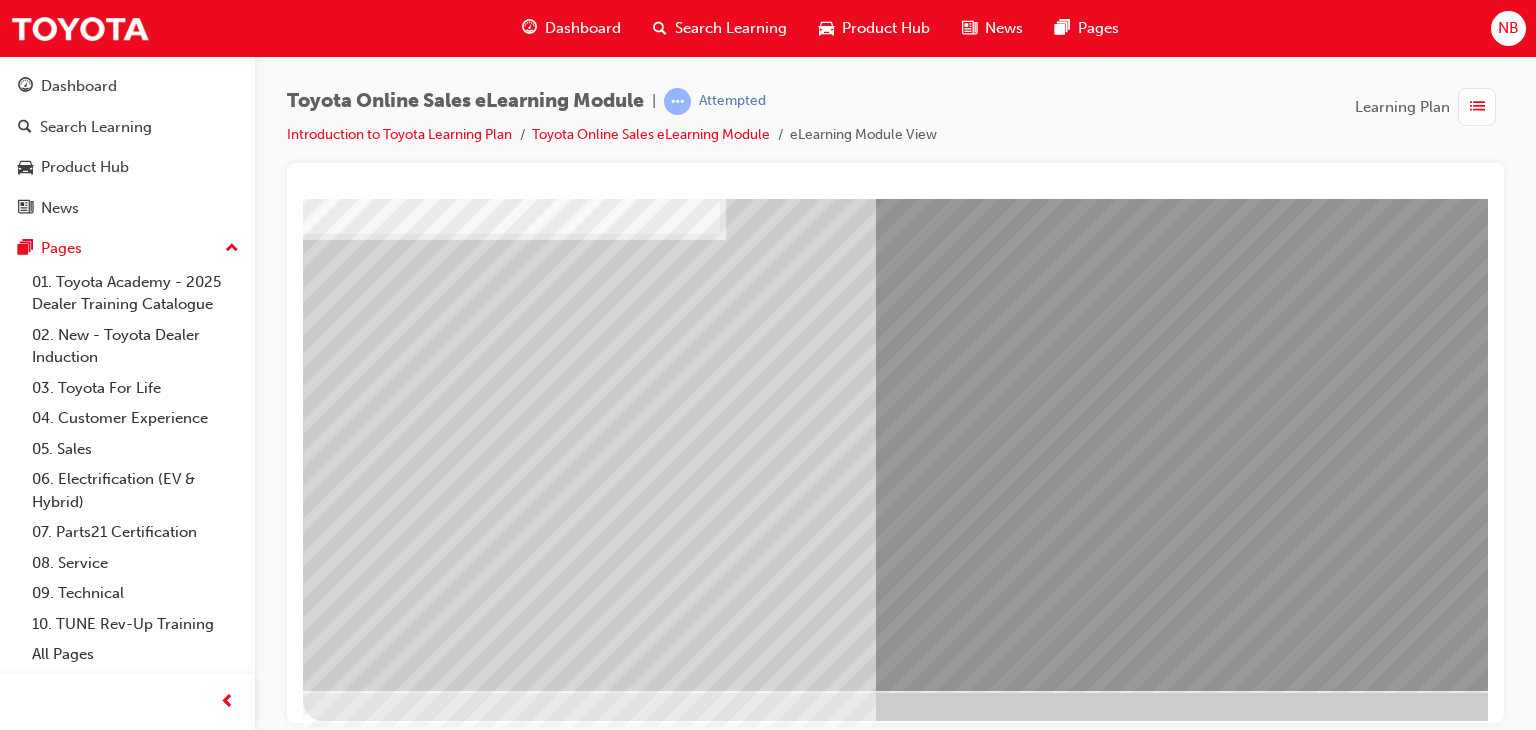 scroll, scrollTop: 237, scrollLeft: 0, axis: vertical 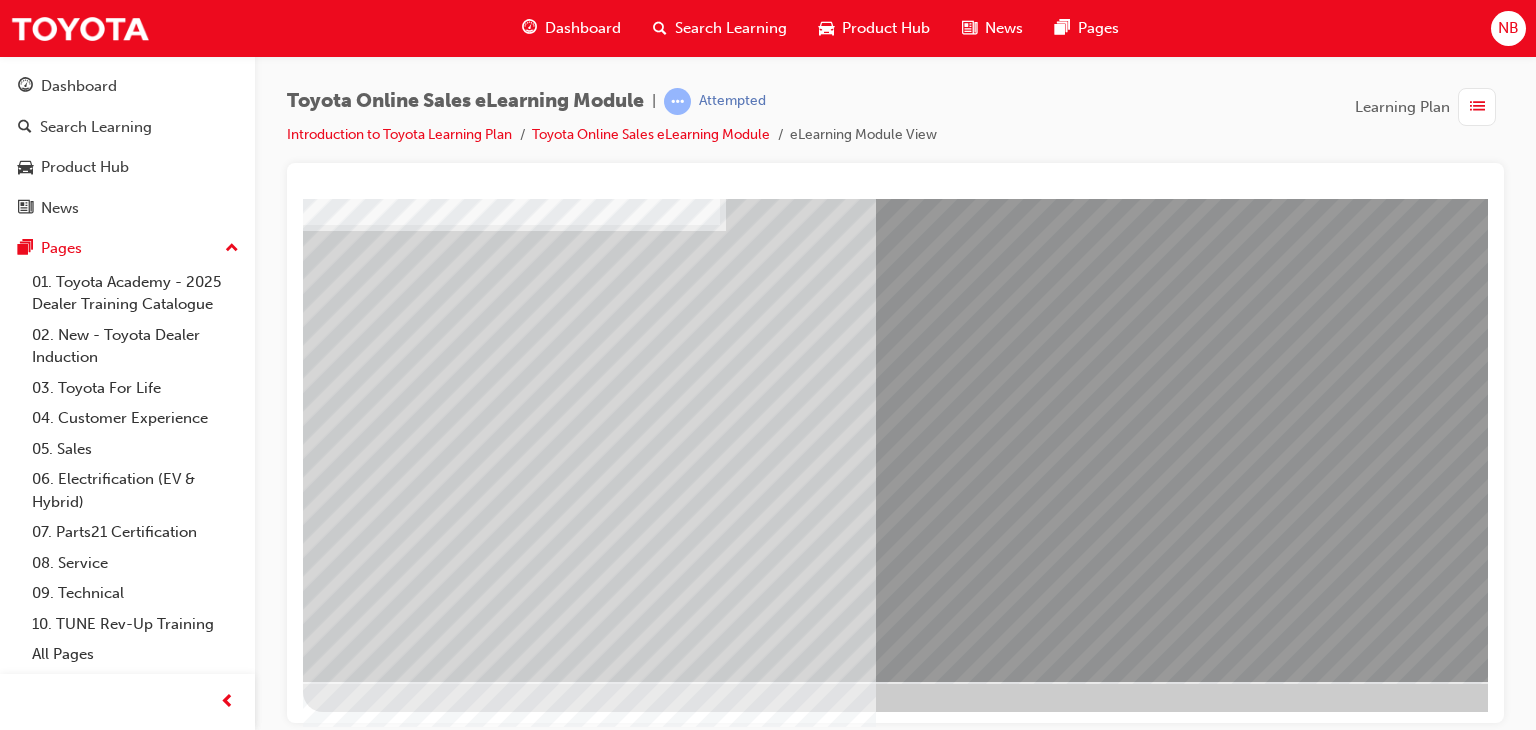 click at bounding box center [328, 4164] 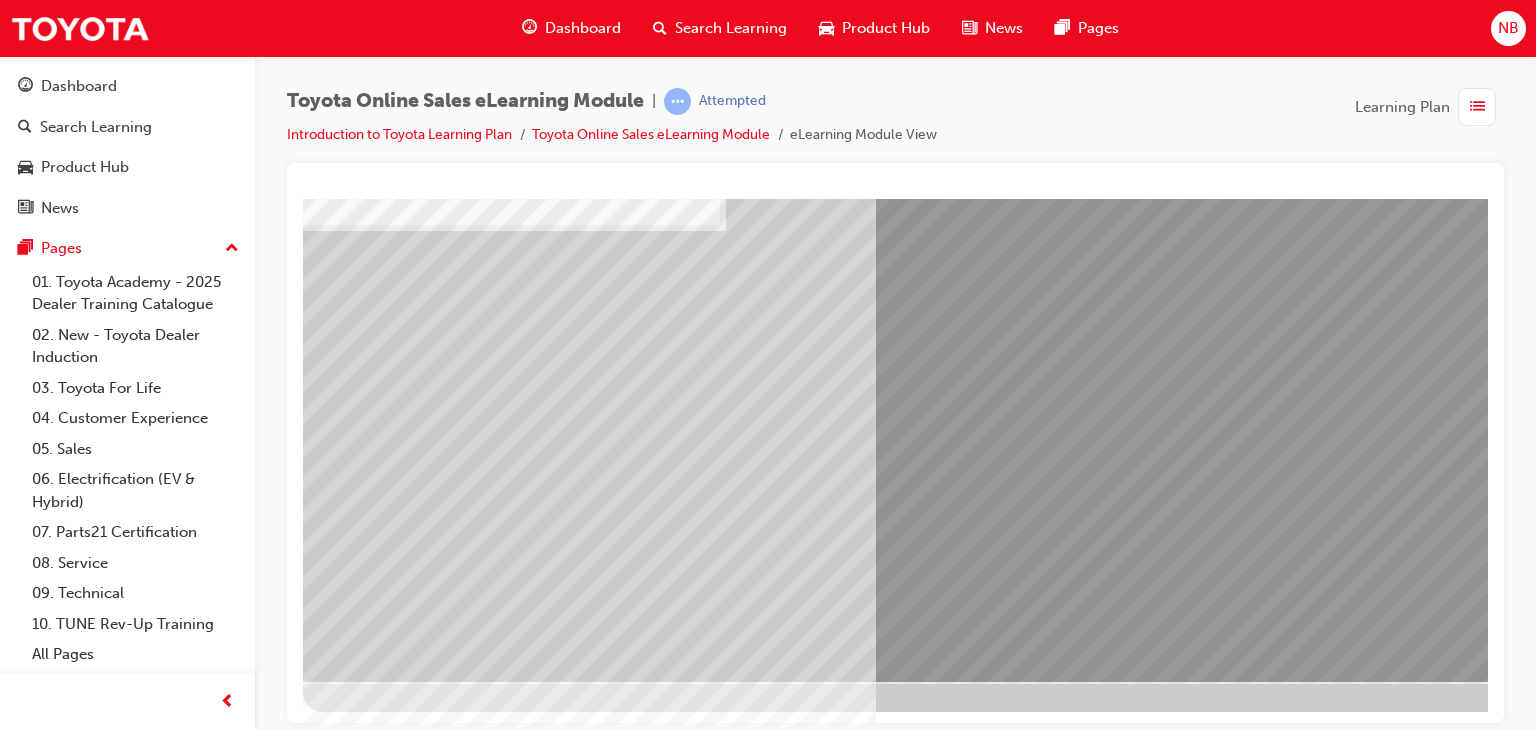 click at bounding box center [328, 4214] 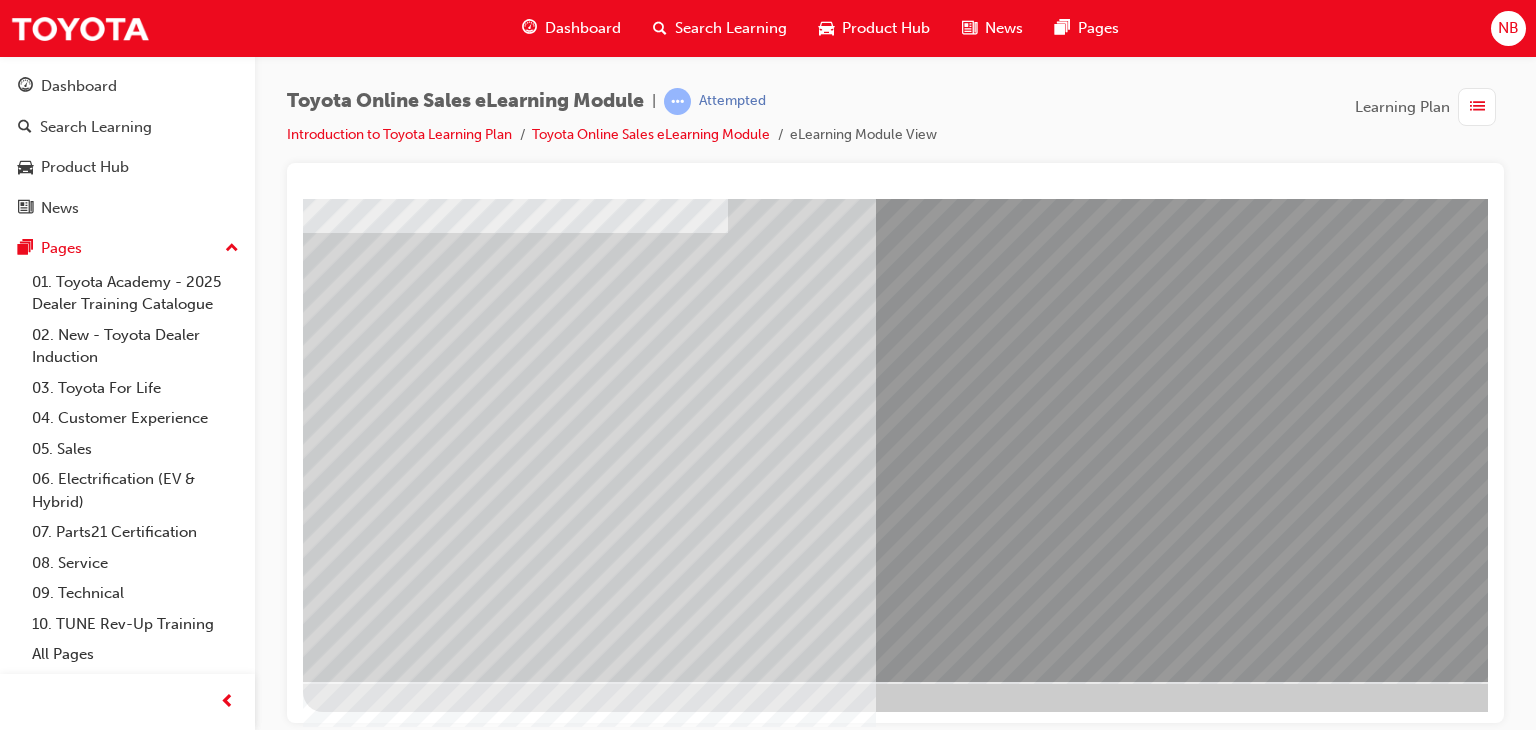 click at bounding box center (328, 4264) 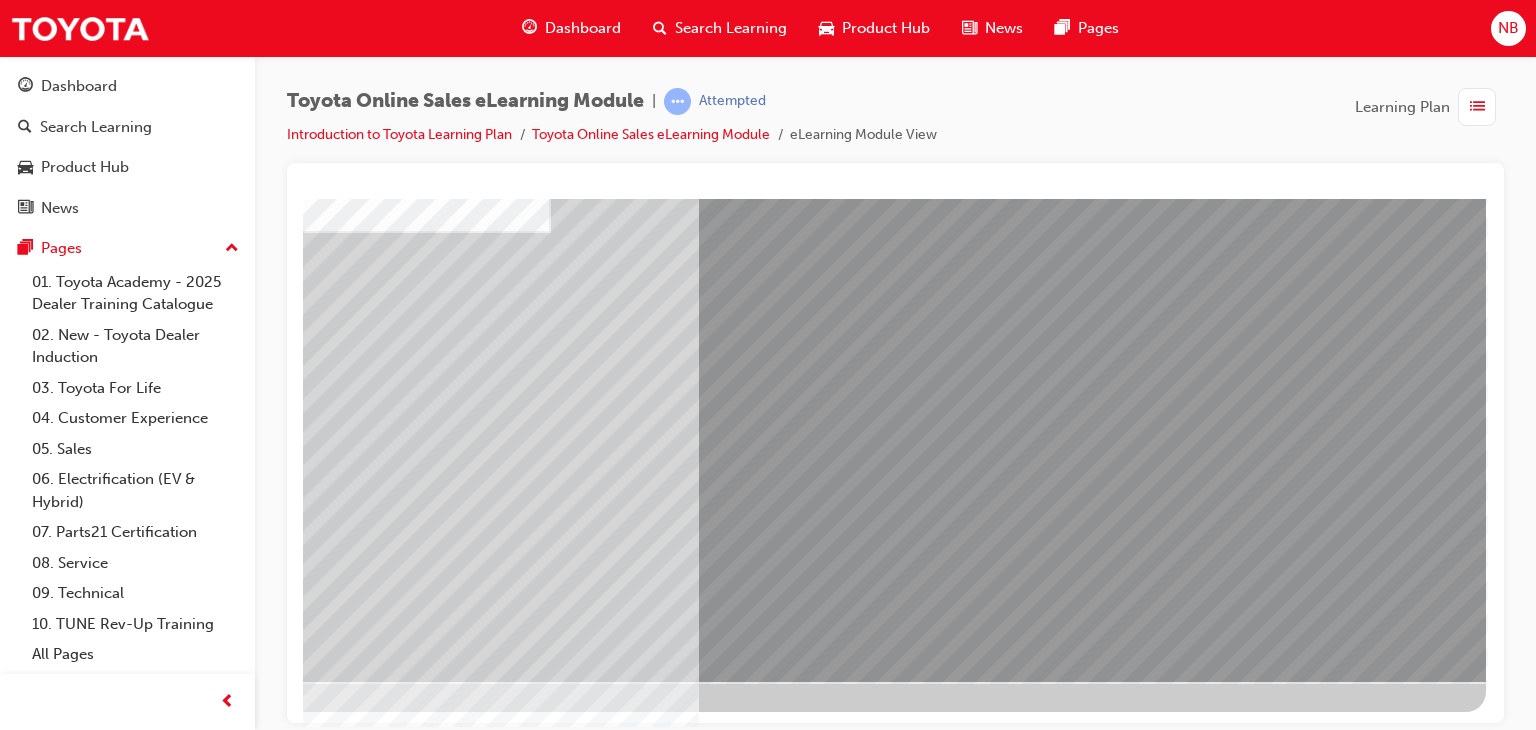 click at bounding box center (189, 5059) 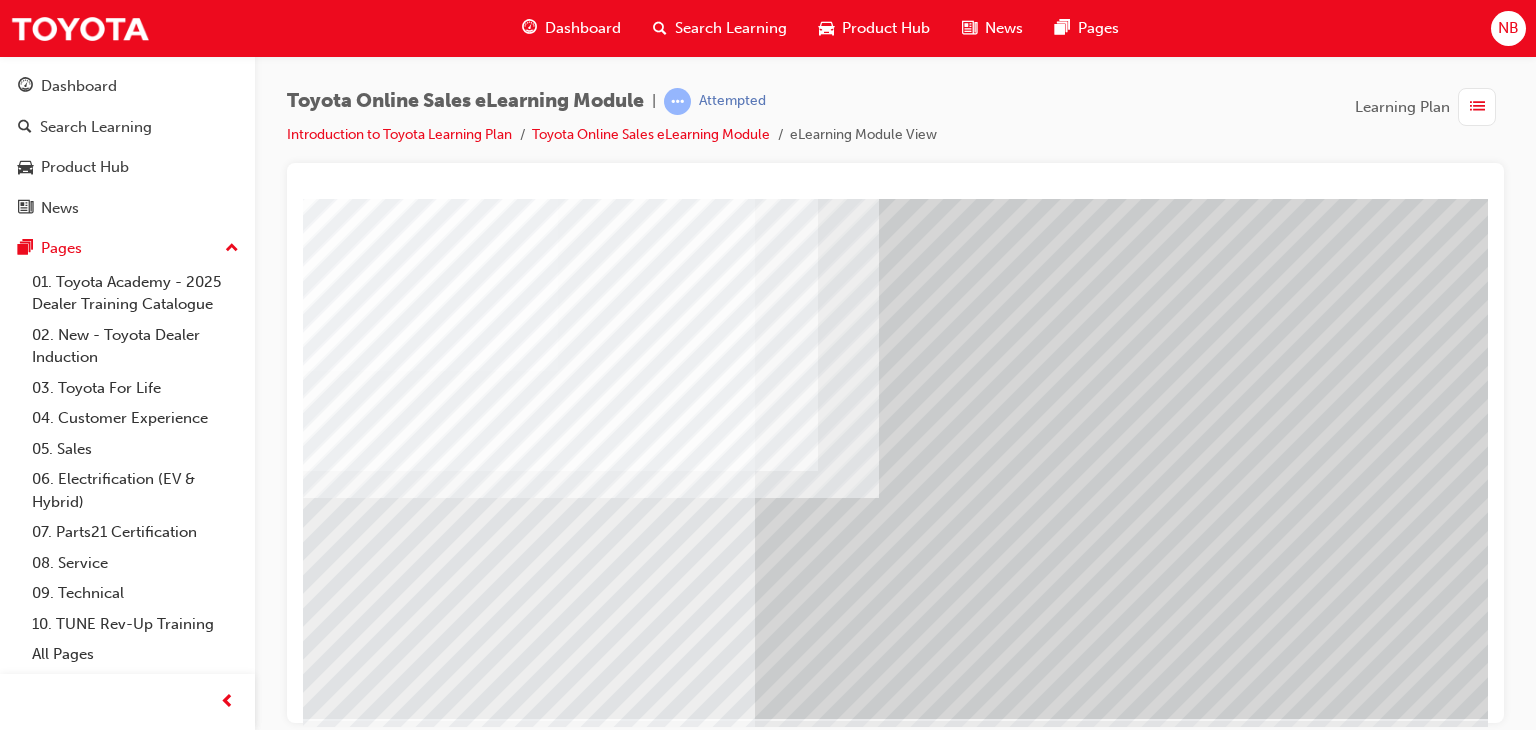 scroll, scrollTop: 200, scrollLeft: 120, axis: both 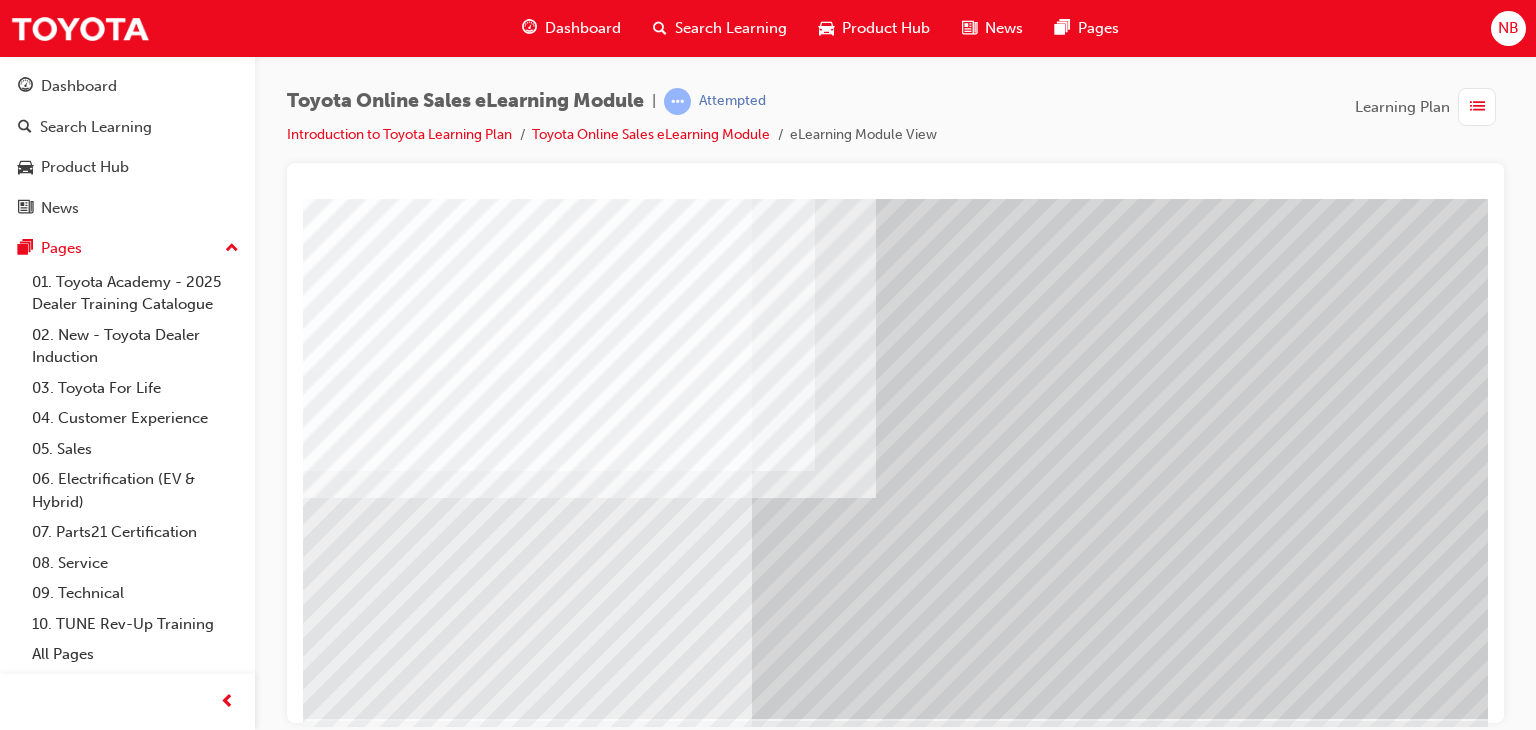 click at bounding box center [246, 3955] 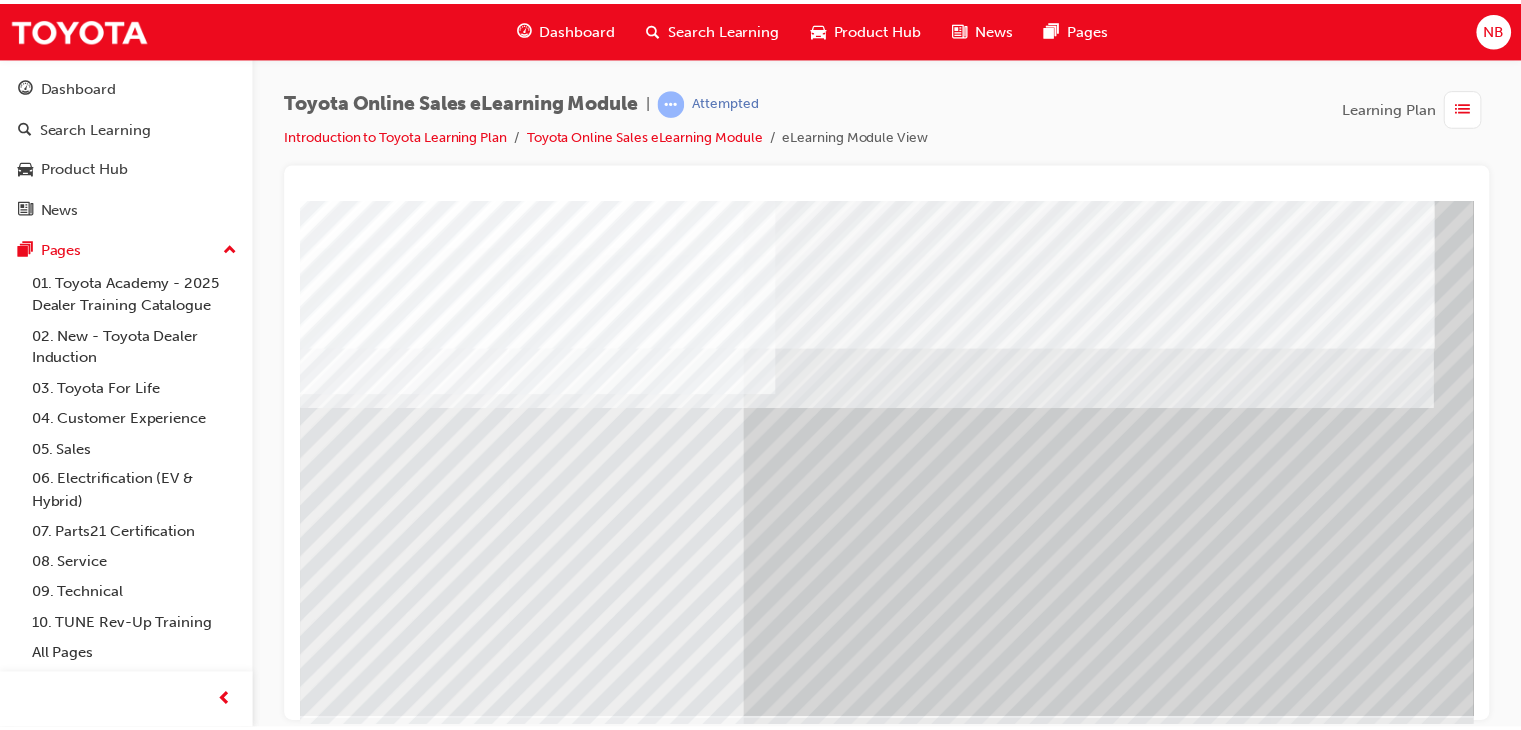 scroll, scrollTop: 0, scrollLeft: 0, axis: both 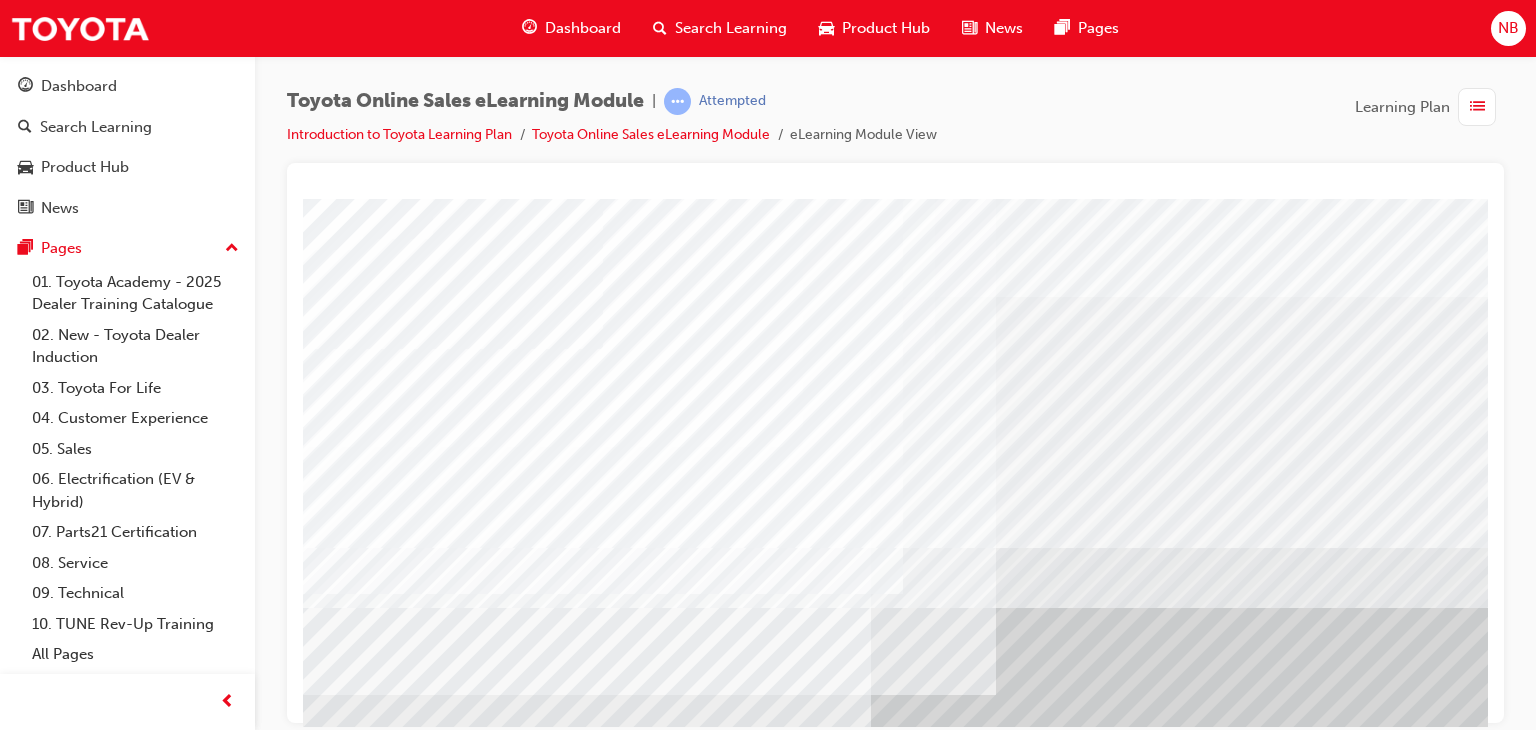 click on "Dashboard" at bounding box center (583, 28) 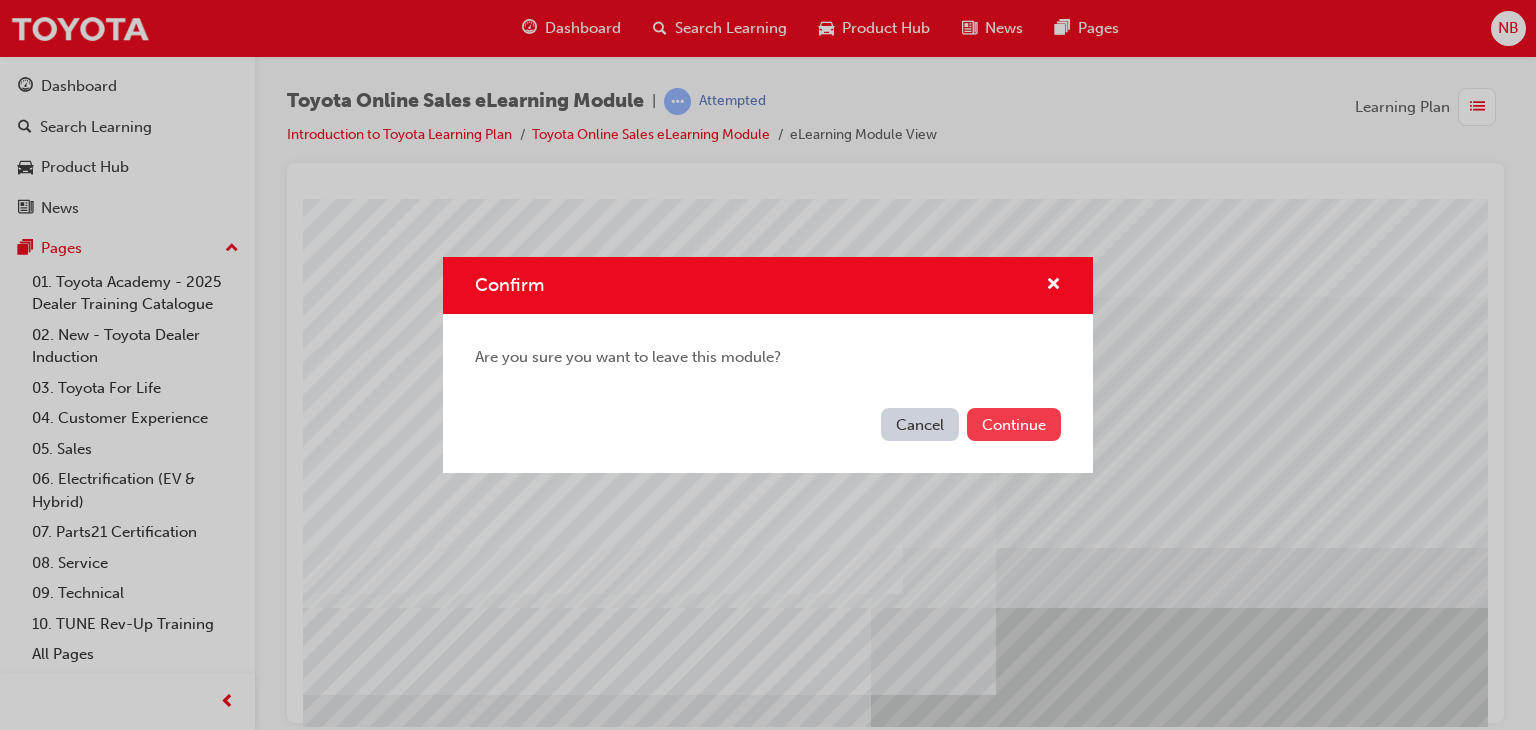 click on "Continue" at bounding box center (1014, 424) 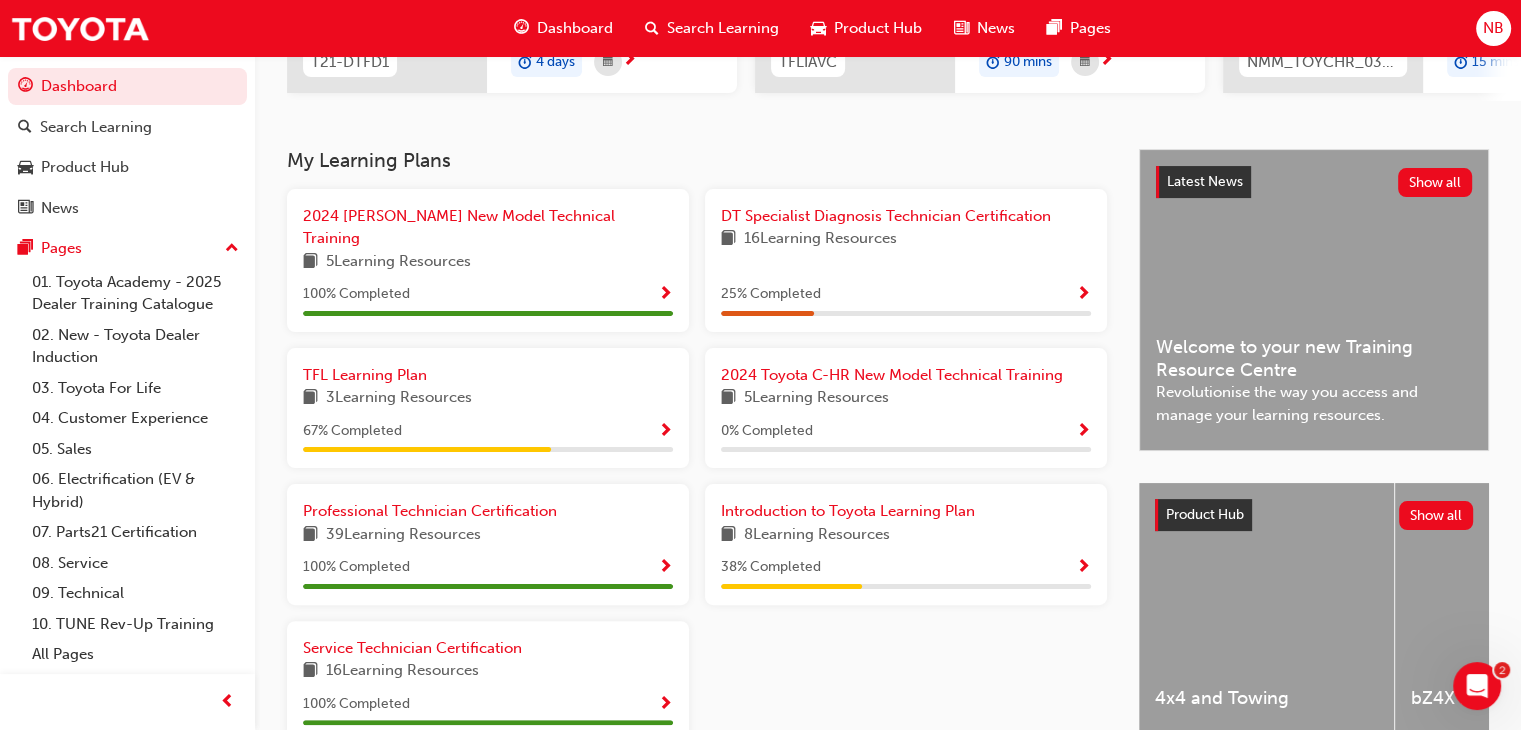 scroll, scrollTop: 400, scrollLeft: 0, axis: vertical 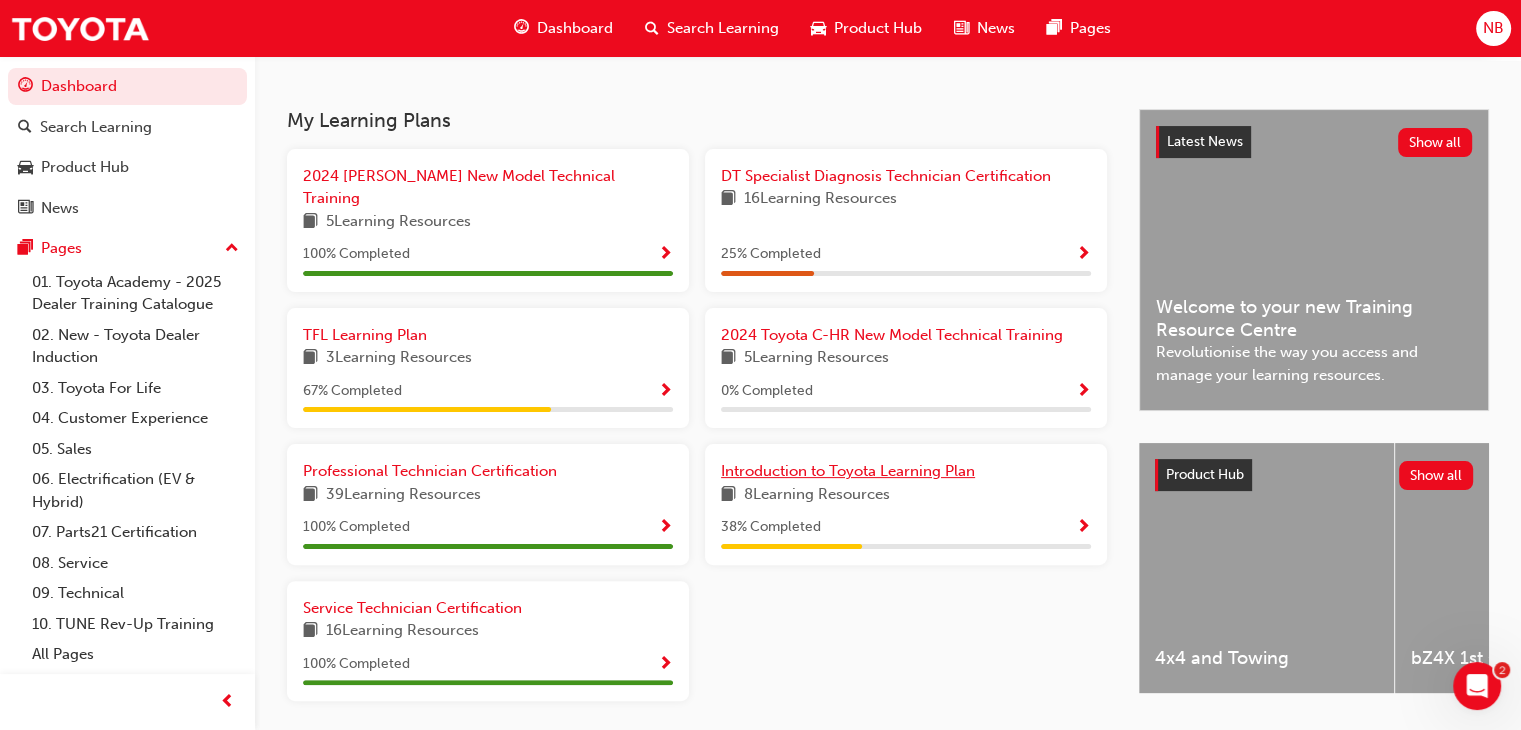 click on "Introduction to Toyota Learning Plan" at bounding box center [848, 471] 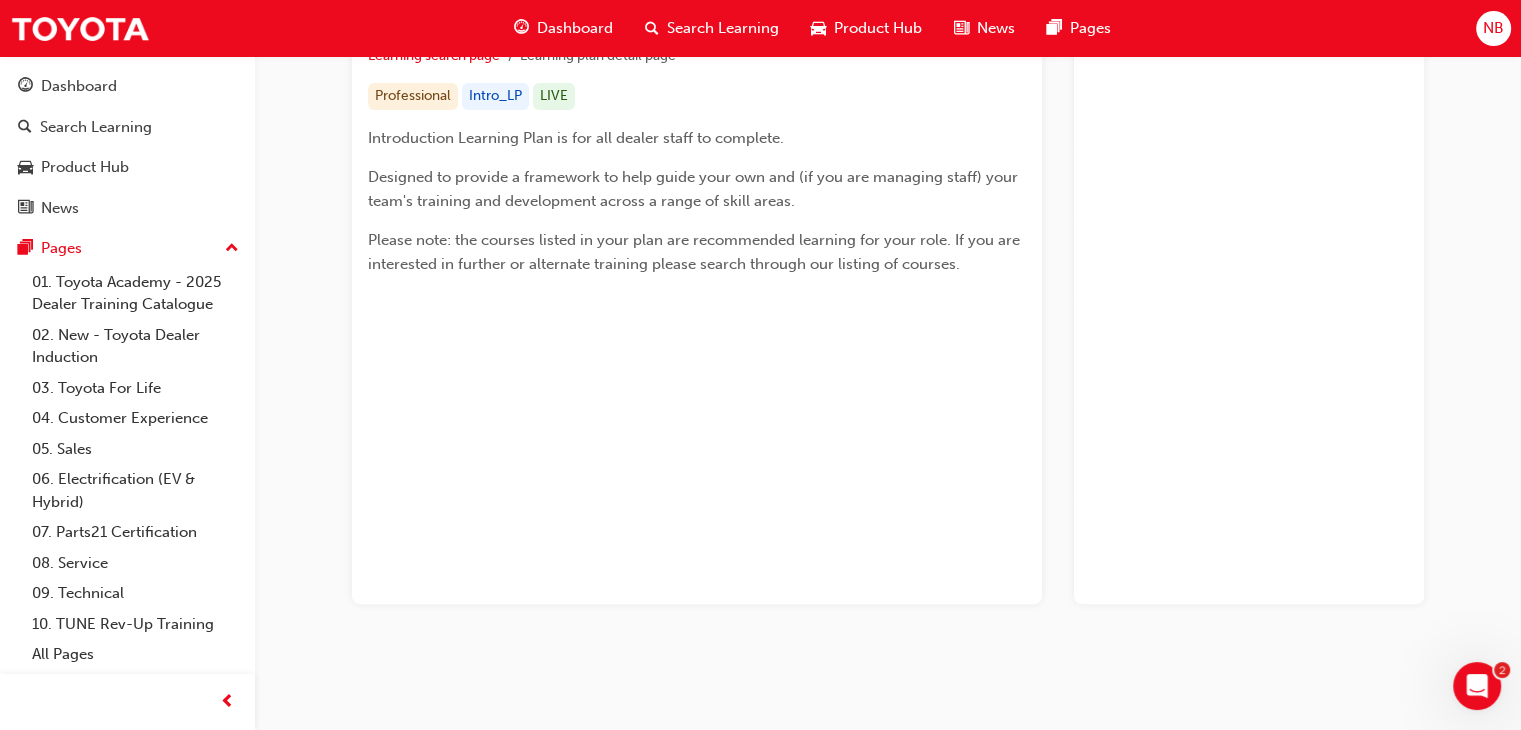 scroll, scrollTop: 217, scrollLeft: 0, axis: vertical 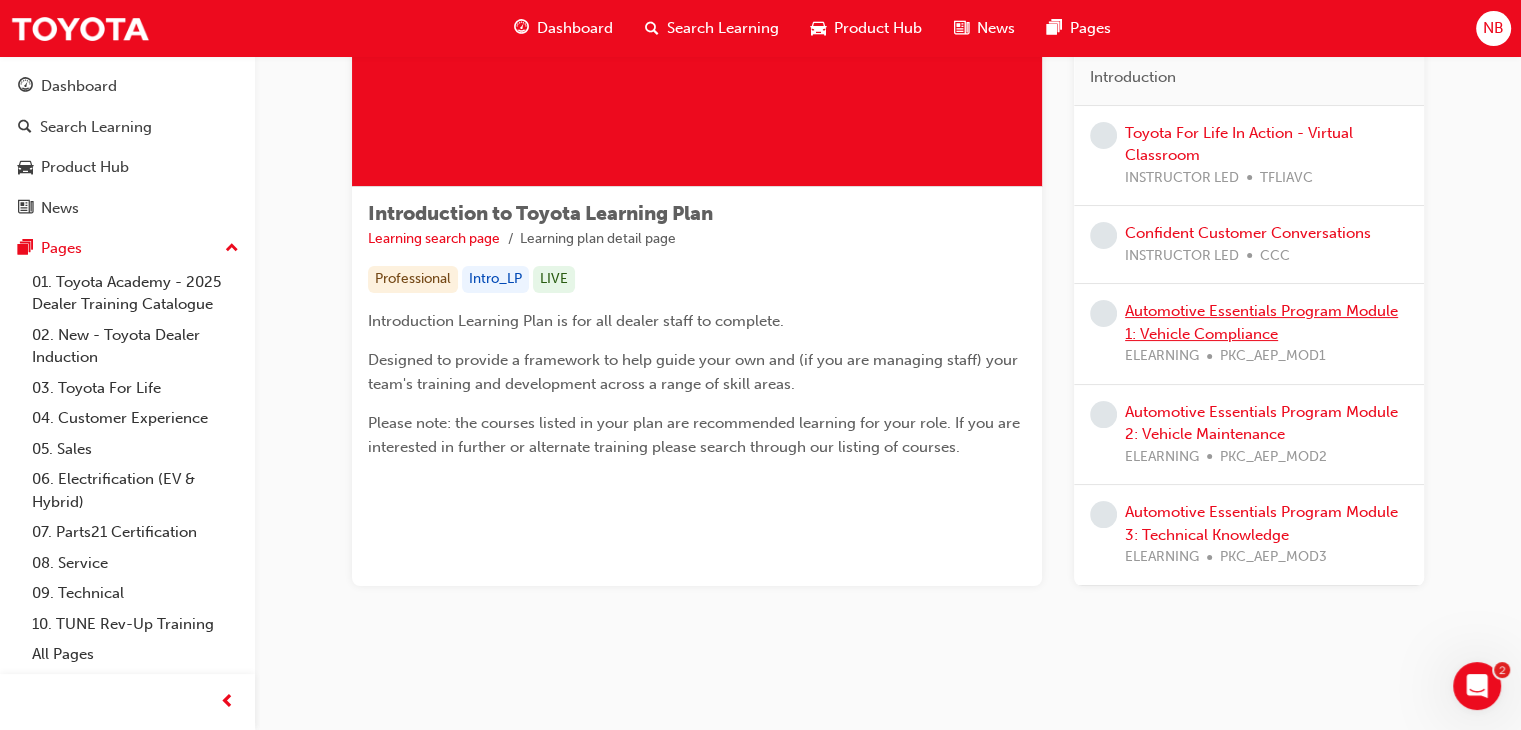 click on "Automotive Essentials Program Module 1: Vehicle Compliance" at bounding box center (1261, 322) 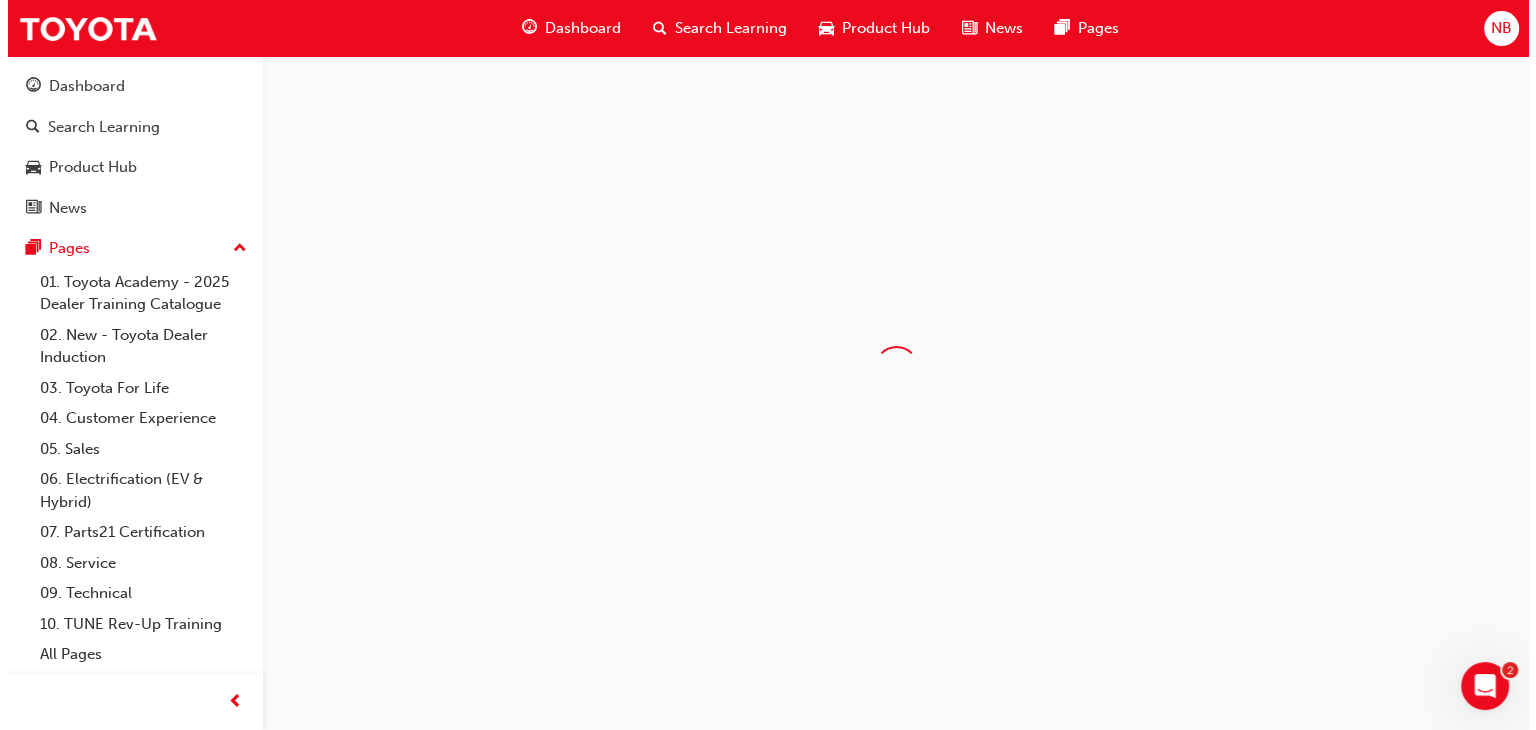 scroll, scrollTop: 0, scrollLeft: 0, axis: both 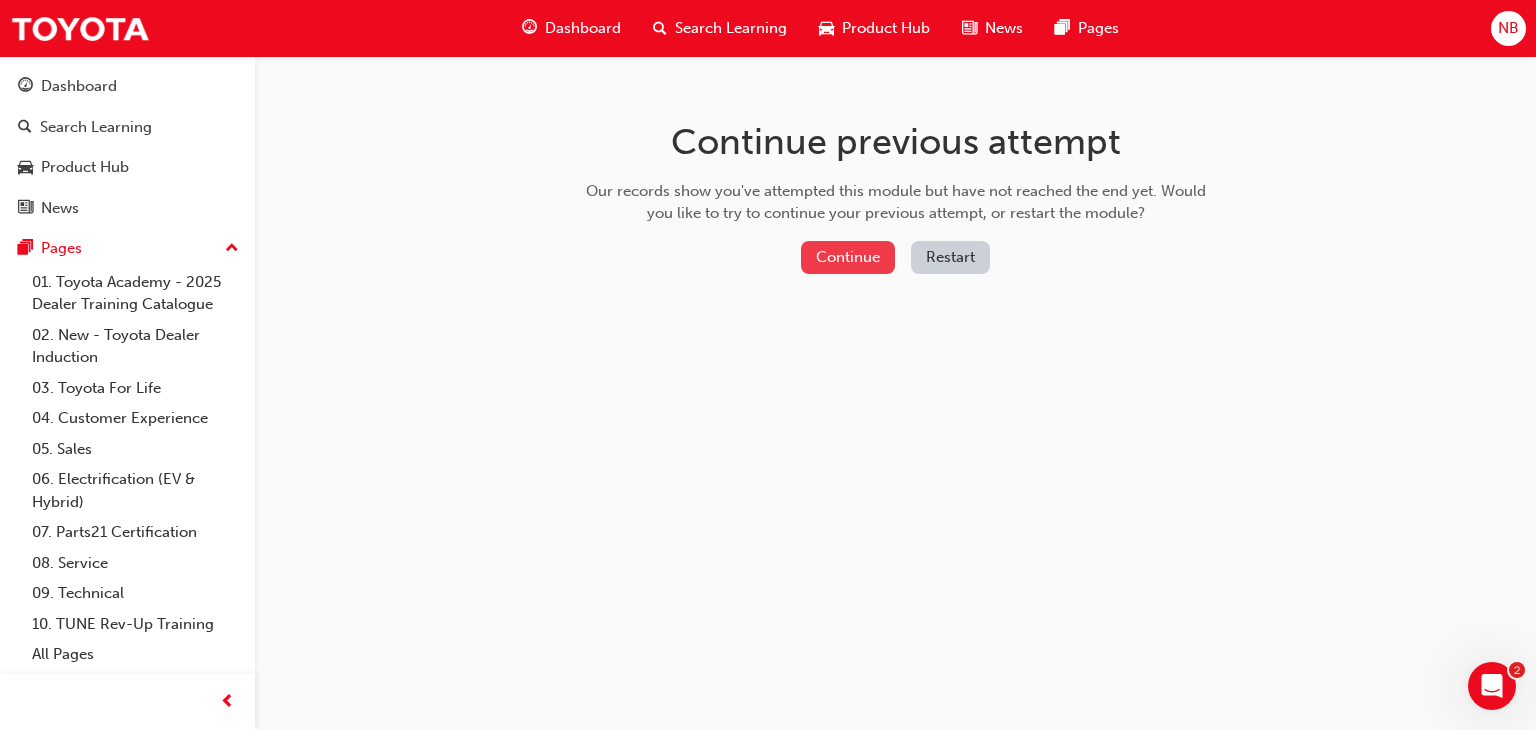 click on "Continue" at bounding box center [848, 257] 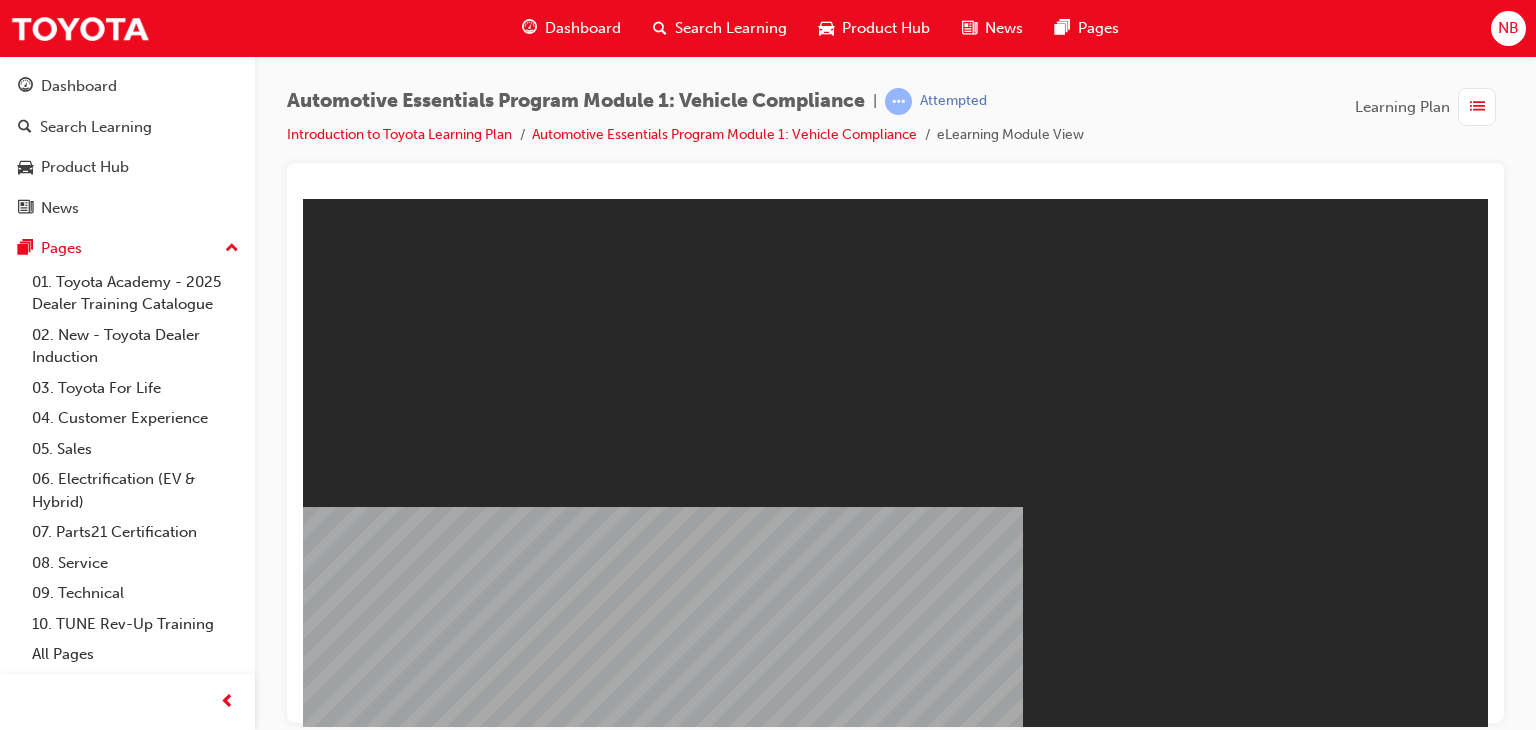scroll, scrollTop: 0, scrollLeft: 0, axis: both 